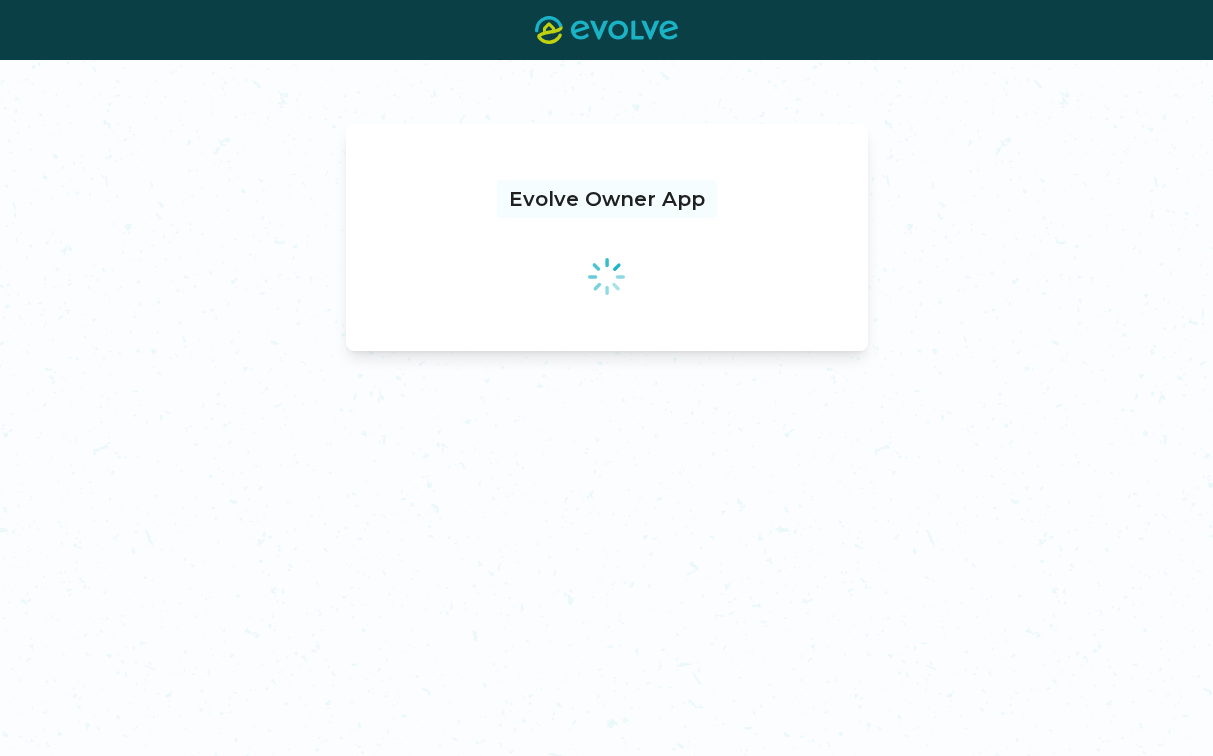 scroll, scrollTop: 0, scrollLeft: 0, axis: both 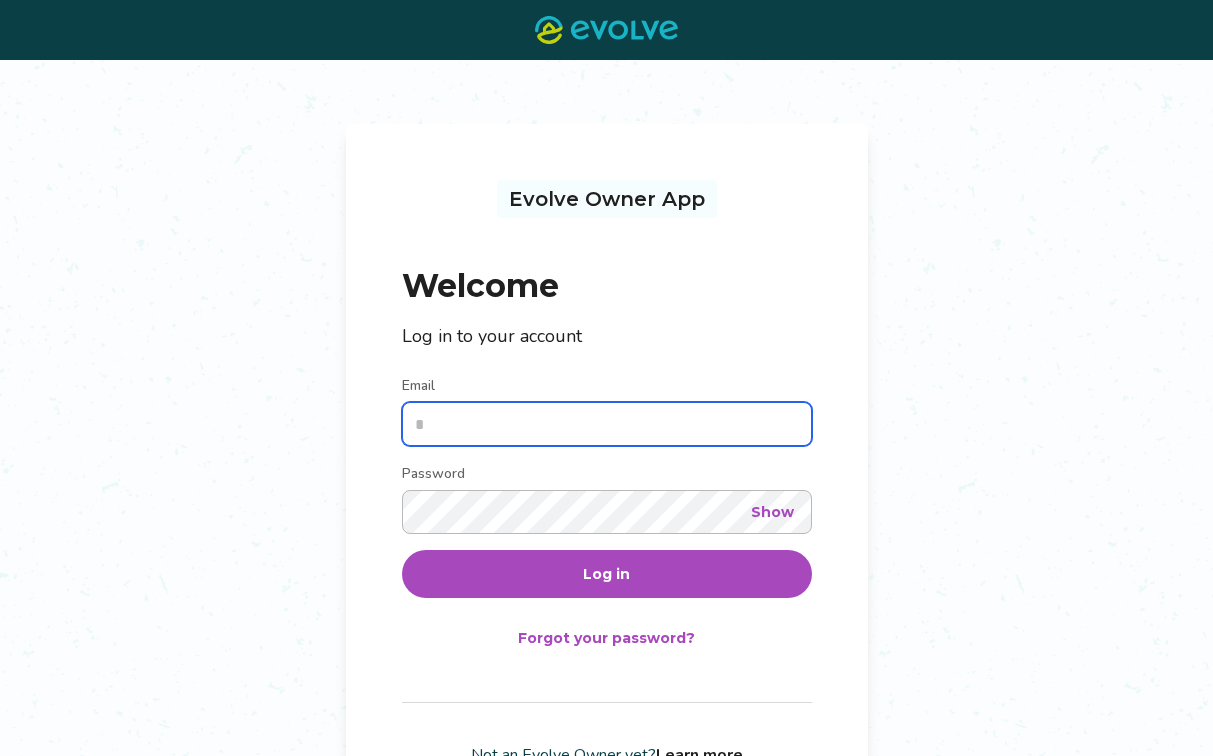 type on "**********" 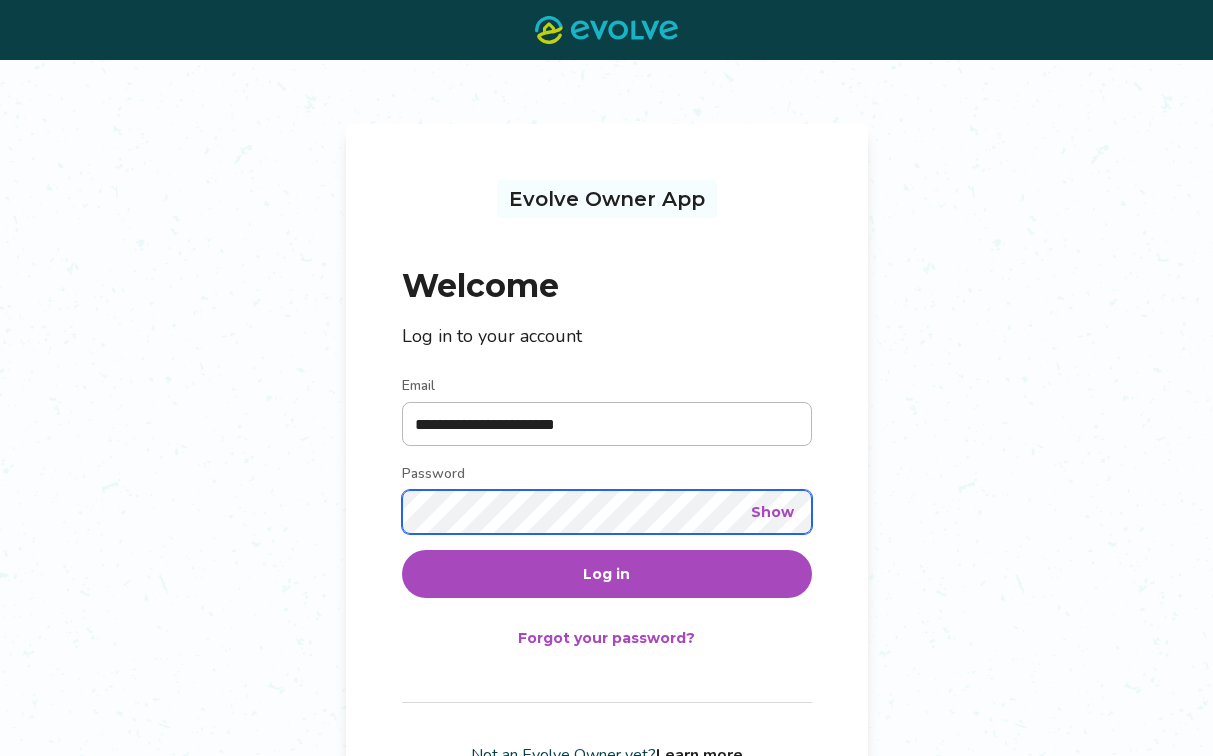 click on "Log in" at bounding box center [607, 574] 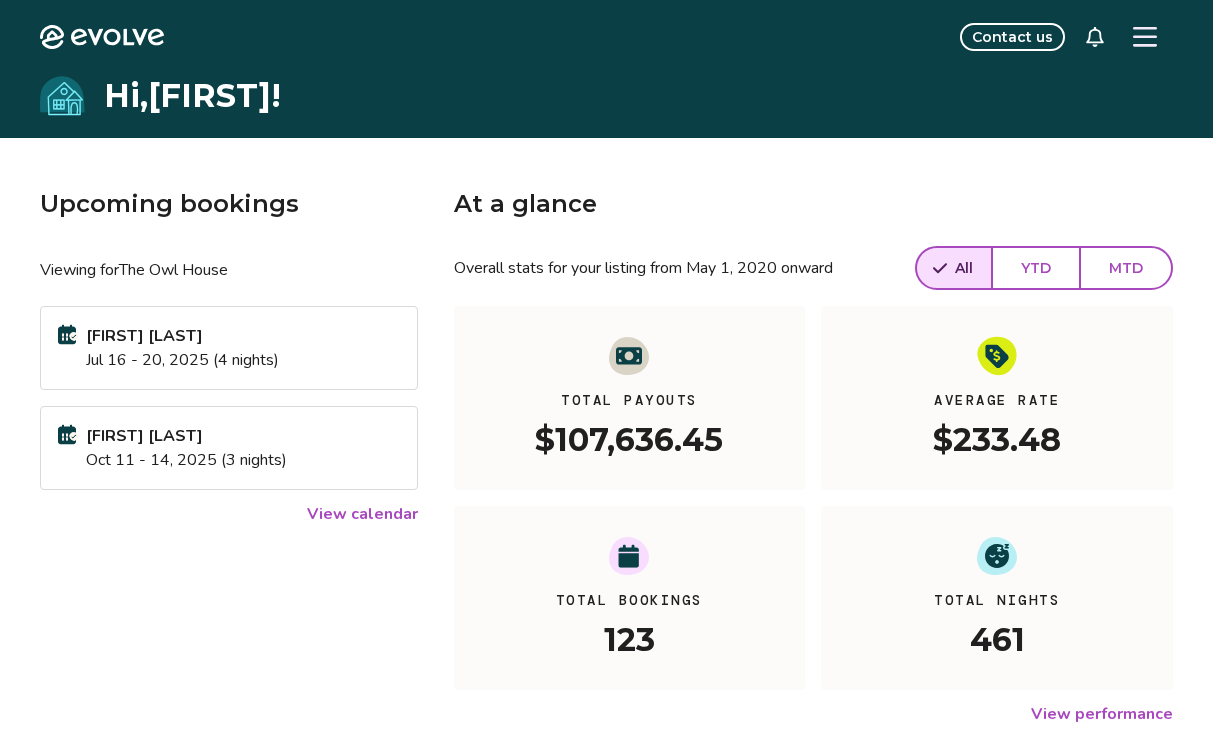 click 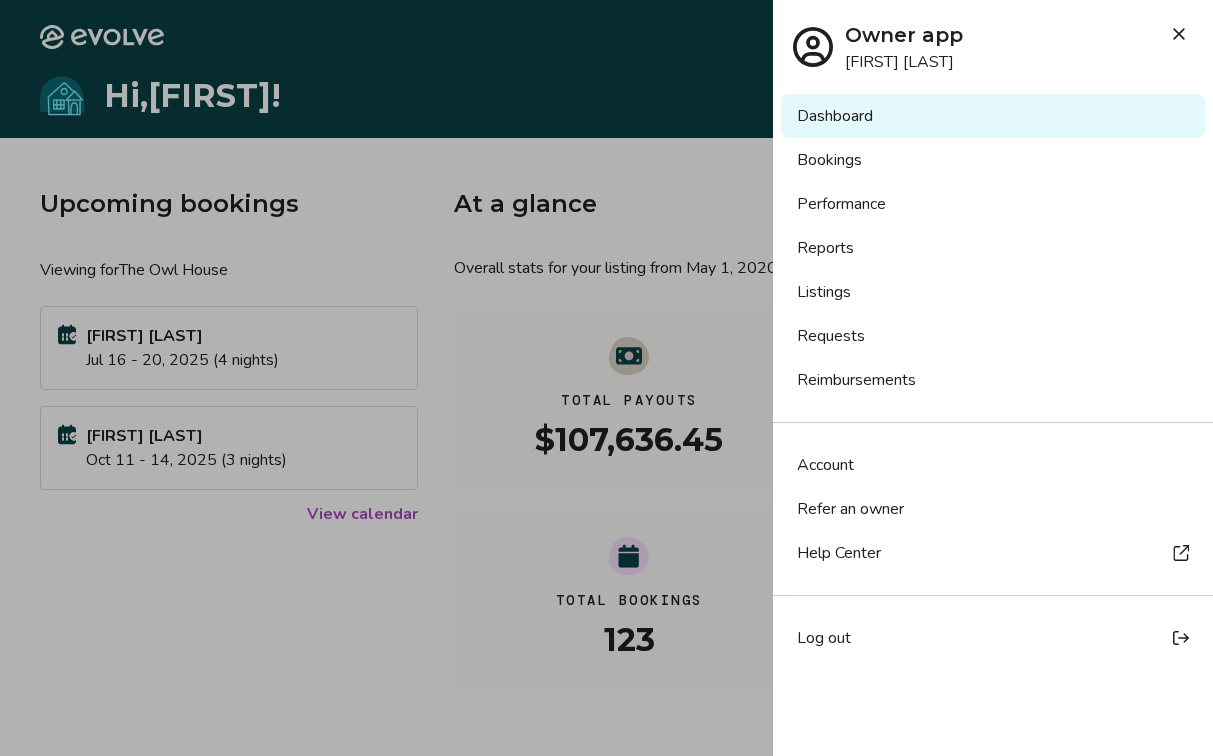 click on "Listings" at bounding box center (993, 292) 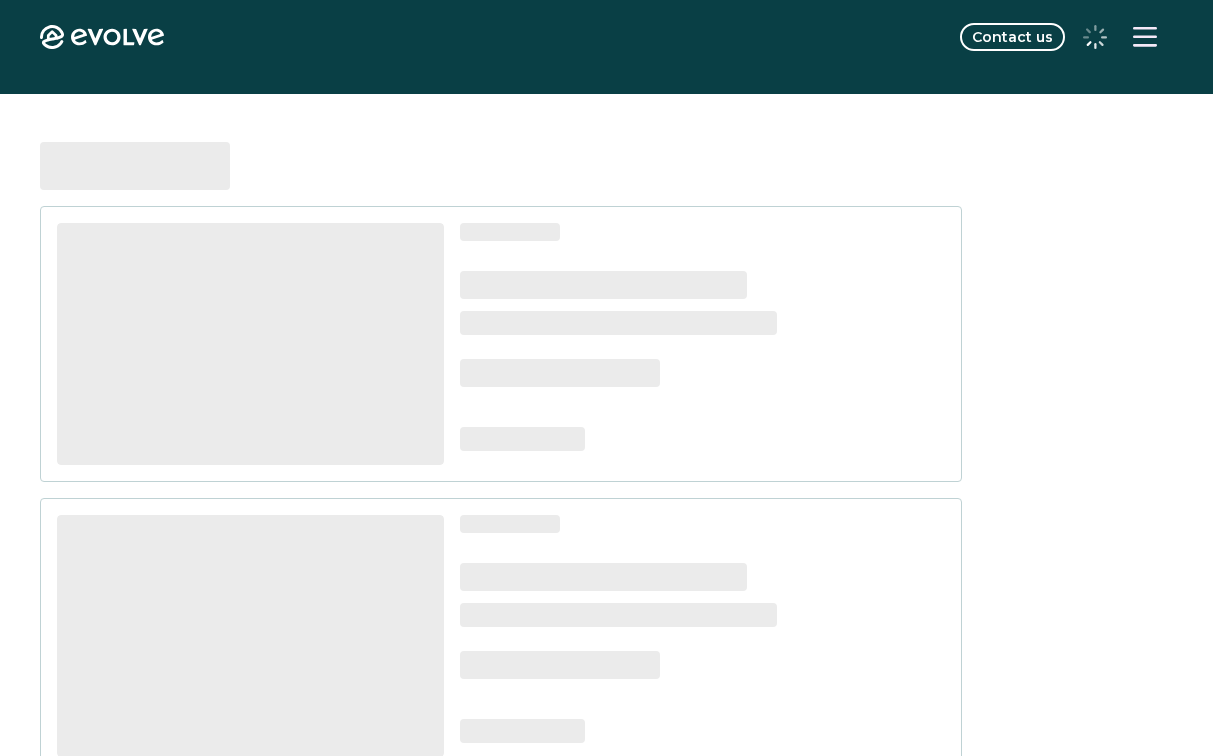 scroll, scrollTop: 0, scrollLeft: 0, axis: both 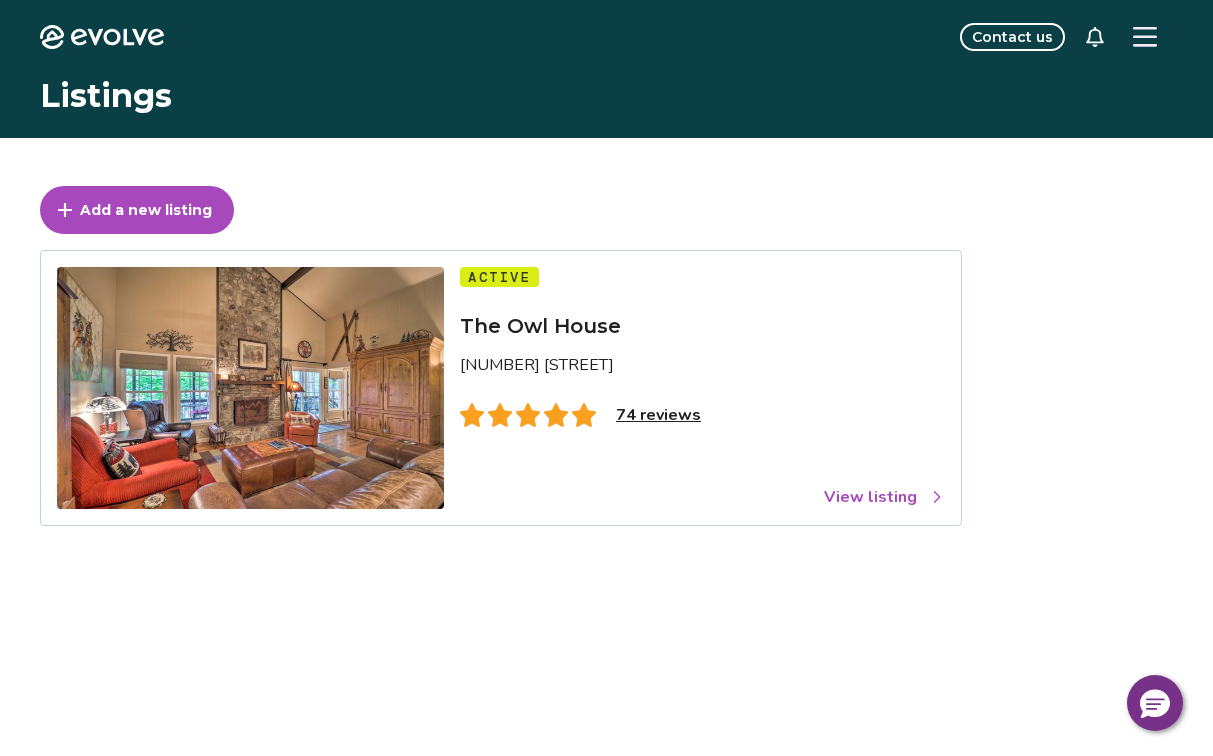 click on "View listing" at bounding box center (884, 497) 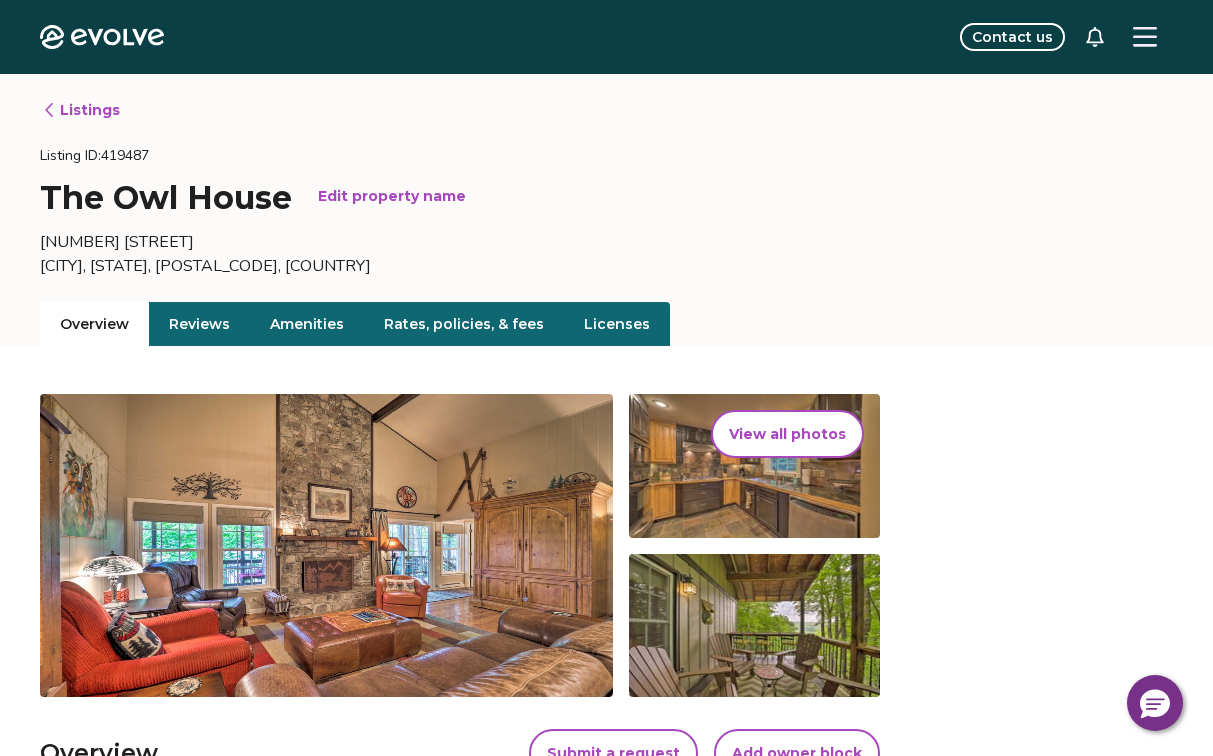 click 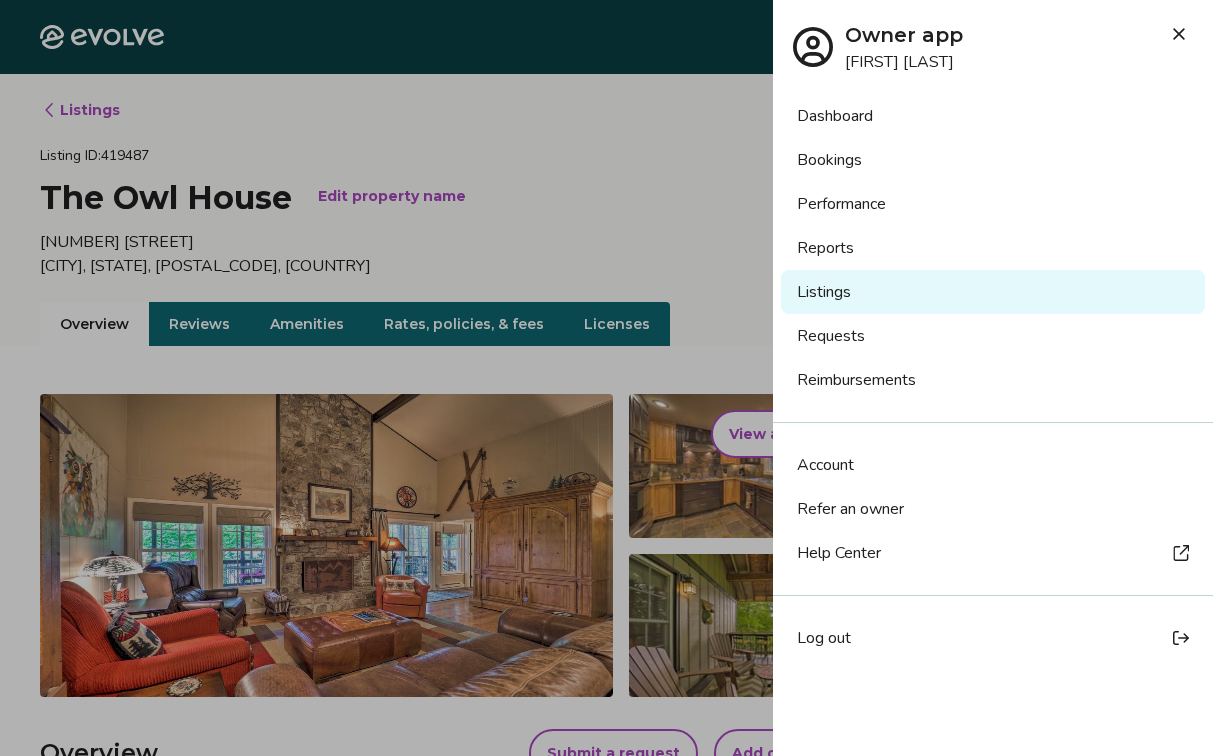 click at bounding box center [606, 378] 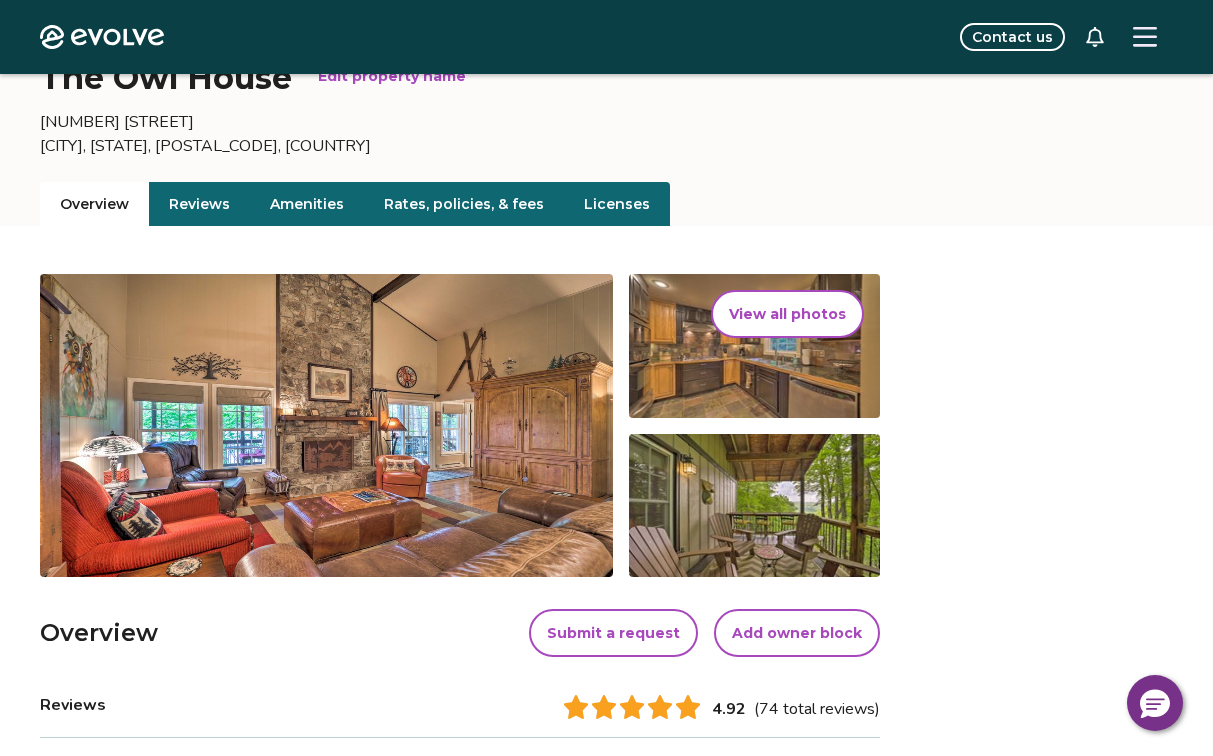 scroll, scrollTop: 0, scrollLeft: 0, axis: both 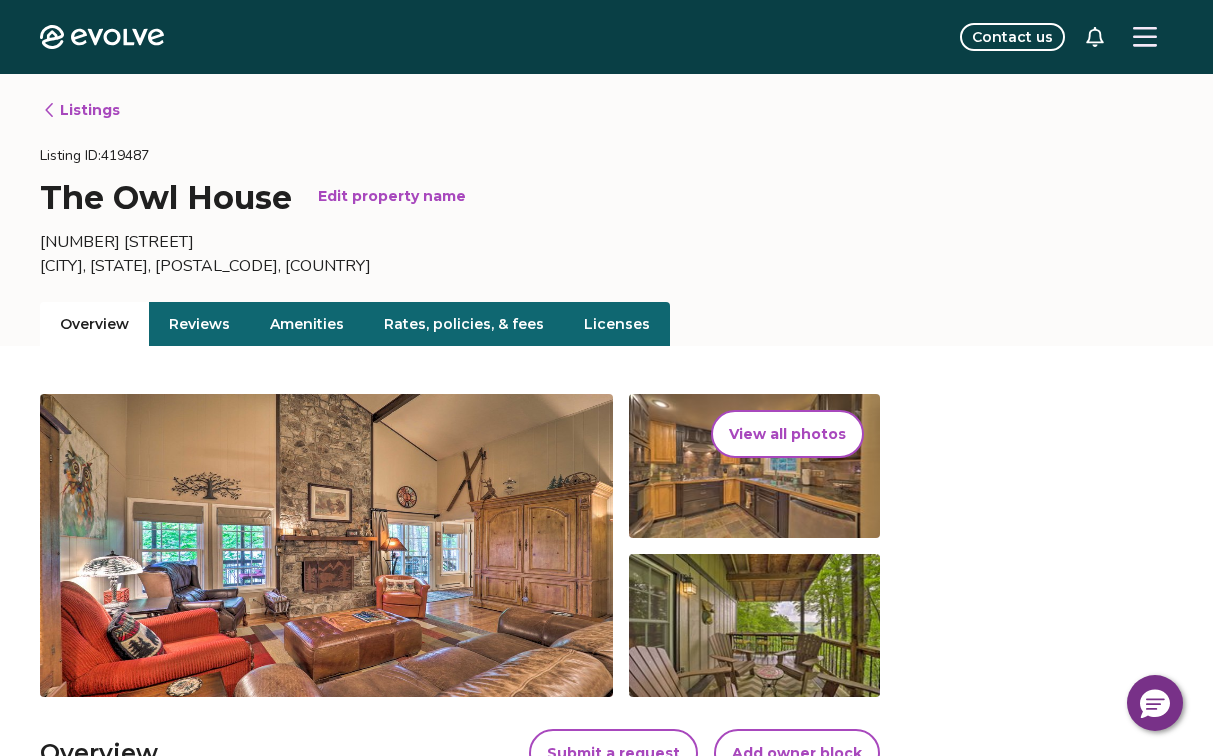 click 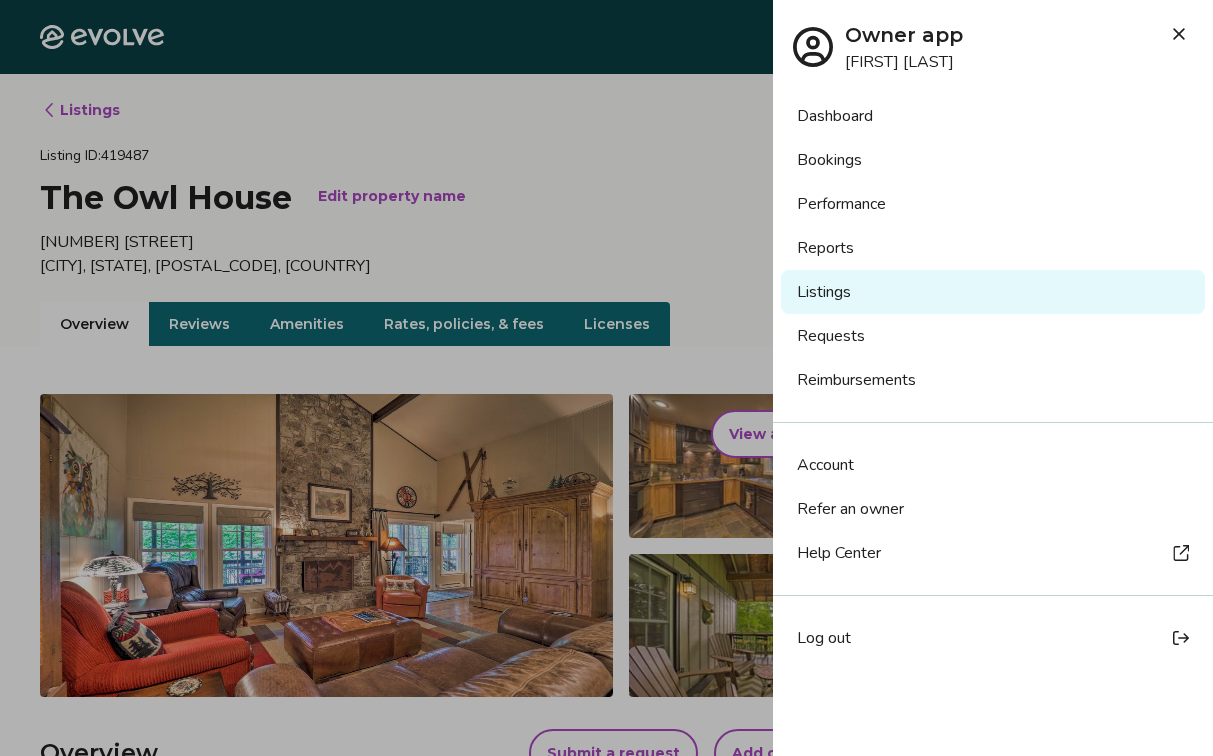 click on "Reports" at bounding box center (993, 248) 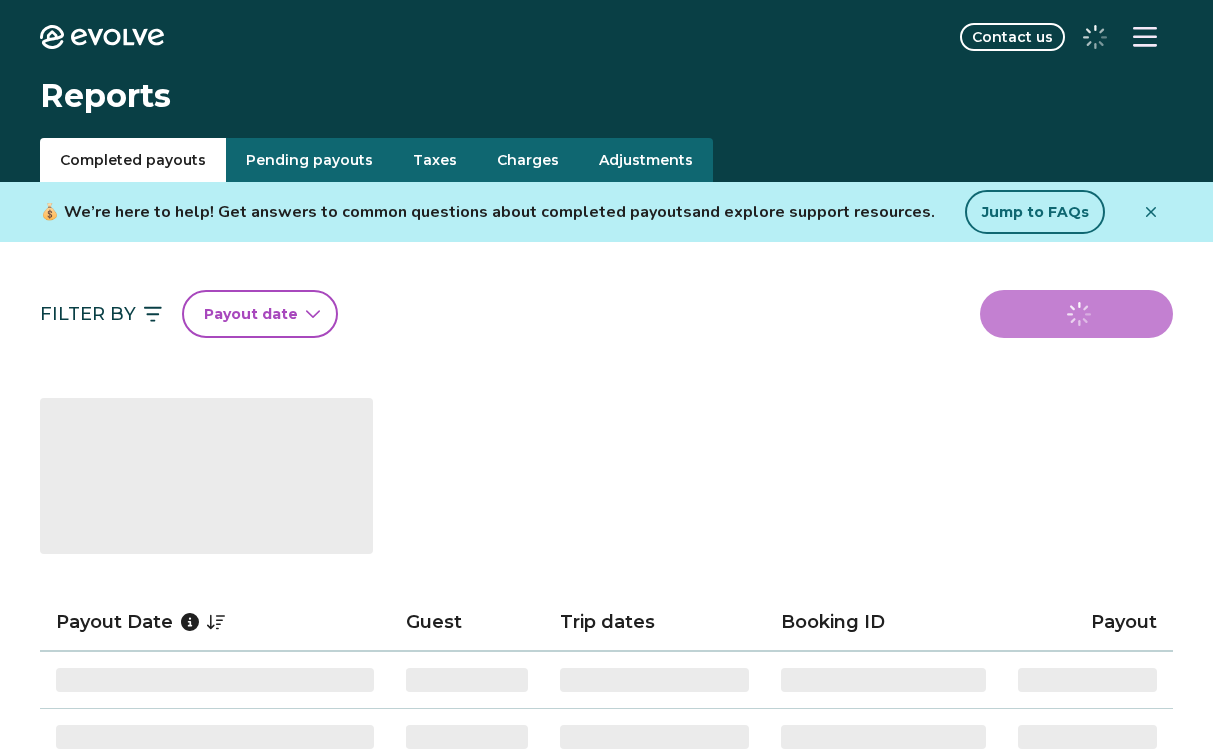 scroll, scrollTop: 0, scrollLeft: 0, axis: both 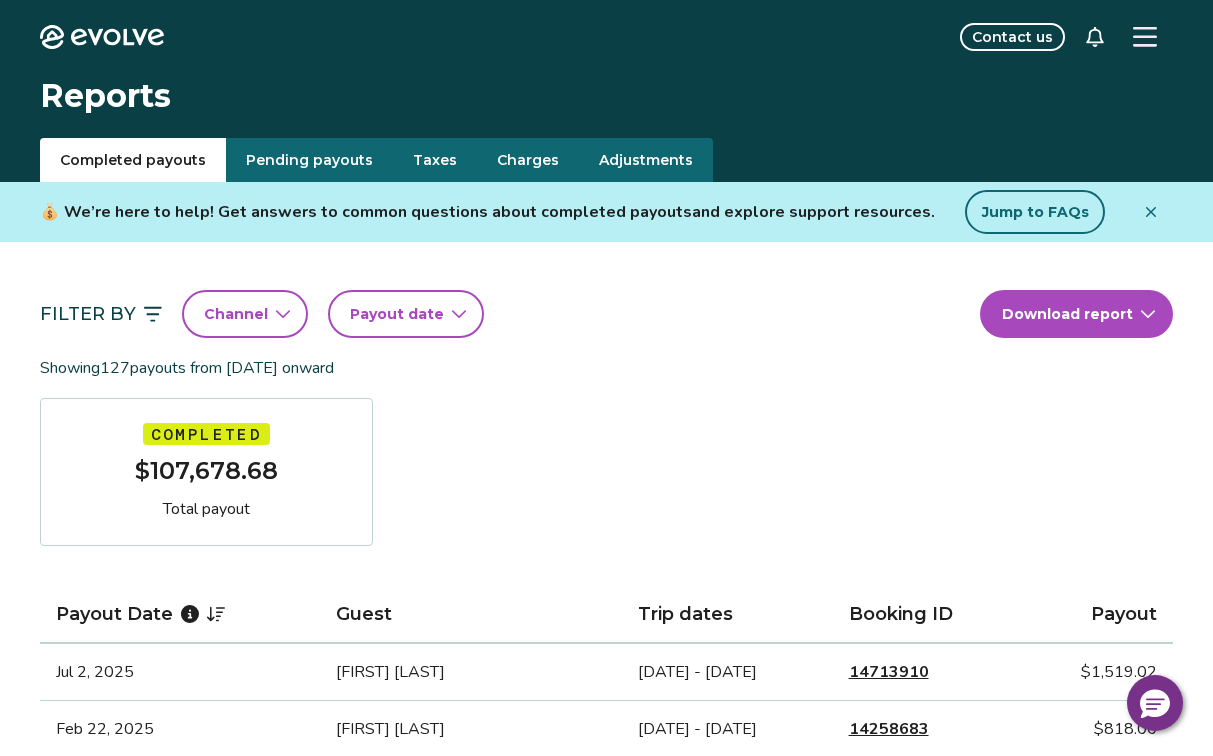click 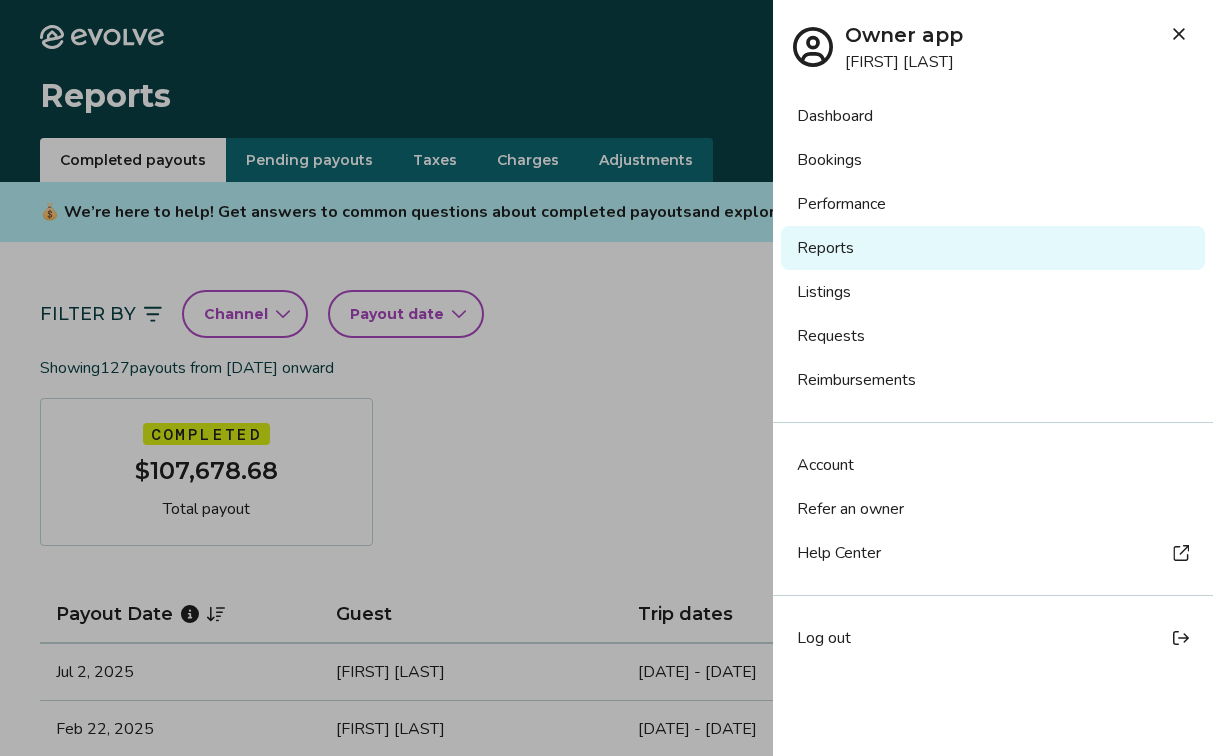 click on "Requests" at bounding box center [993, 336] 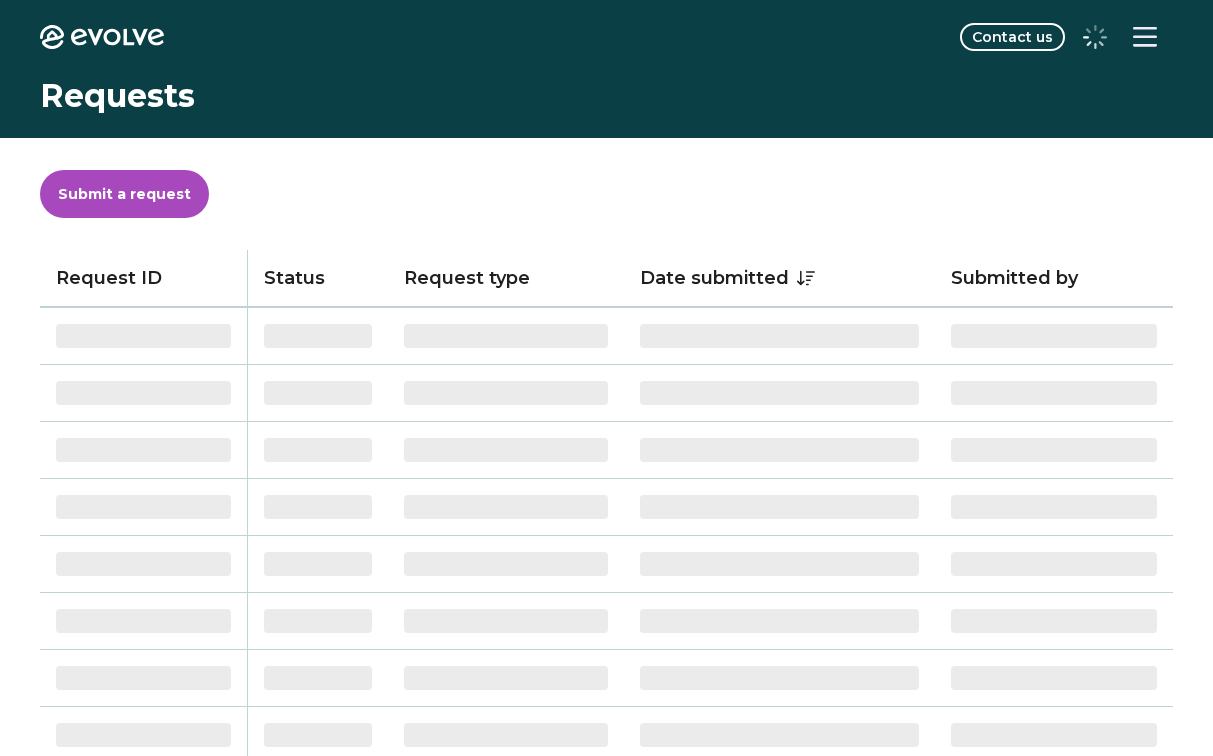 scroll, scrollTop: 0, scrollLeft: 0, axis: both 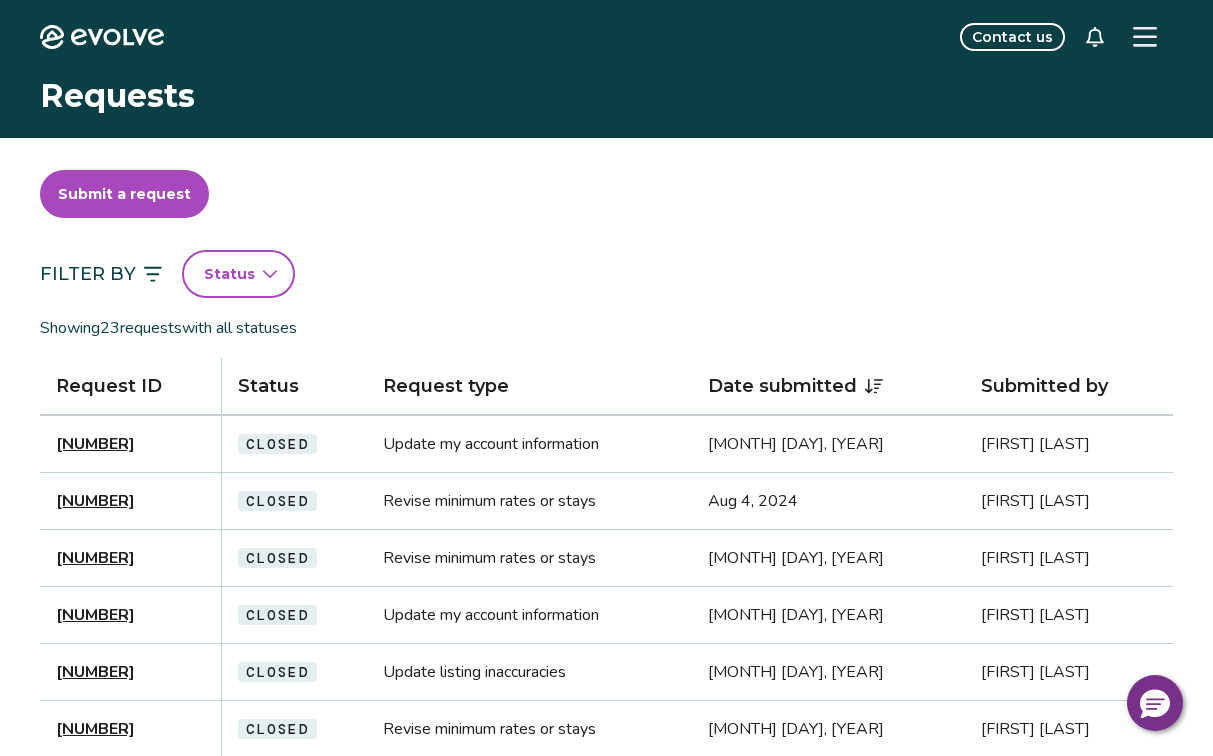 click 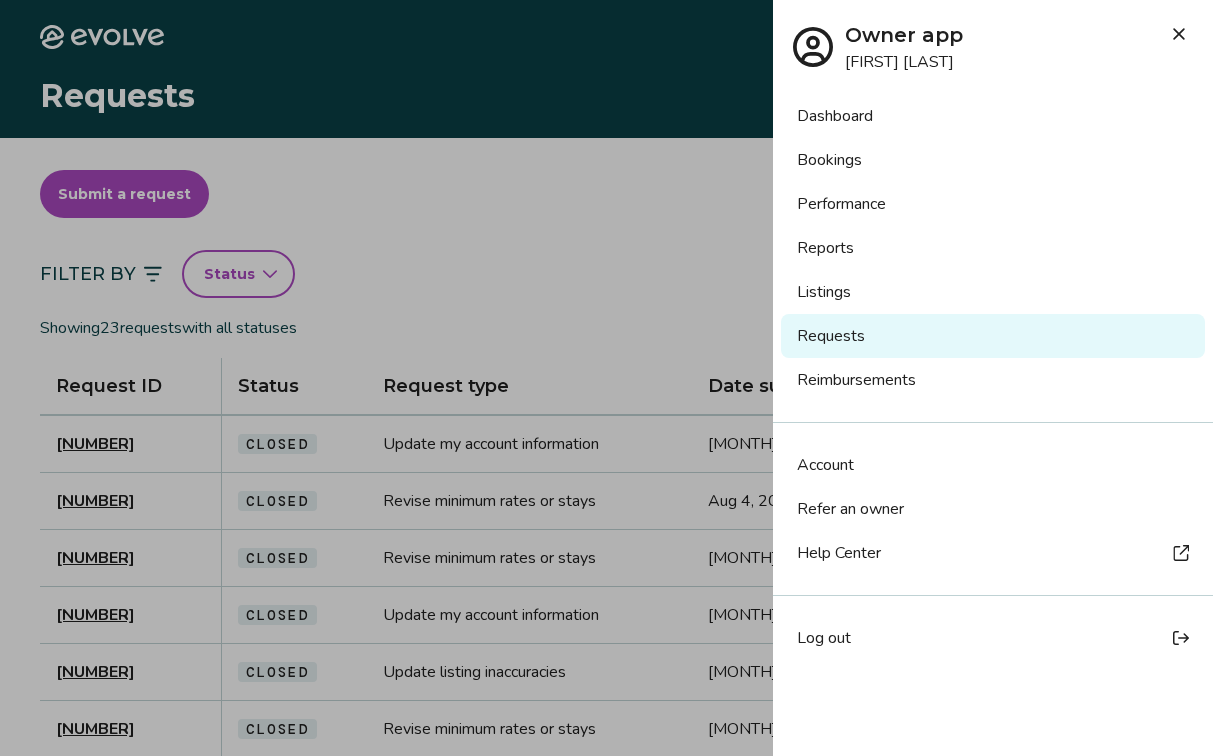 click on "Listings" at bounding box center (993, 292) 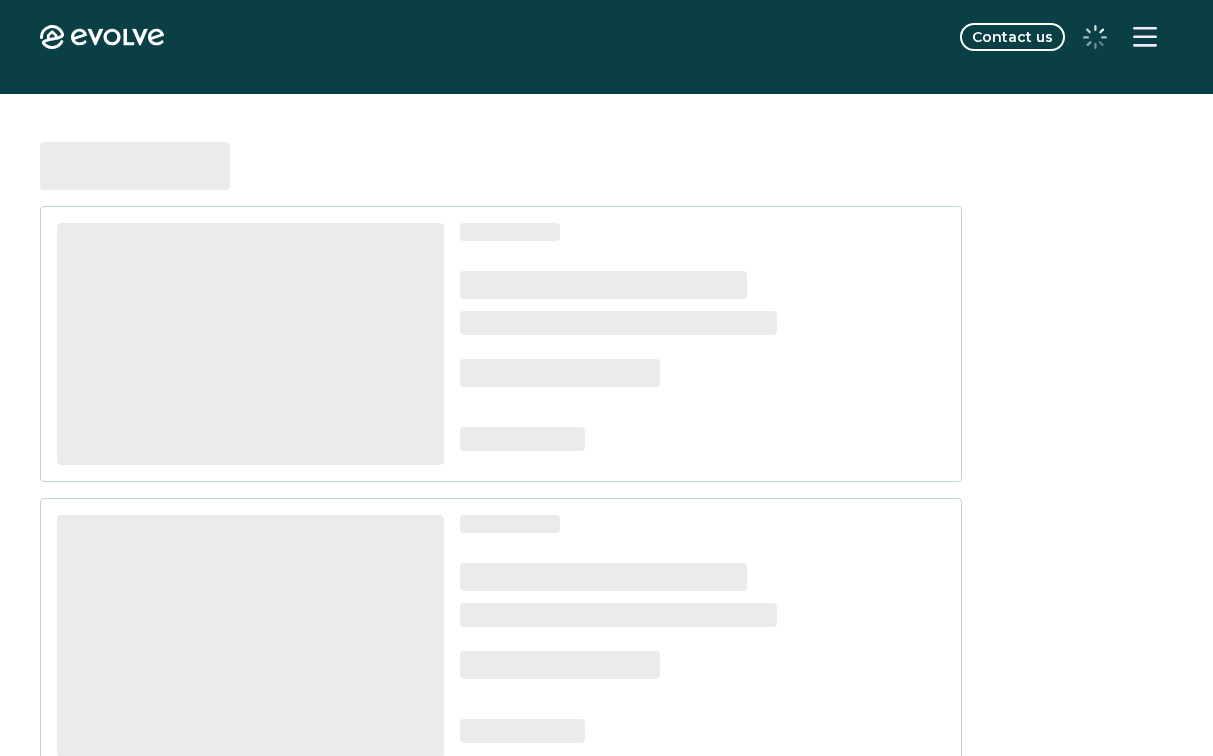 scroll, scrollTop: 0, scrollLeft: 0, axis: both 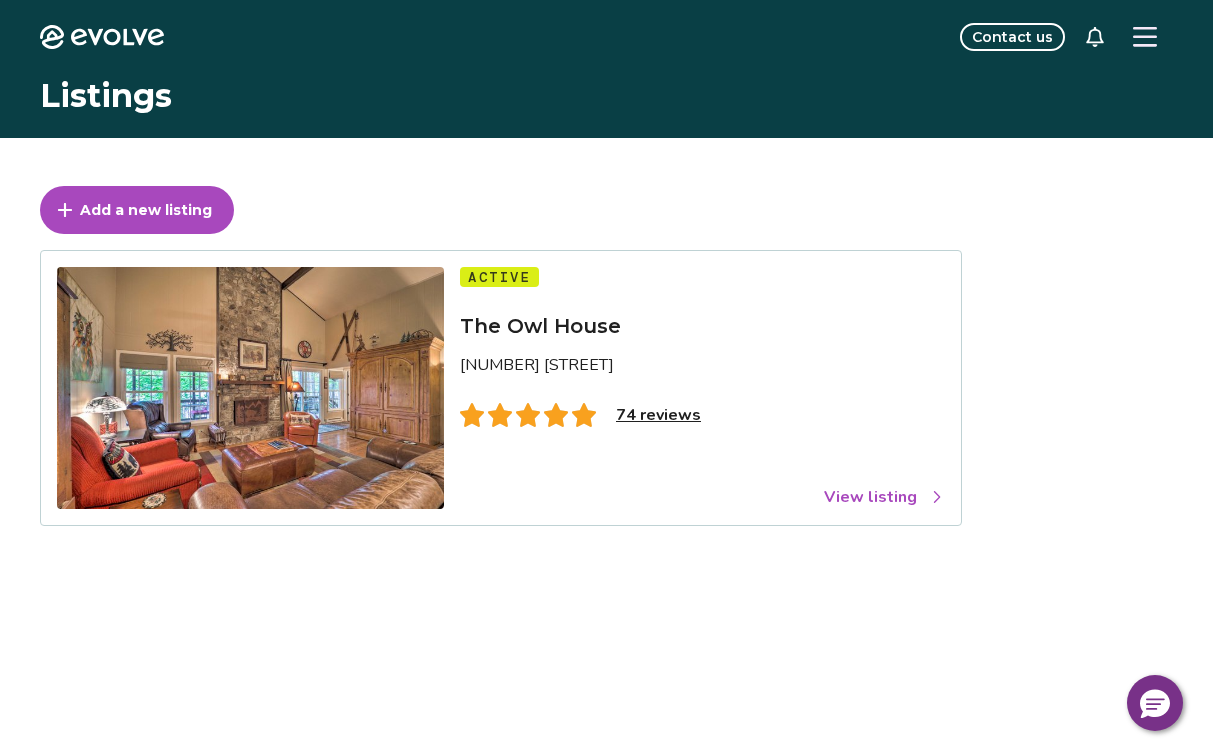 click at bounding box center (1145, 37) 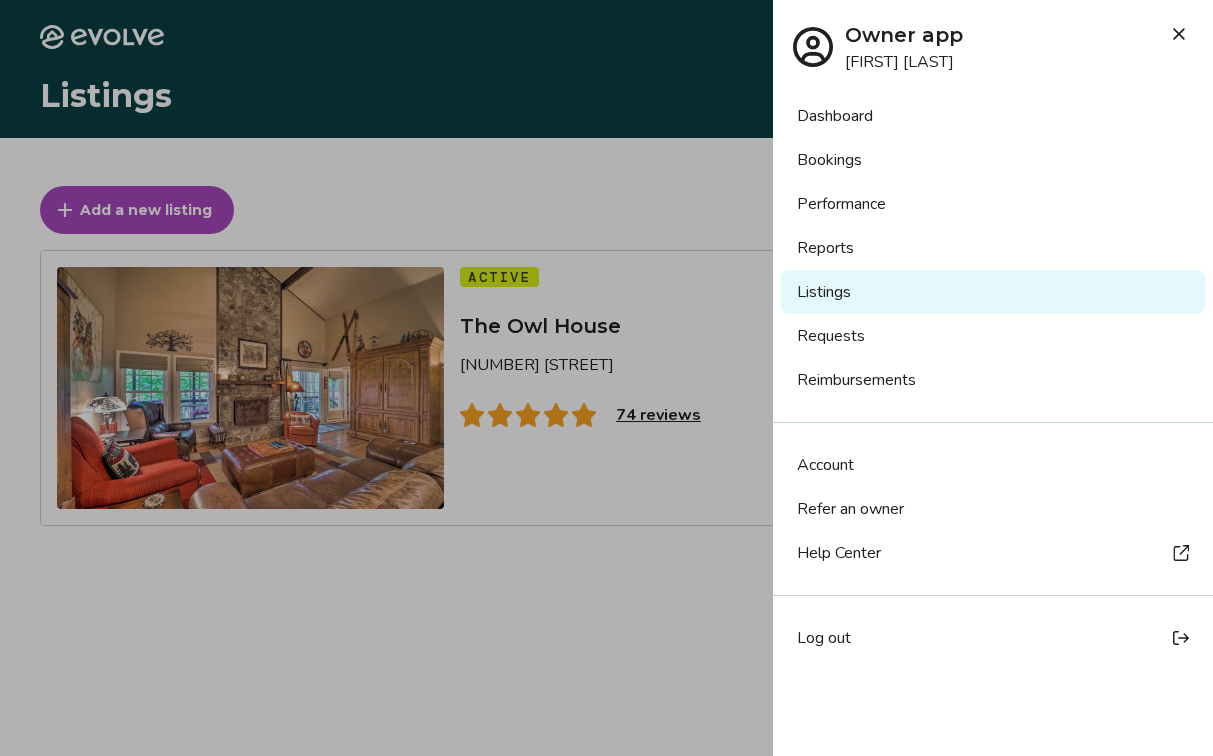 click on "Requests" at bounding box center (993, 336) 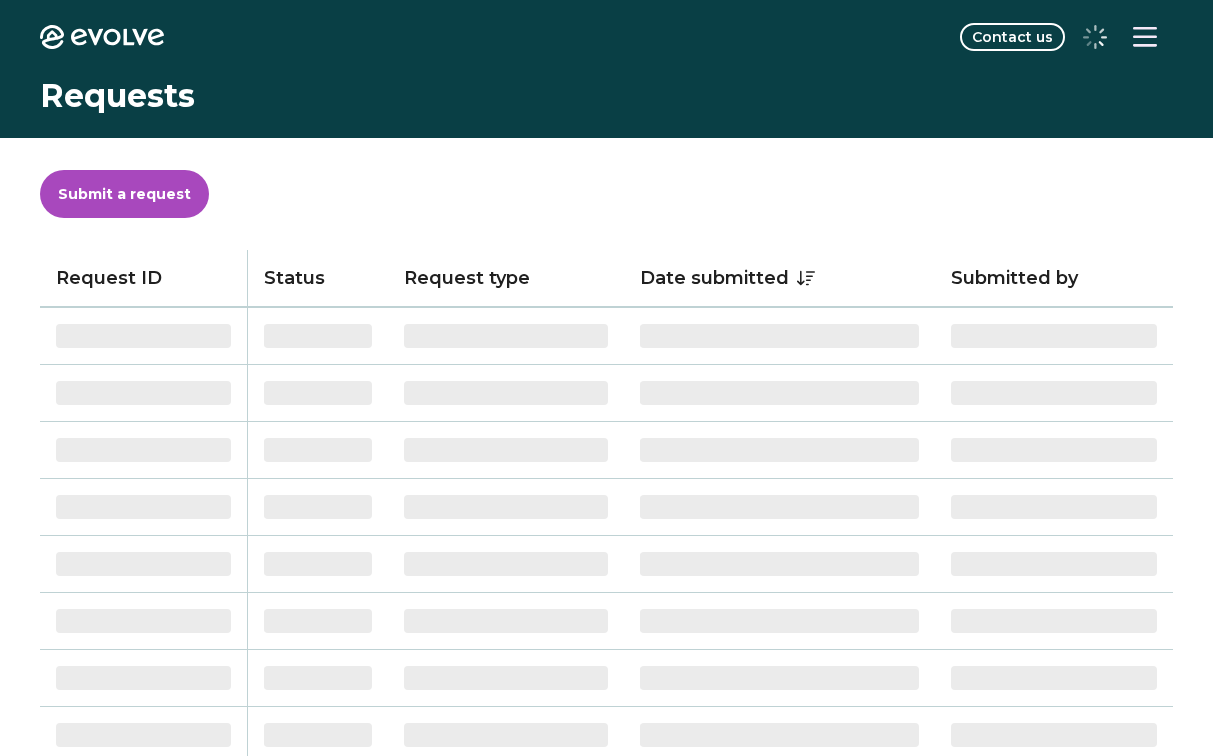 scroll, scrollTop: 0, scrollLeft: 0, axis: both 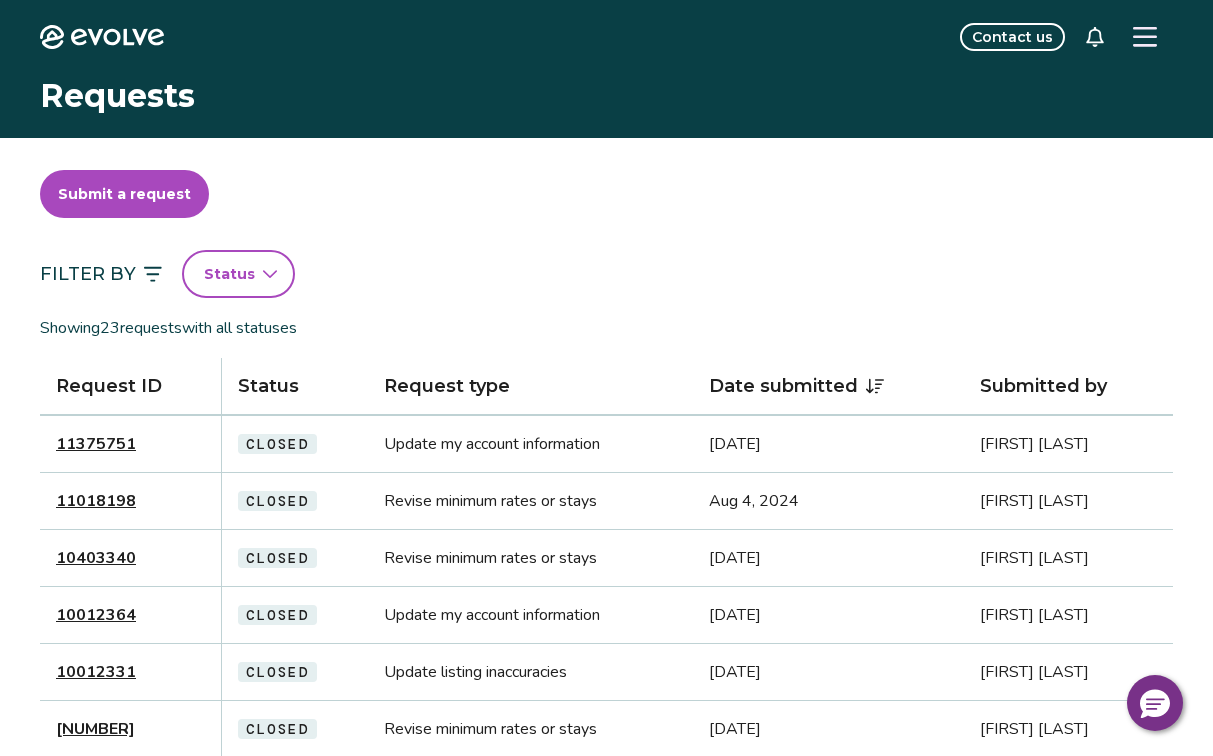 click at bounding box center (1145, 37) 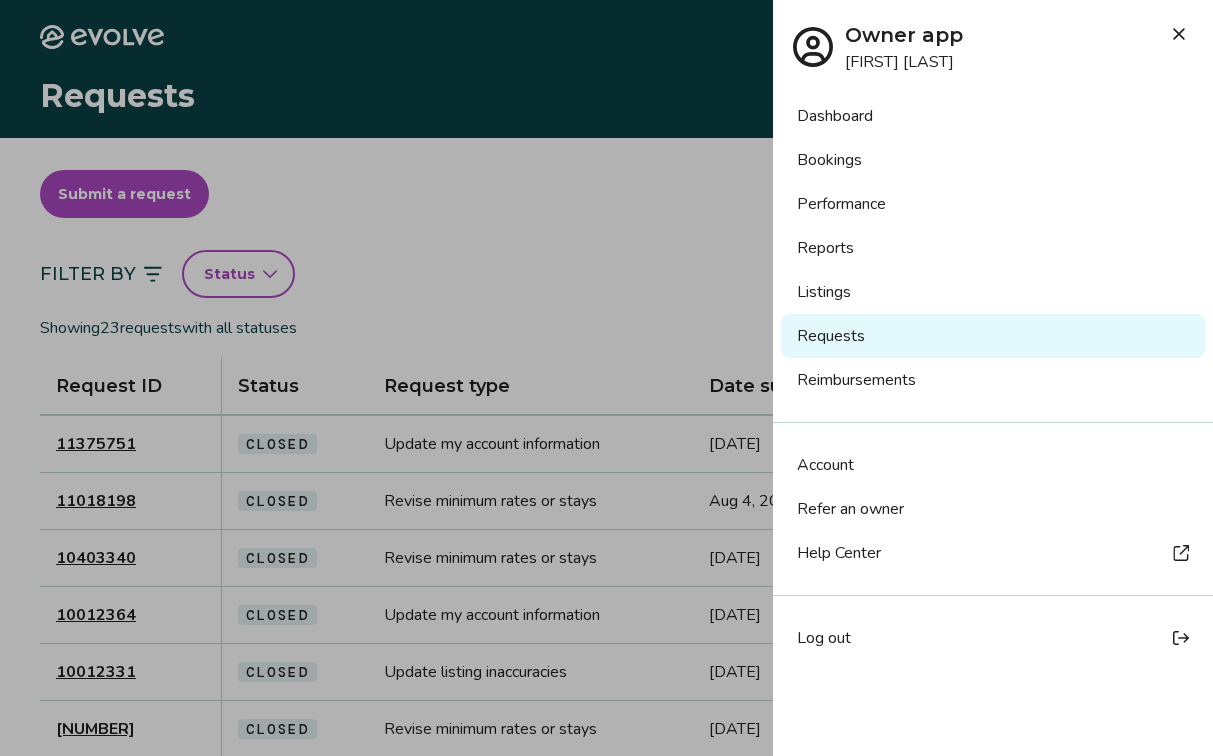 click on "Dashboard" at bounding box center (993, 116) 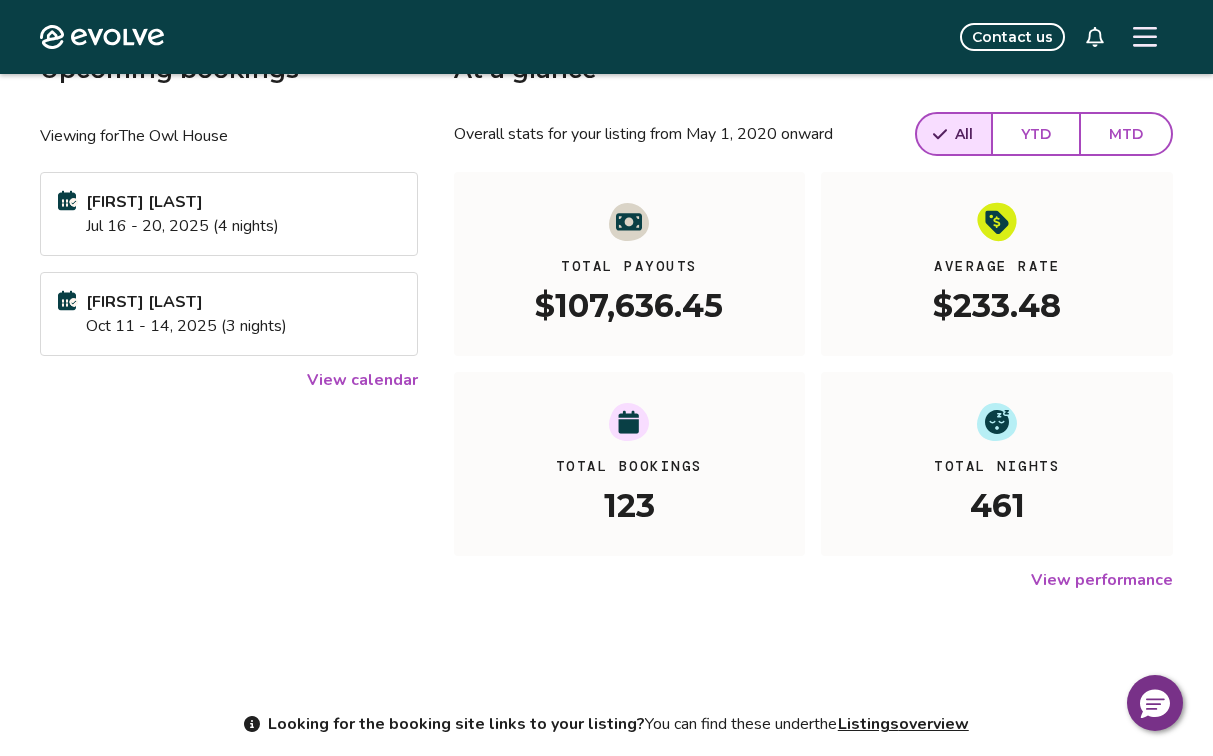scroll, scrollTop: 0, scrollLeft: 0, axis: both 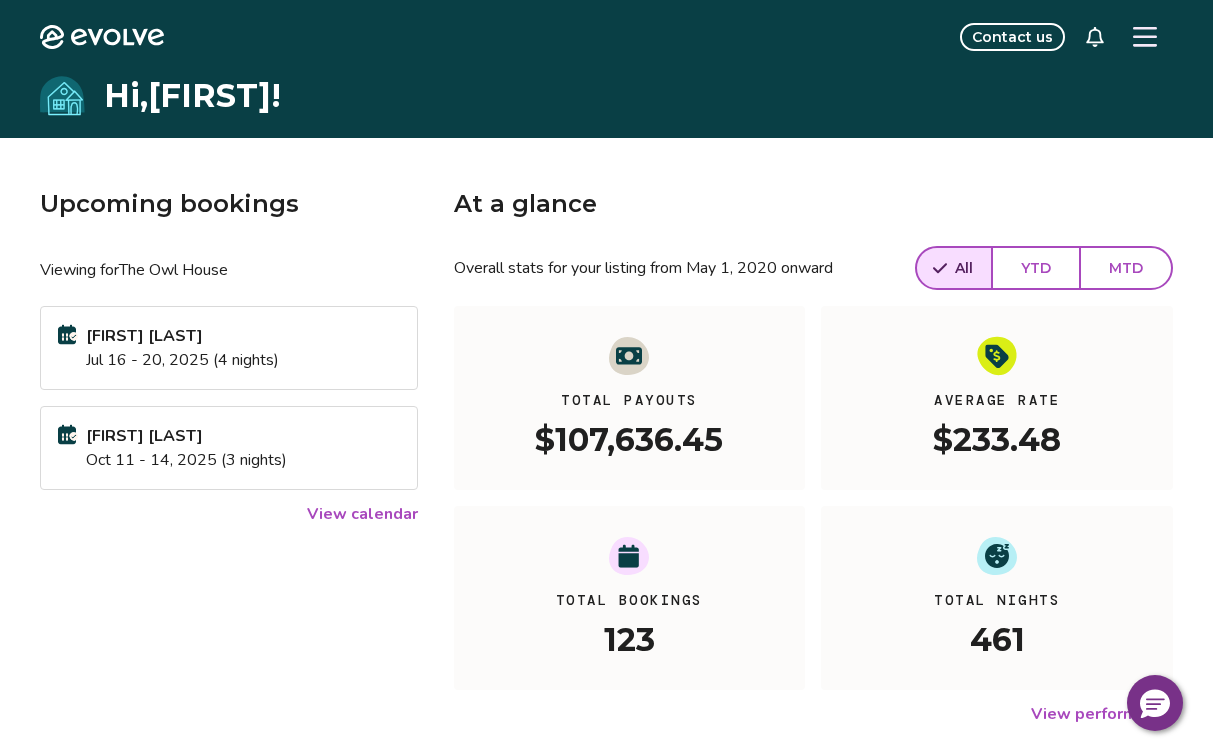 click at bounding box center (1145, 37) 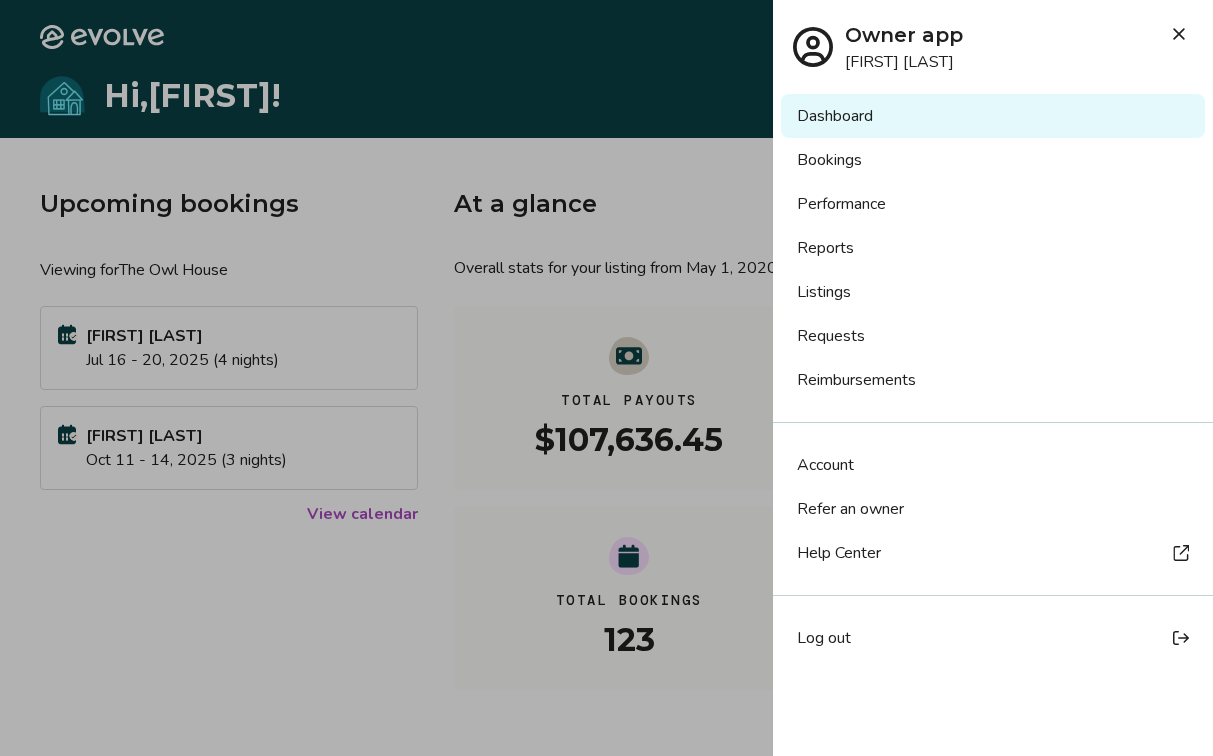click on "Help Center" at bounding box center (839, 553) 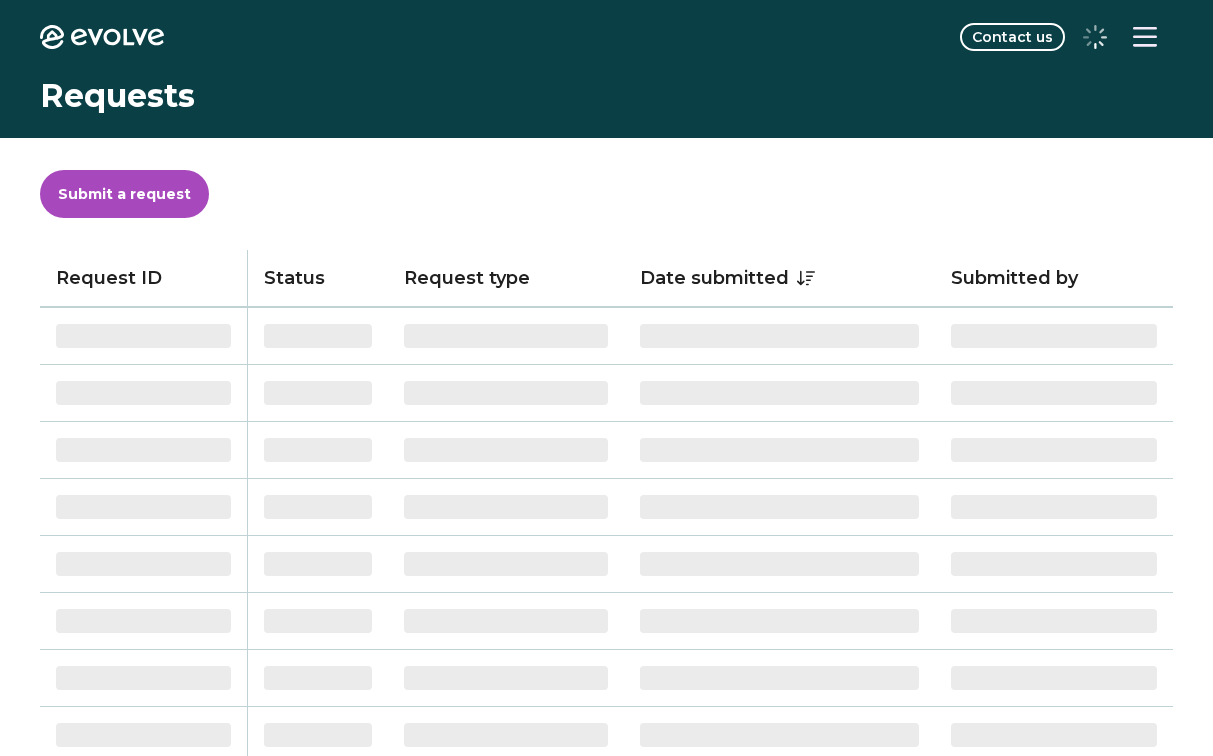 scroll, scrollTop: 0, scrollLeft: 0, axis: both 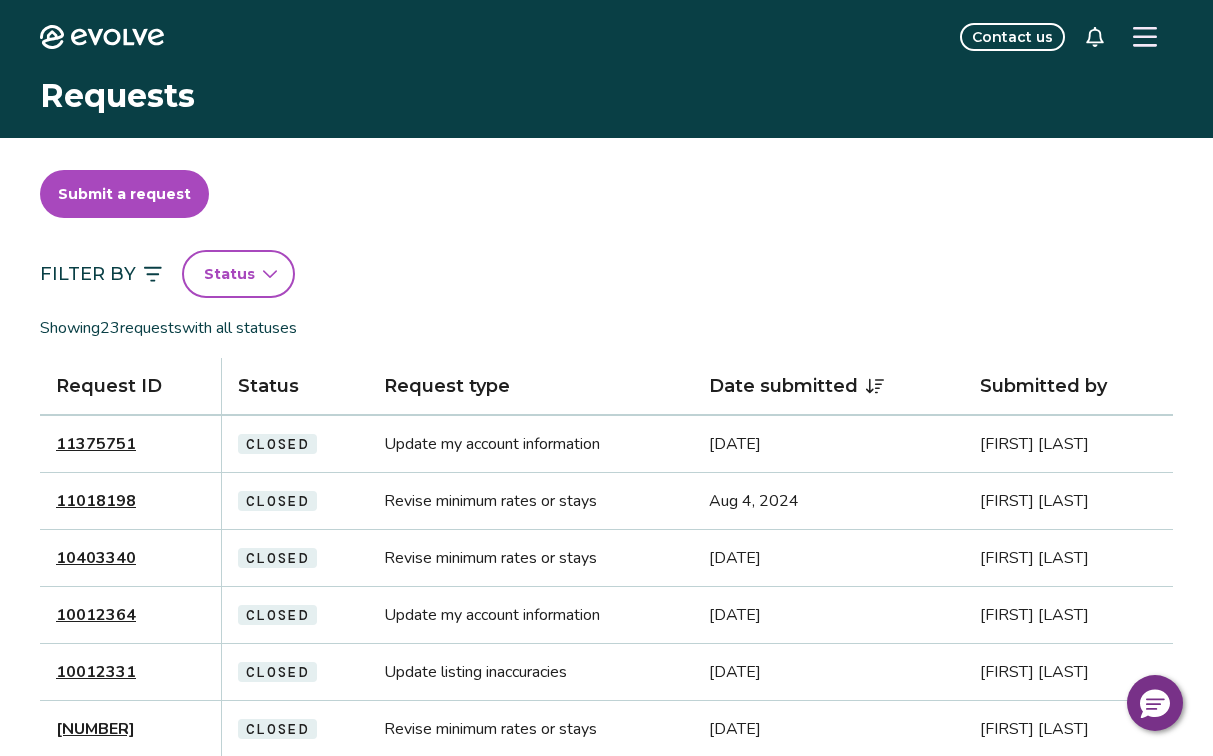 click on "Submit a request" at bounding box center [124, 194] 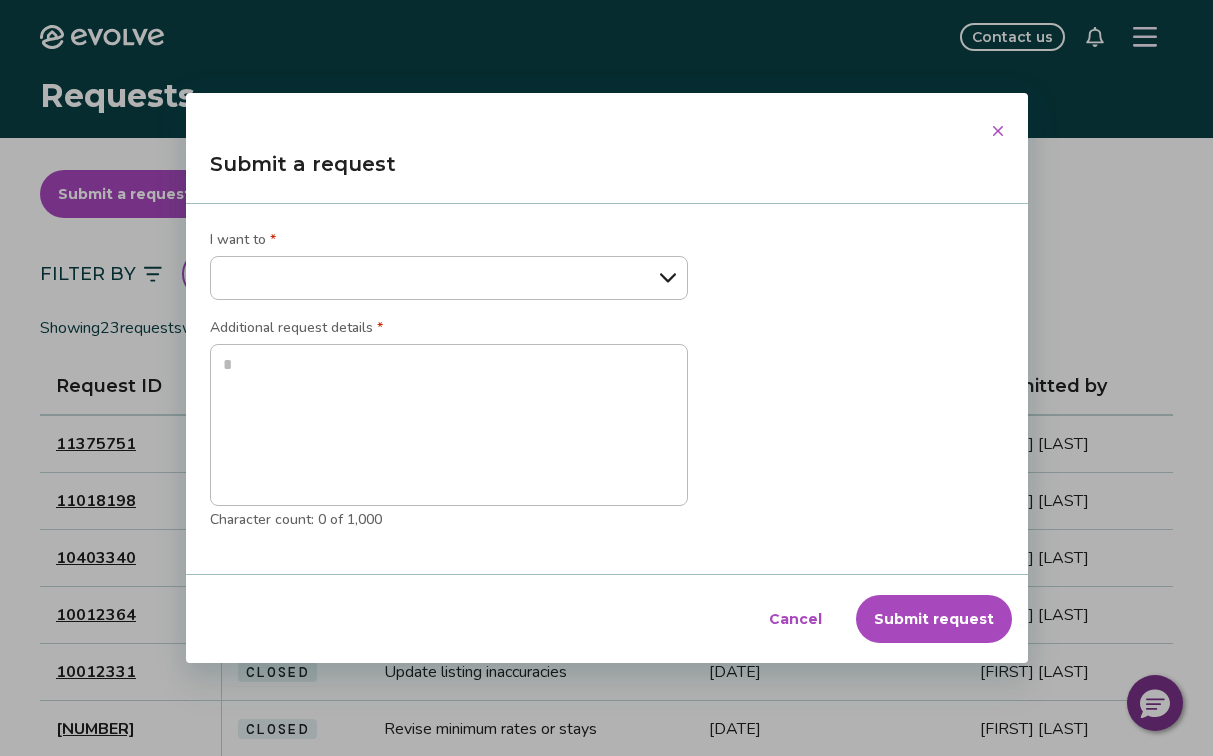 click on "**********" at bounding box center [606, 378] 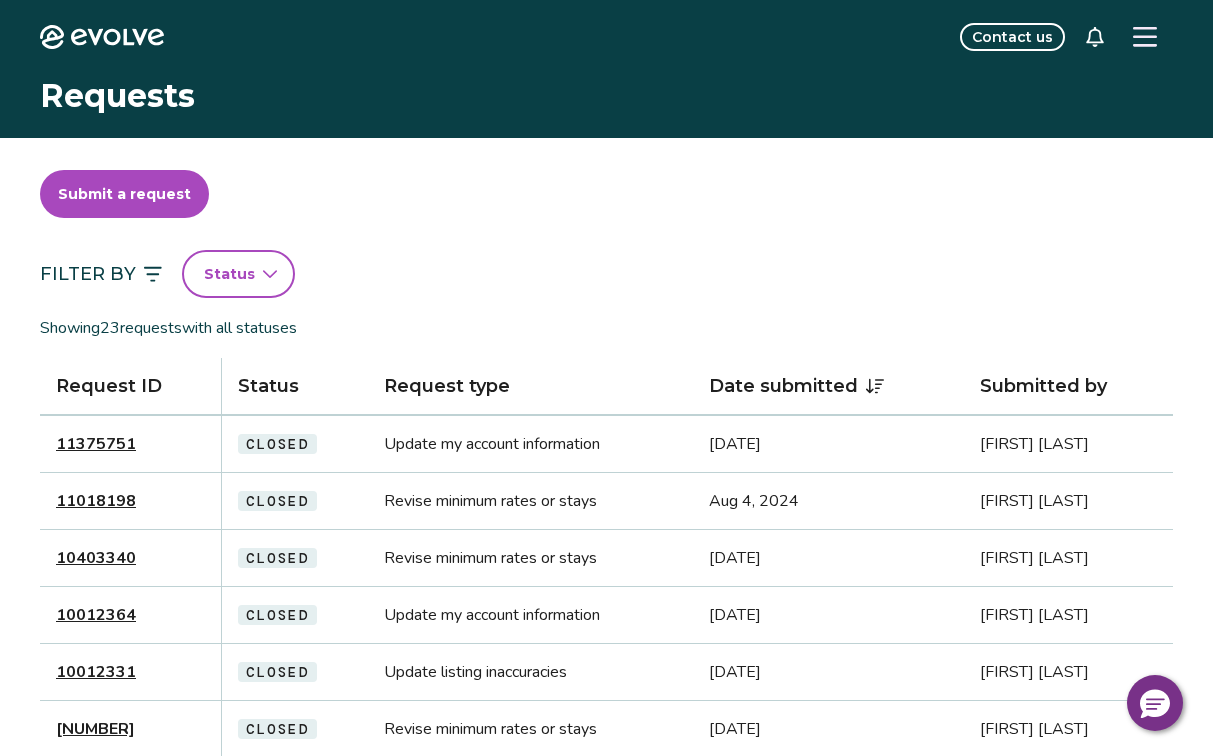click 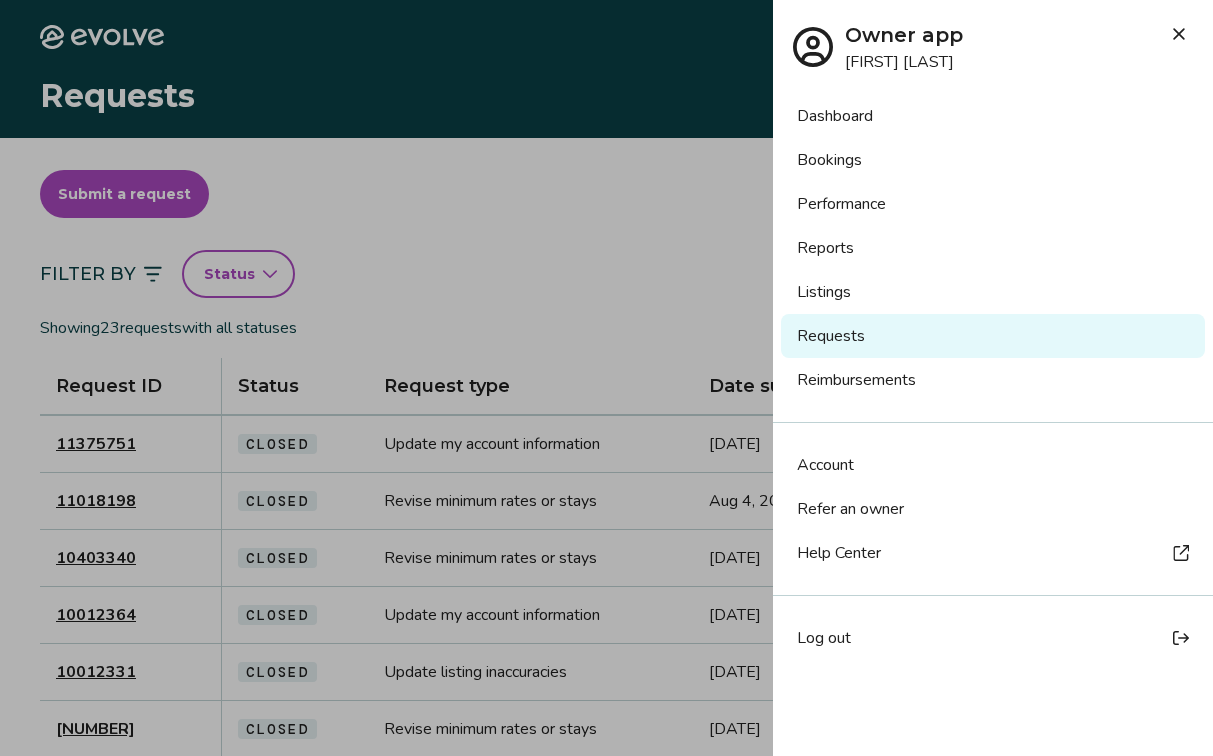 click on "Listings" at bounding box center (993, 292) 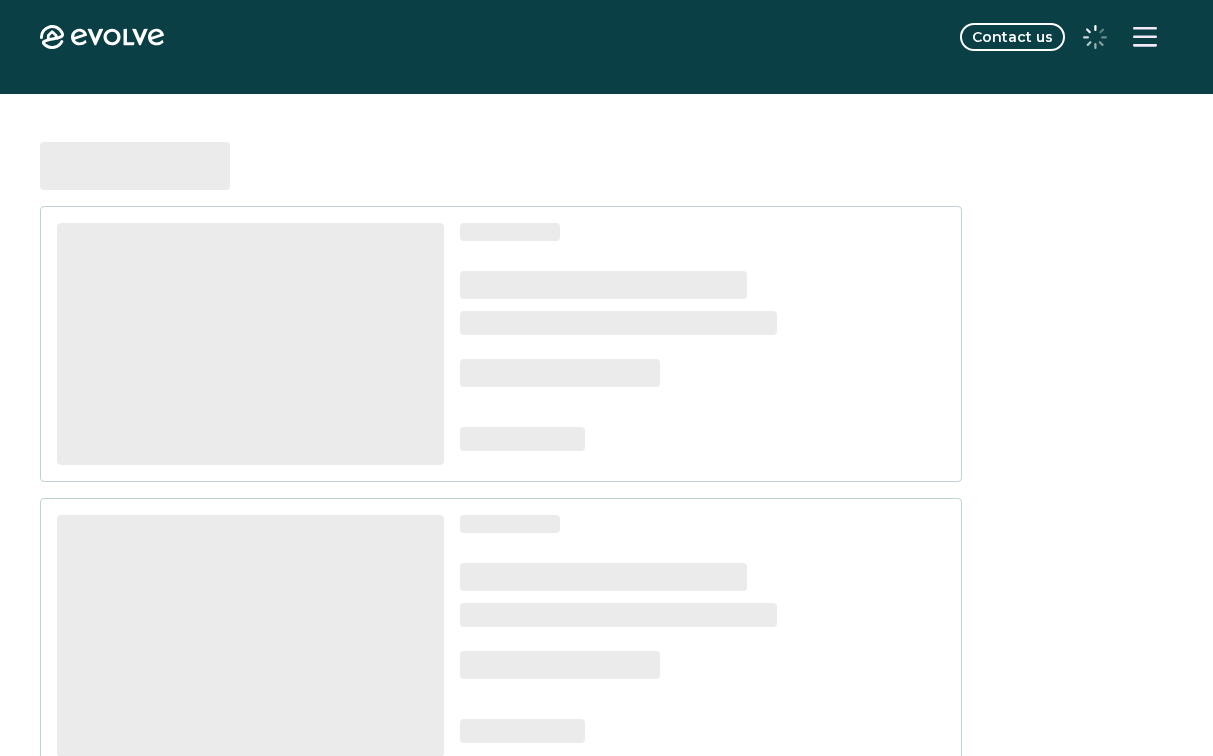 scroll, scrollTop: 0, scrollLeft: 0, axis: both 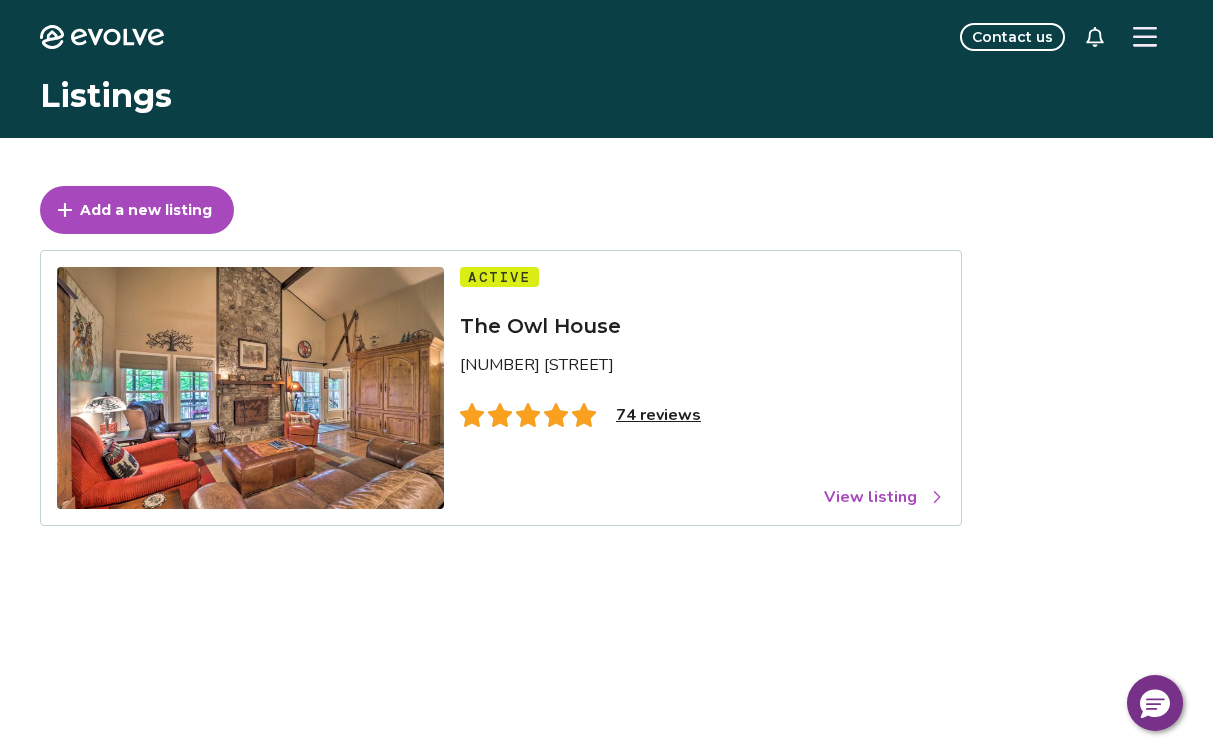 click 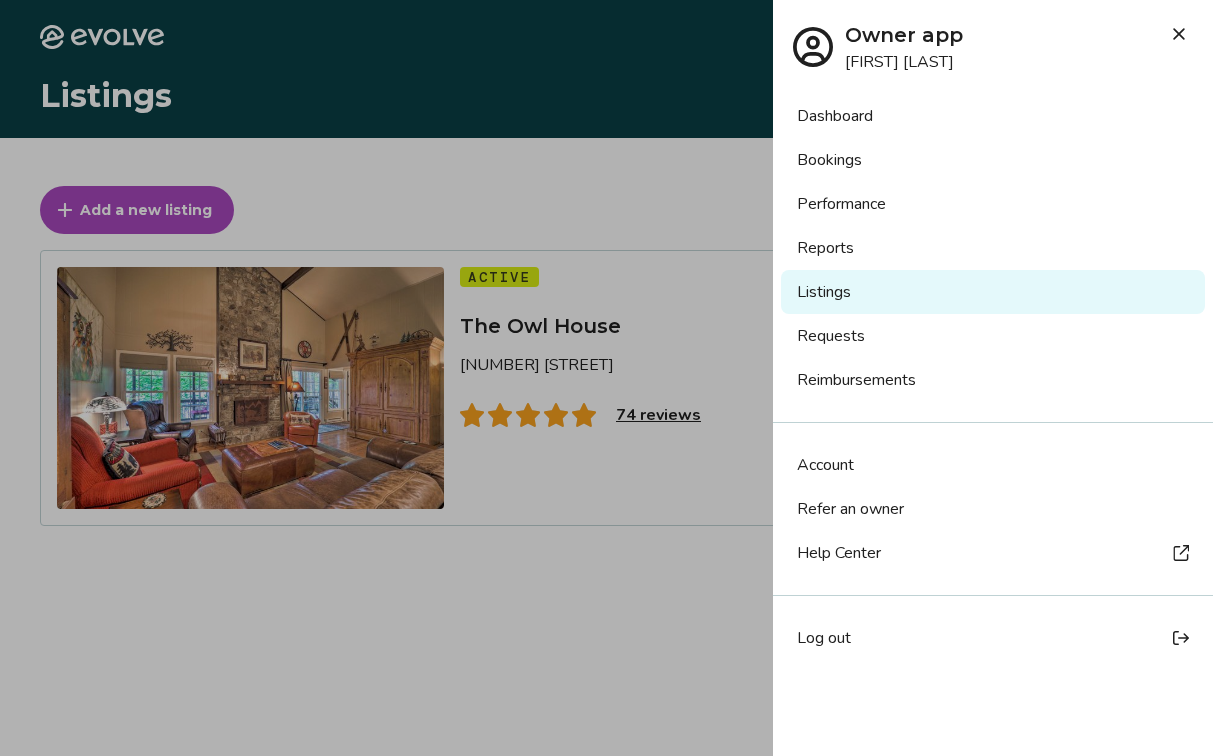 click on "Reports" at bounding box center [993, 248] 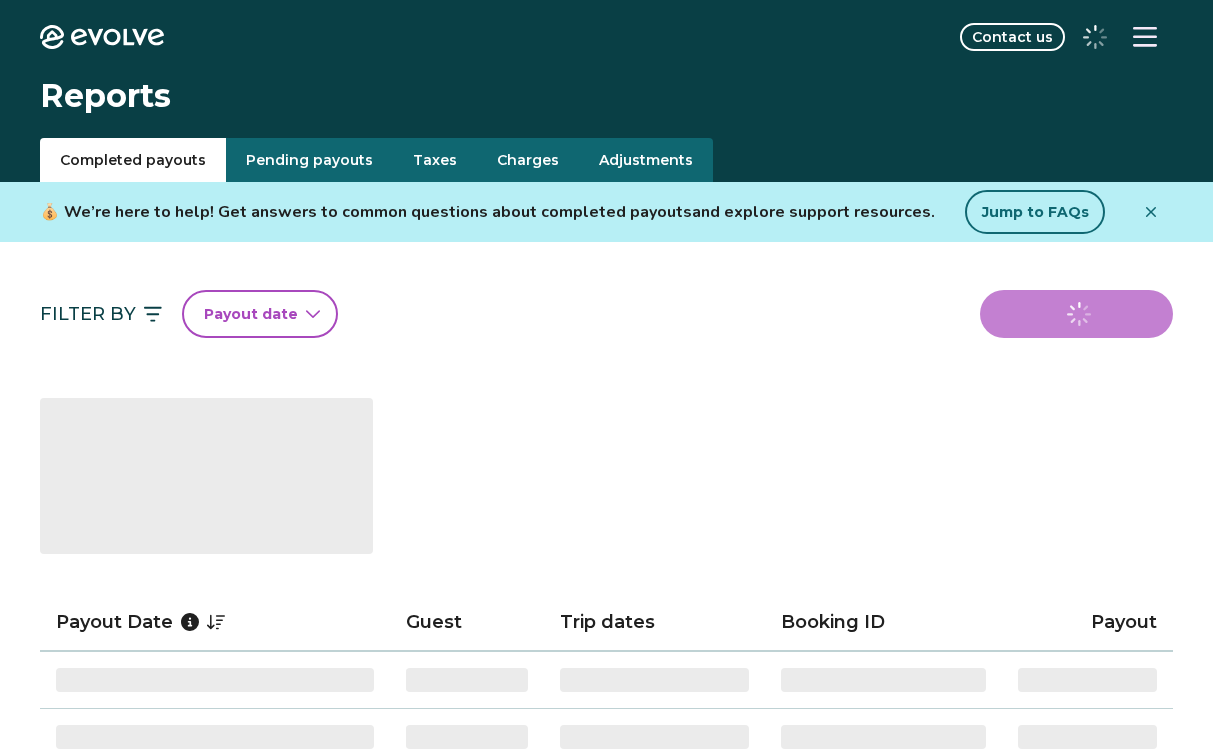 scroll, scrollTop: 0, scrollLeft: 0, axis: both 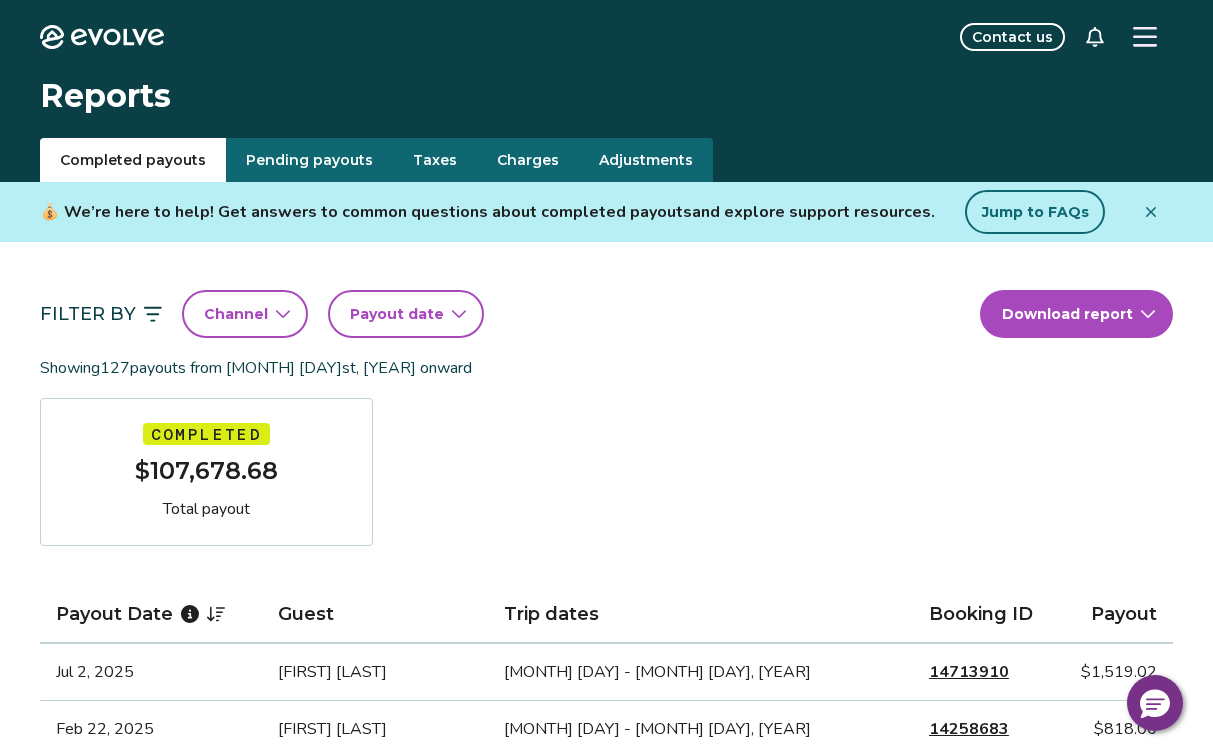click 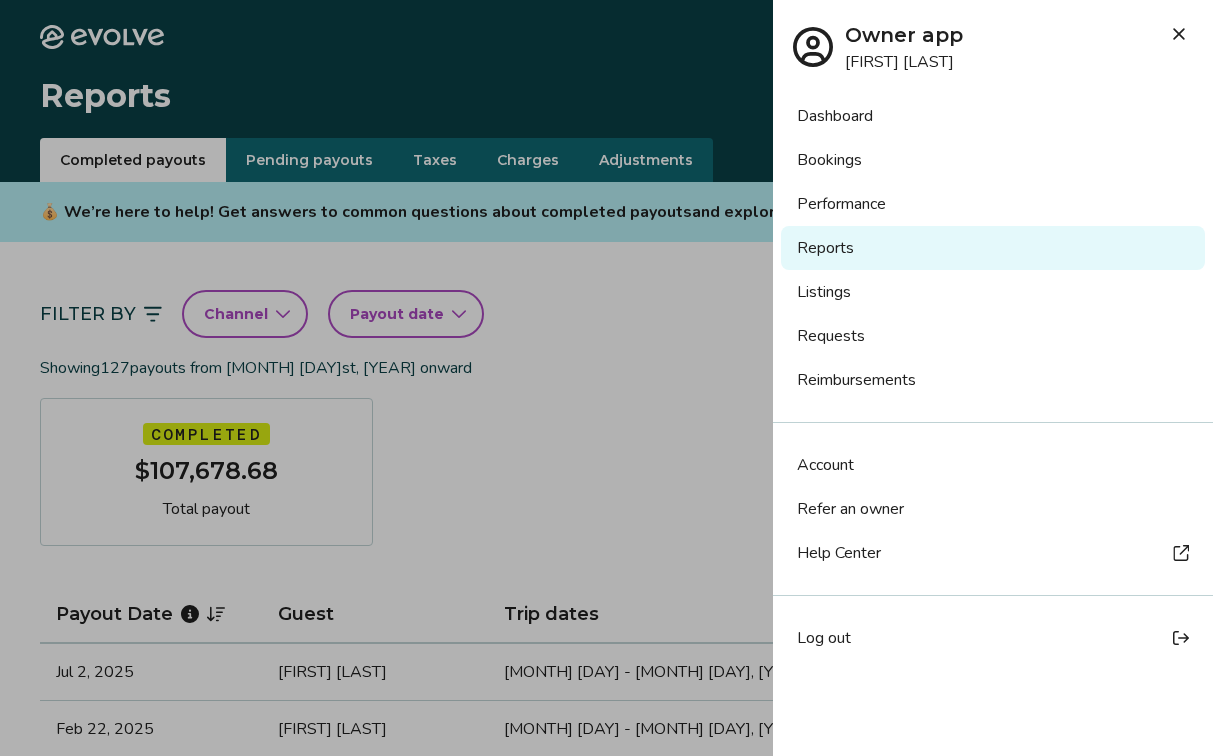 click on "Requests" at bounding box center [993, 336] 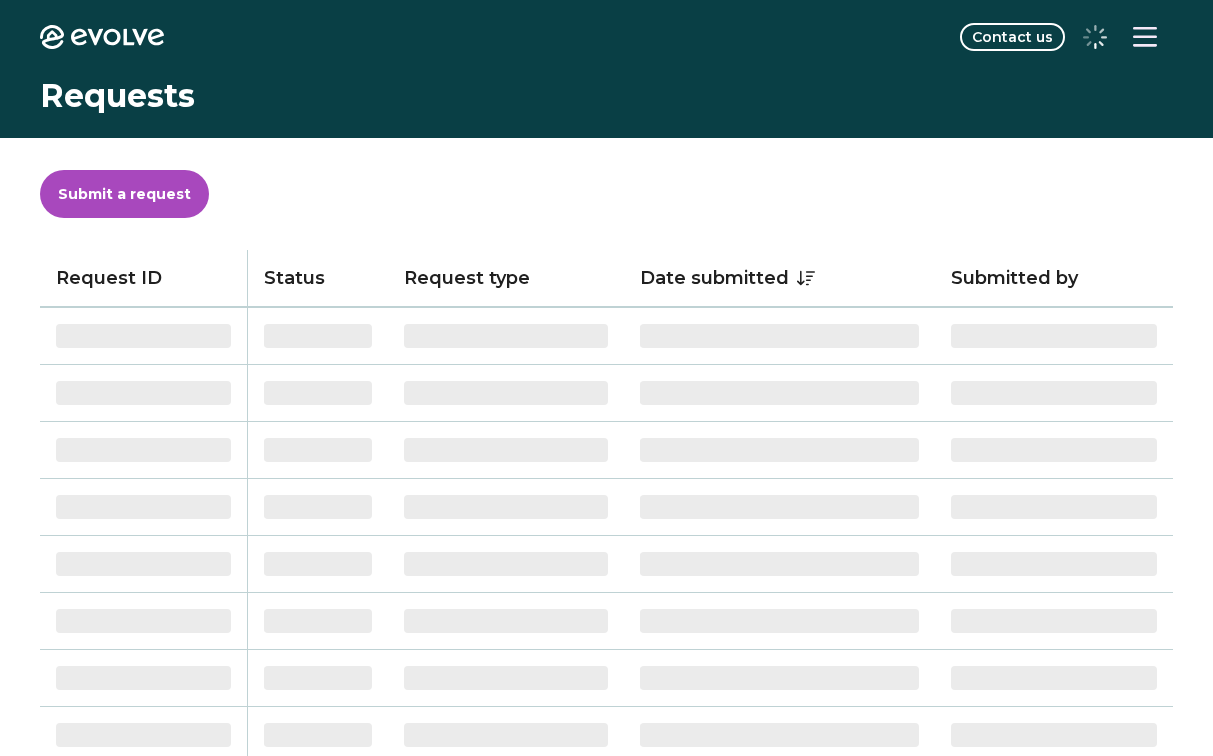 scroll, scrollTop: 0, scrollLeft: 0, axis: both 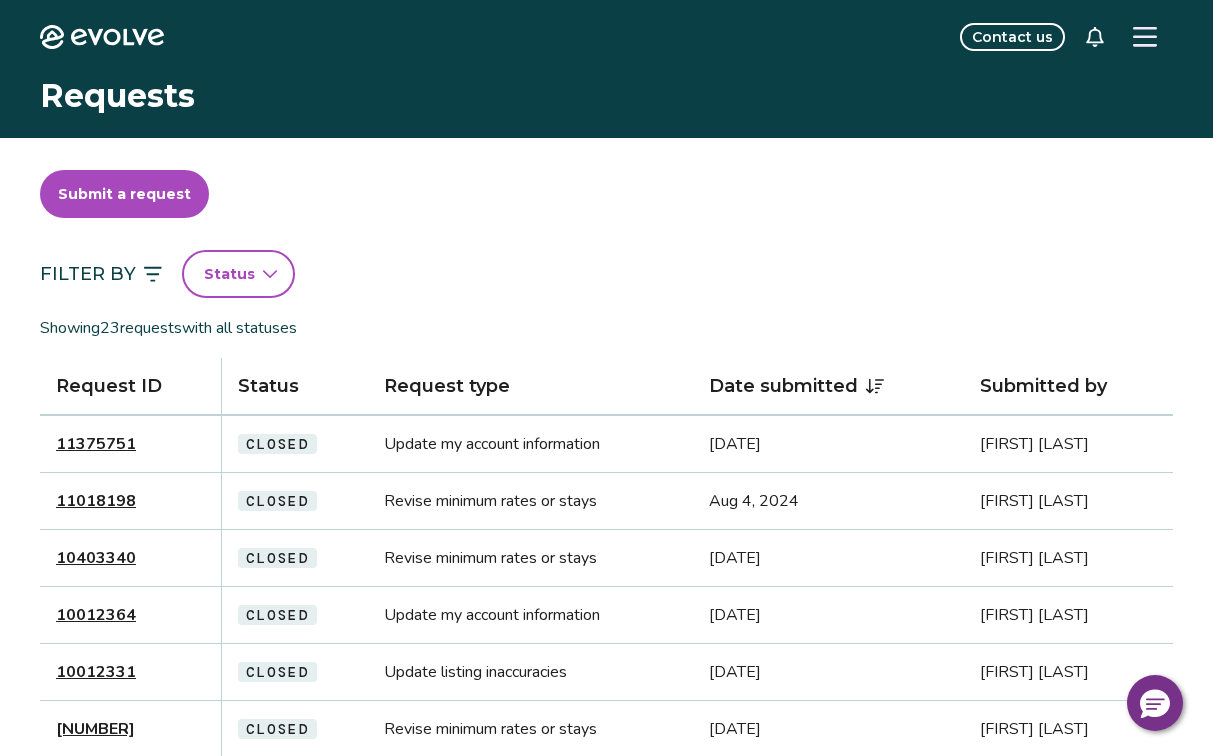 click on "Submit a request" at bounding box center (124, 194) 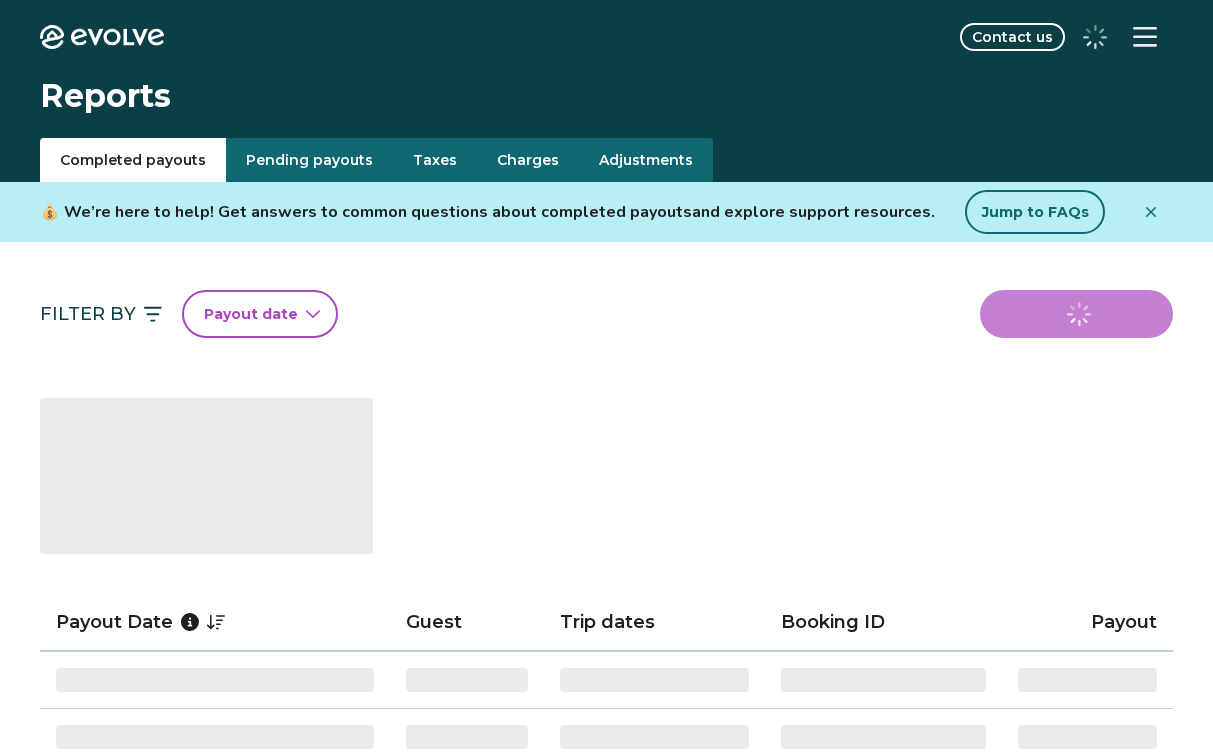 scroll, scrollTop: 0, scrollLeft: 0, axis: both 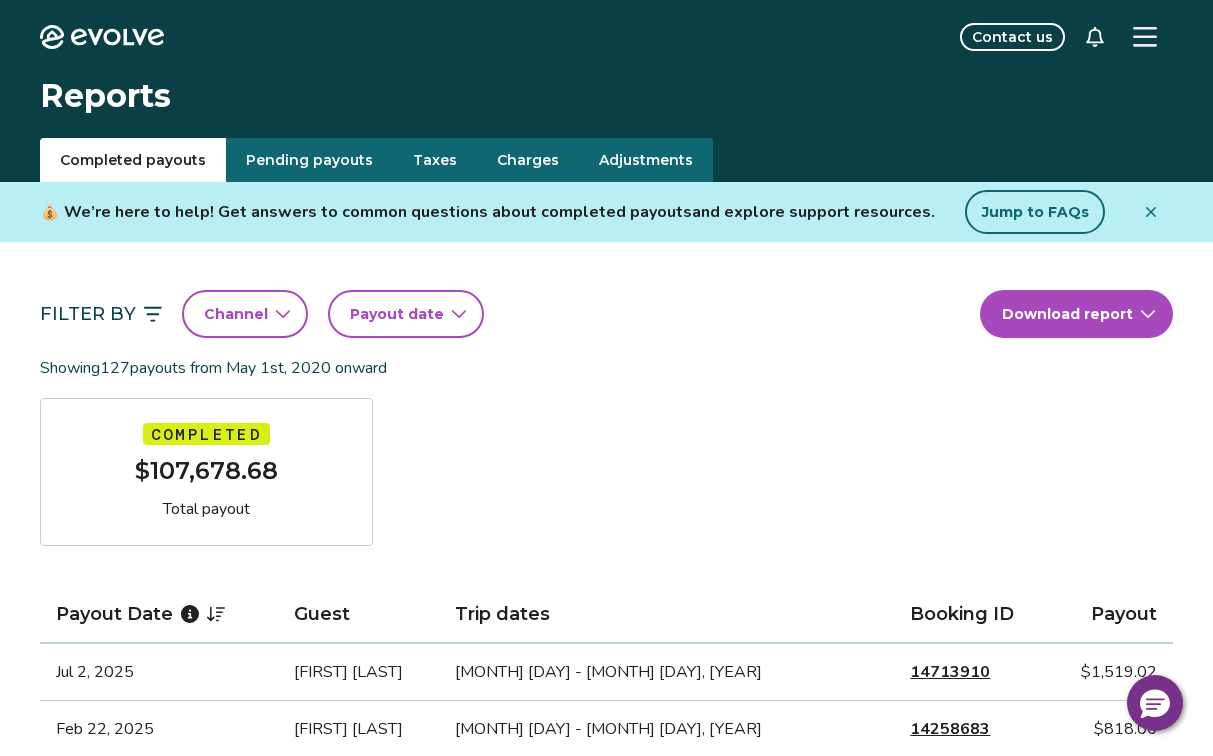 click on "14713910" at bounding box center [950, 672] 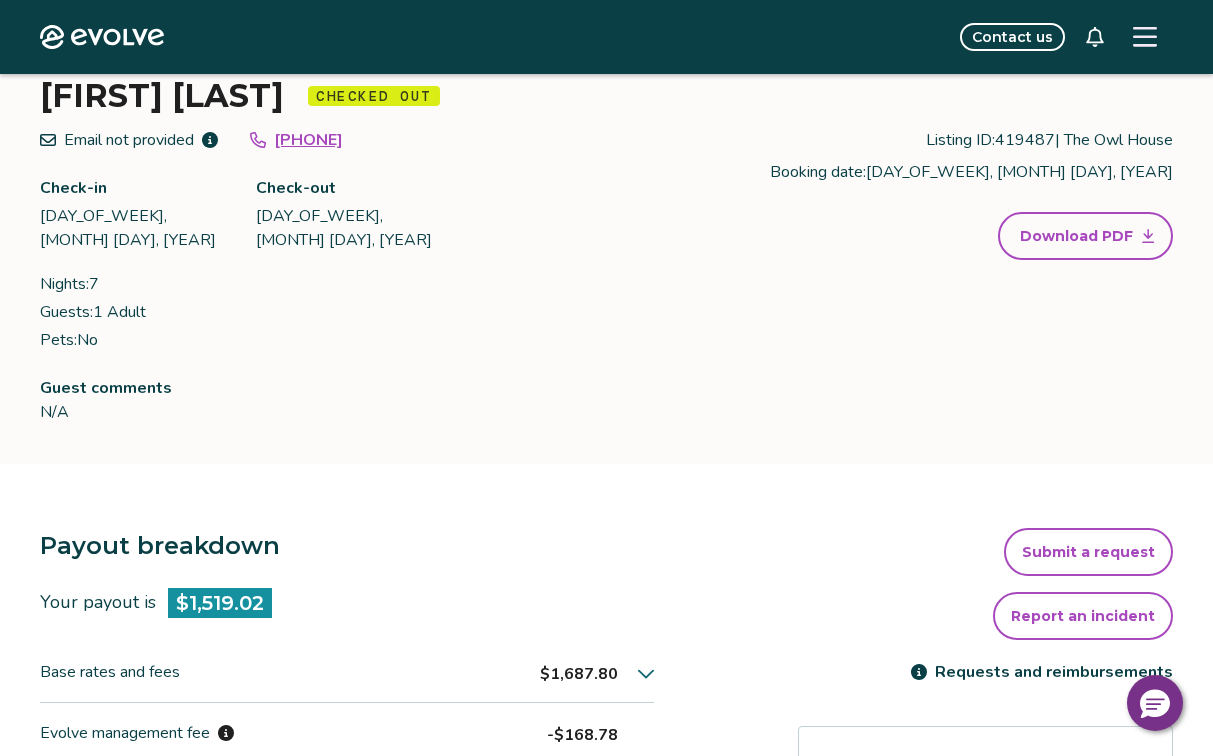 scroll, scrollTop: 117, scrollLeft: 0, axis: vertical 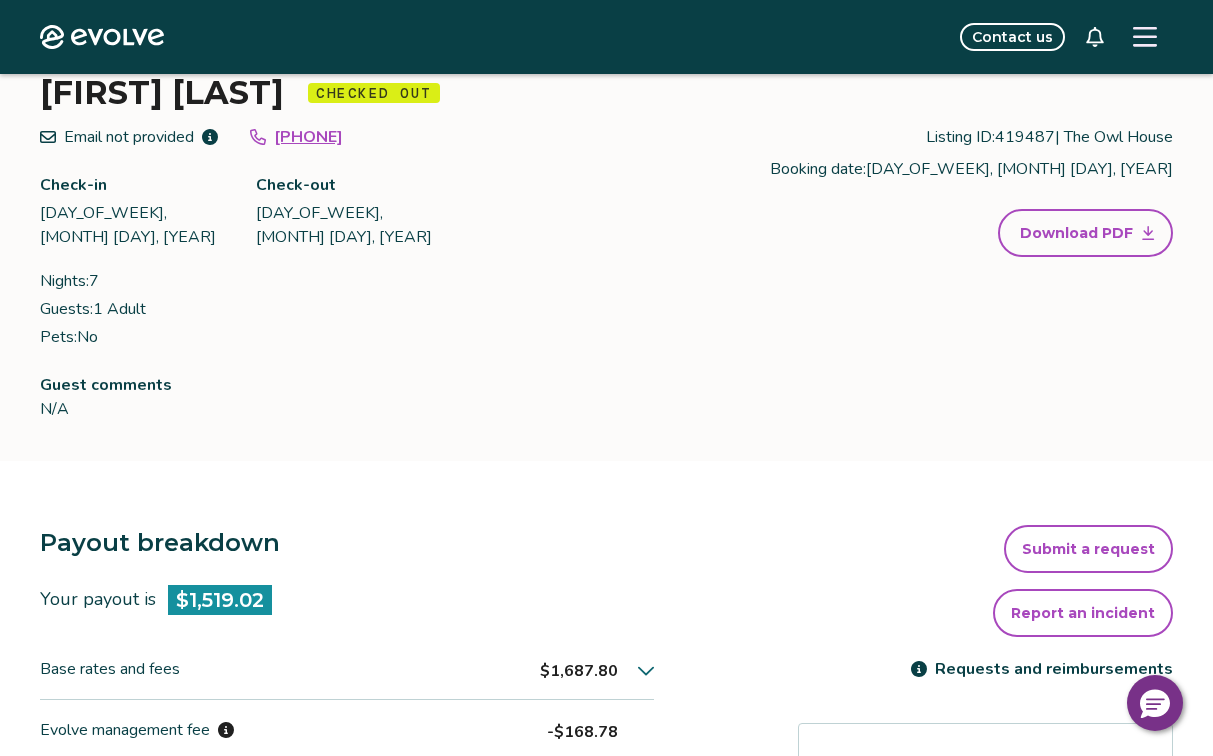 click on "Report an incident" at bounding box center [1083, 613] 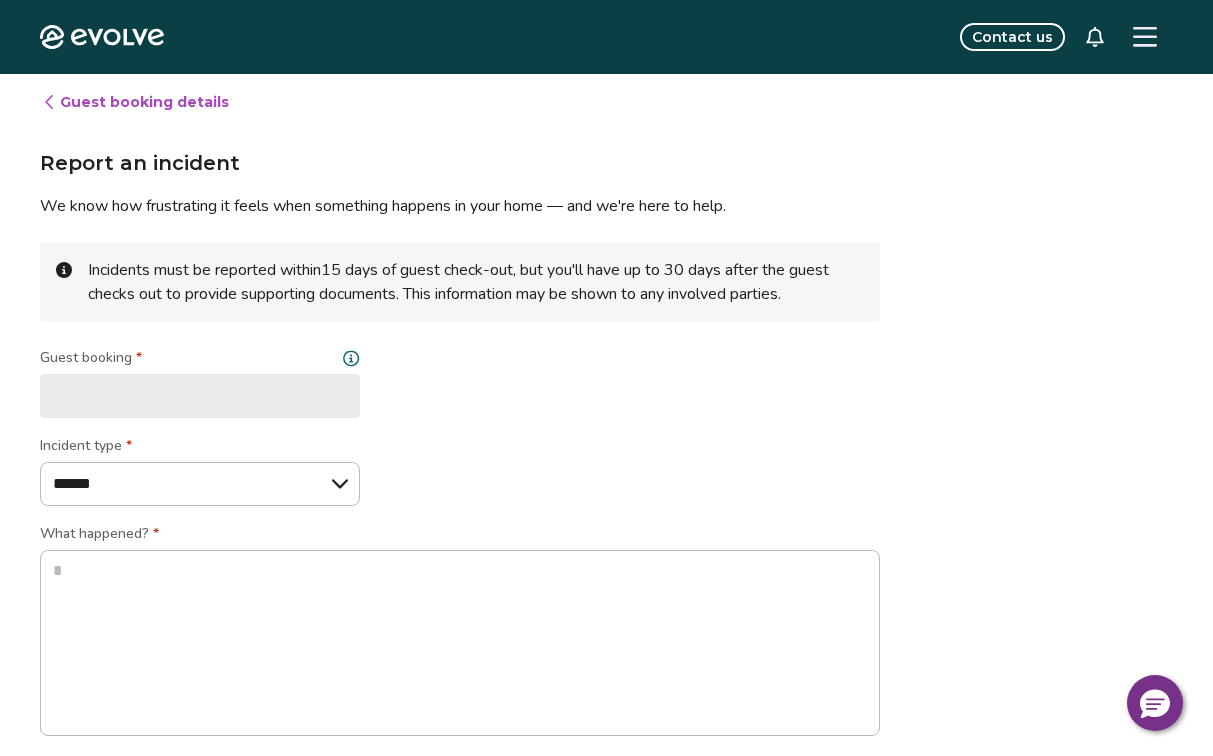 type on "*" 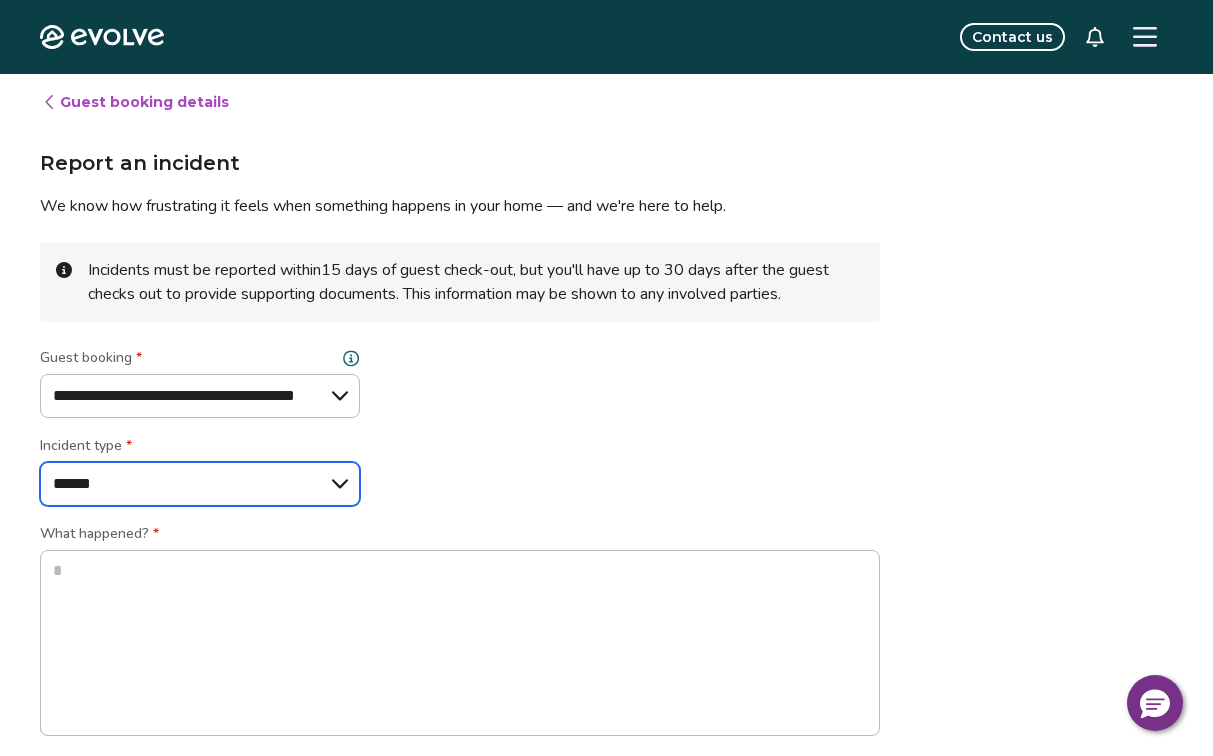 select on "**********" 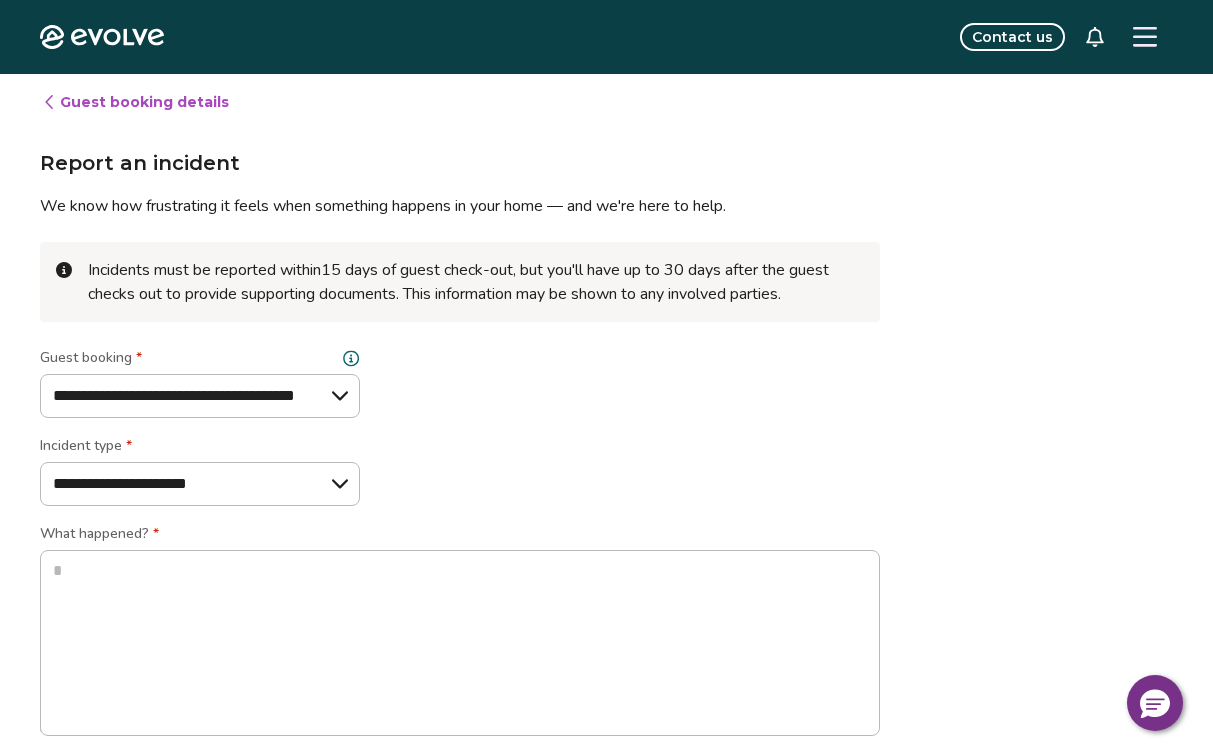 click on "Guest booking details" at bounding box center (135, 102) 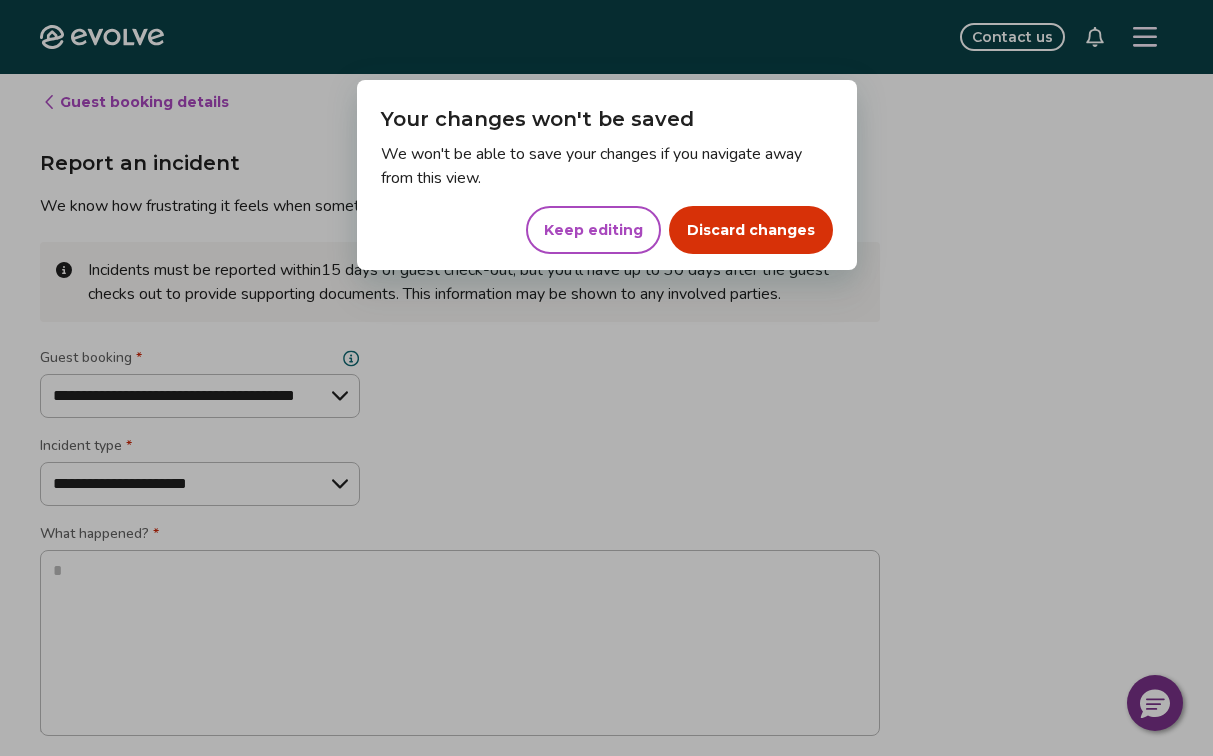 click on "Discard changes" at bounding box center [751, 230] 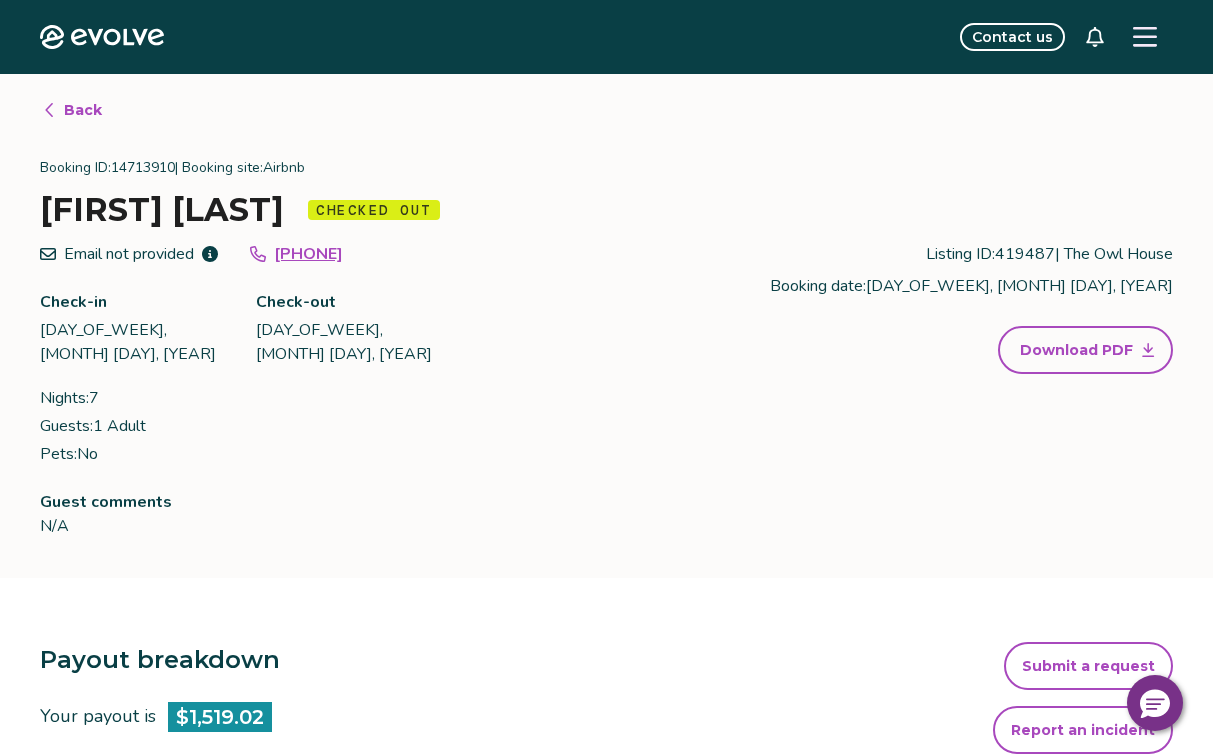 click 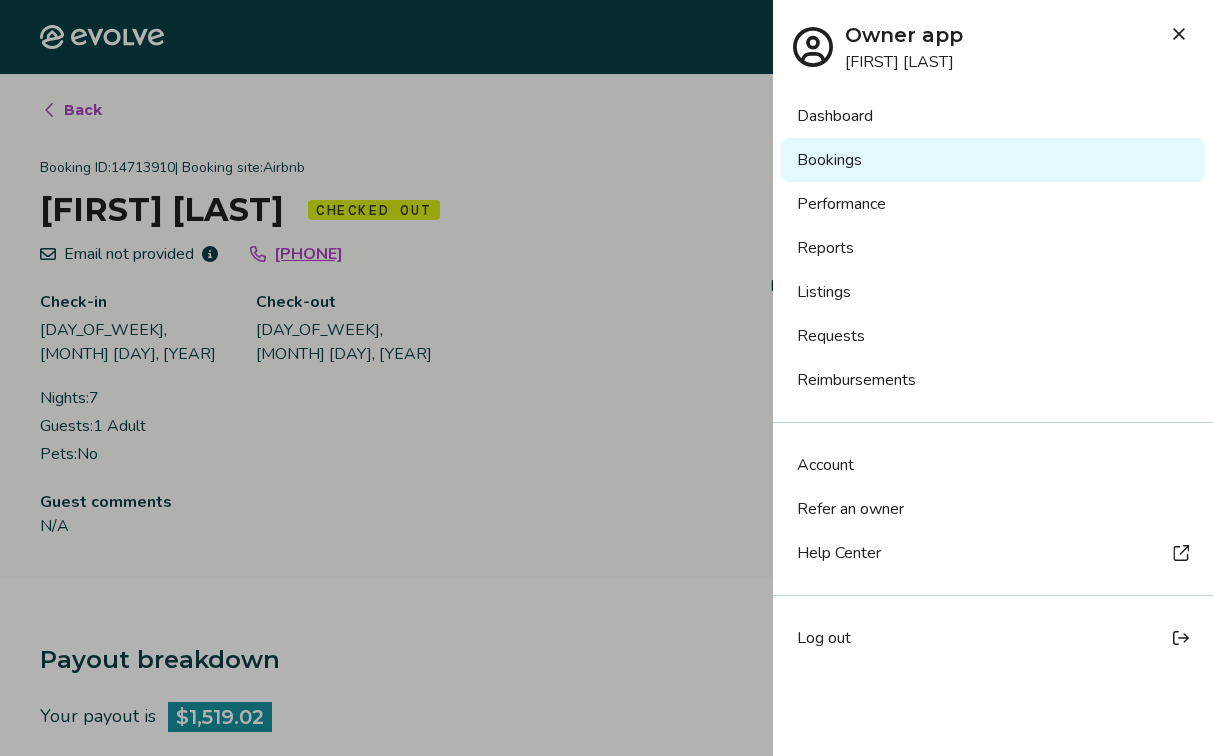 click on "Requests" at bounding box center (993, 336) 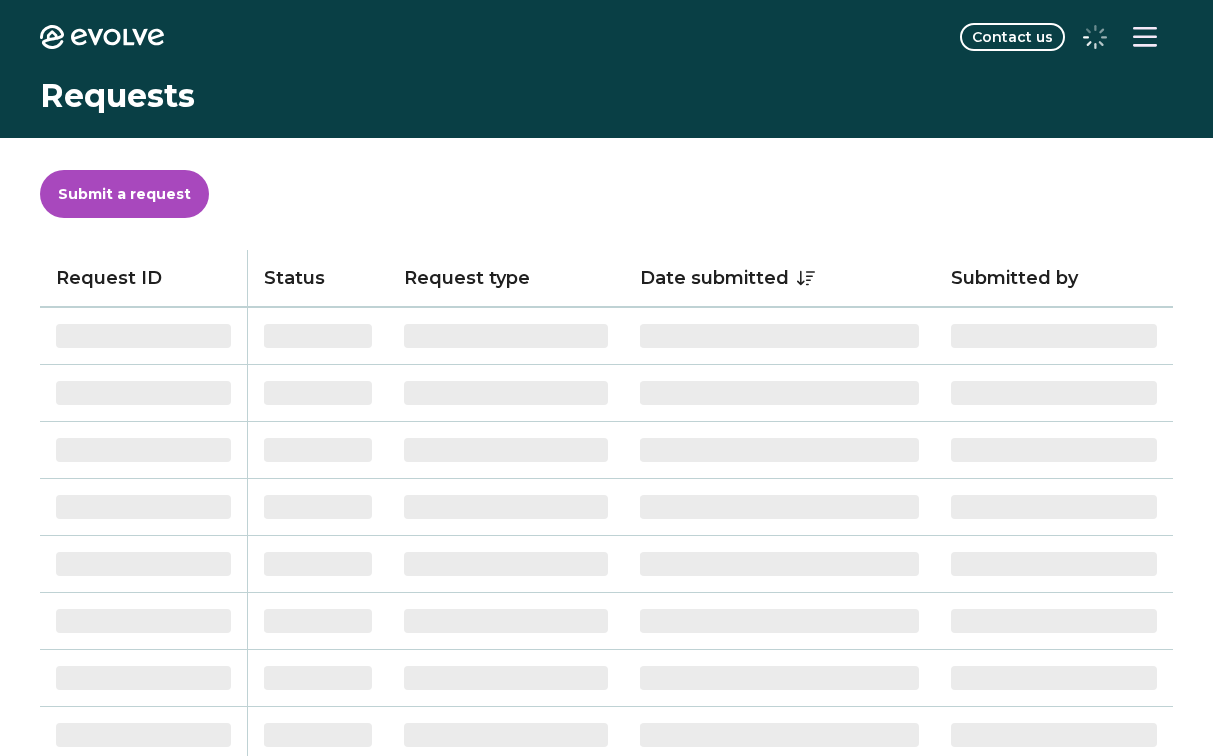 scroll, scrollTop: 0, scrollLeft: 0, axis: both 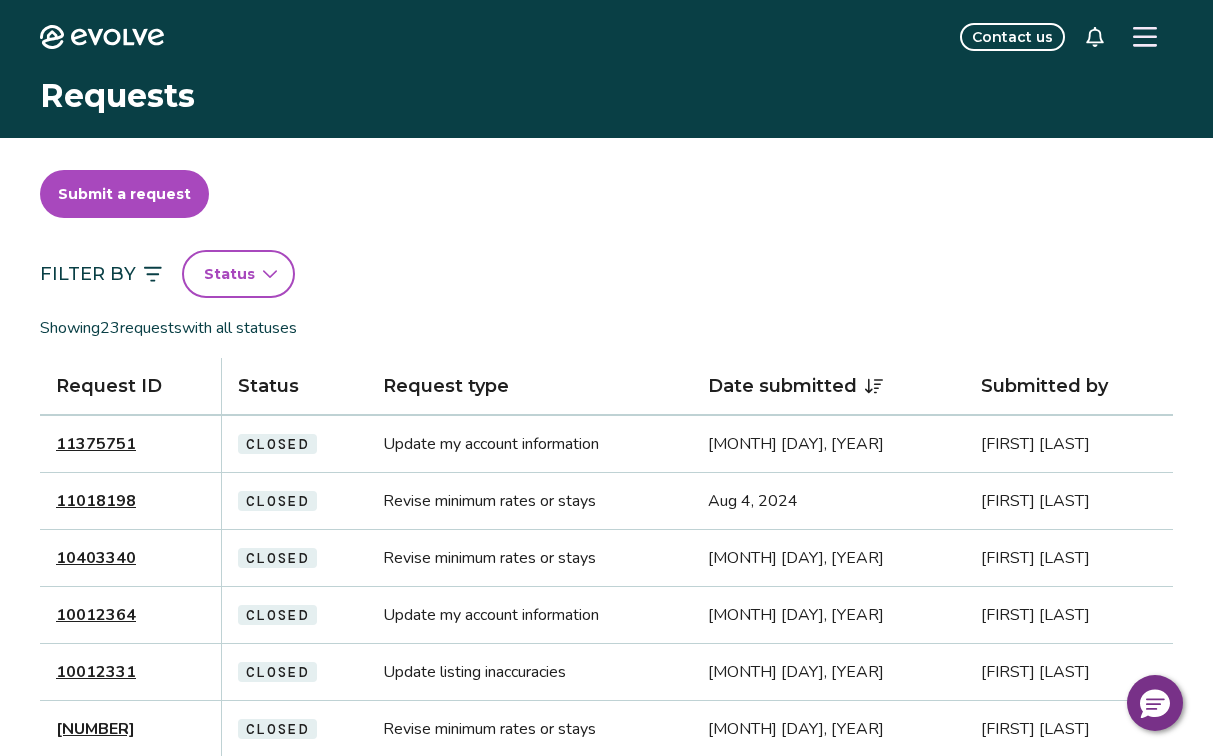 click on "Submit a request" at bounding box center (124, 194) 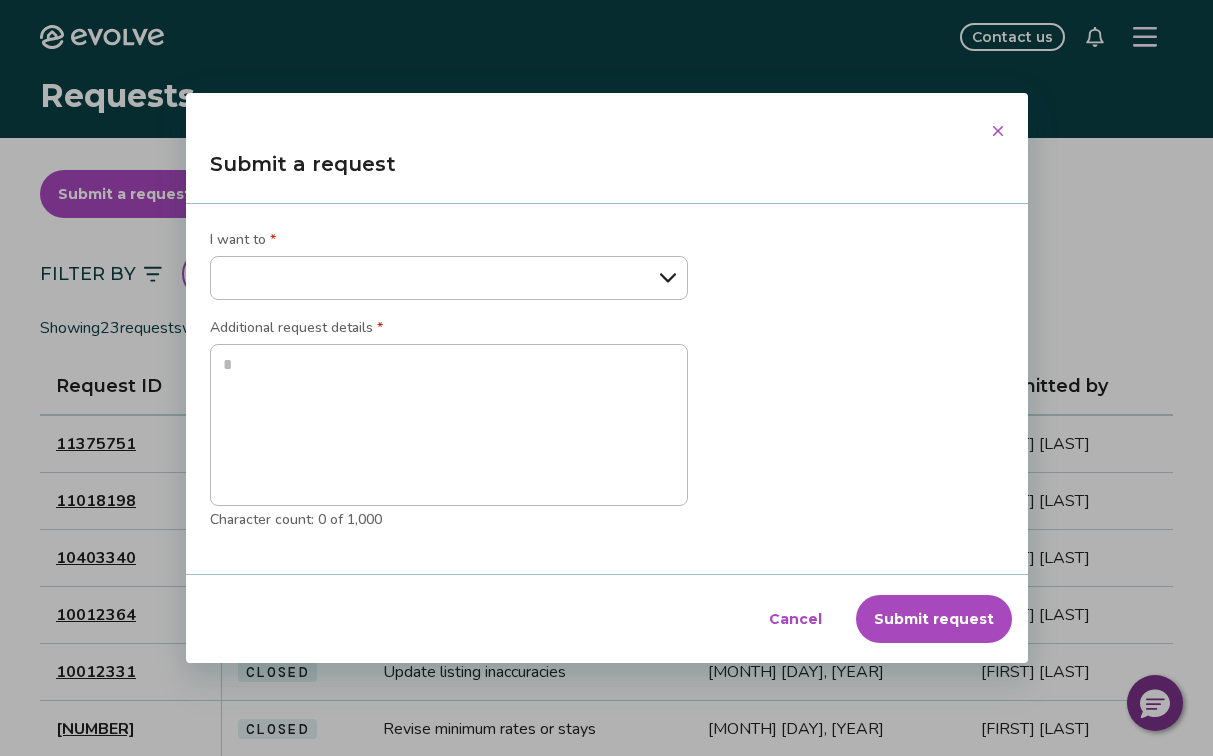 click on "**********" at bounding box center (606, 378) 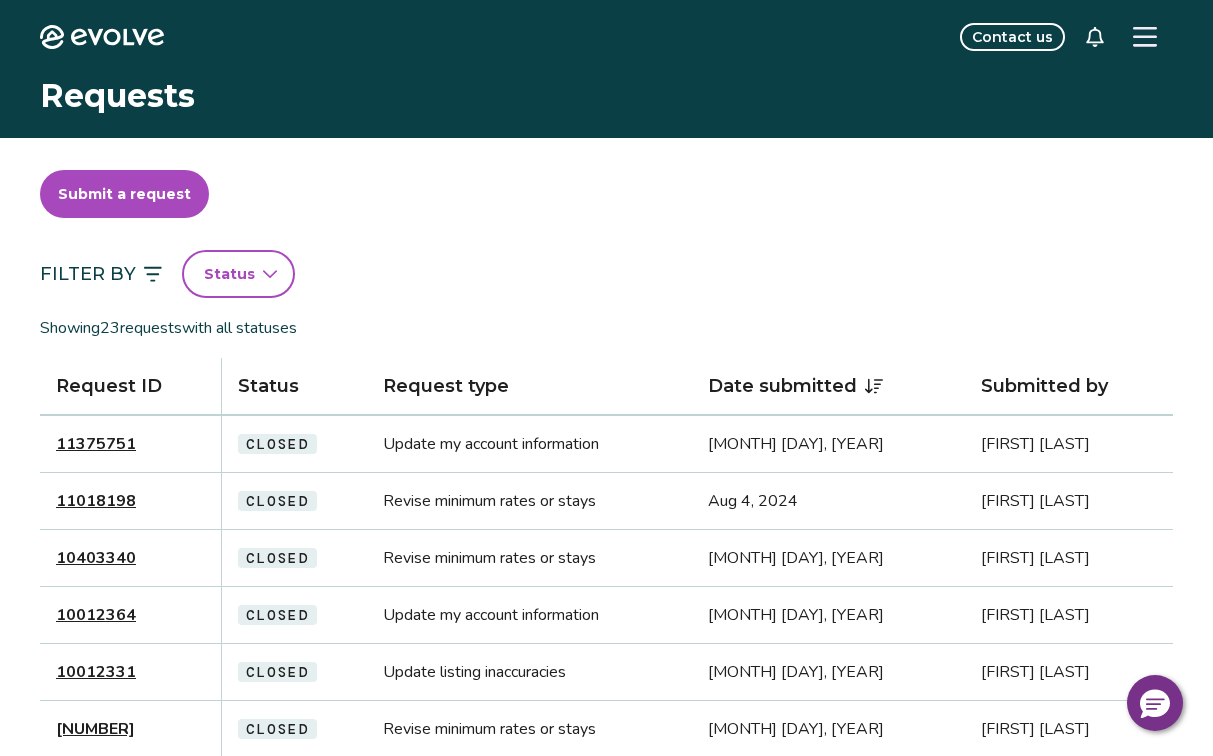 click at bounding box center [1145, 37] 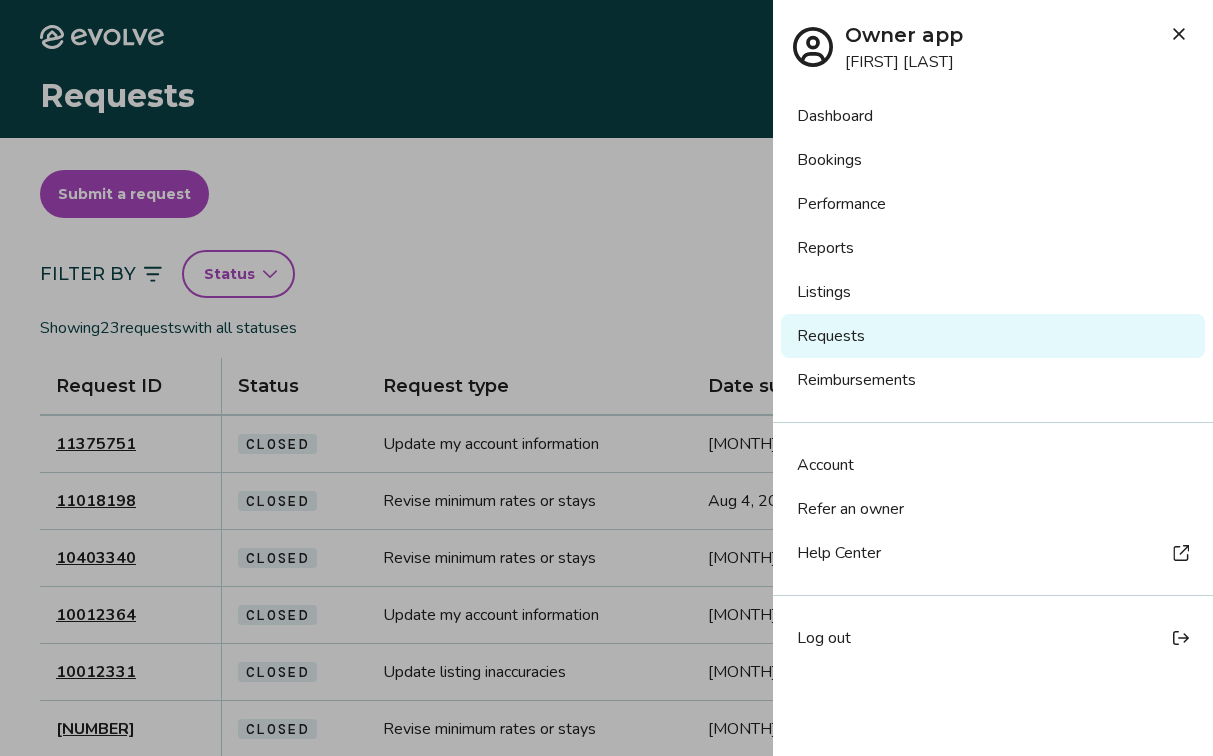 click on "Listings" at bounding box center [993, 292] 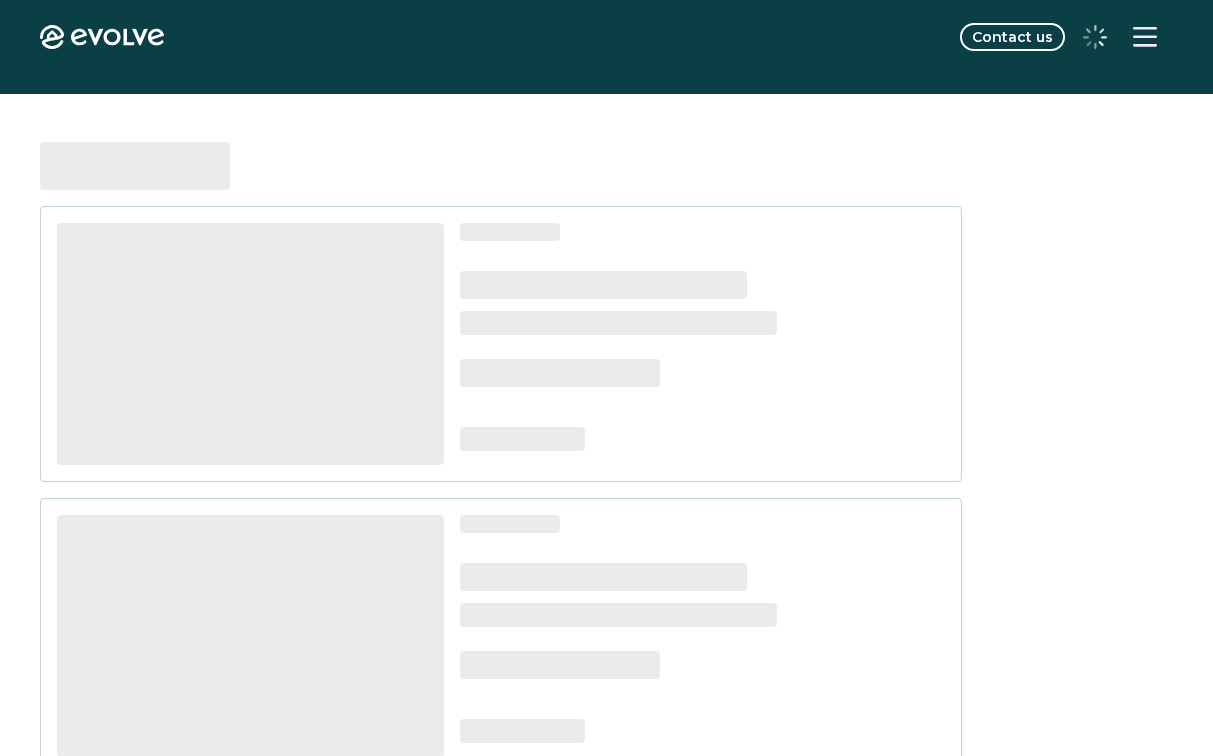 scroll, scrollTop: 0, scrollLeft: 0, axis: both 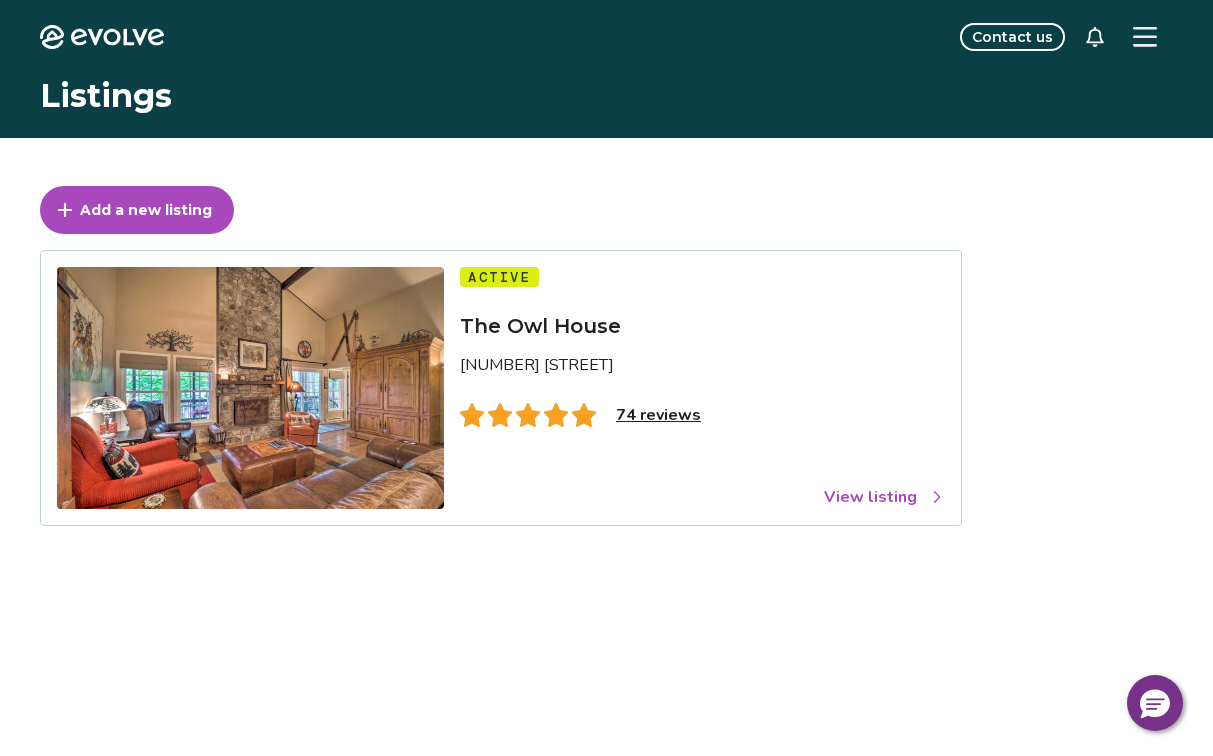 click at bounding box center [1145, 37] 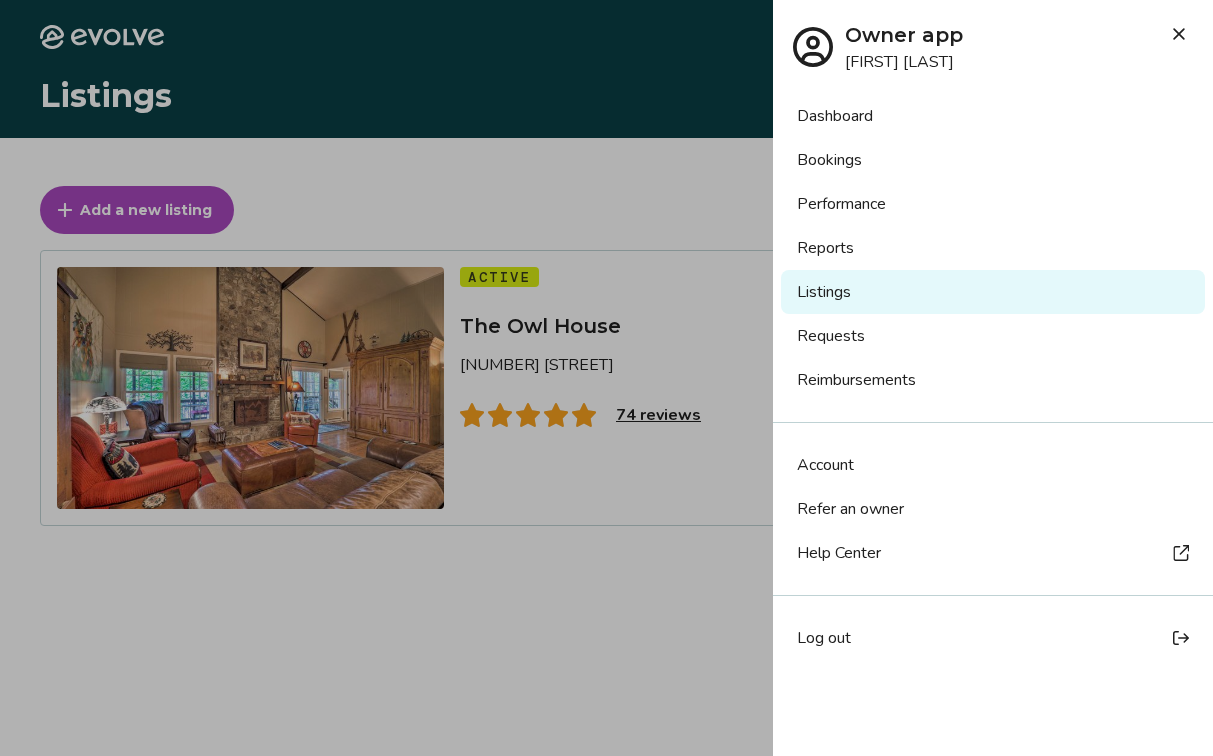 click on "Requests" at bounding box center (993, 336) 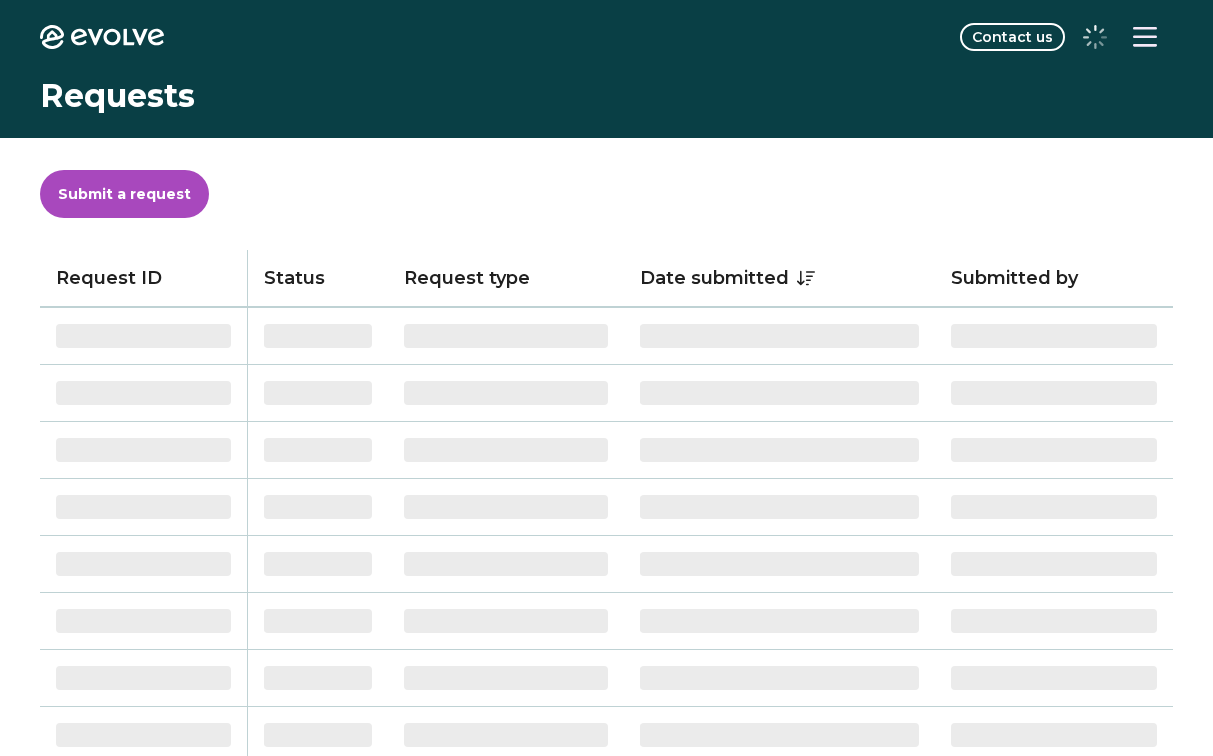 scroll, scrollTop: 0, scrollLeft: 0, axis: both 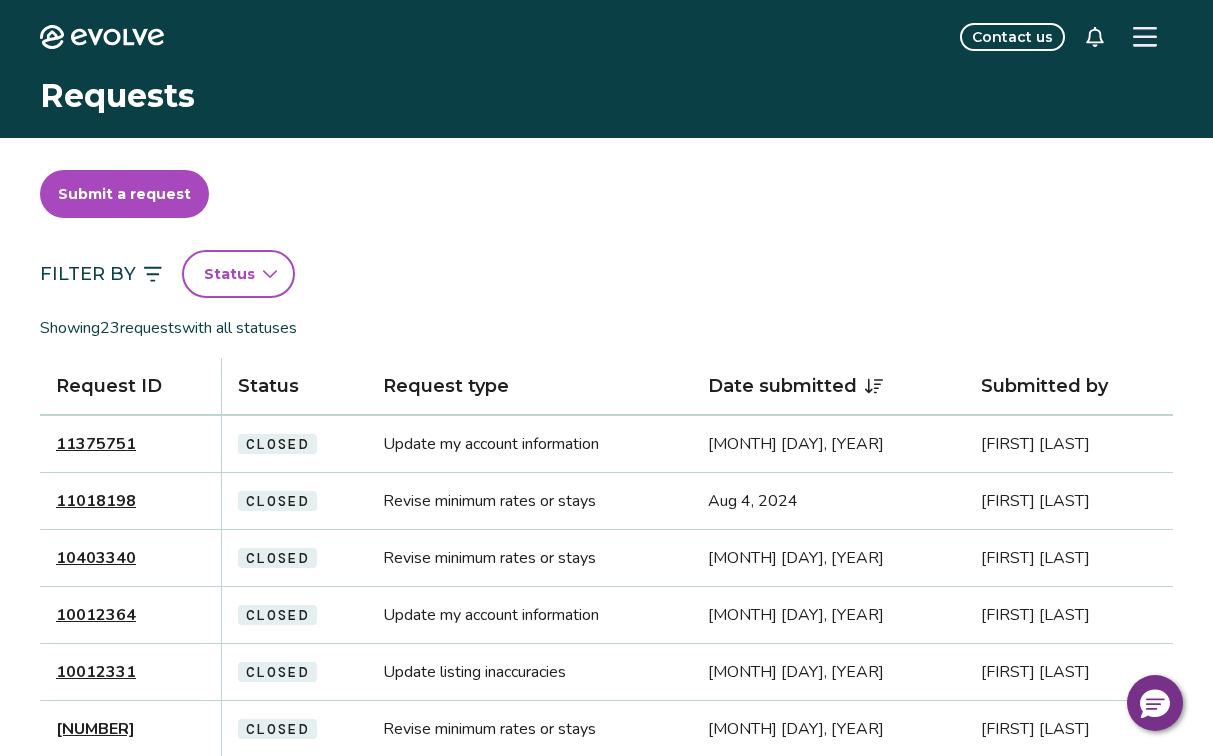 click on "Submit a request" at bounding box center [124, 194] 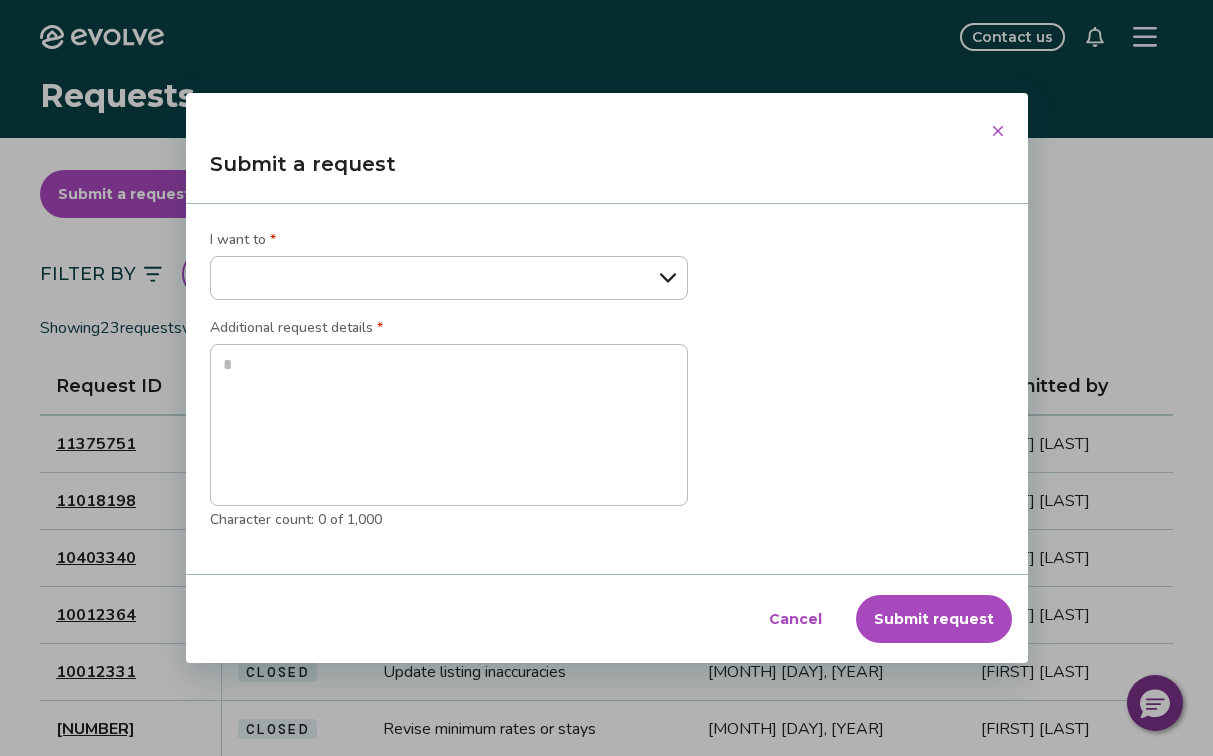 type on "*" 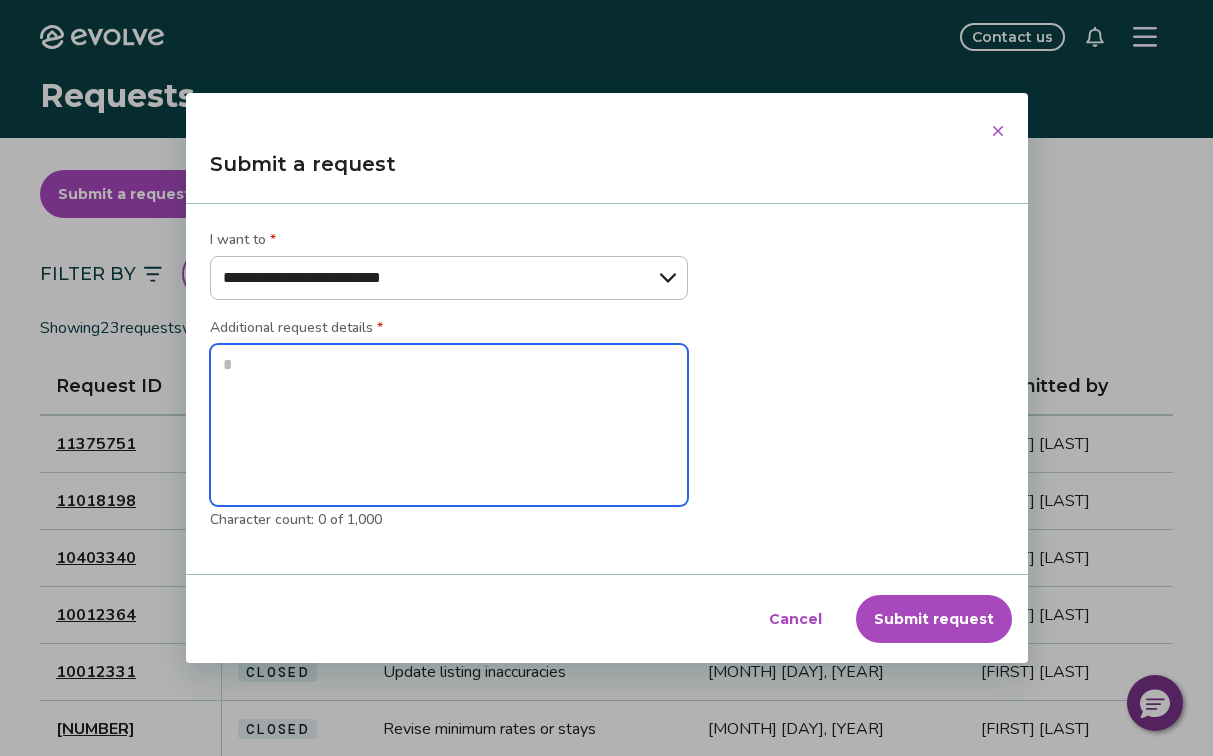 click at bounding box center (449, 425) 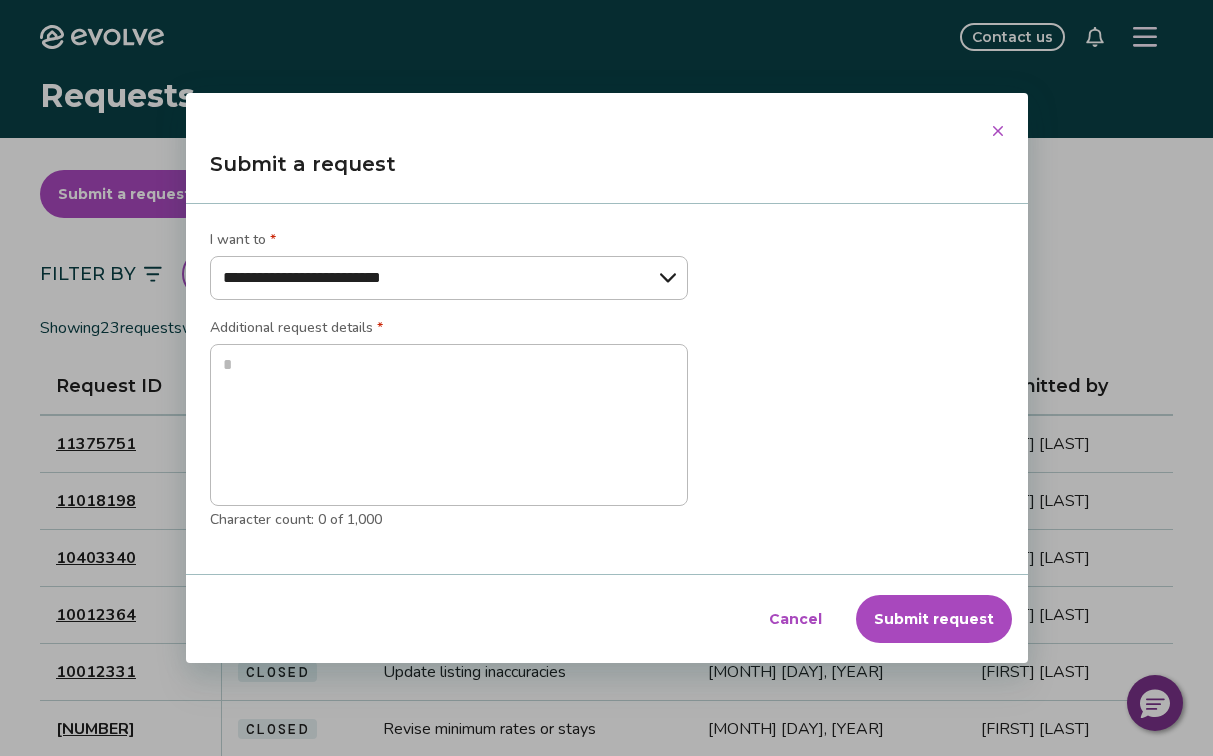 click on "**********" at bounding box center [606, 378] 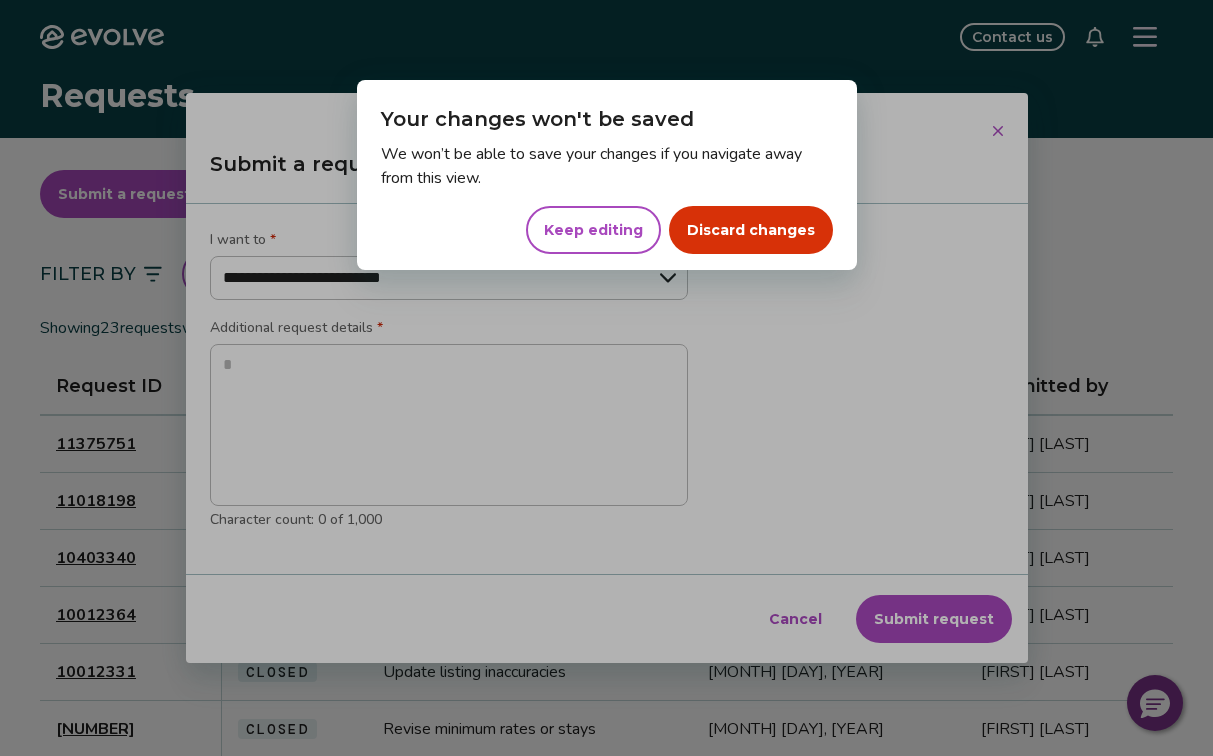 click on "Discard changes" at bounding box center [751, 230] 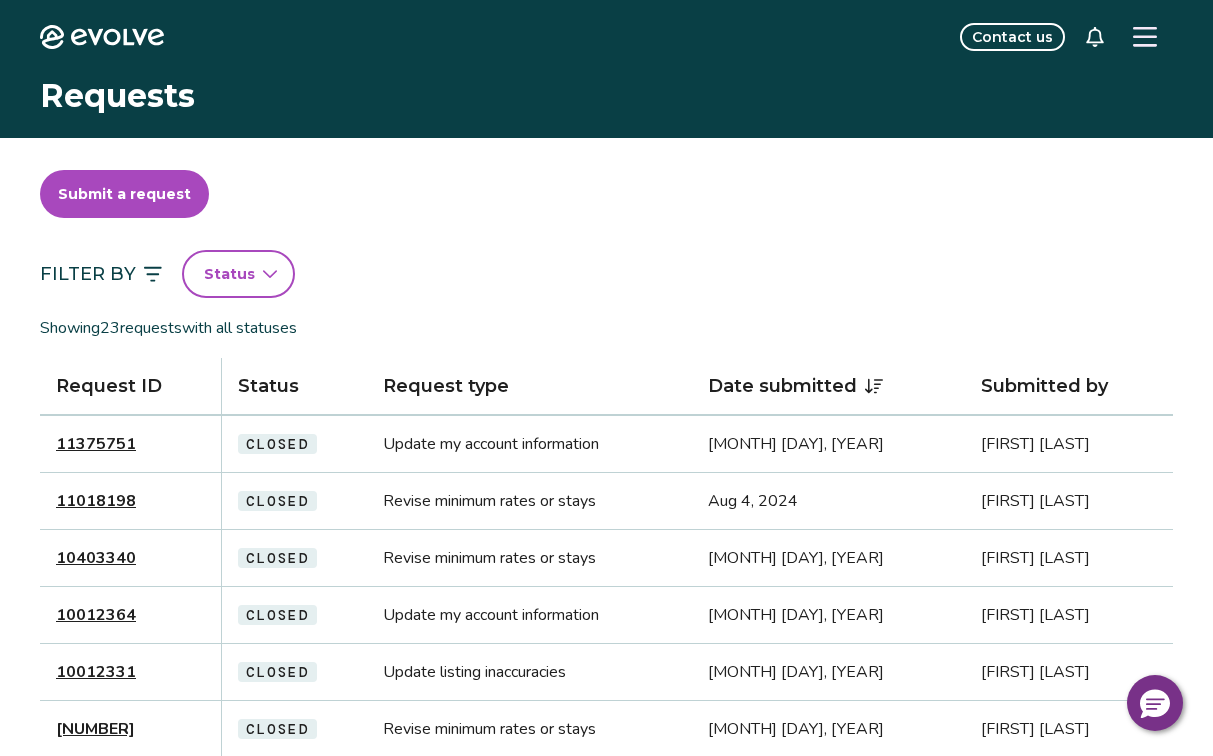 click 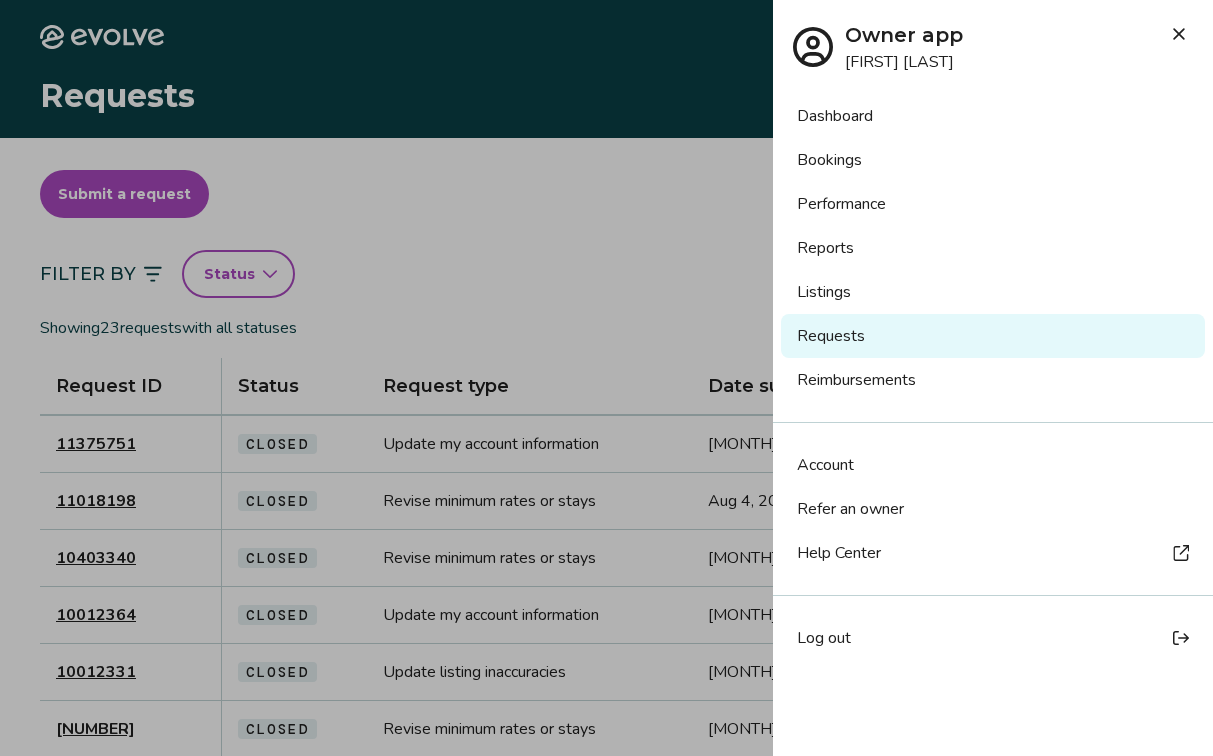 click on "Bookings" at bounding box center [993, 160] 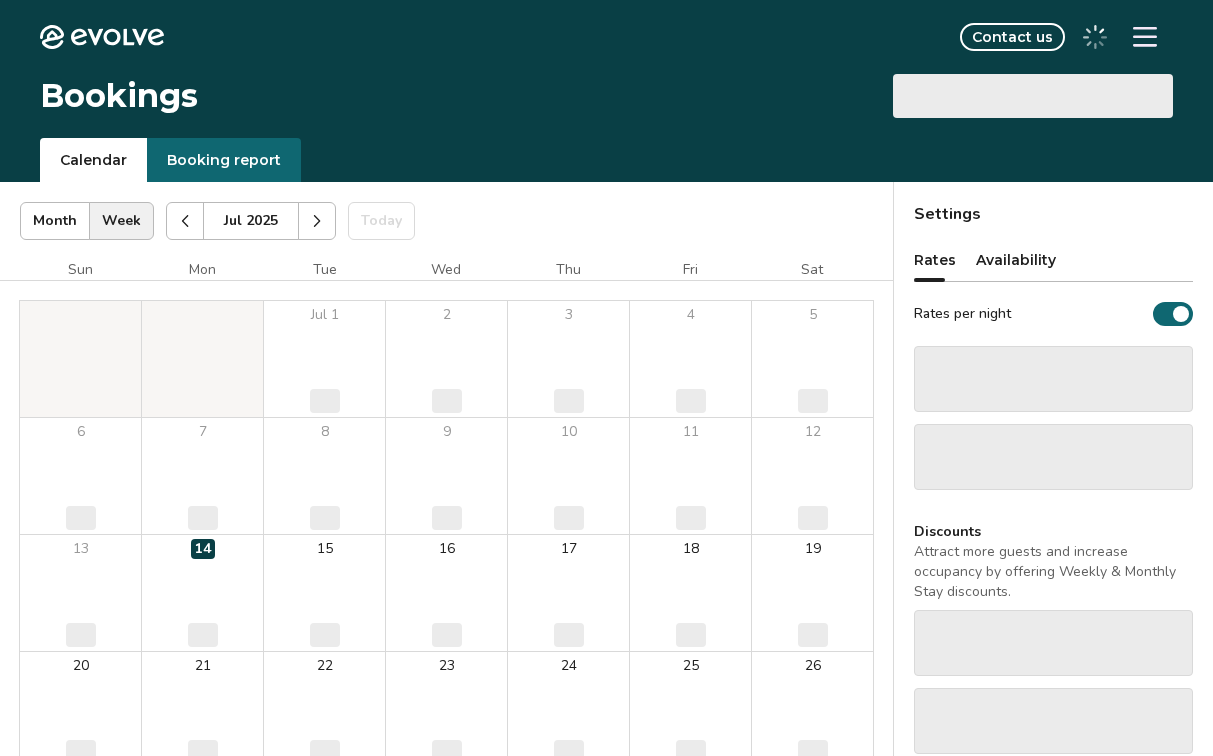 scroll, scrollTop: 0, scrollLeft: 0, axis: both 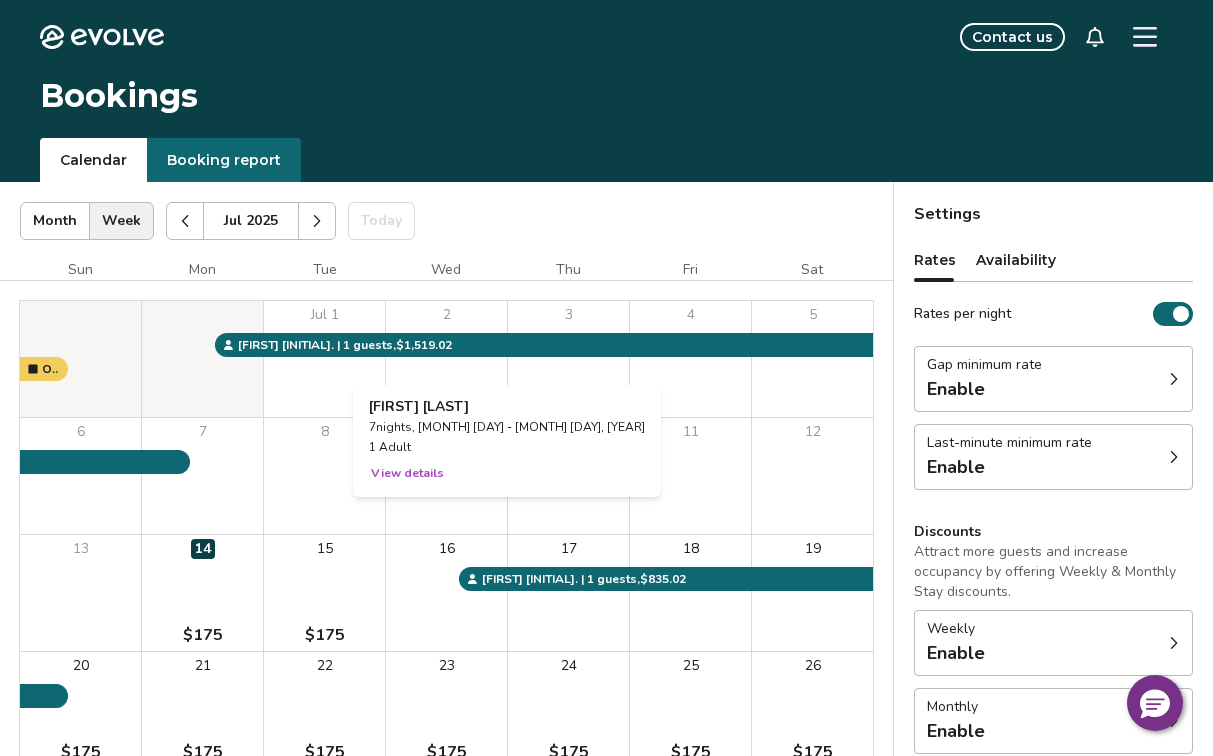 click on "2" at bounding box center [446, 359] 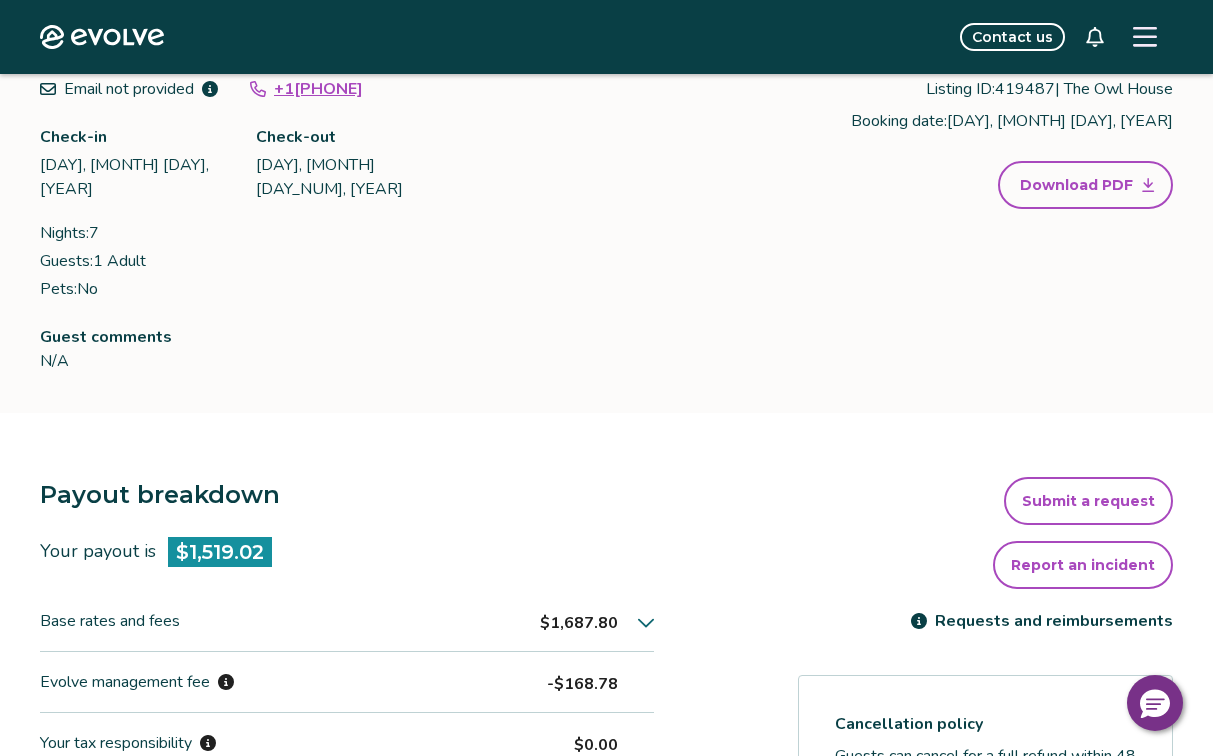 scroll, scrollTop: 166, scrollLeft: 0, axis: vertical 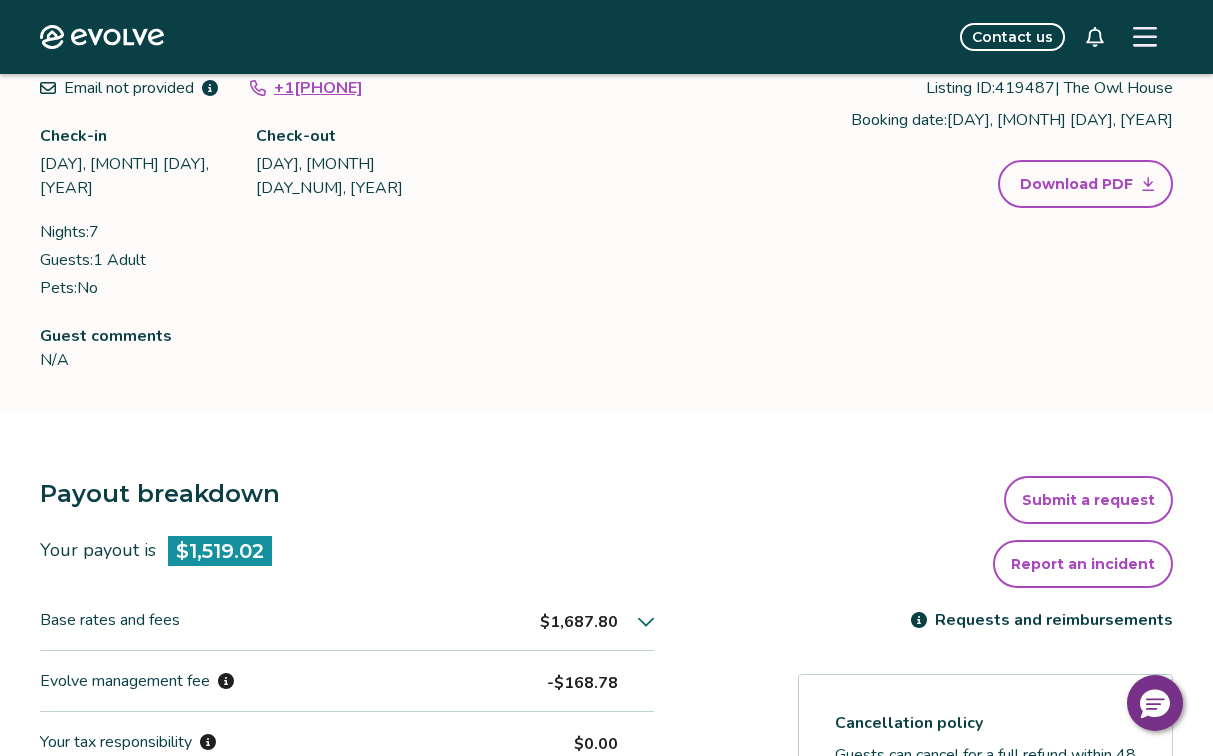 click on "Submit a request" at bounding box center [1088, 500] 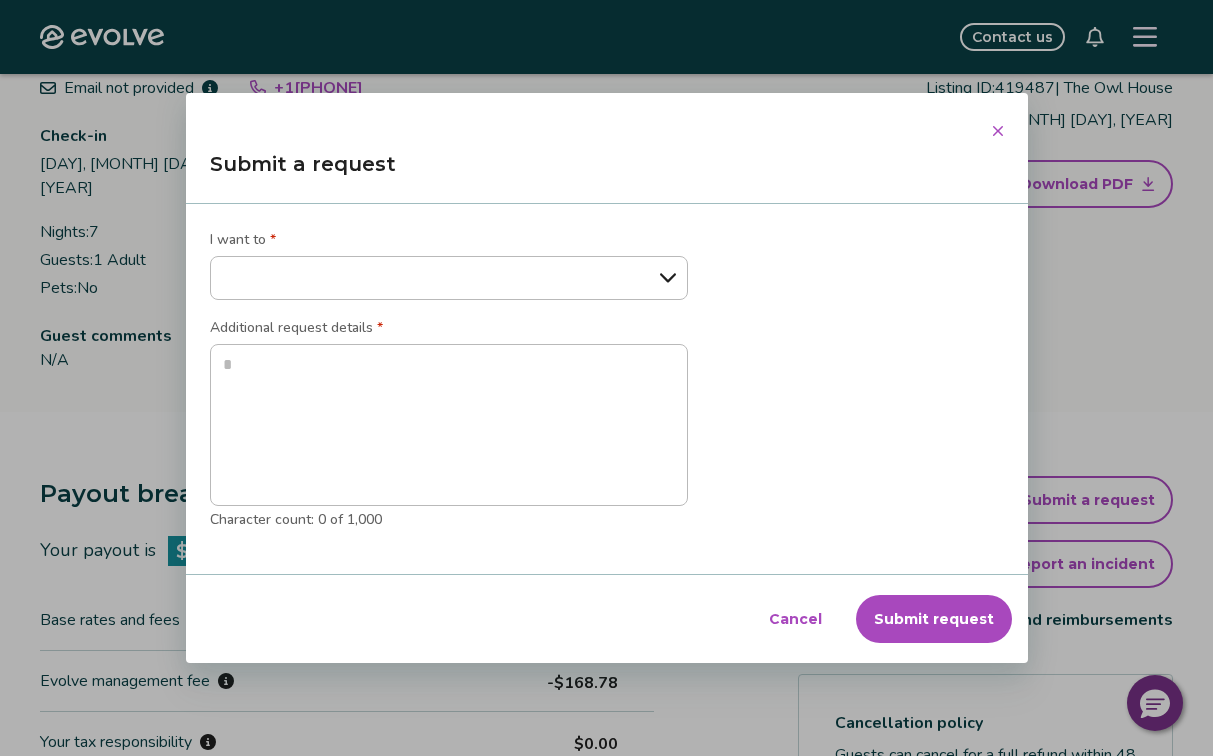 click on "Cancel" at bounding box center (795, 619) 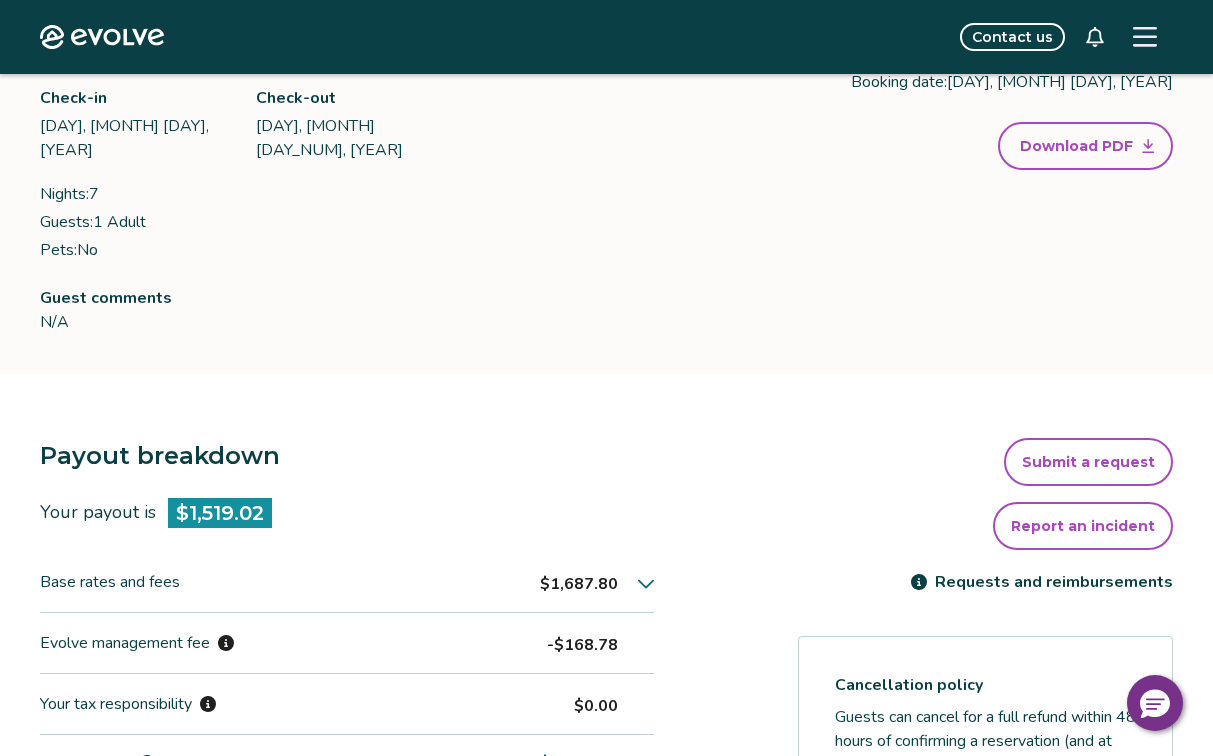 scroll, scrollTop: 165, scrollLeft: 0, axis: vertical 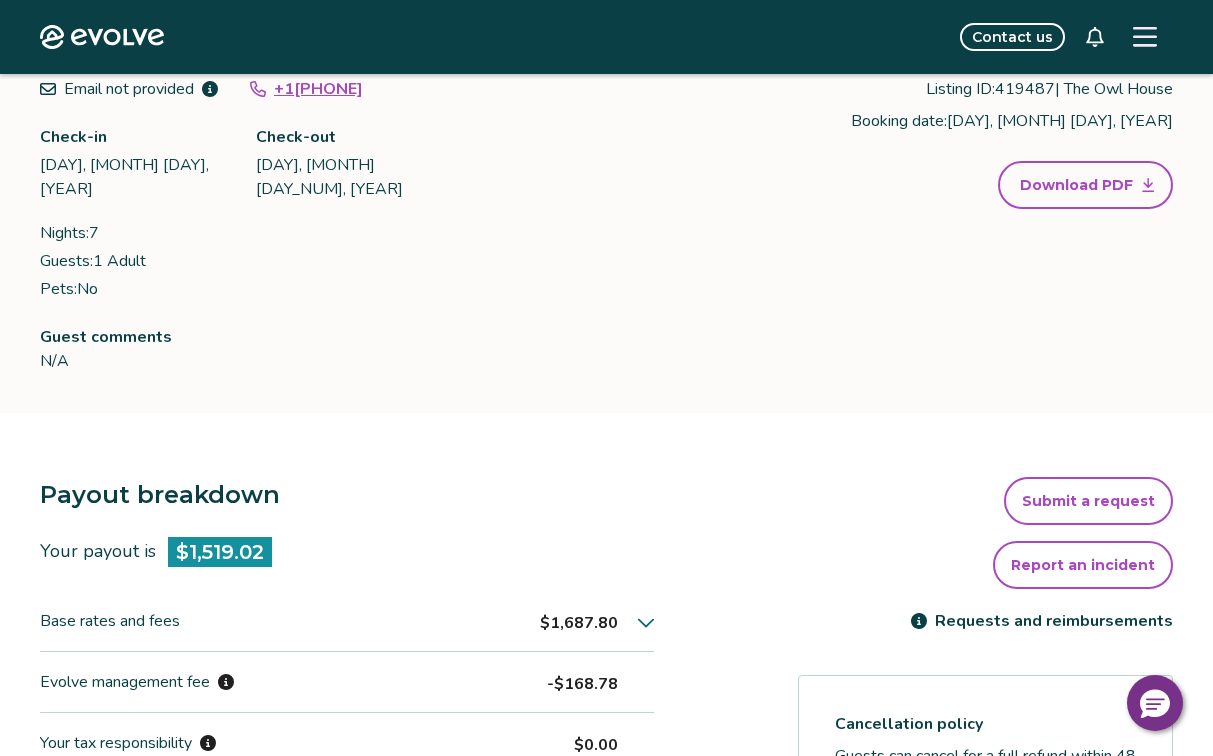 click on "Submit a request" at bounding box center (1088, 501) 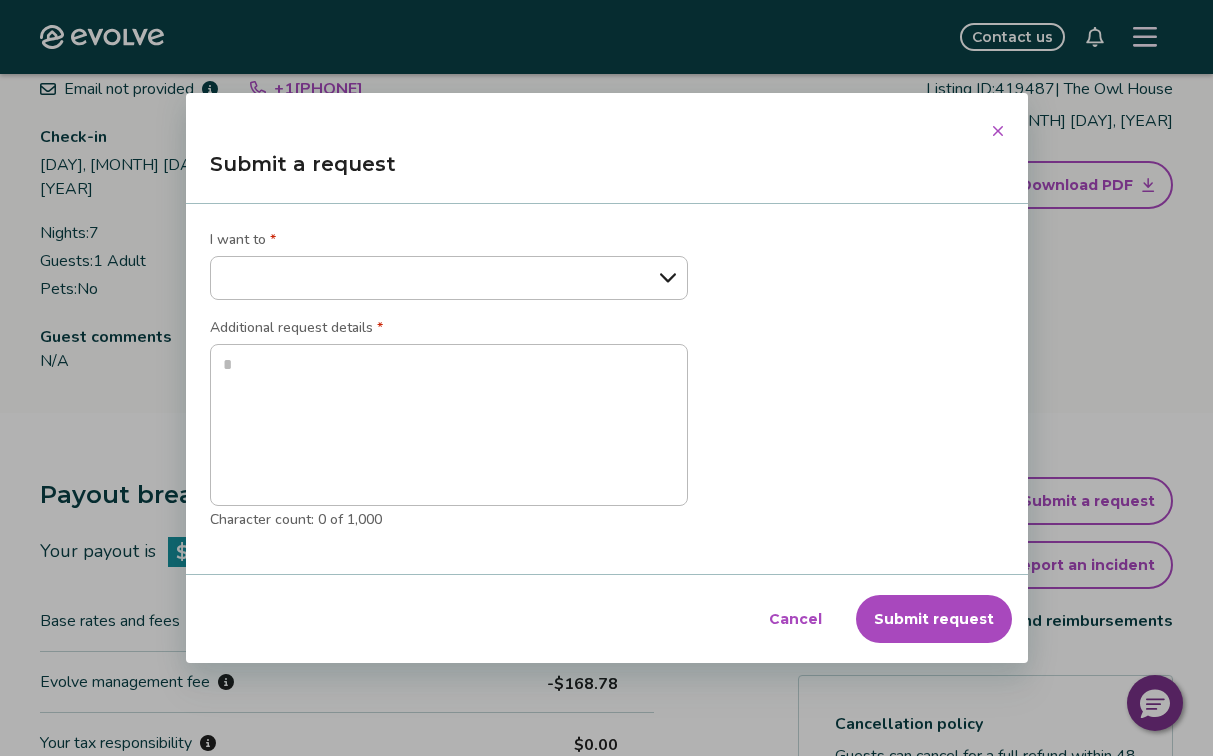 click on "Cancel" at bounding box center [795, 619] 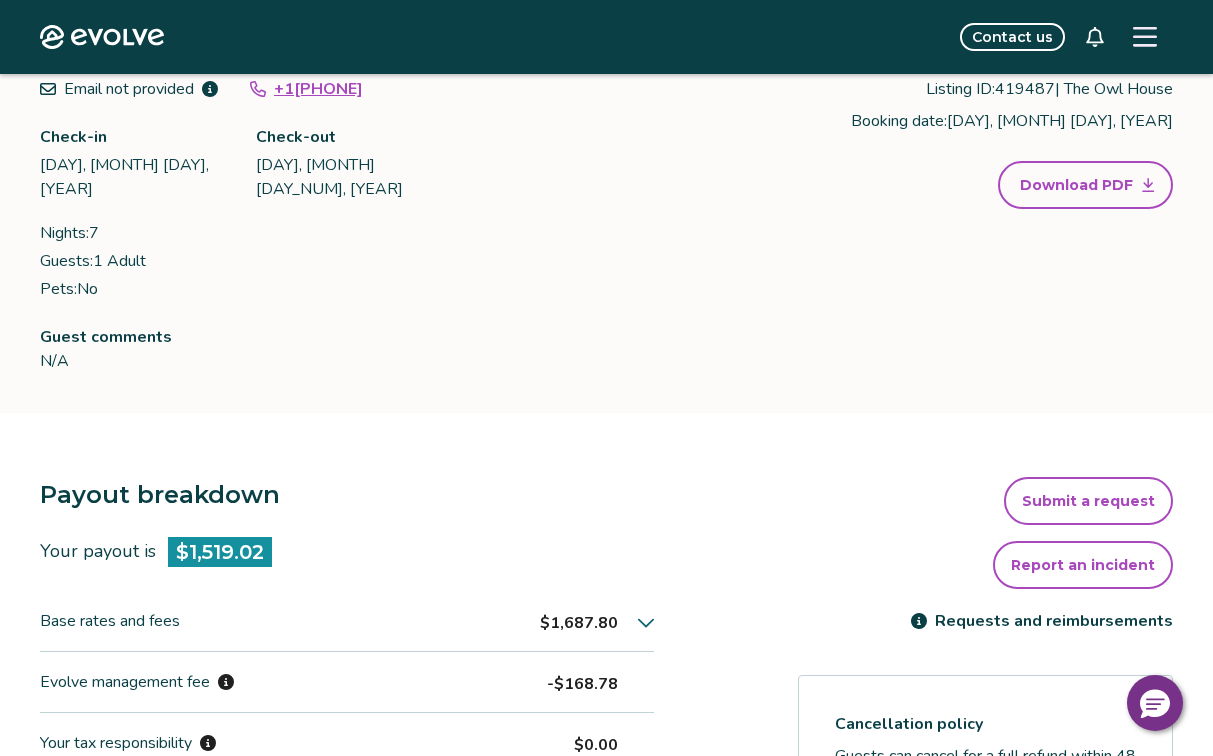 click on "Report an incident" at bounding box center (1083, 565) 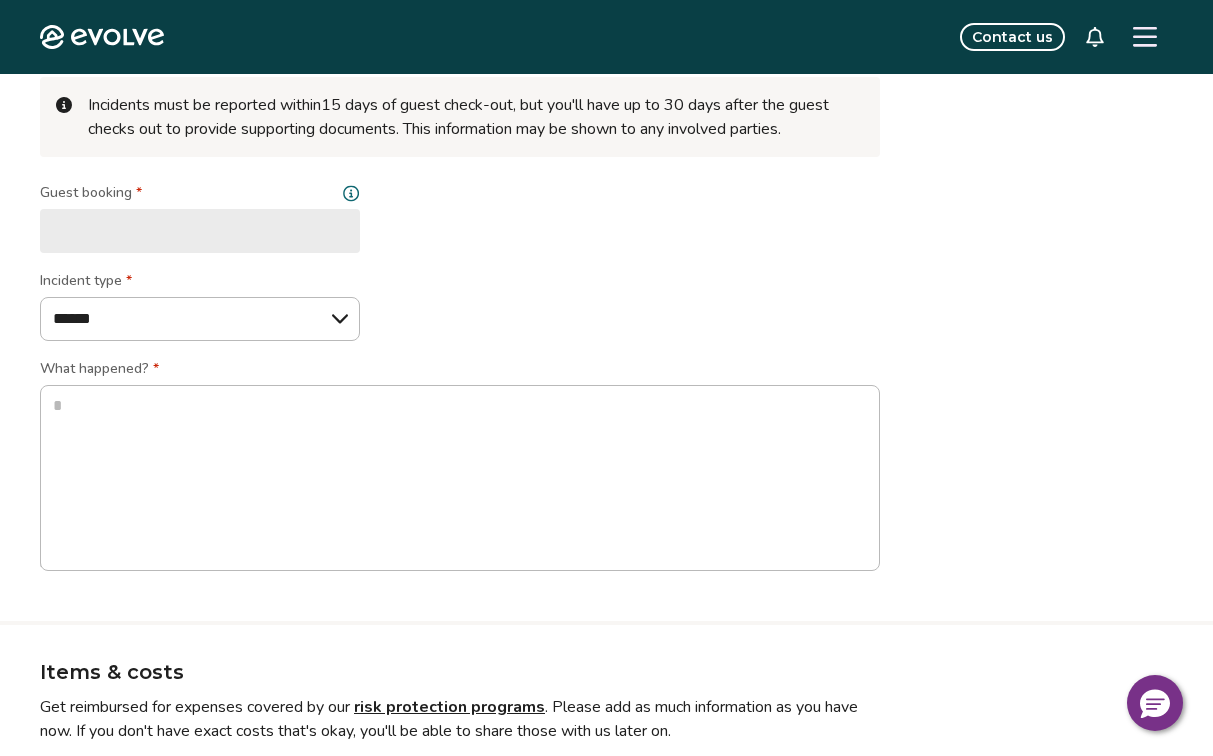 scroll, scrollTop: 0, scrollLeft: 0, axis: both 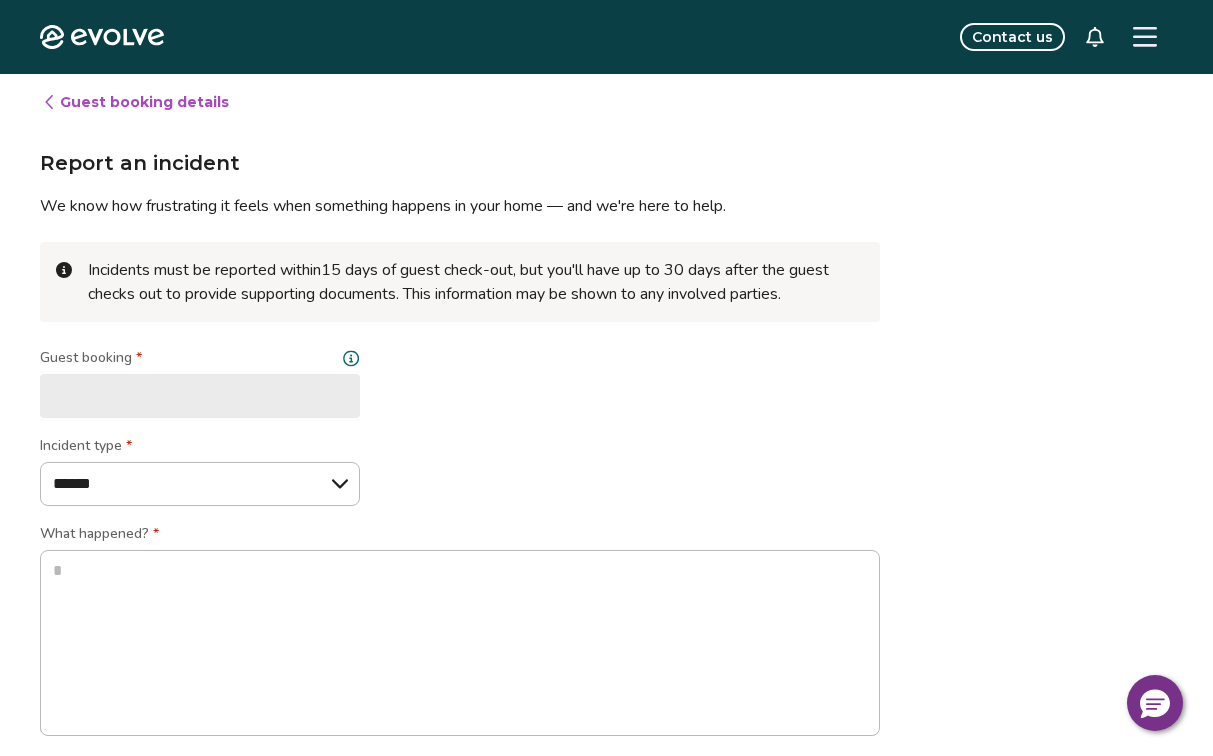 type on "*" 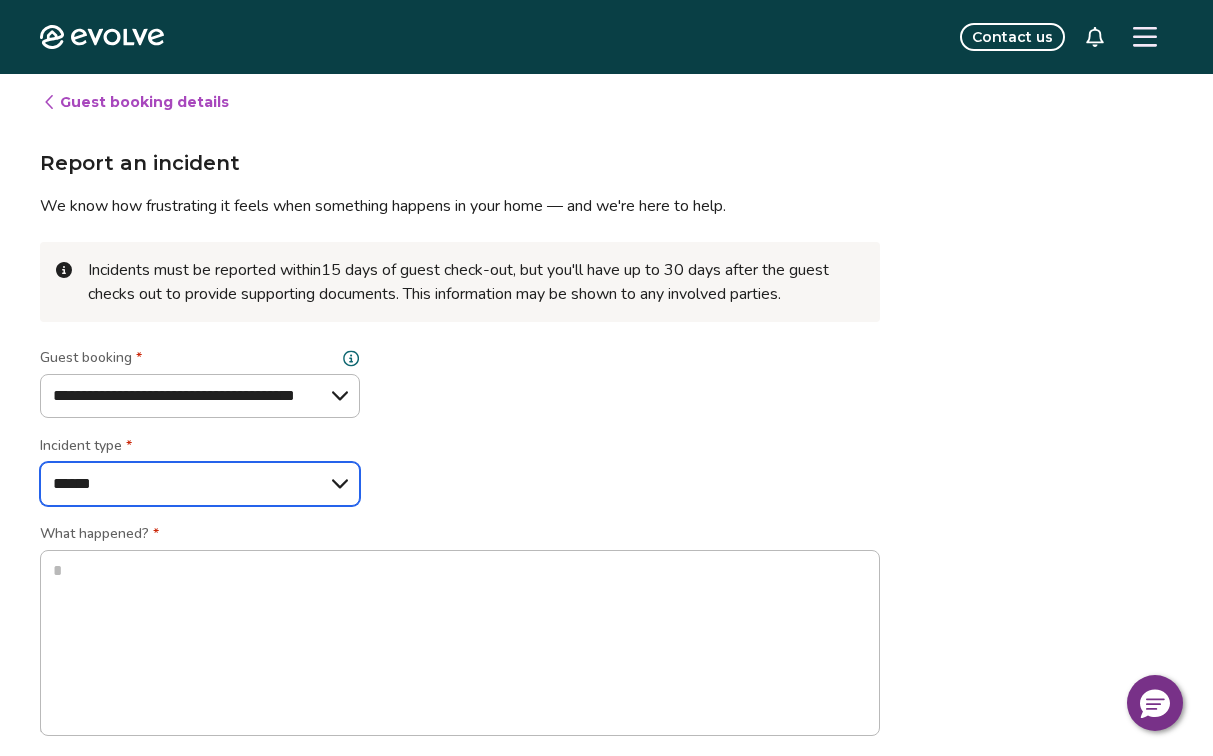 select on "**********" 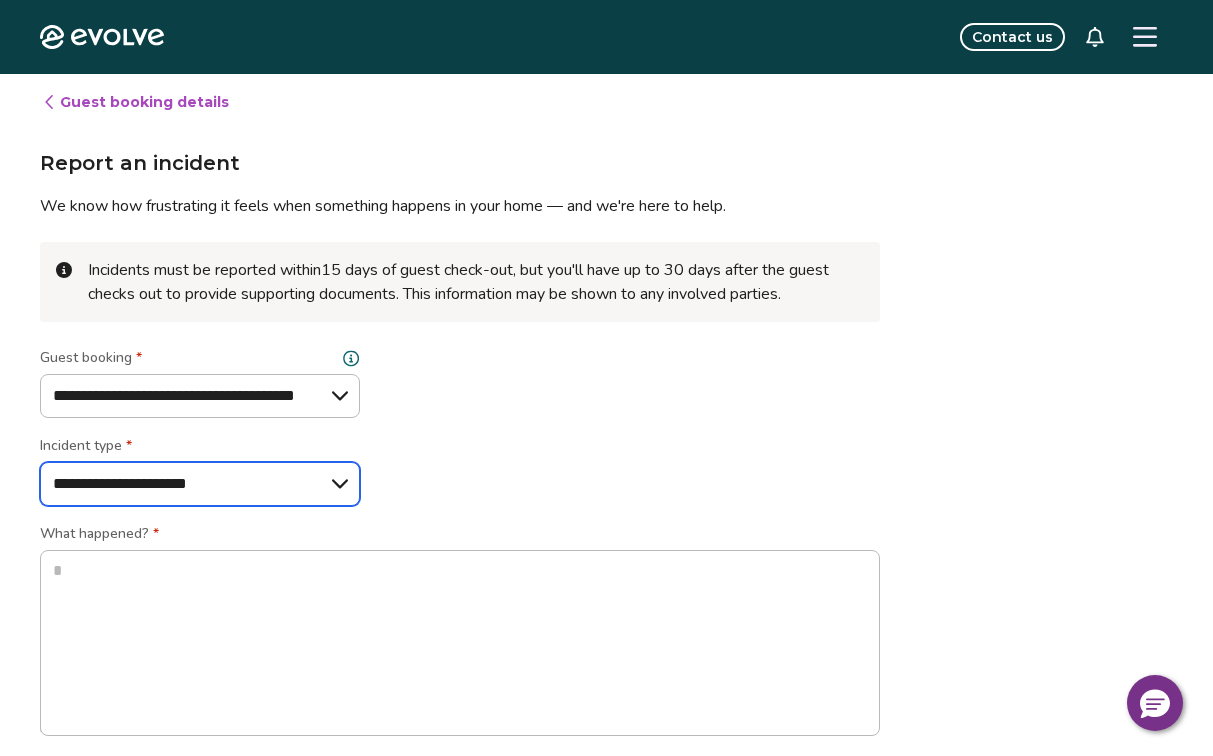 type on "*" 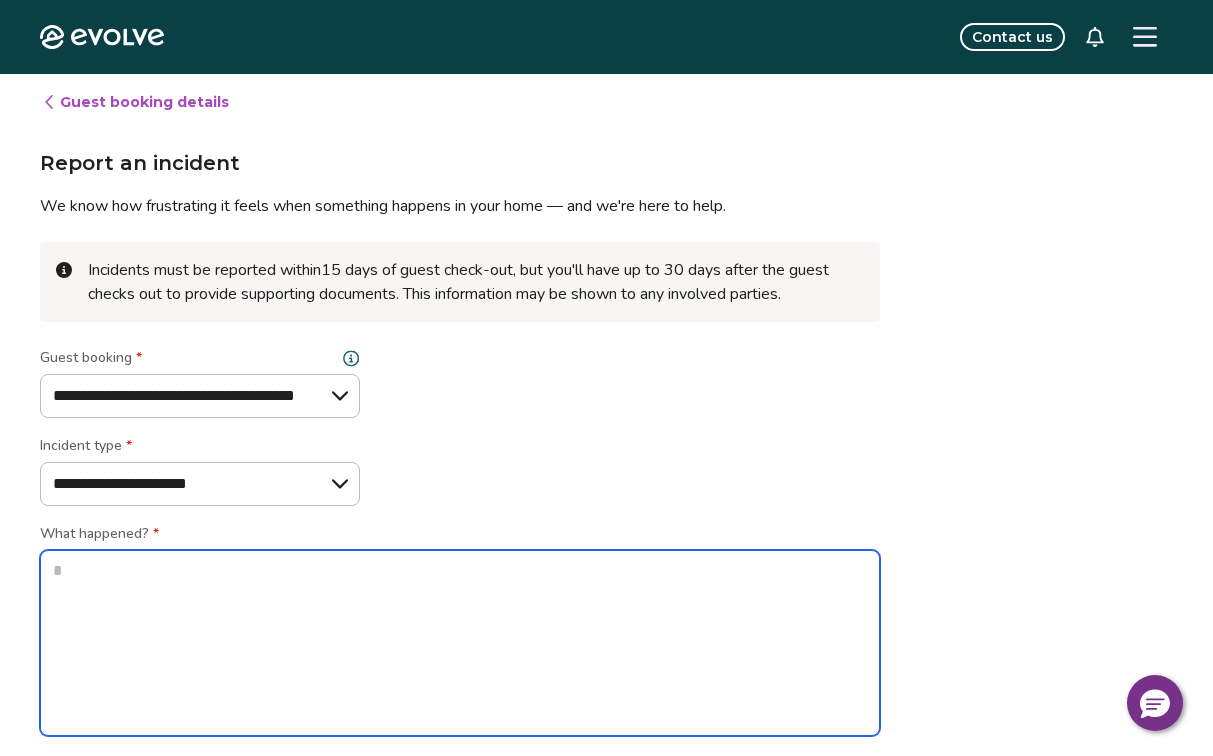 click at bounding box center [460, 643] 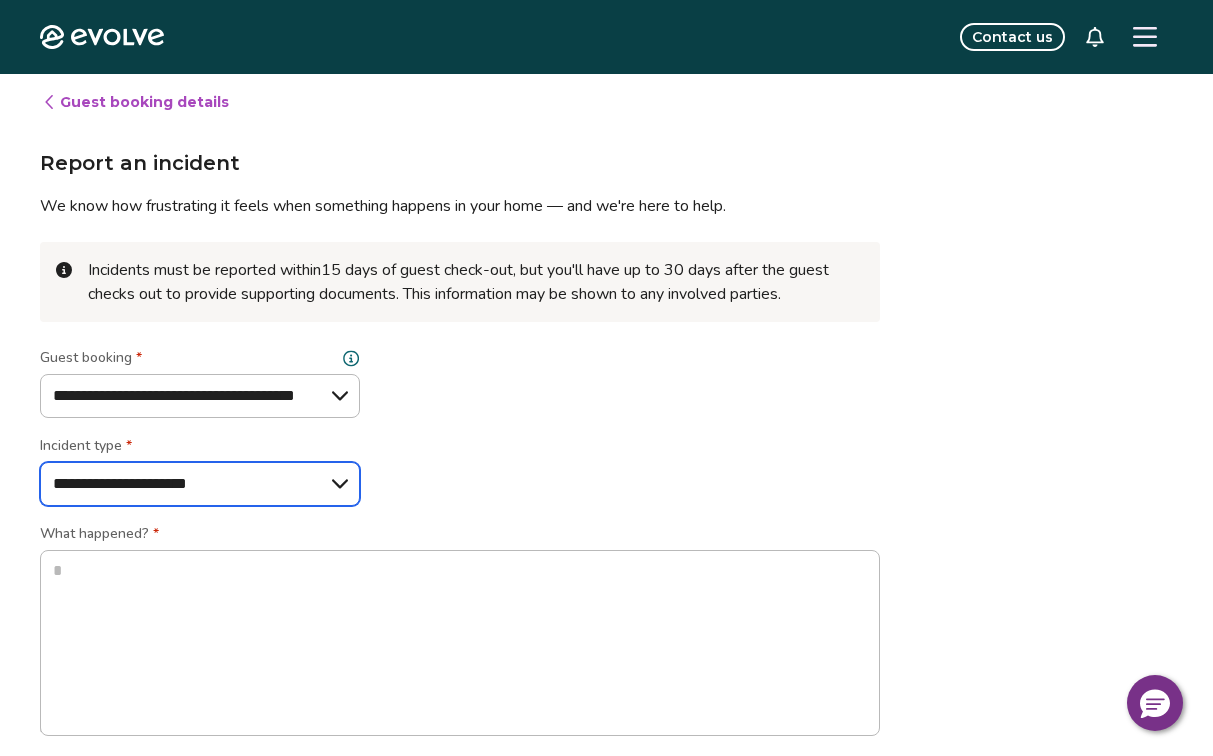 select on "*****" 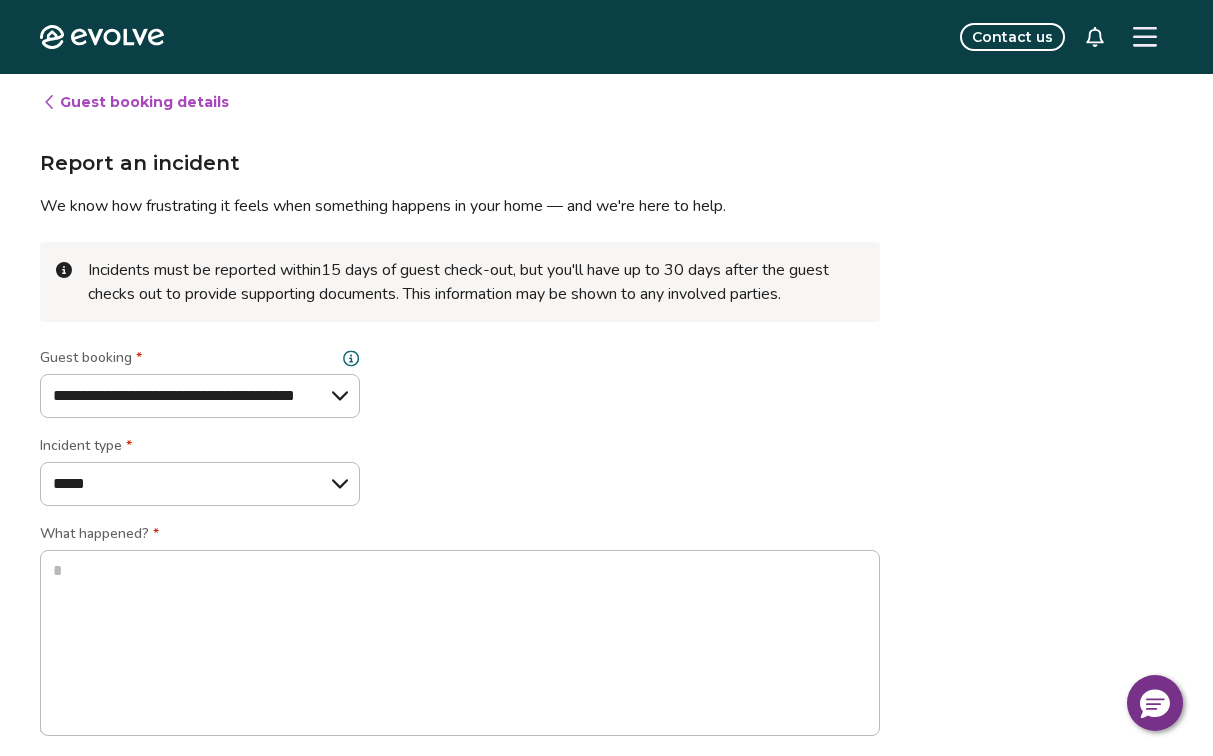click on "Guest booking details" at bounding box center [135, 102] 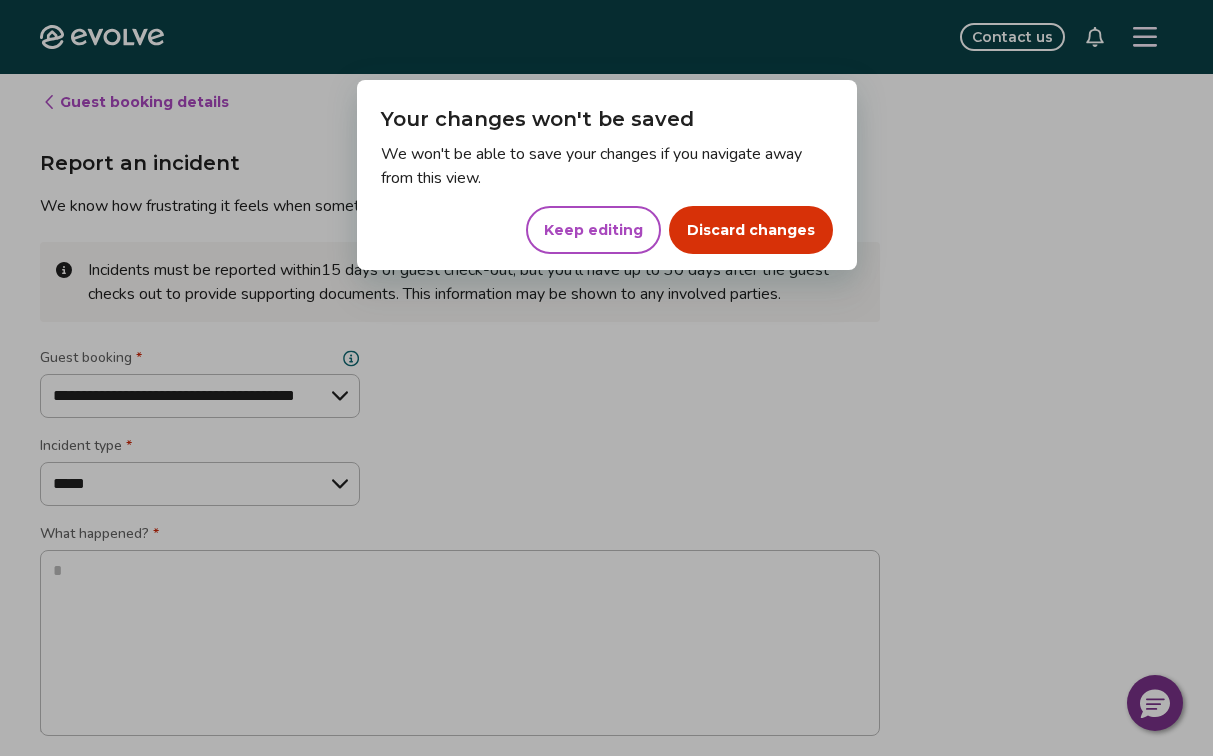 click on "Discard changes" at bounding box center [751, 230] 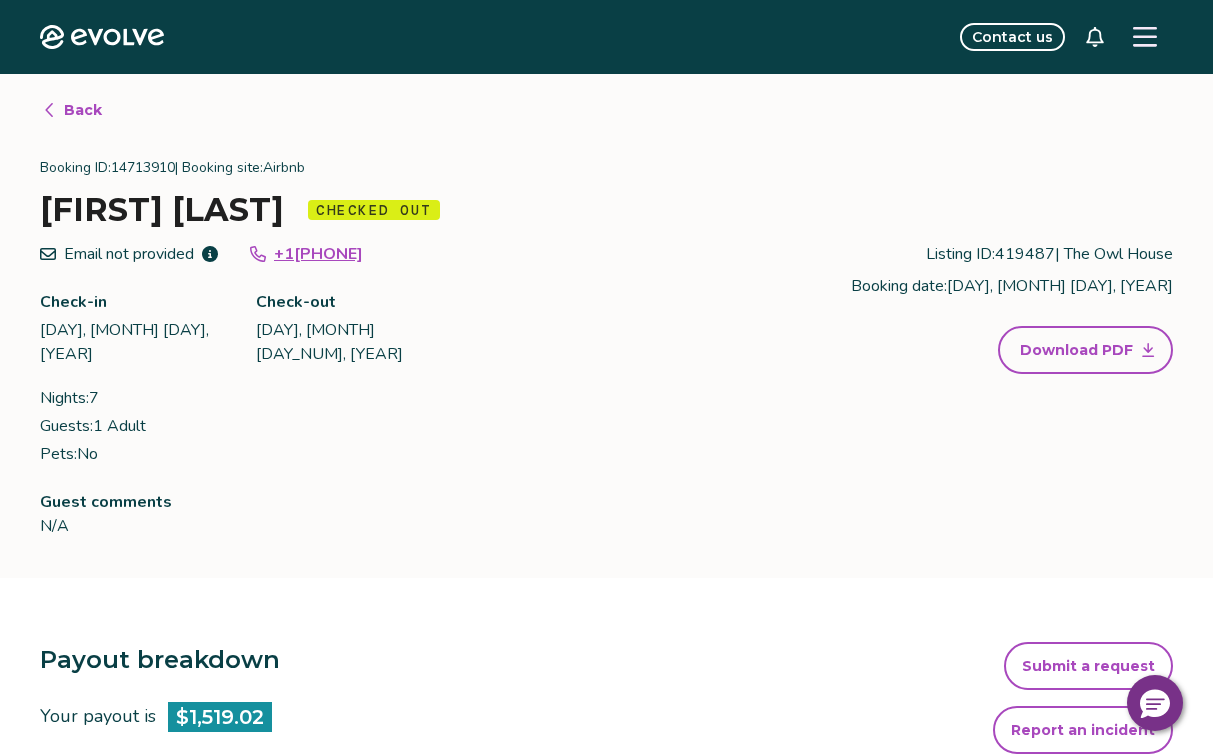 click on "Submit a request" at bounding box center (1088, 666) 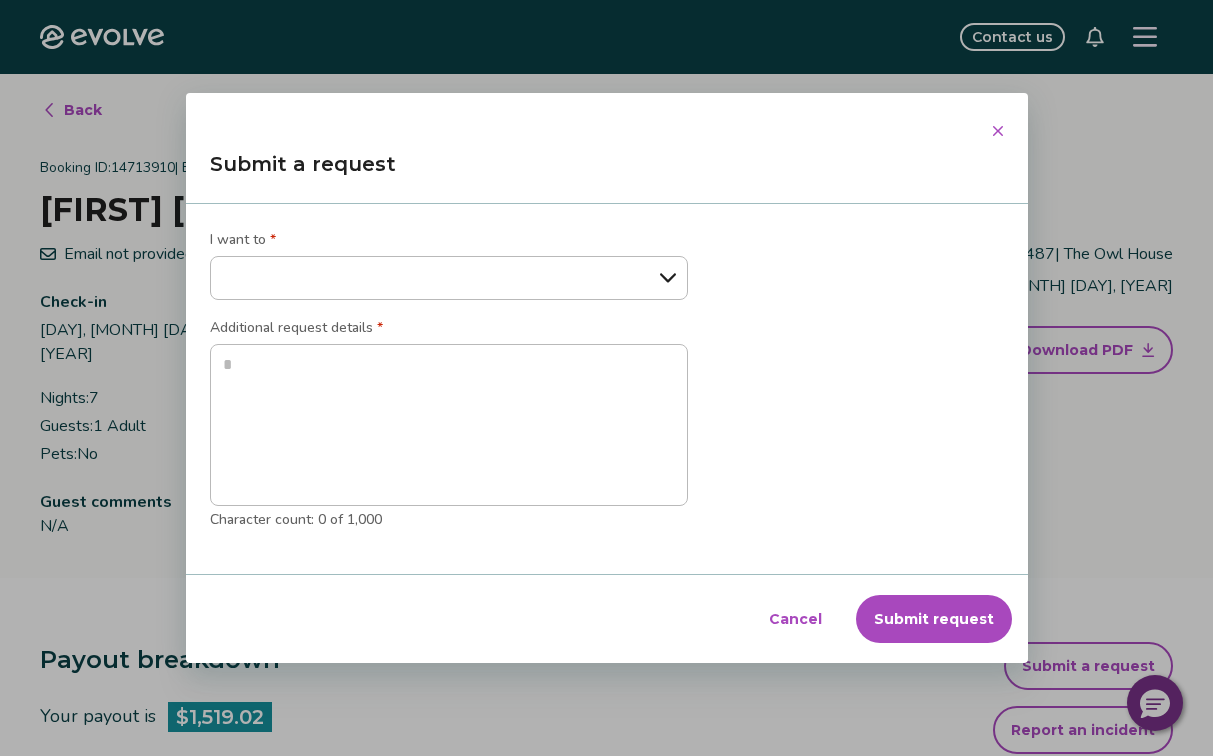 click on "Cancel" at bounding box center [795, 619] 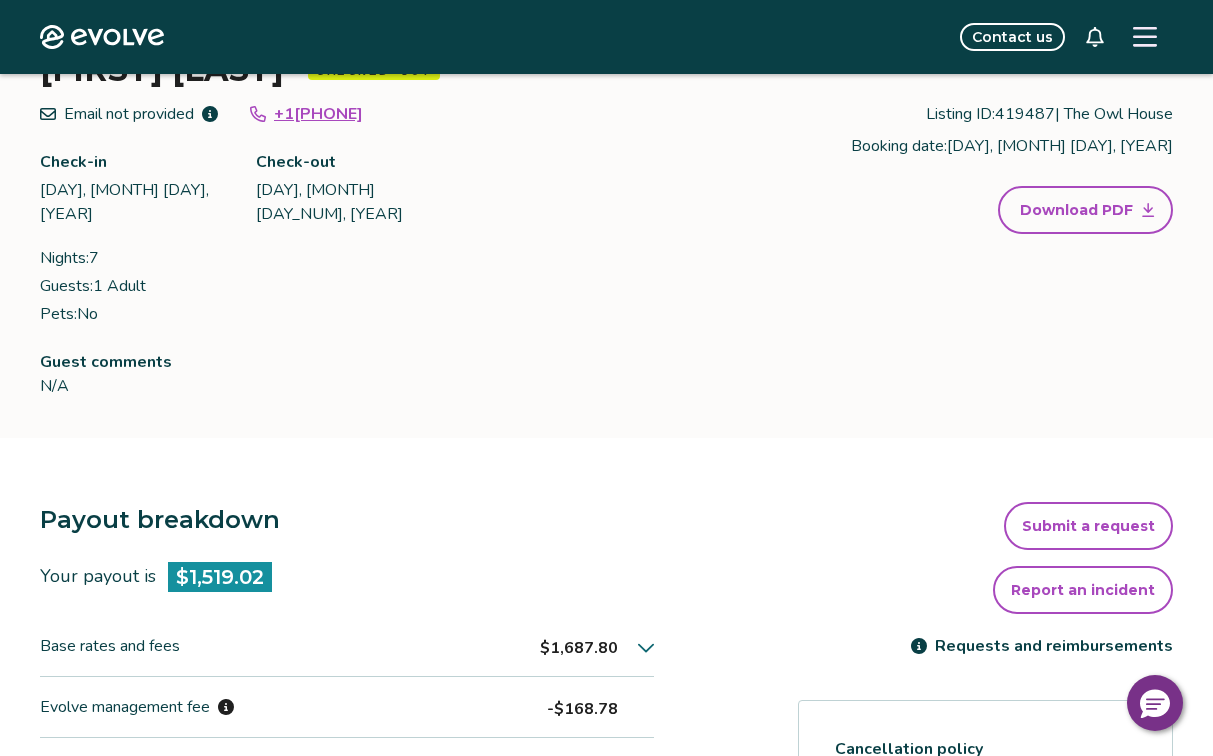 scroll, scrollTop: 150, scrollLeft: 0, axis: vertical 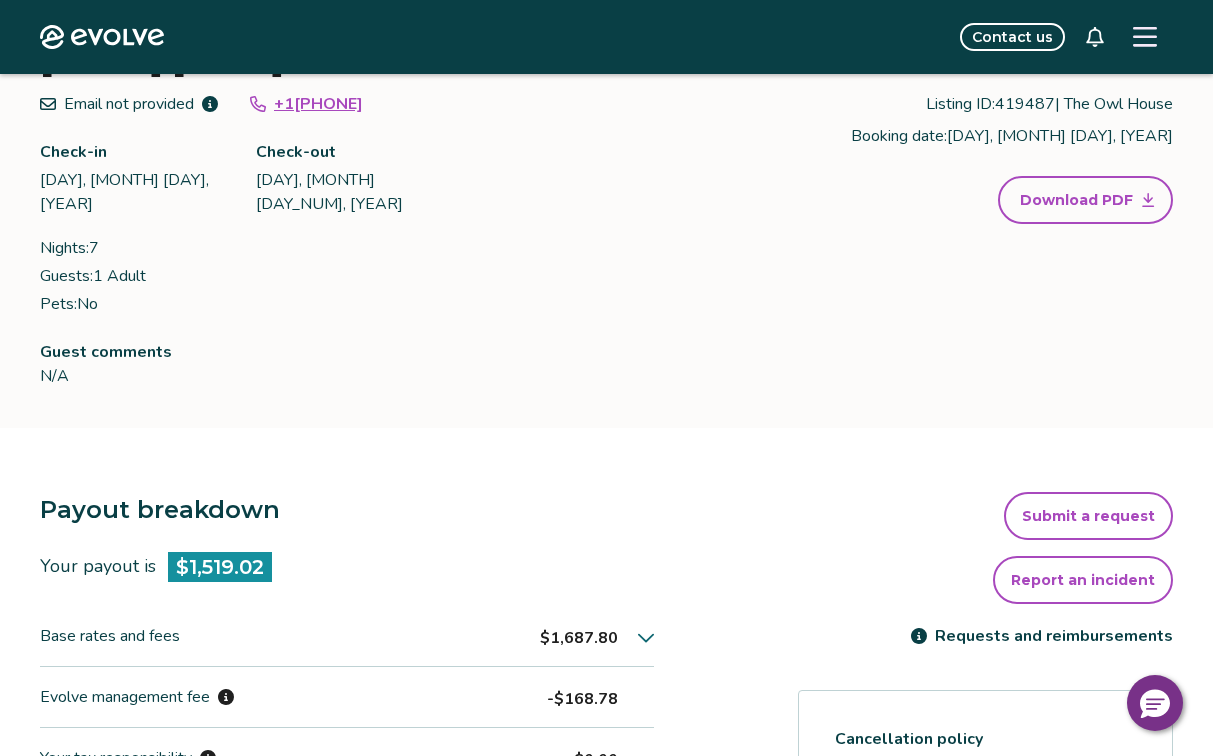 click on "Submit a request" at bounding box center (1088, 516) 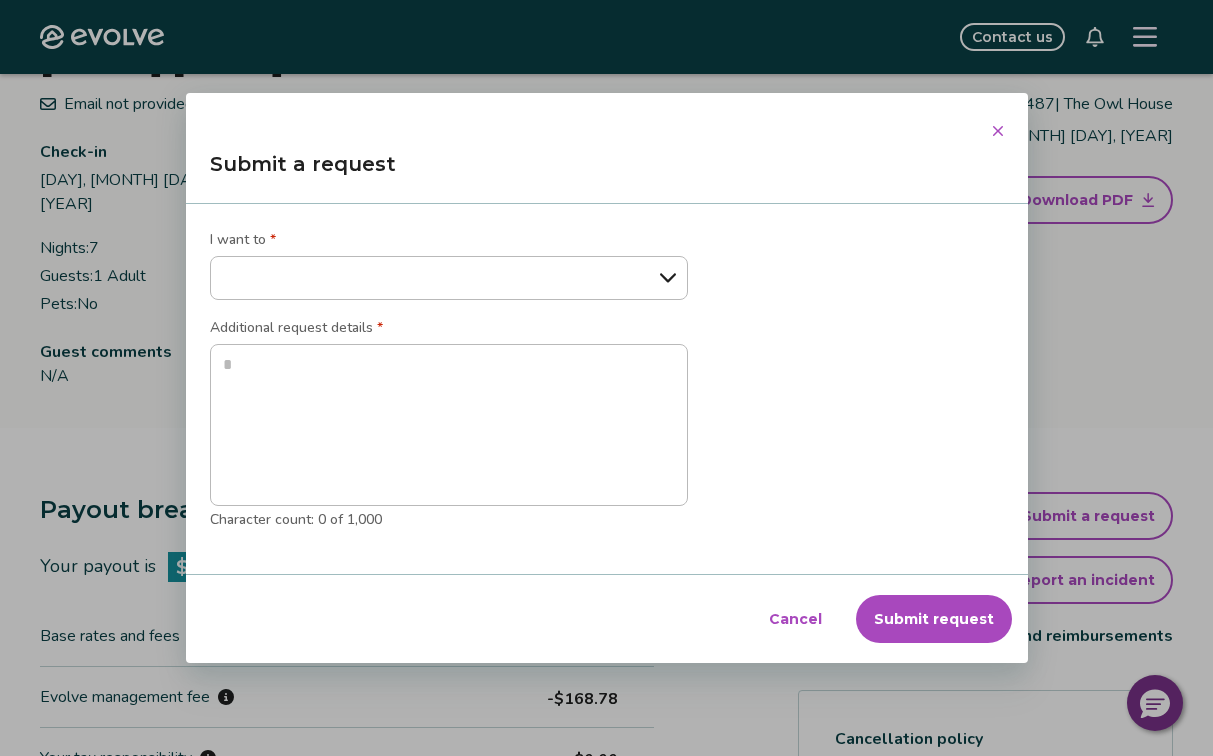 select on "**********" 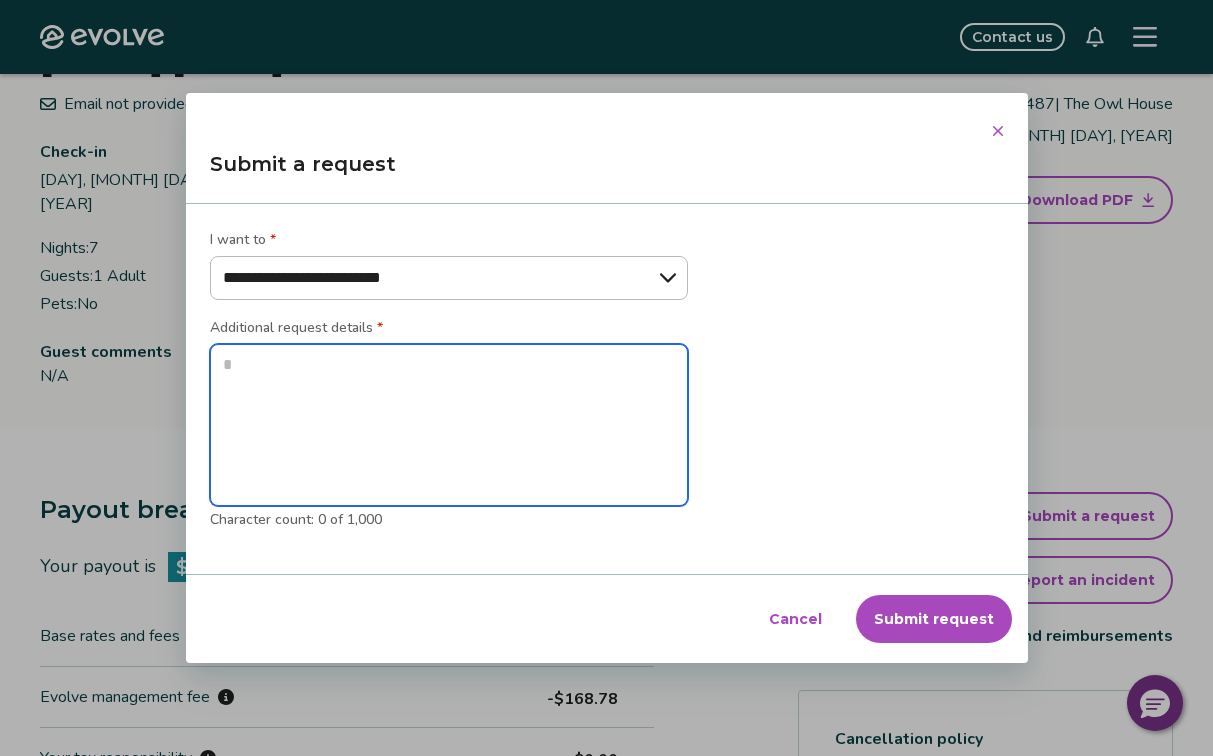 click at bounding box center [449, 425] 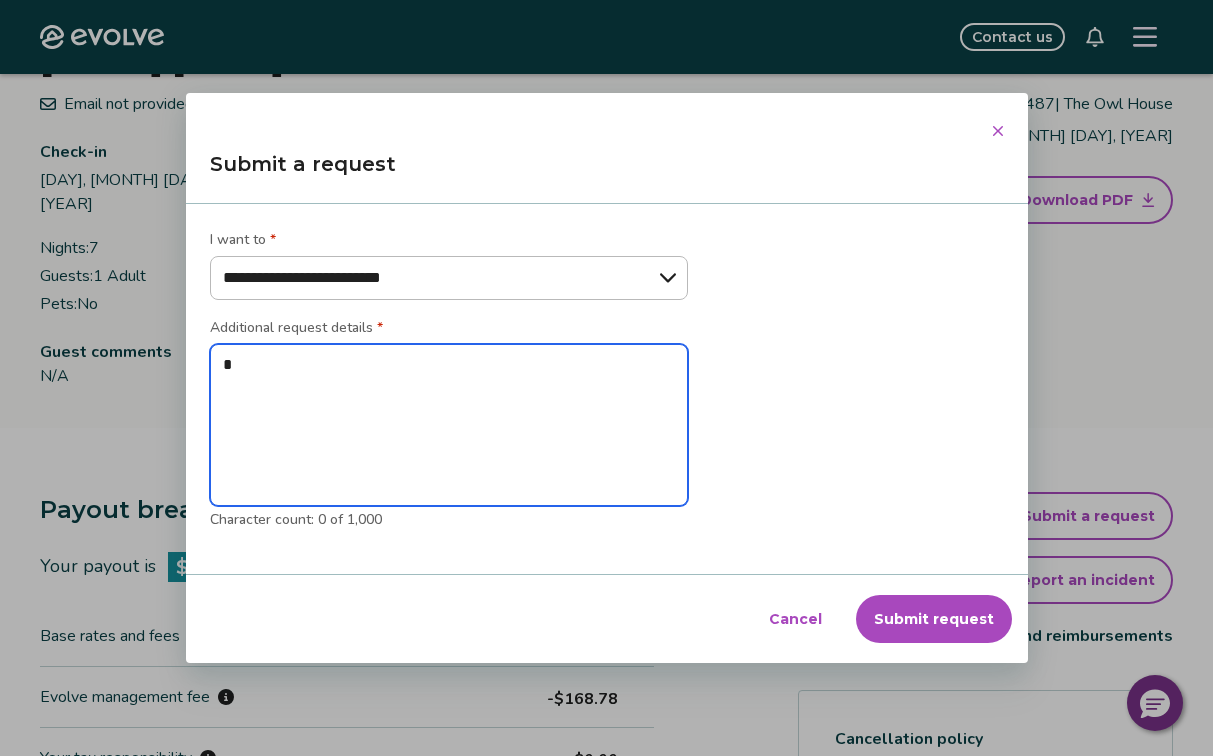 type on "*" 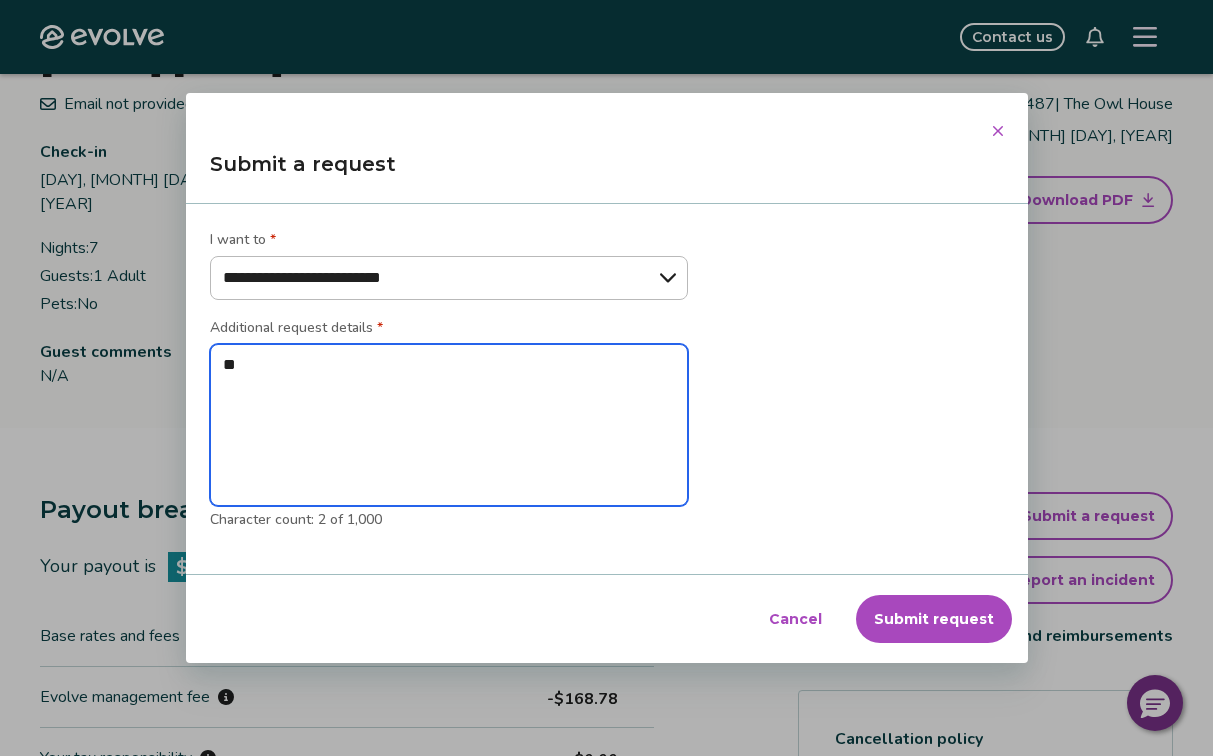 type on "*" 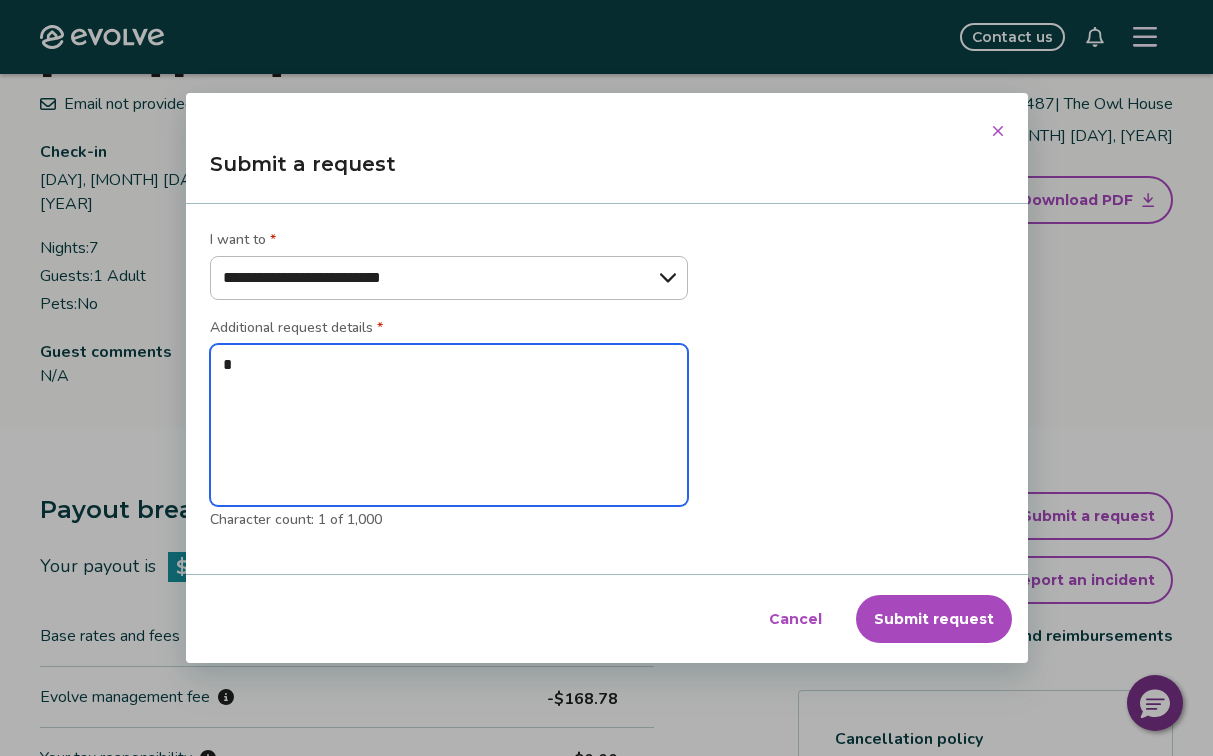 type on "*" 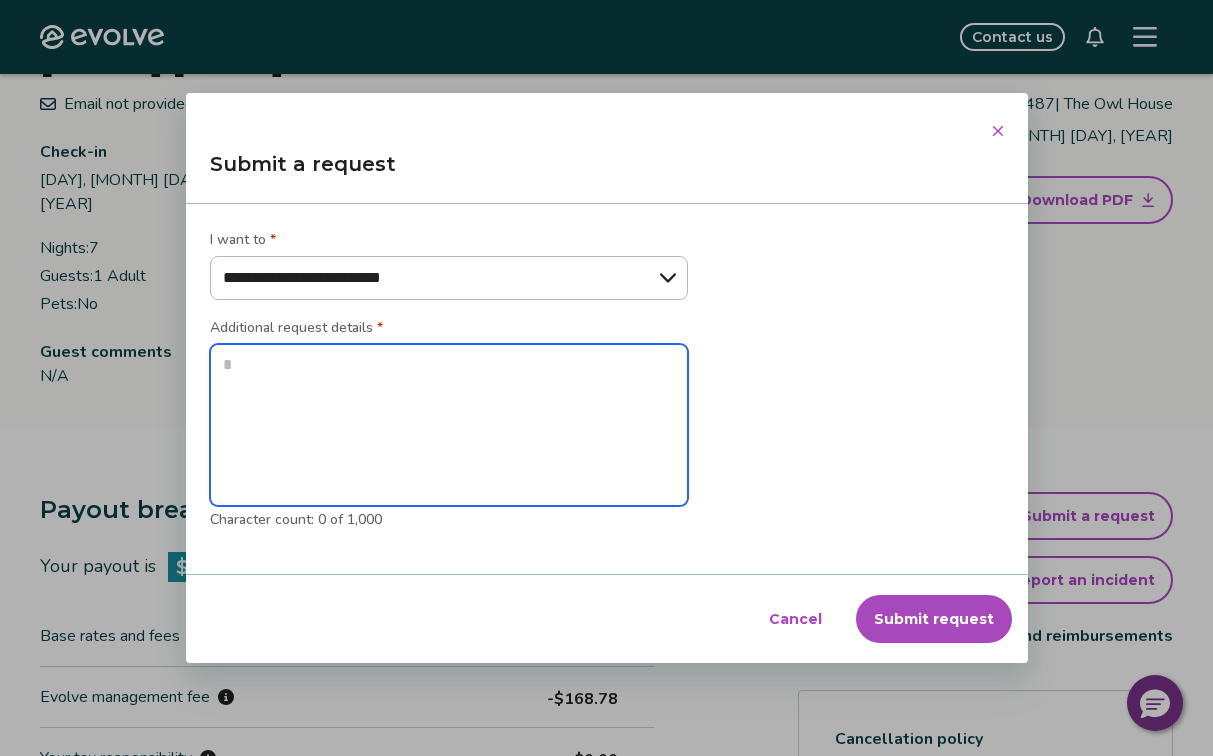 type on "*" 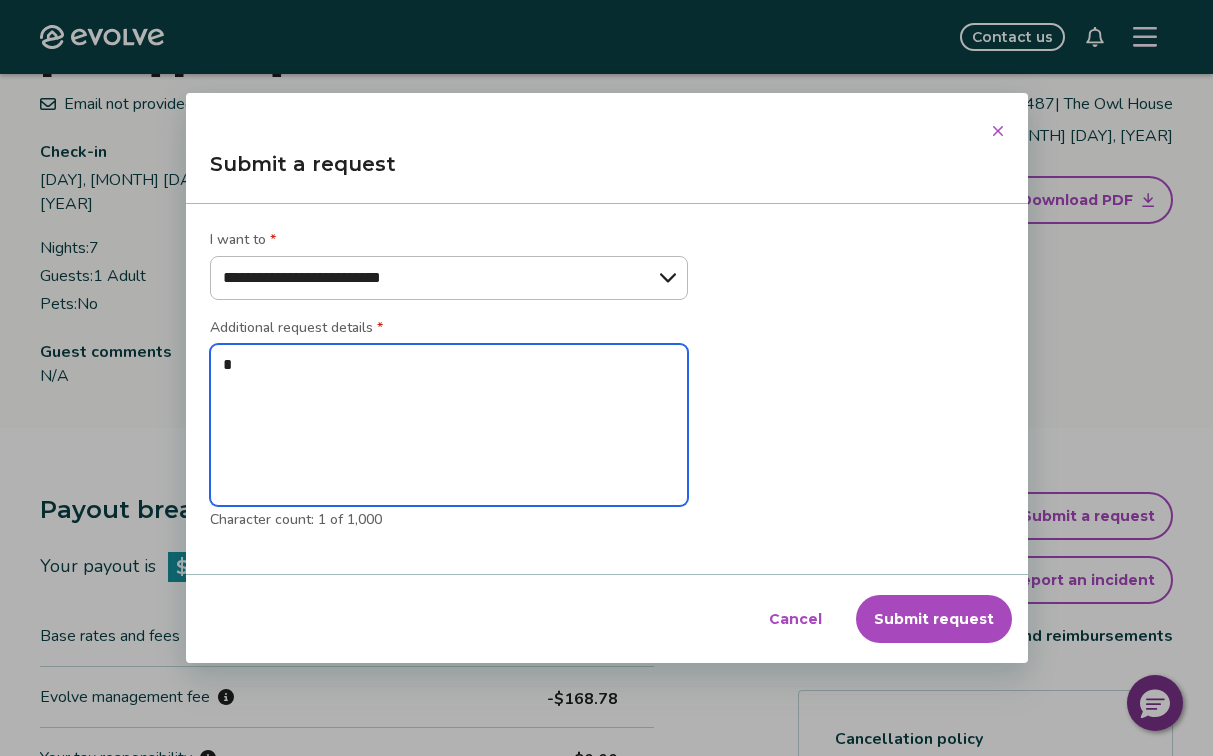 type on "*" 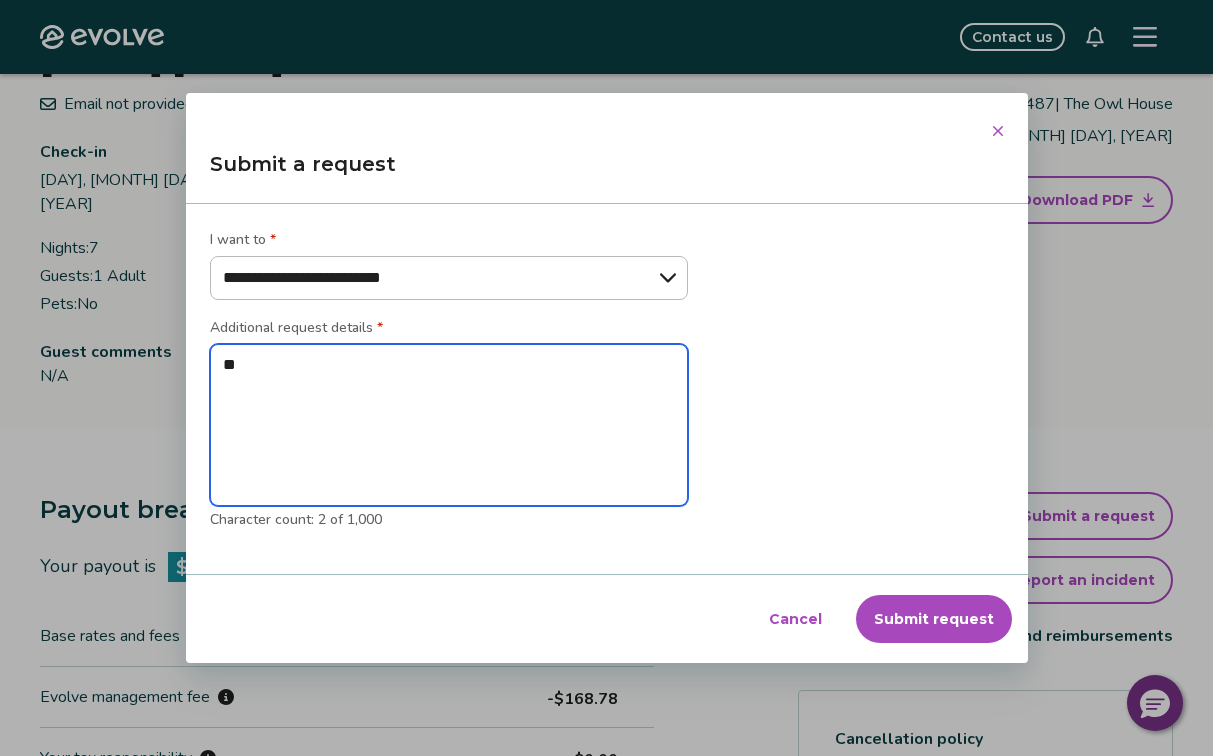 type on "*" 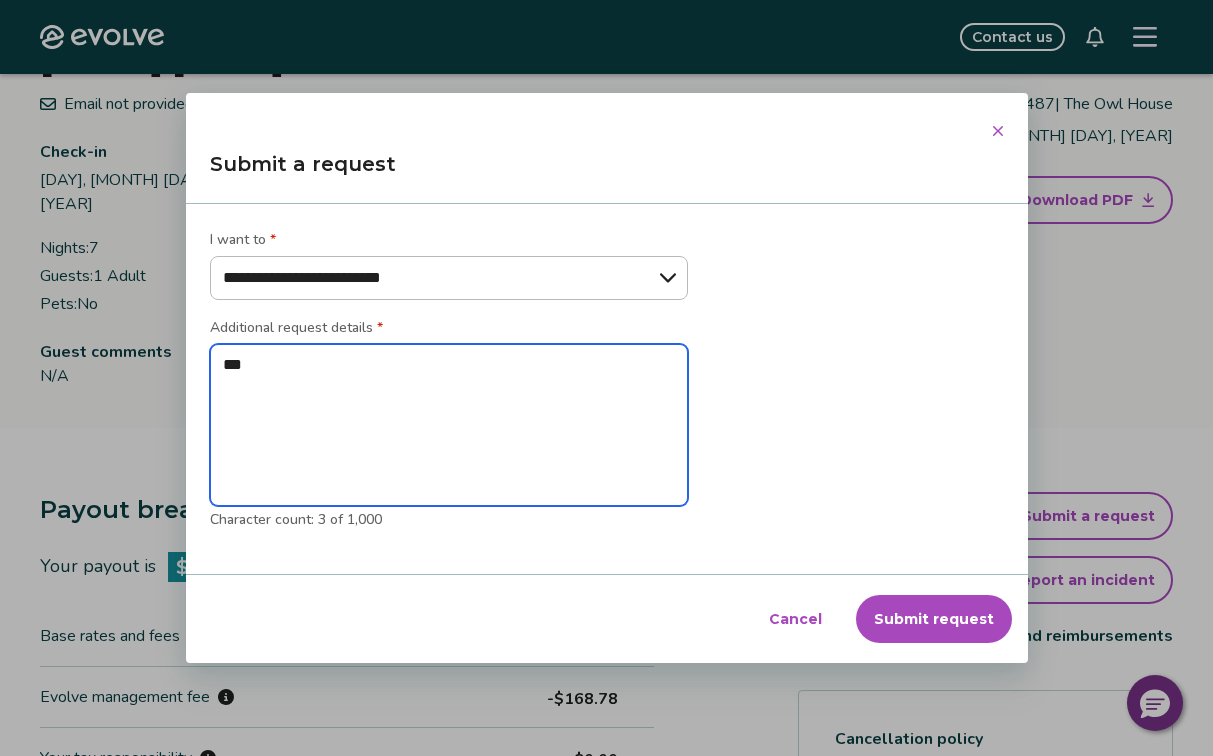 type on "*" 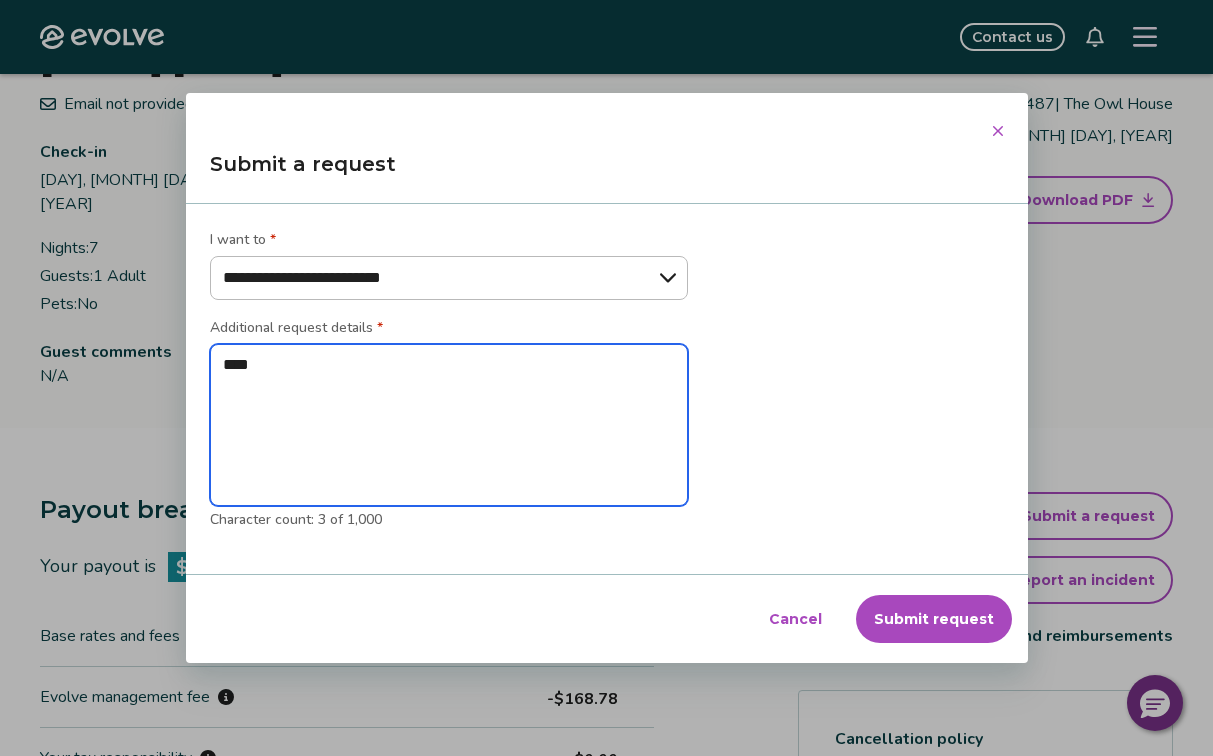 type on "*" 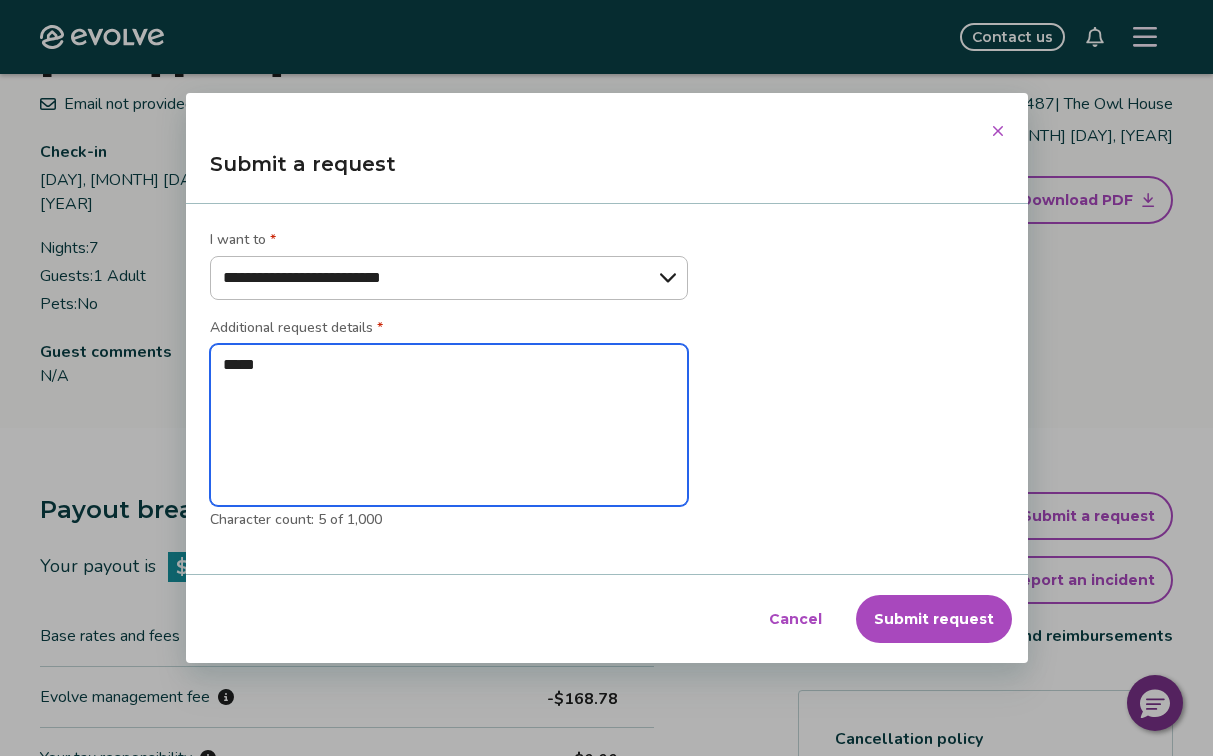 type on "*" 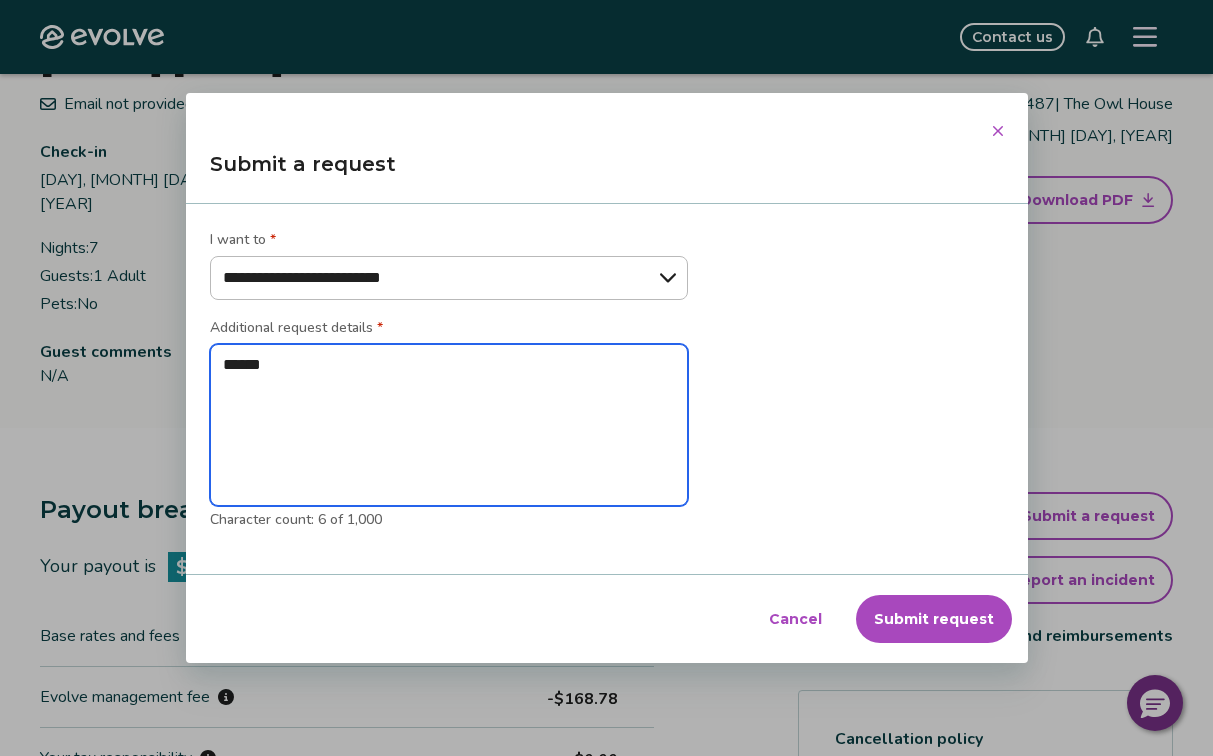 type on "*" 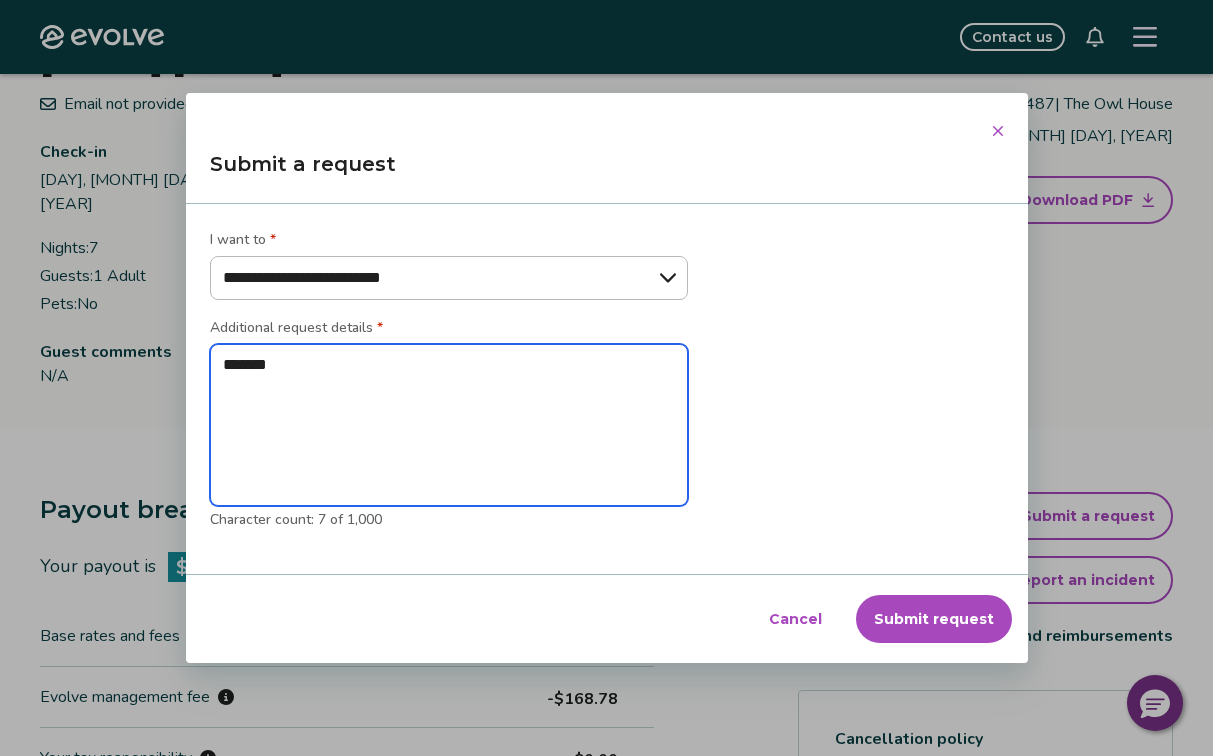 type on "*" 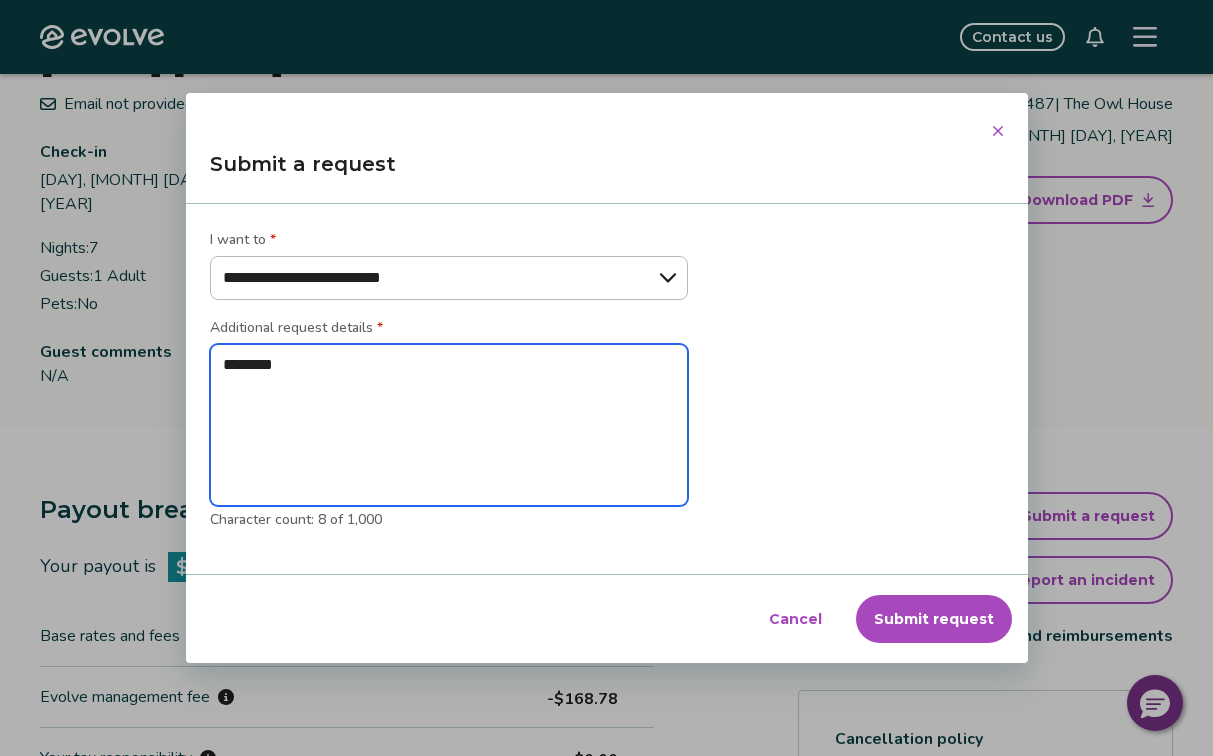 type on "*" 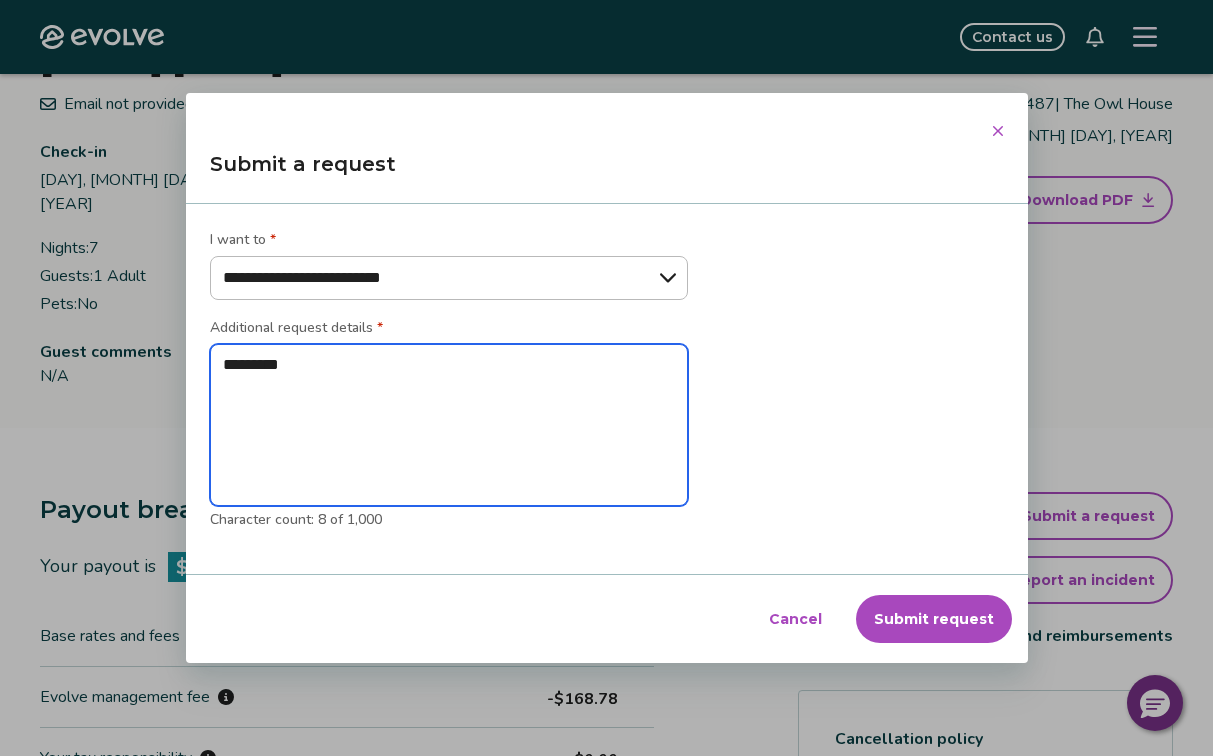 type on "*" 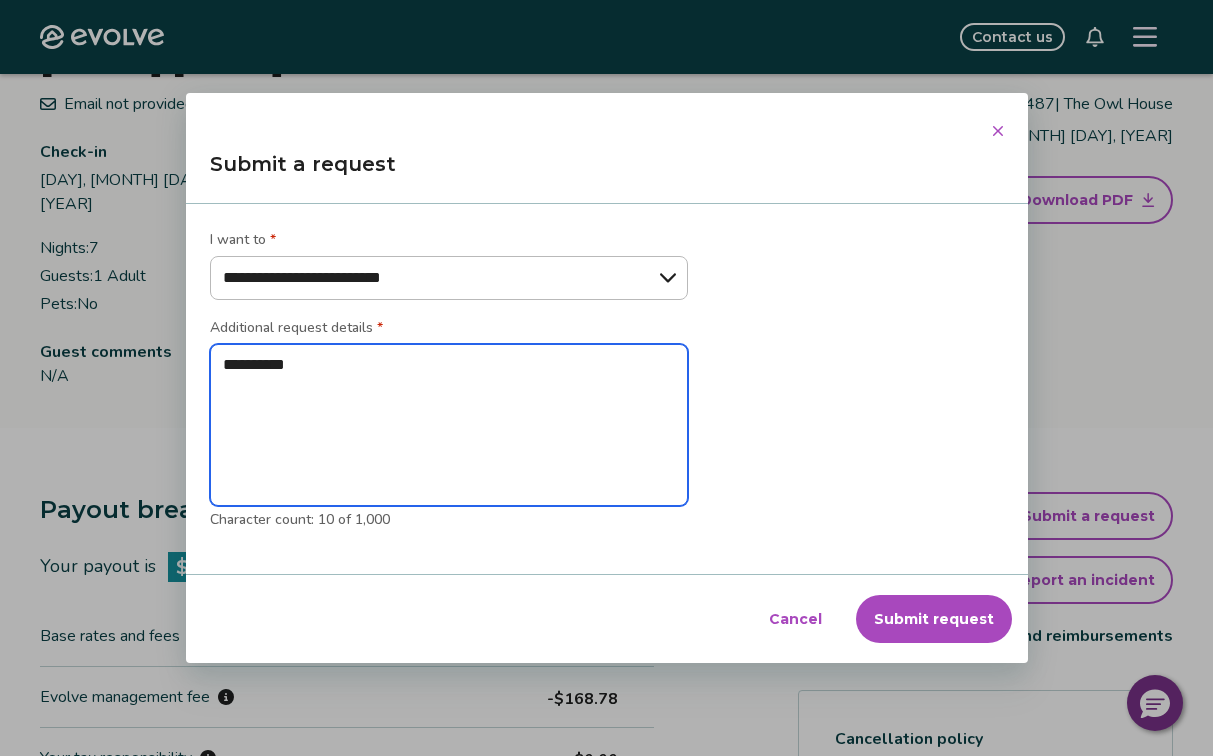 type on "*" 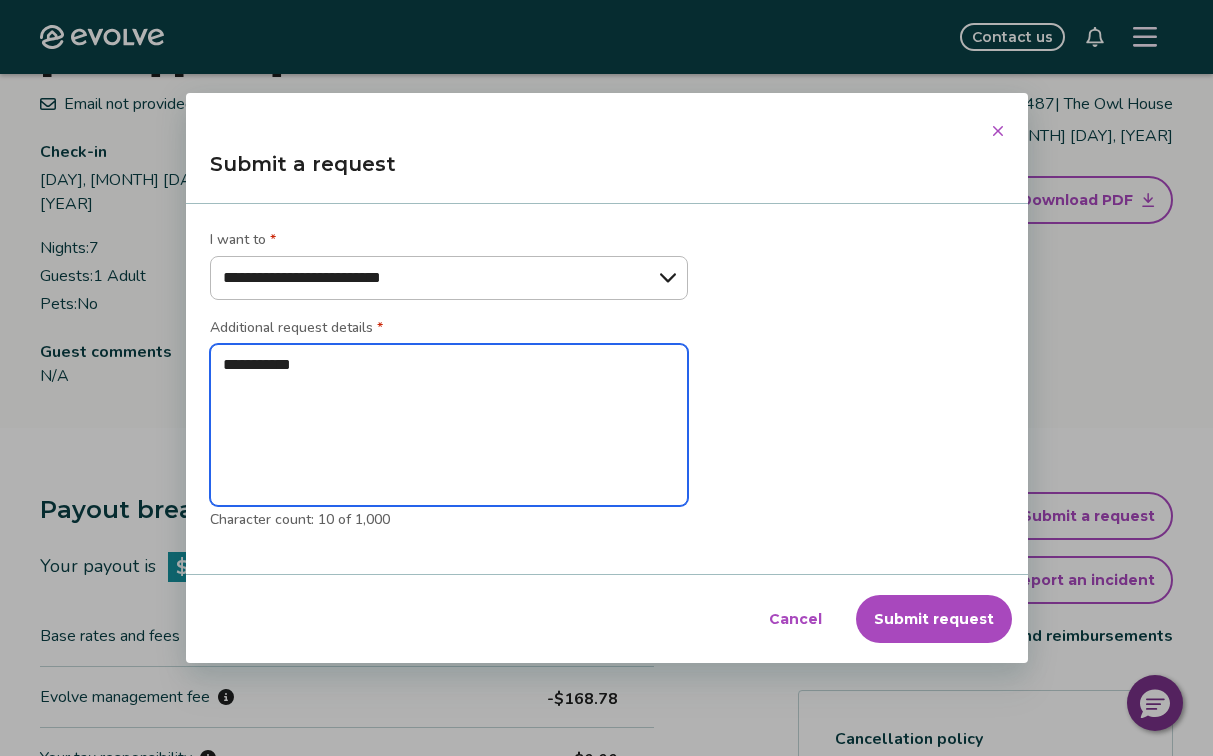 type on "*" 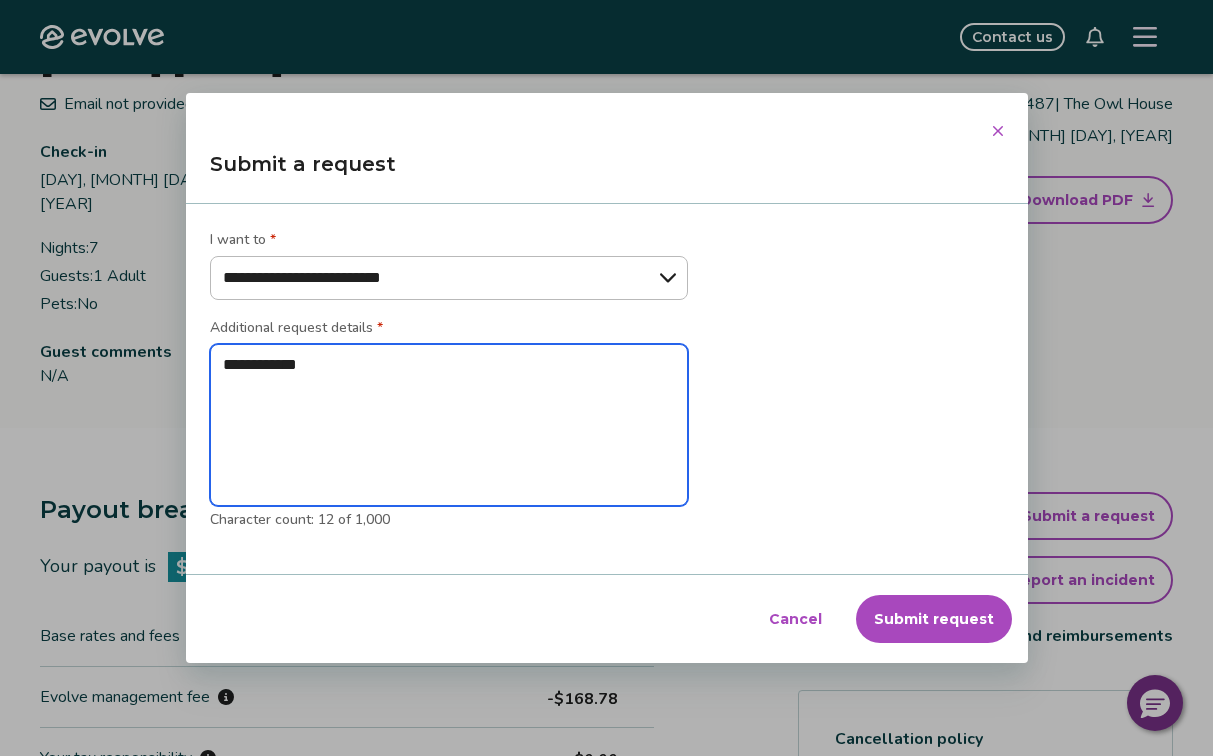 type on "*" 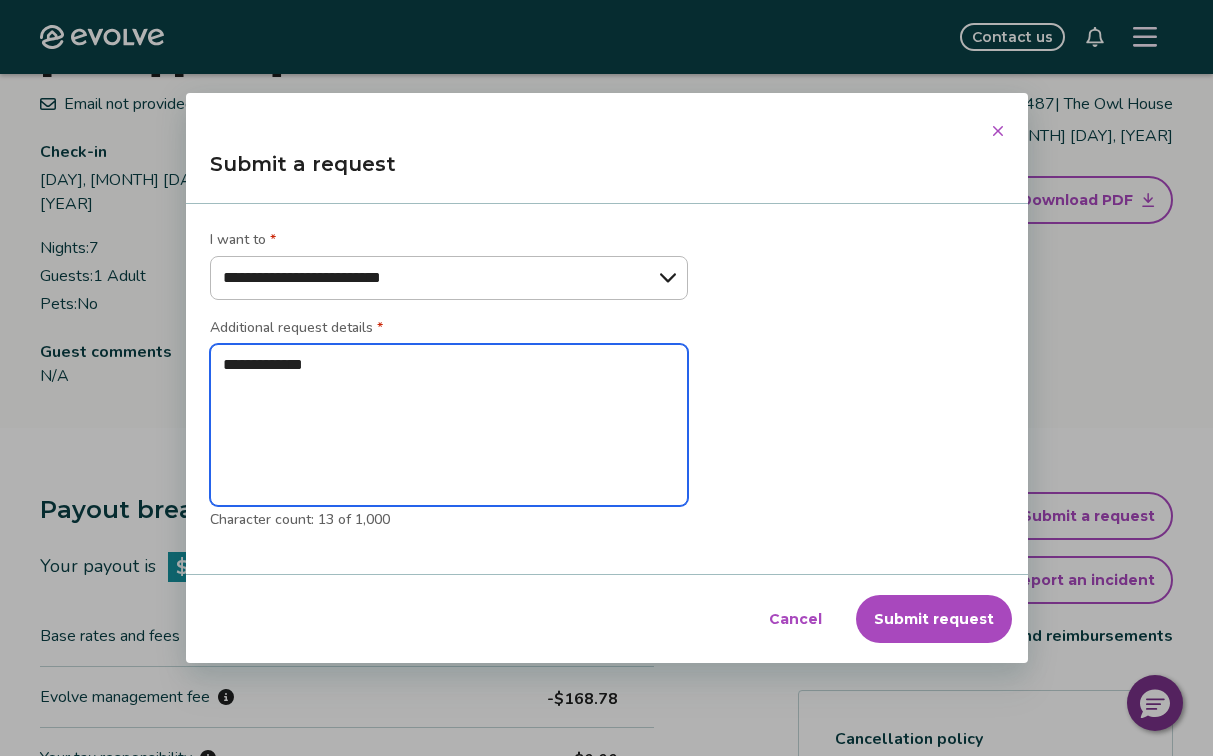 type on "*" 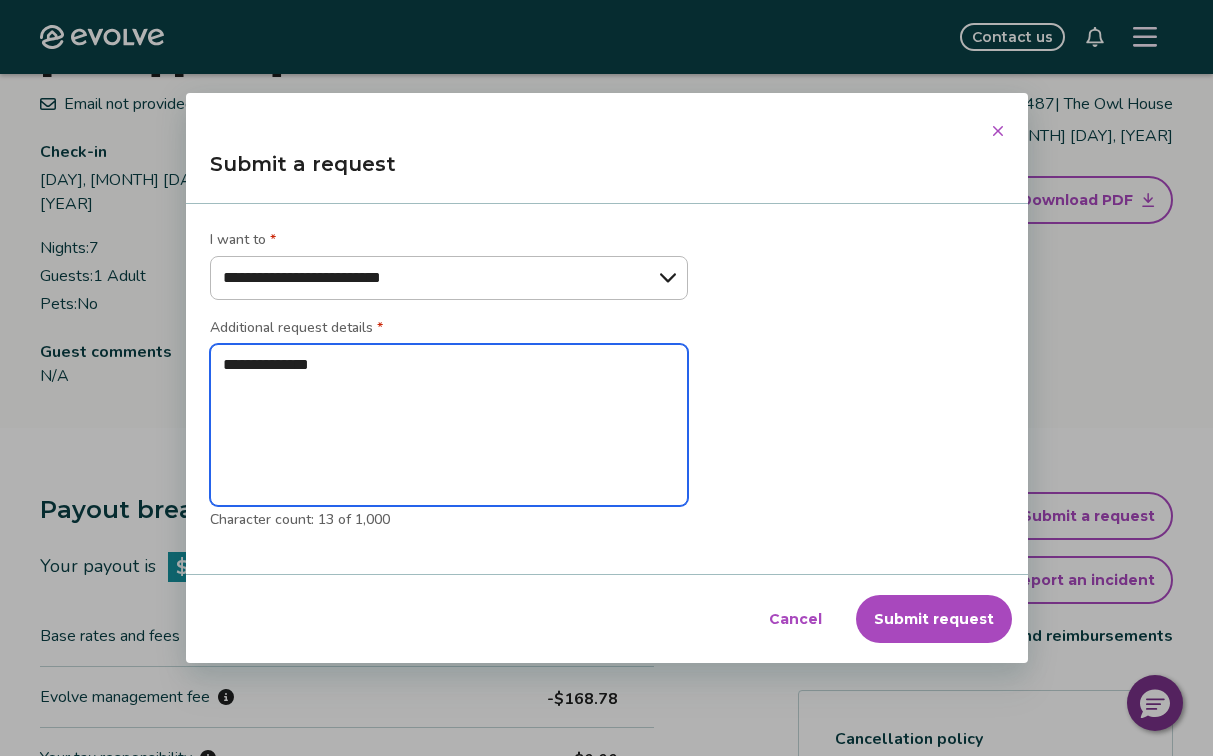 type on "*" 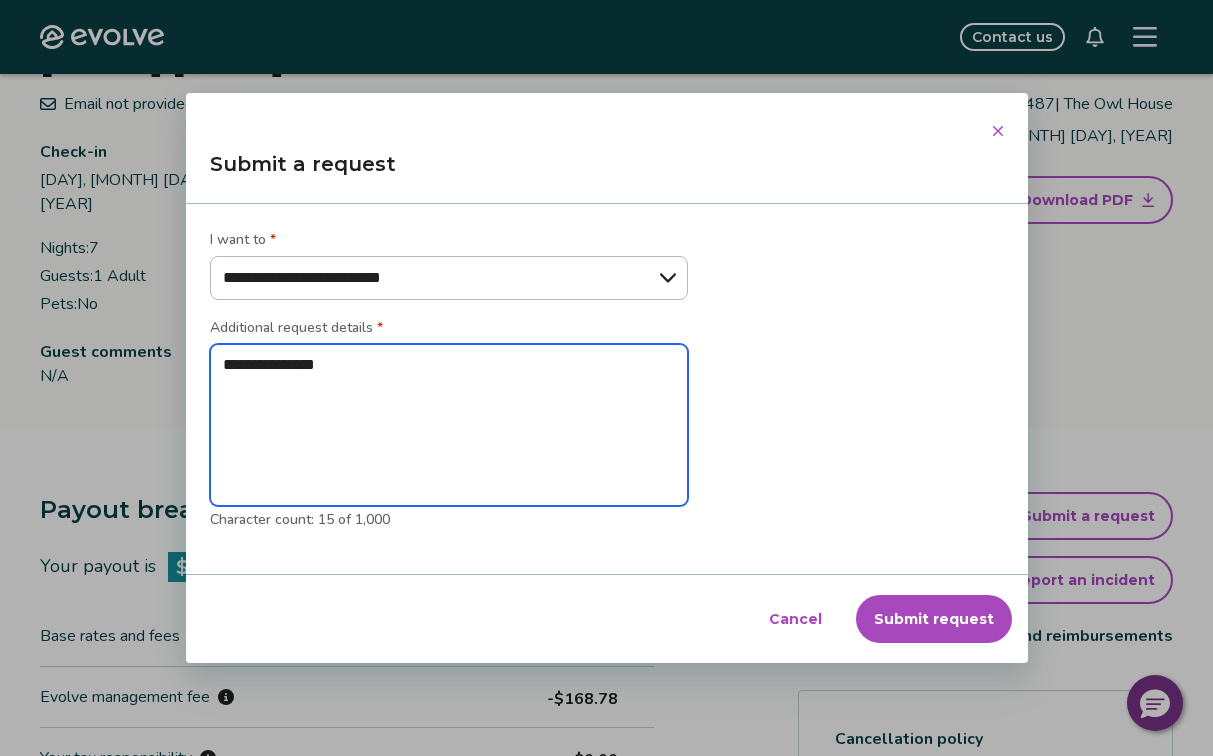 type on "*" 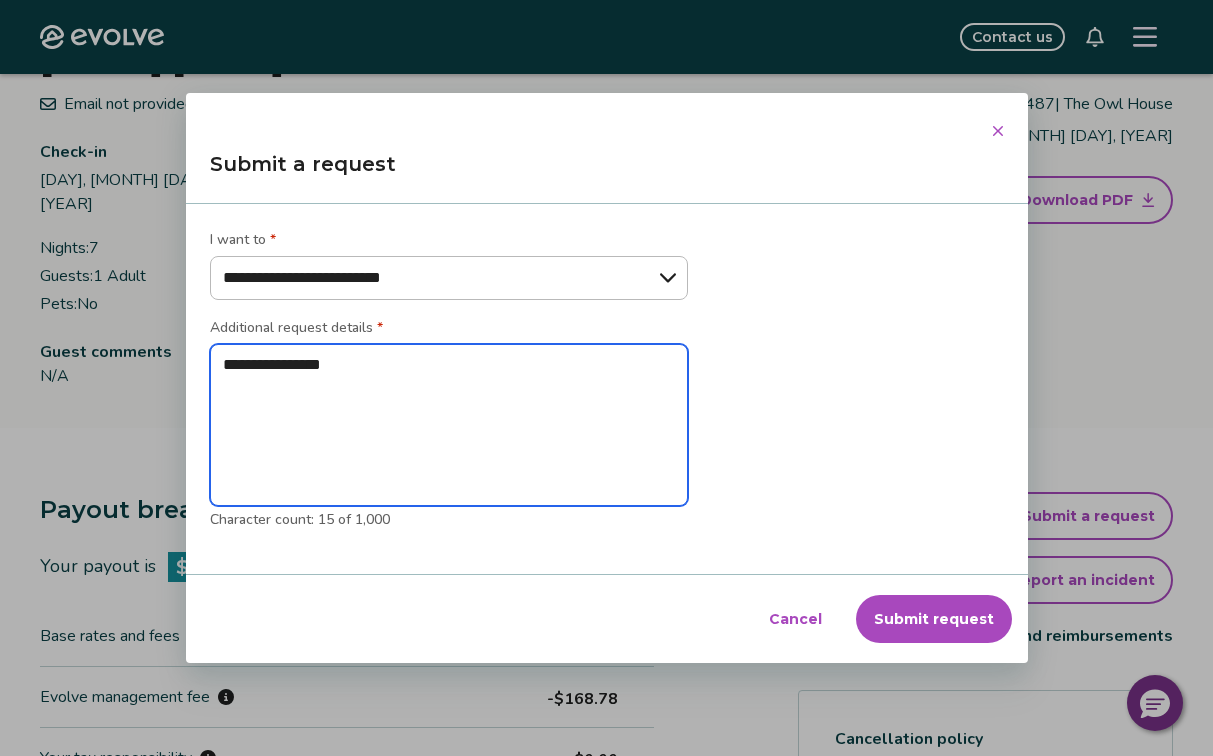 type on "*" 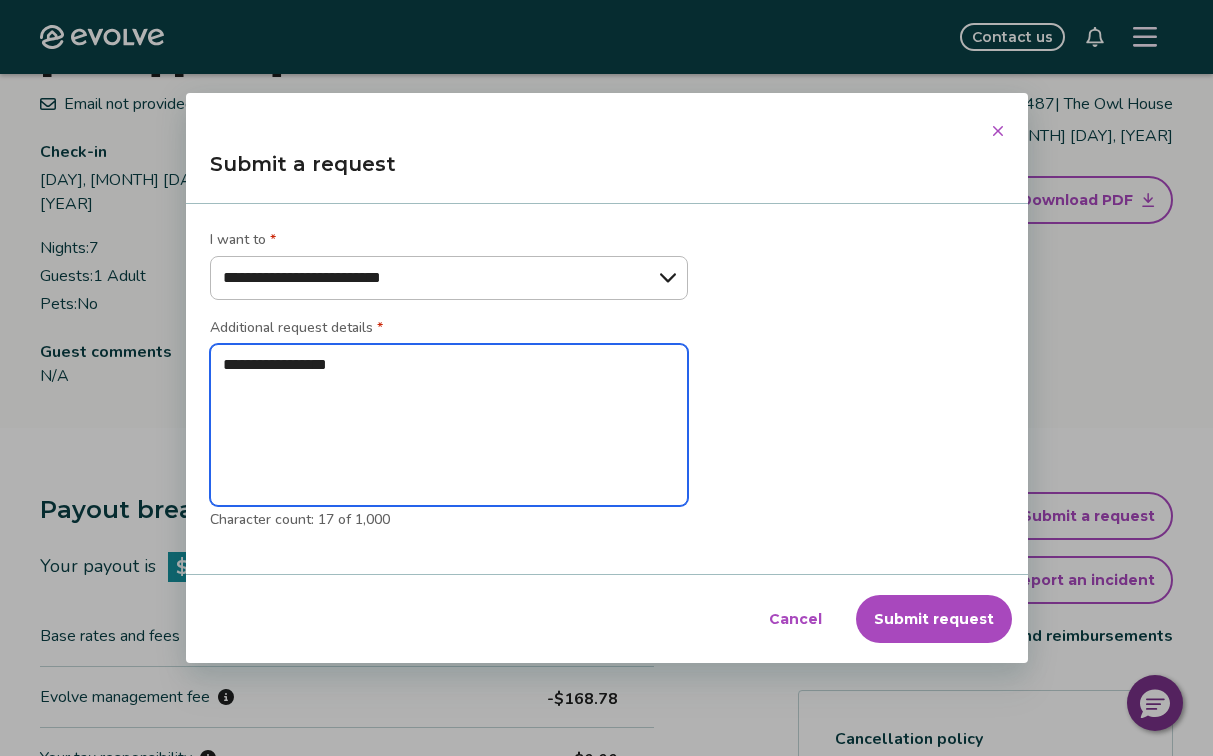 type on "*" 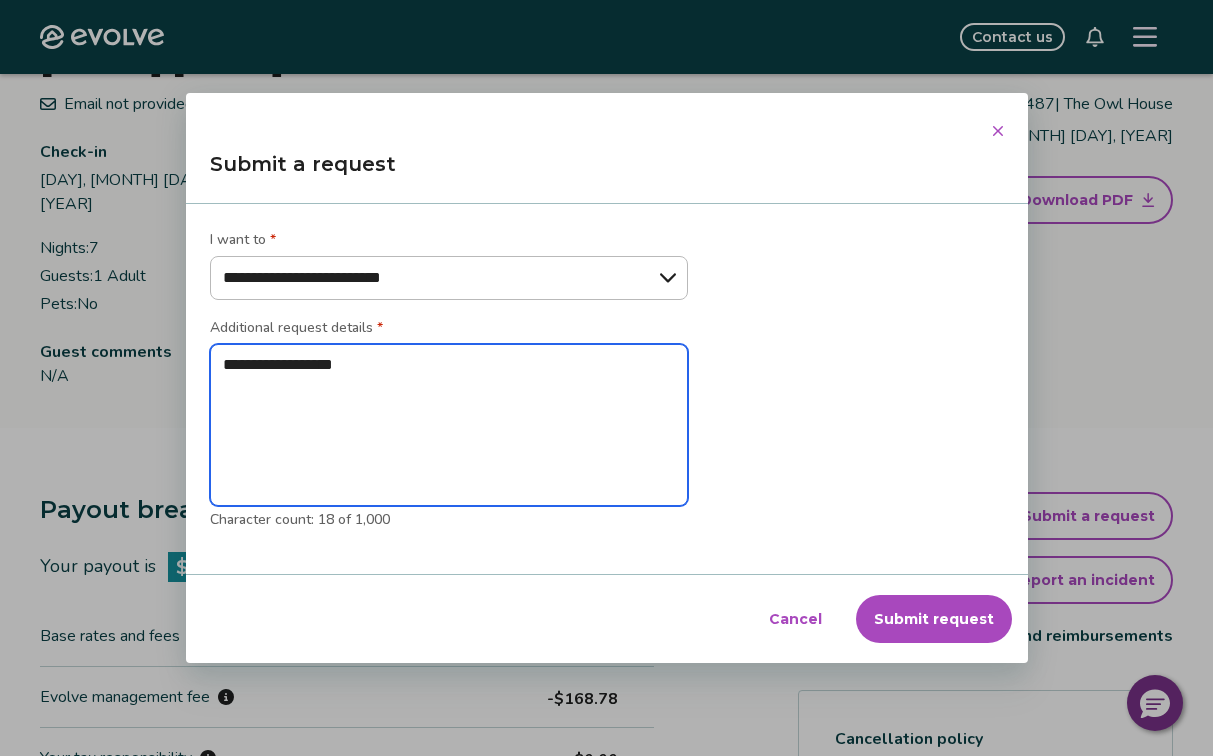 type on "*" 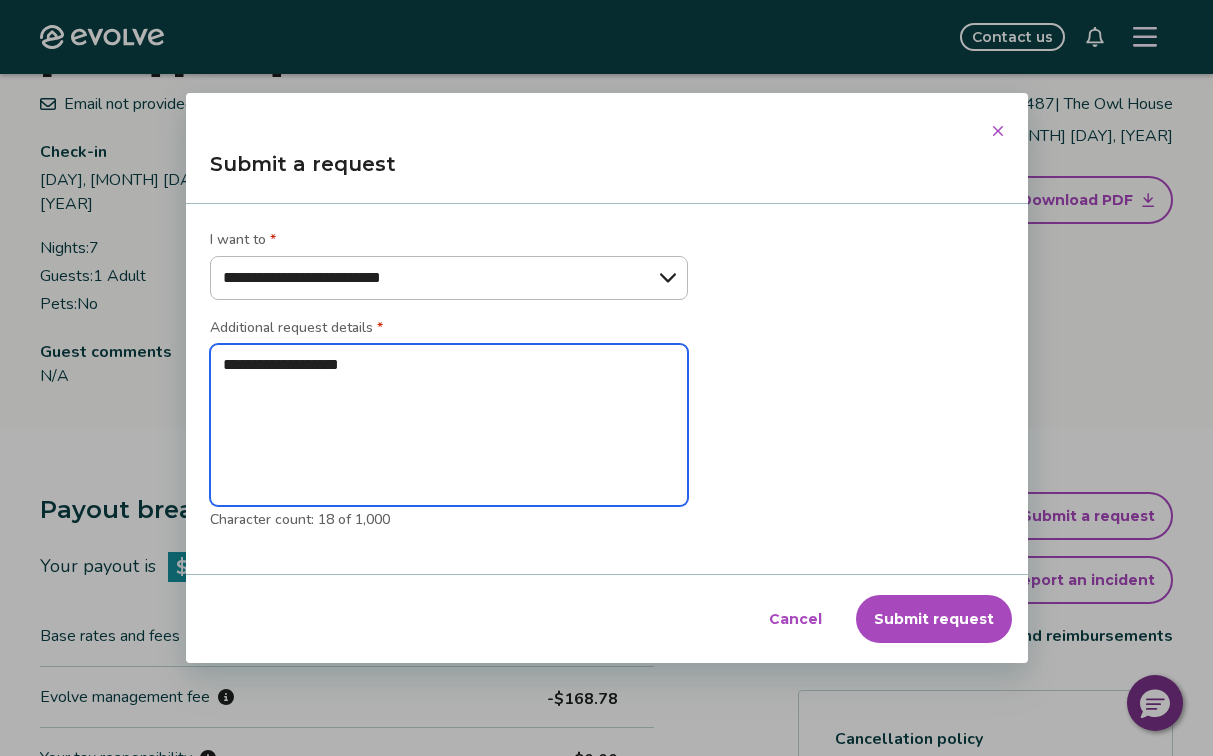 type on "*" 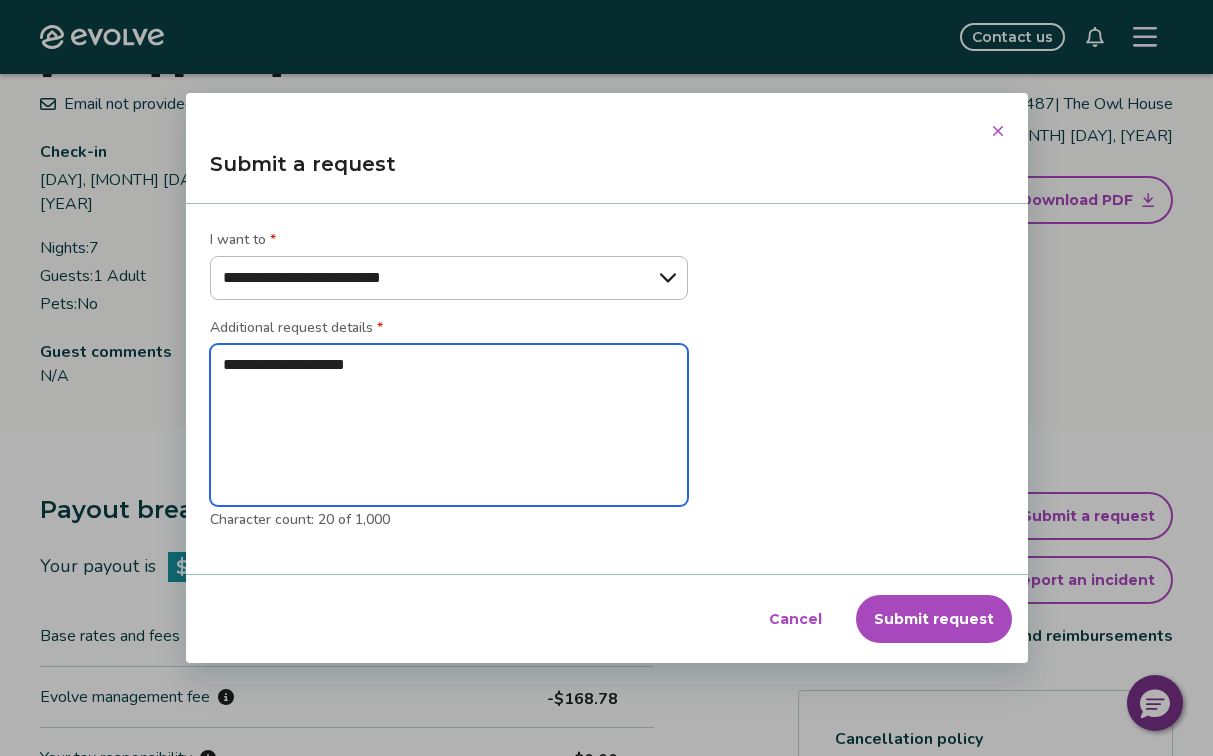 type on "**********" 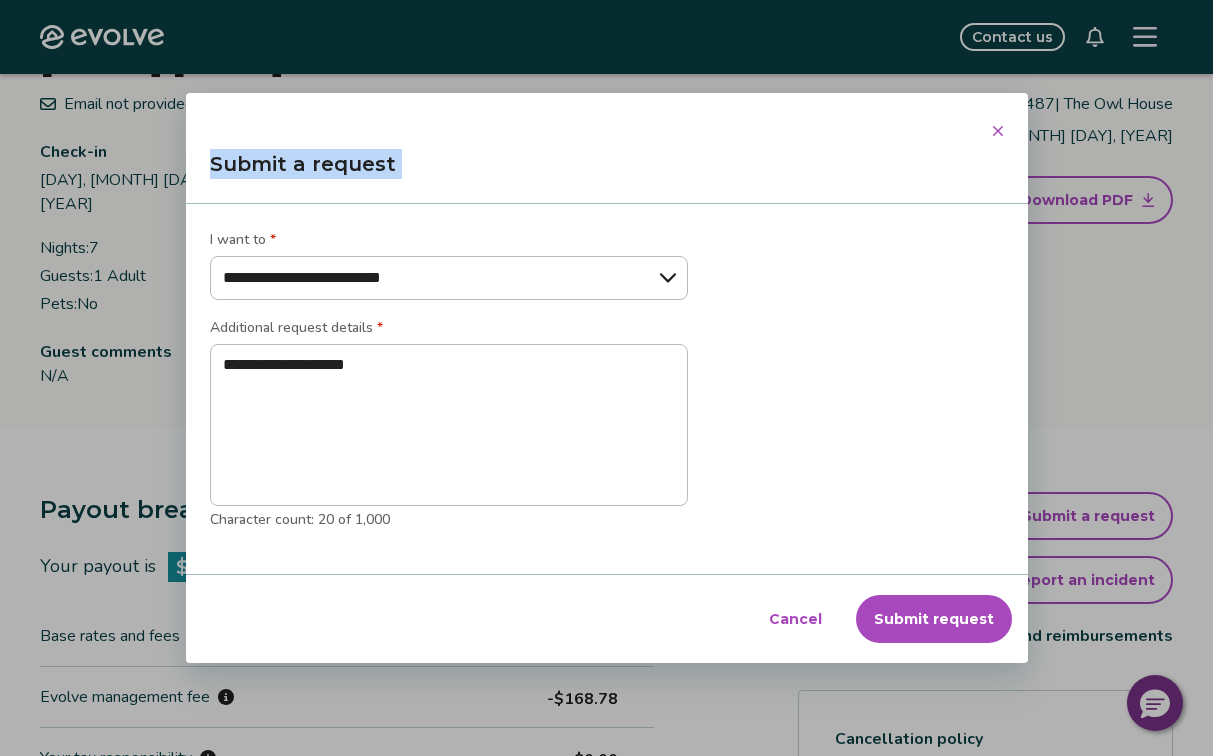 drag, startPoint x: 311, startPoint y: 122, endPoint x: 374, endPoint y: 219, distance: 115.66331 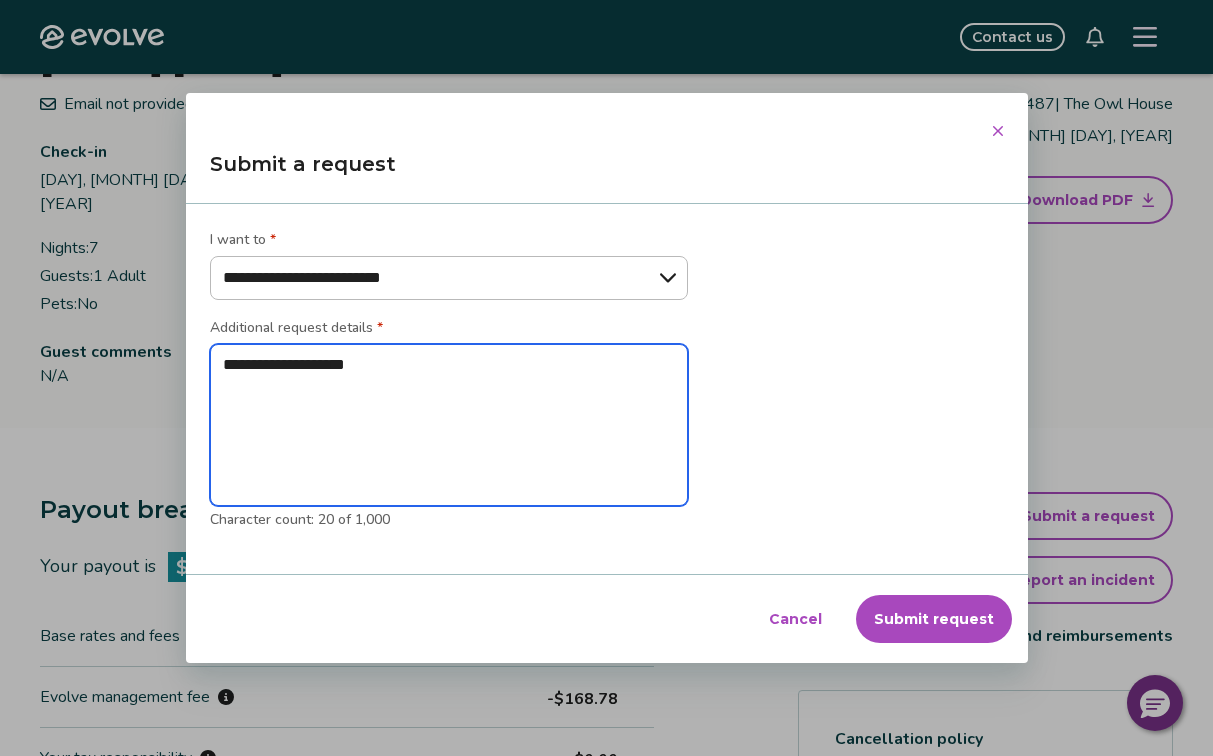 click on "**********" at bounding box center (449, 425) 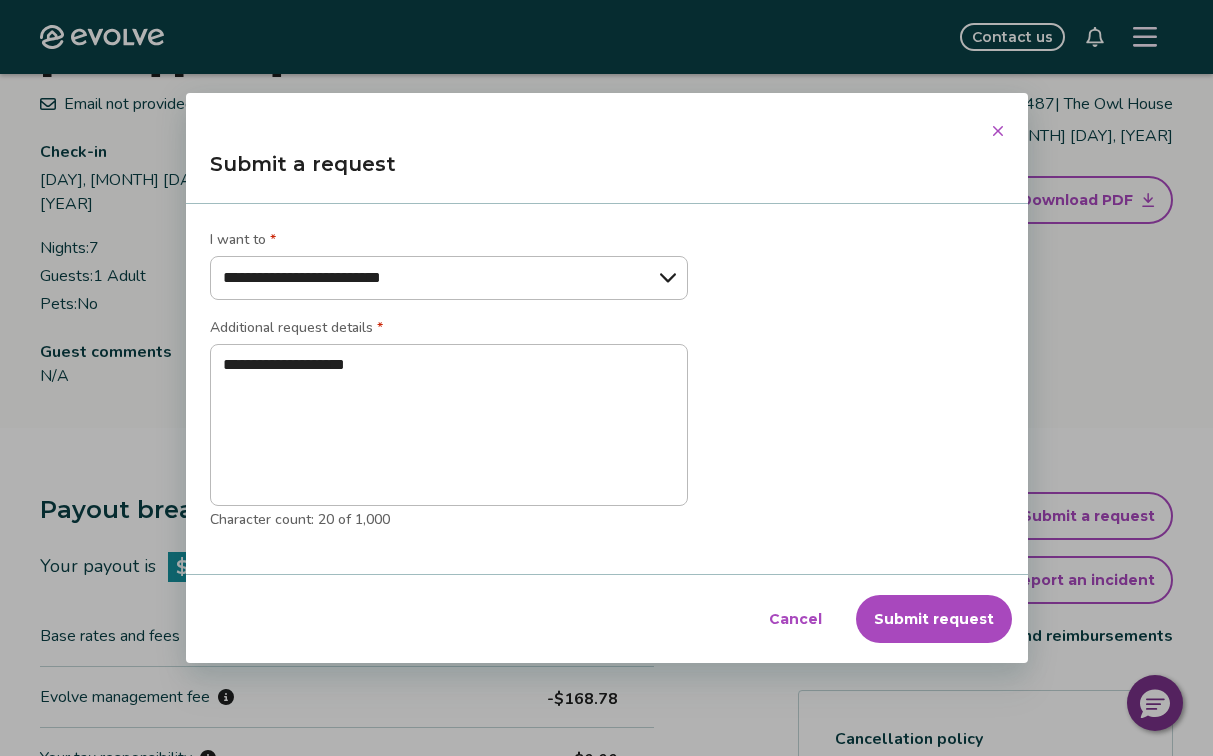 click on "Cancel" at bounding box center (795, 619) 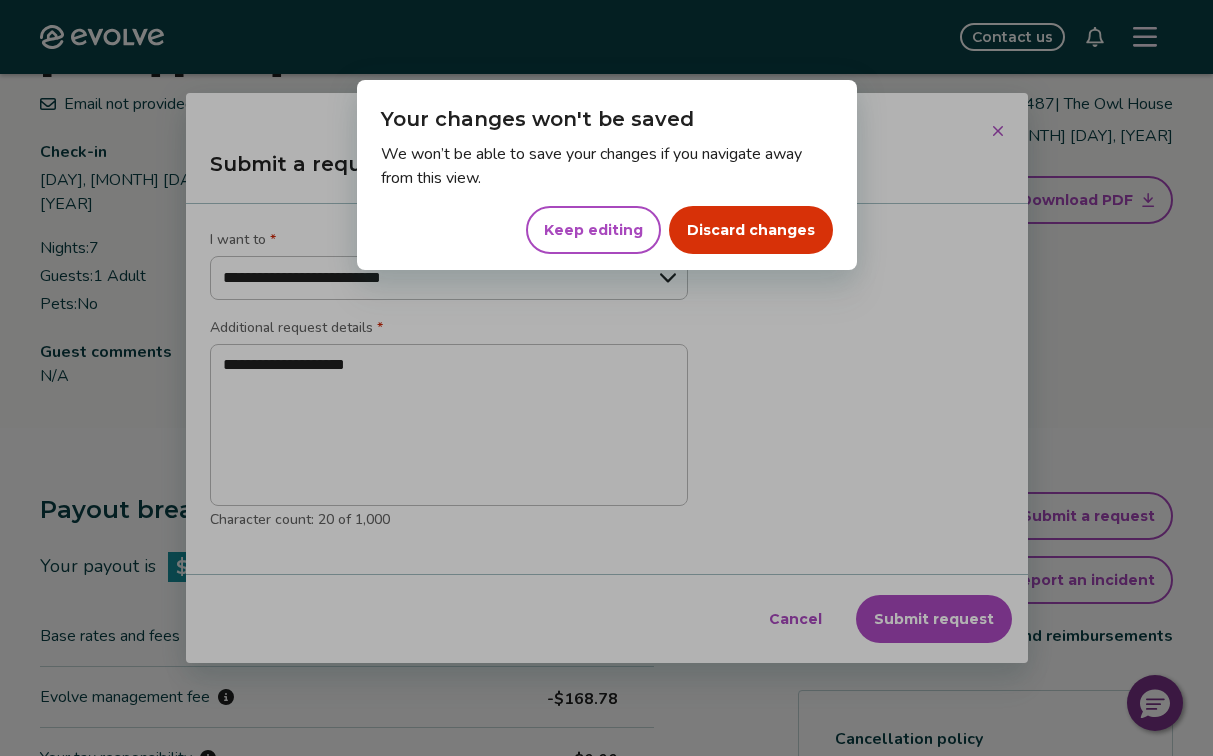 click on "Discard changes" at bounding box center (751, 230) 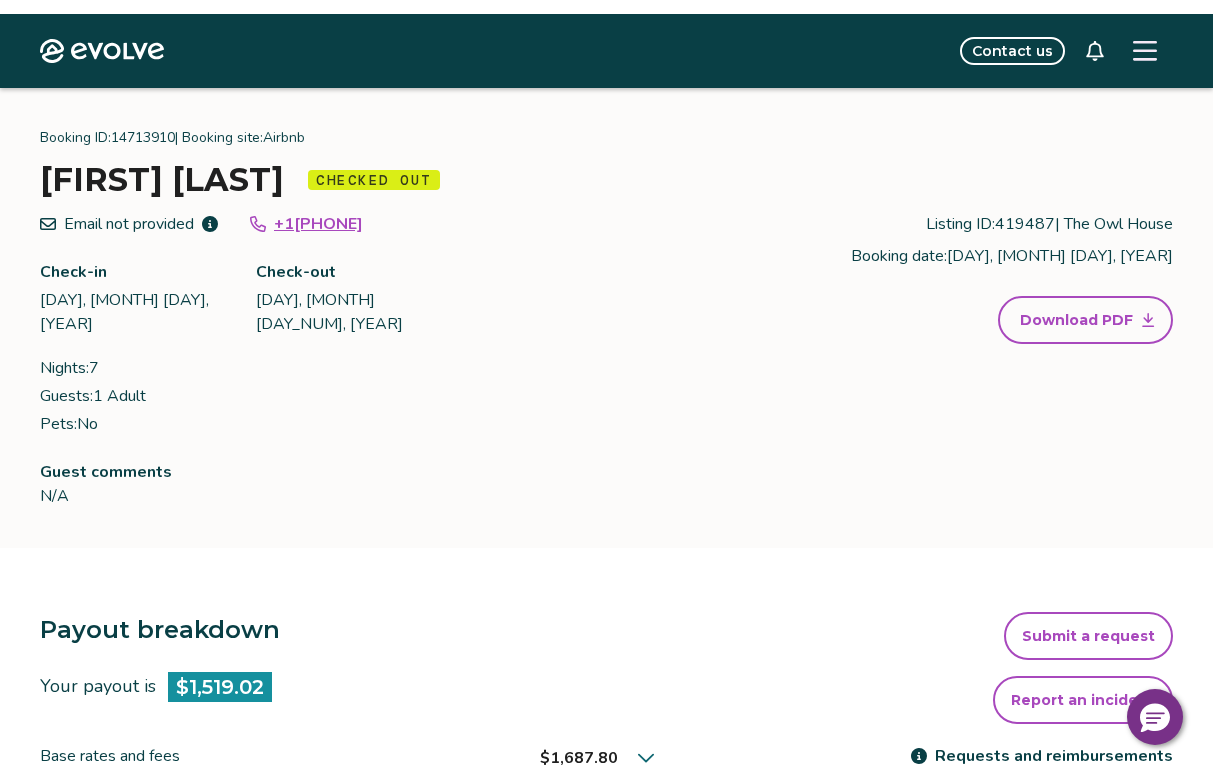 scroll, scrollTop: 0, scrollLeft: 0, axis: both 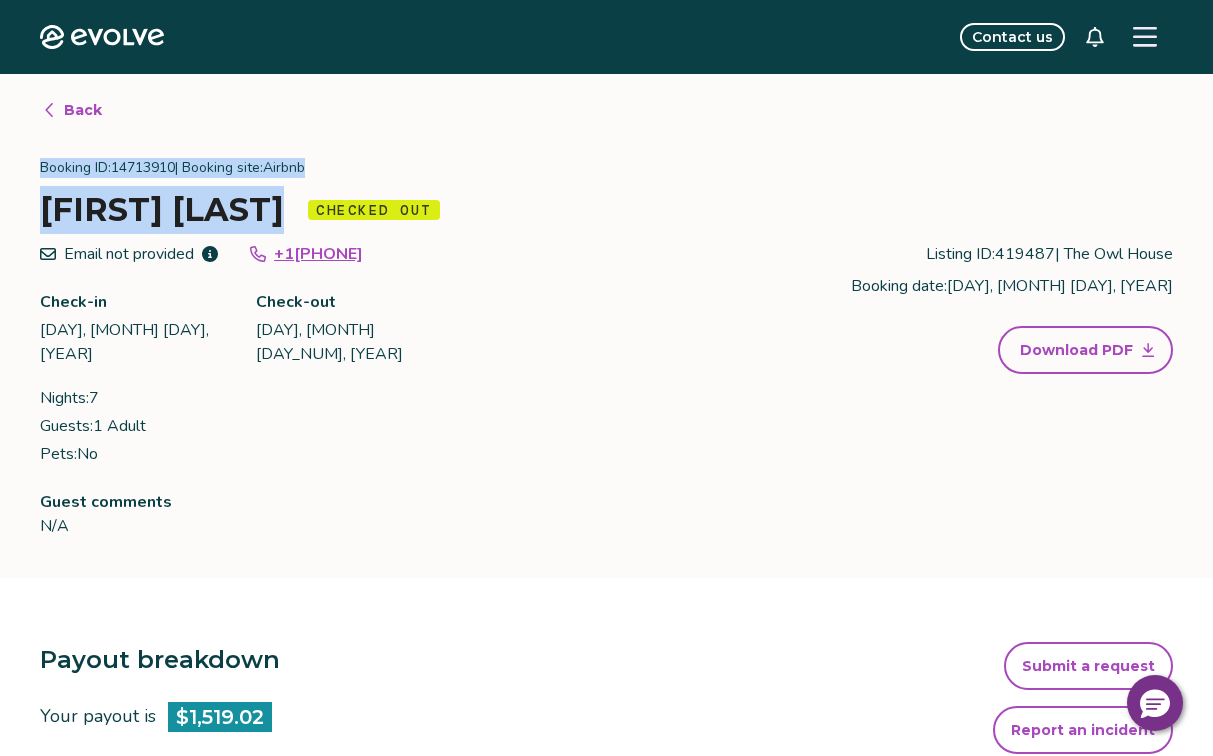 drag, startPoint x: 43, startPoint y: 162, endPoint x: 313, endPoint y: 210, distance: 274.2335 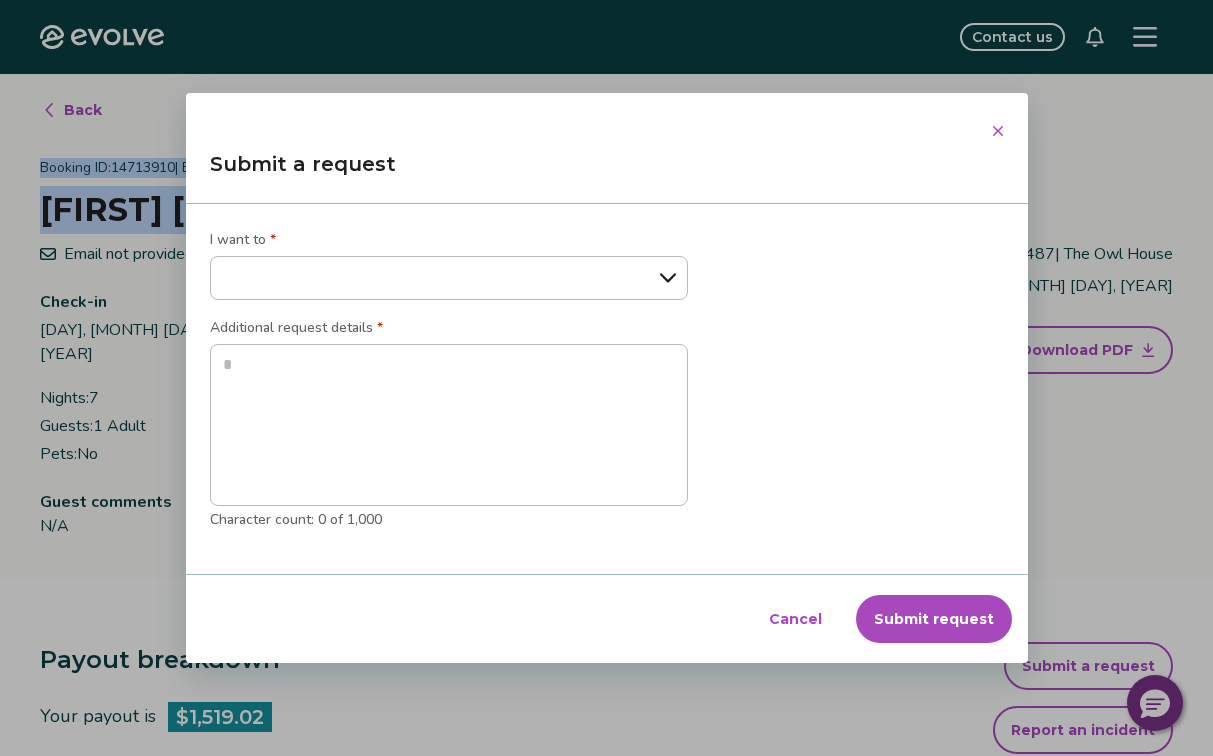 select on "**********" 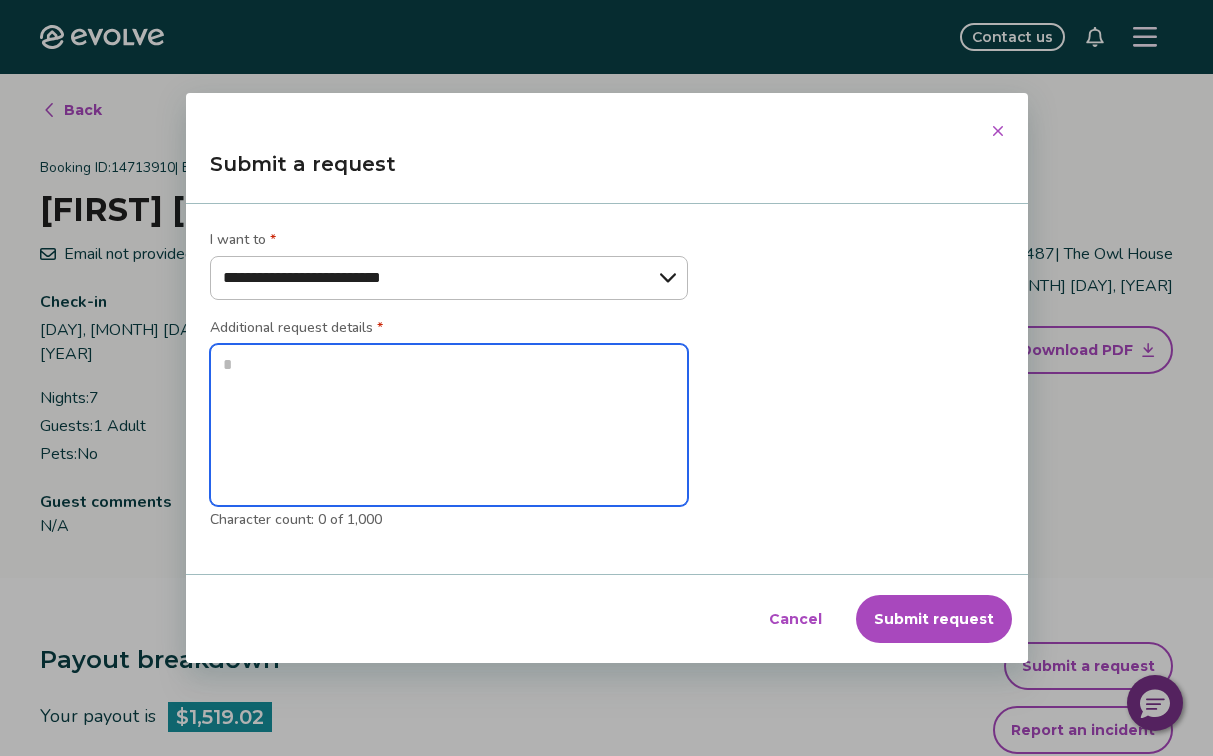 click at bounding box center (449, 425) 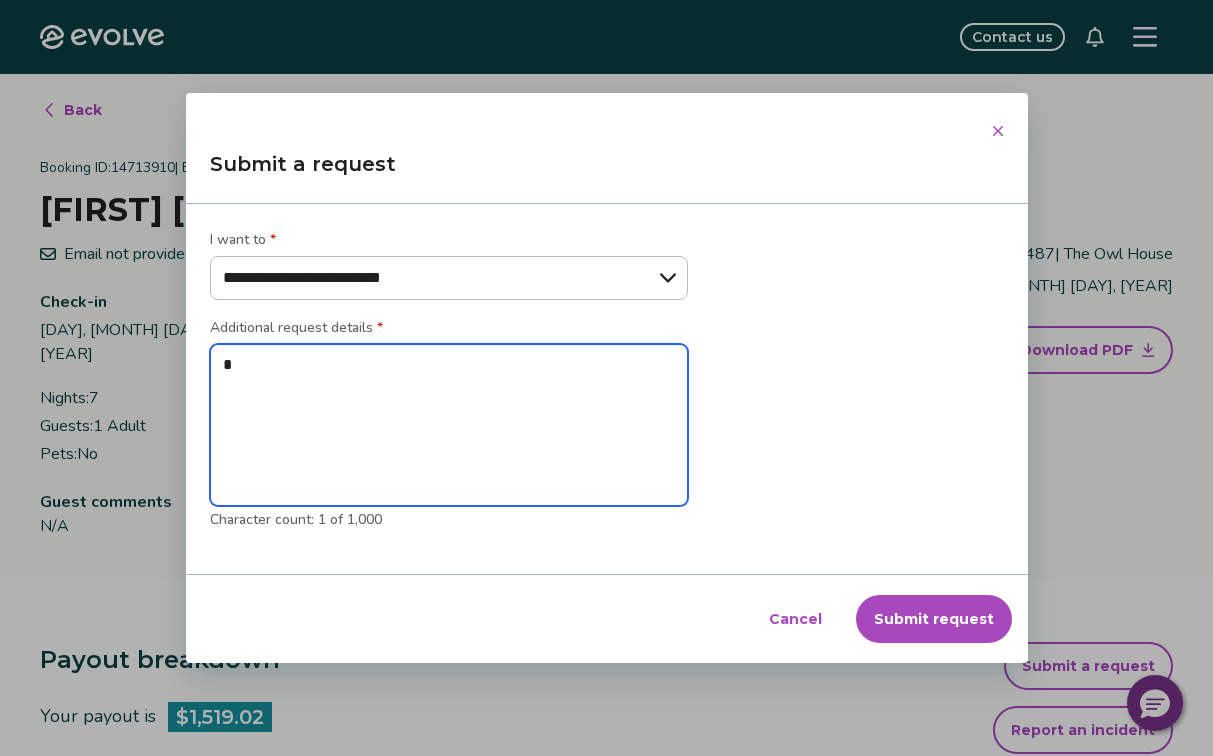 type on "*" 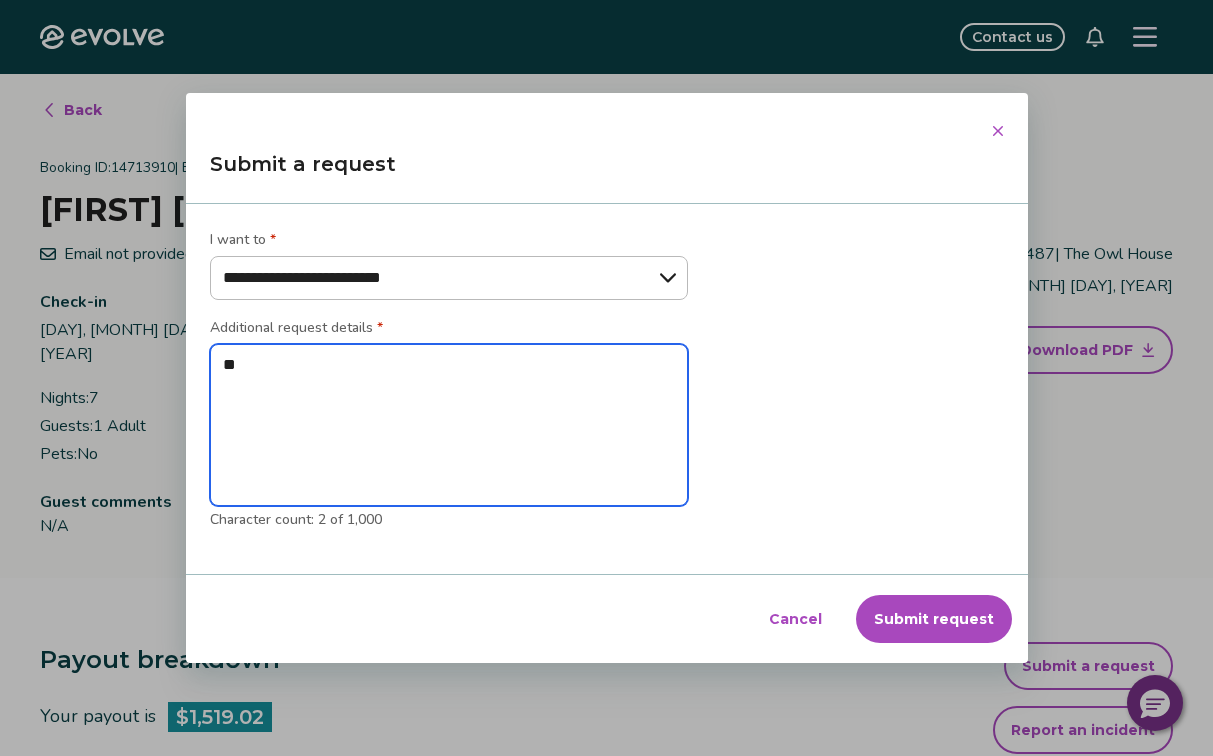type on "*" 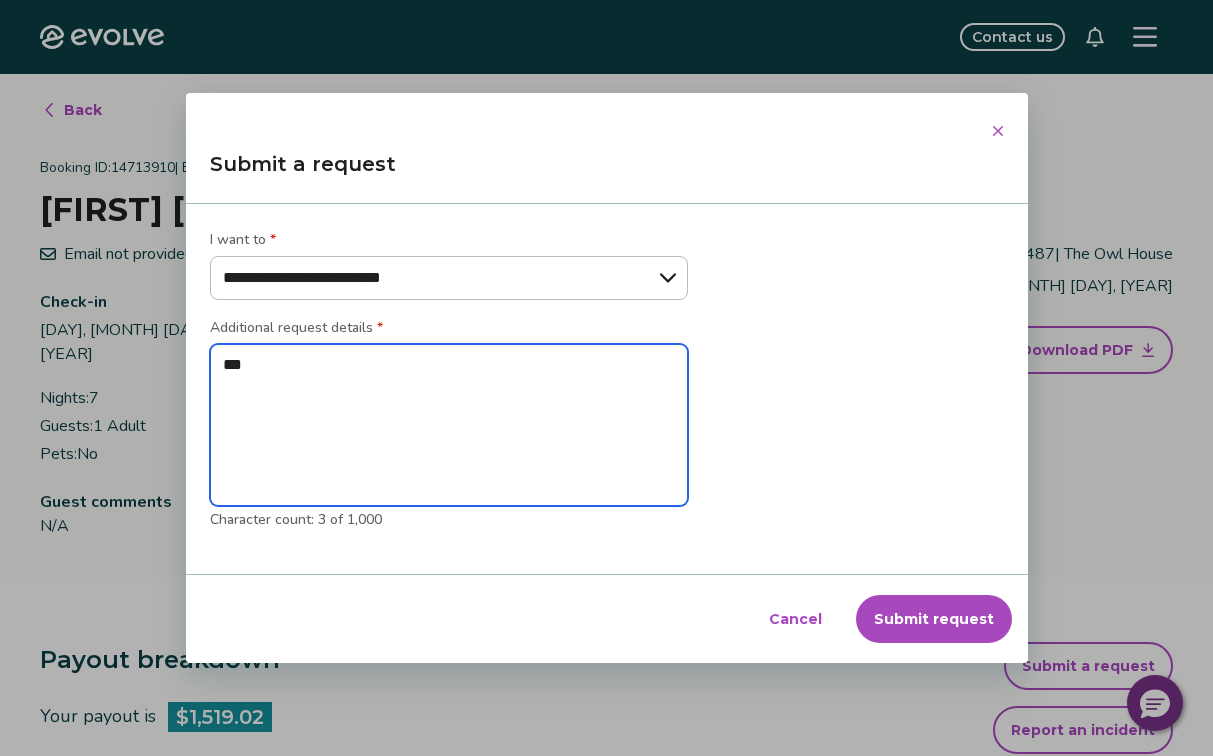type on "*" 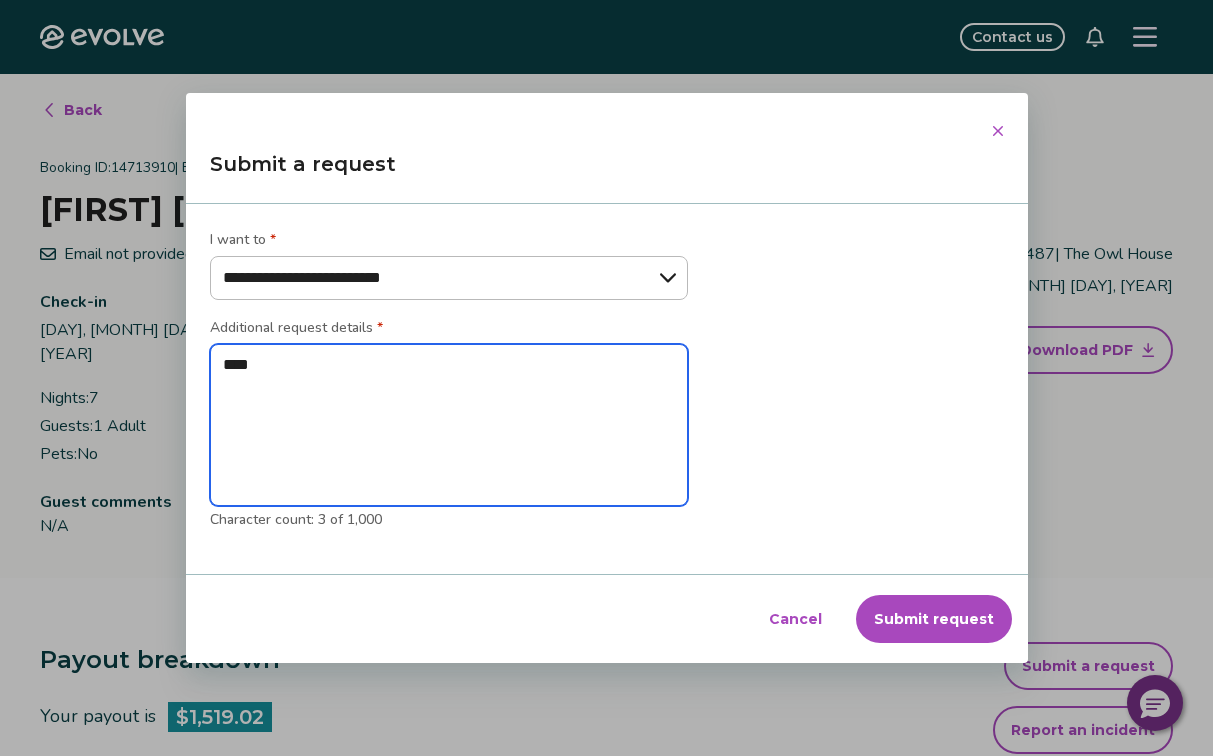 type on "*" 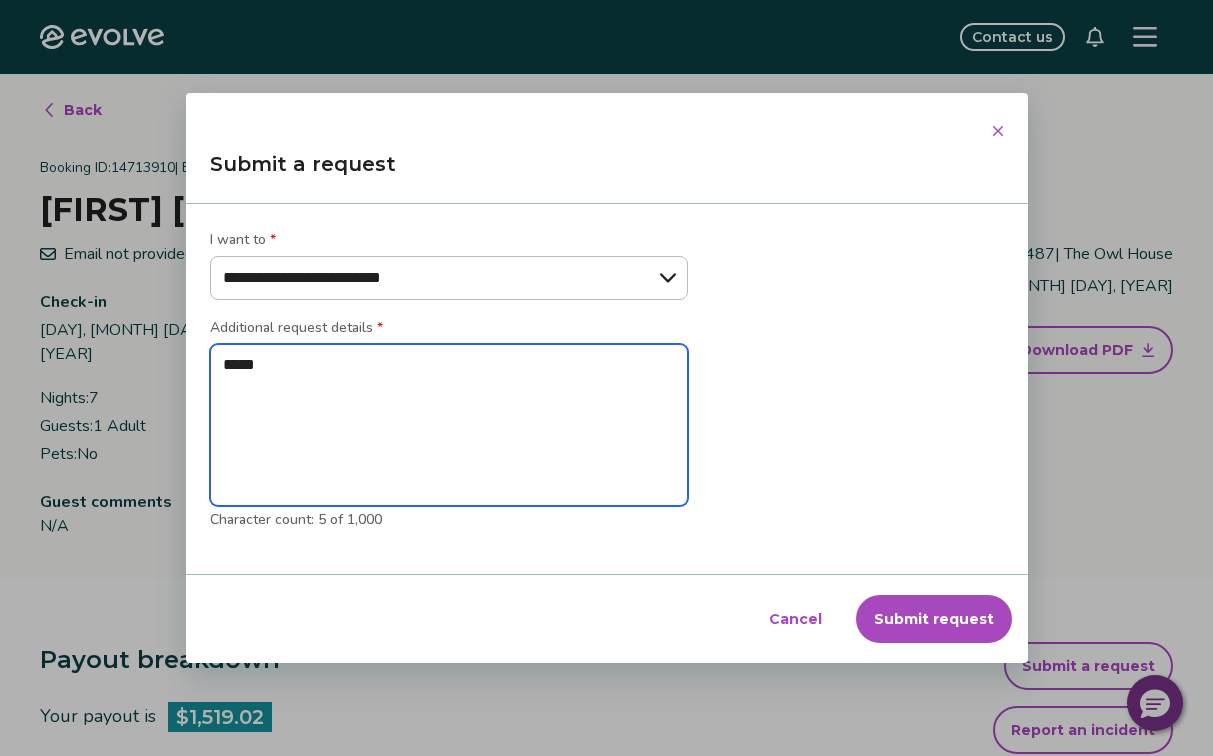 type on "*" 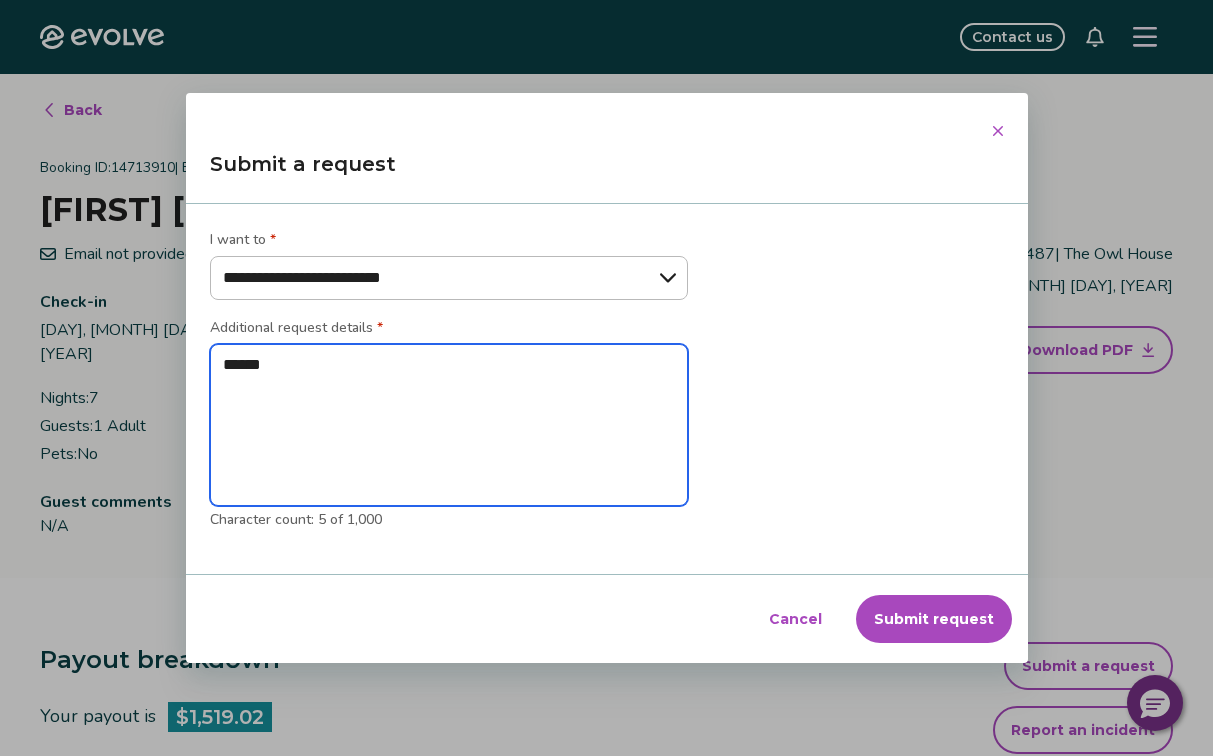 type on "*" 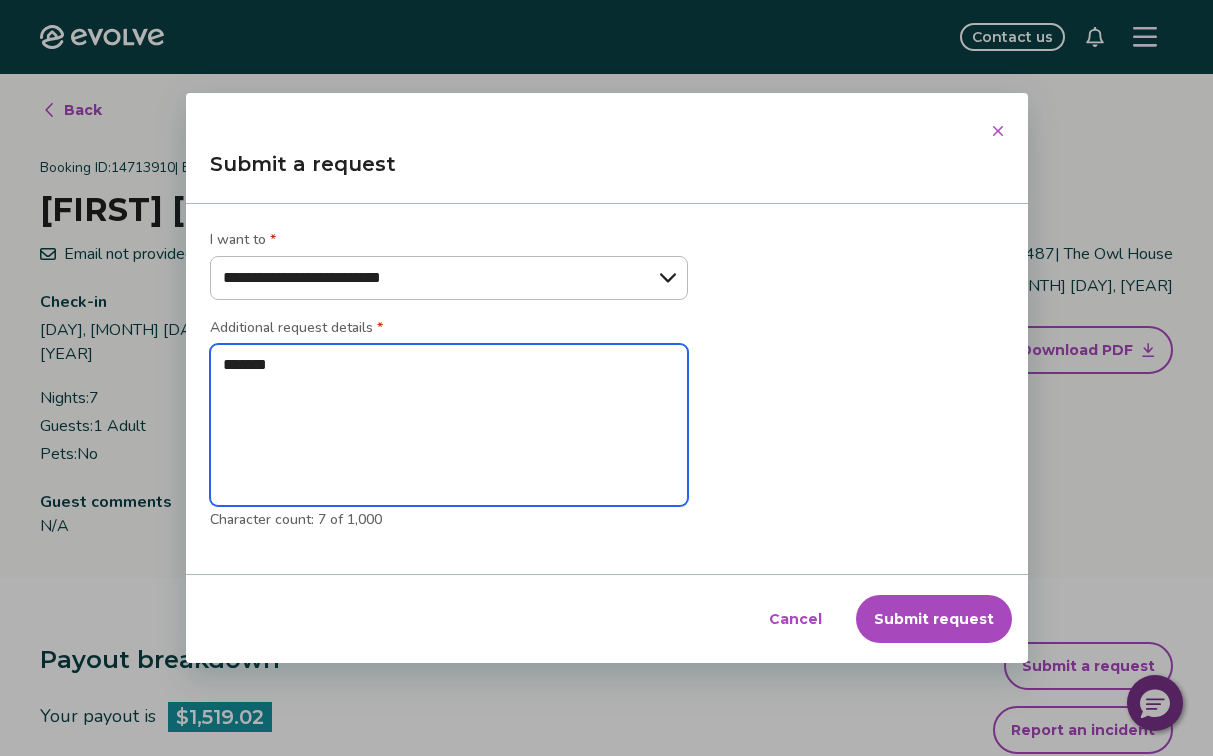 type on "*" 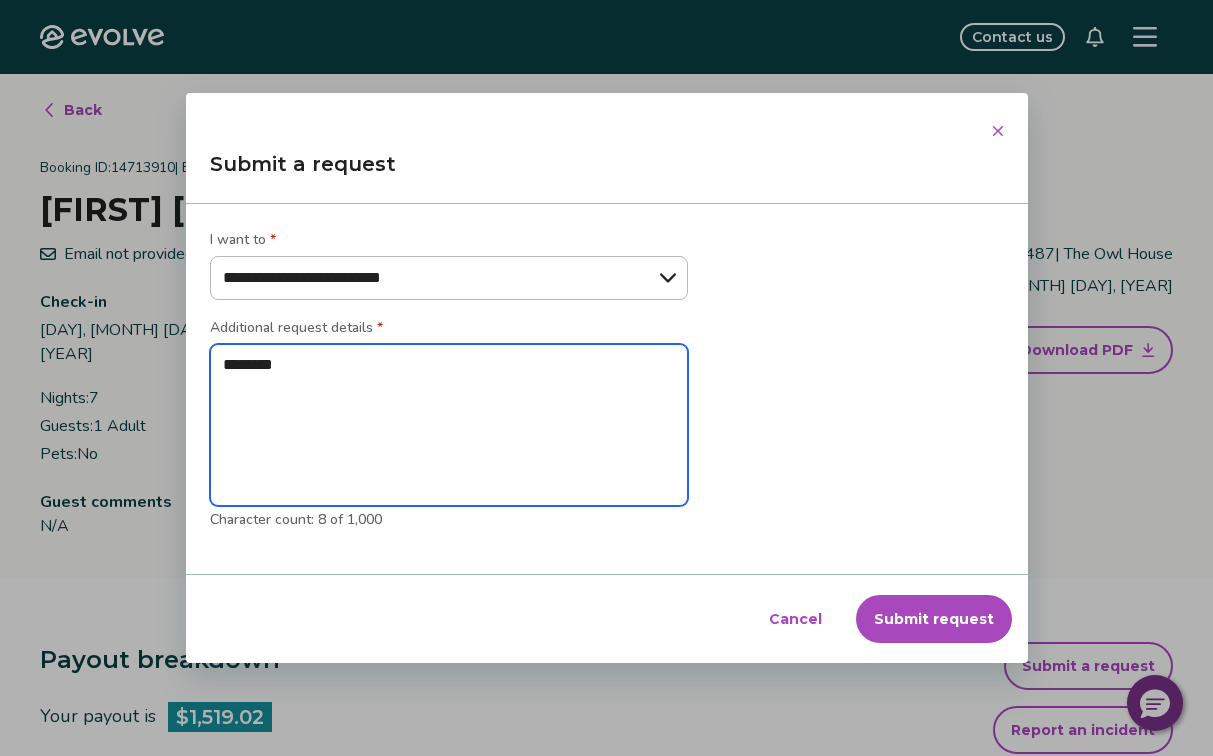 type on "*" 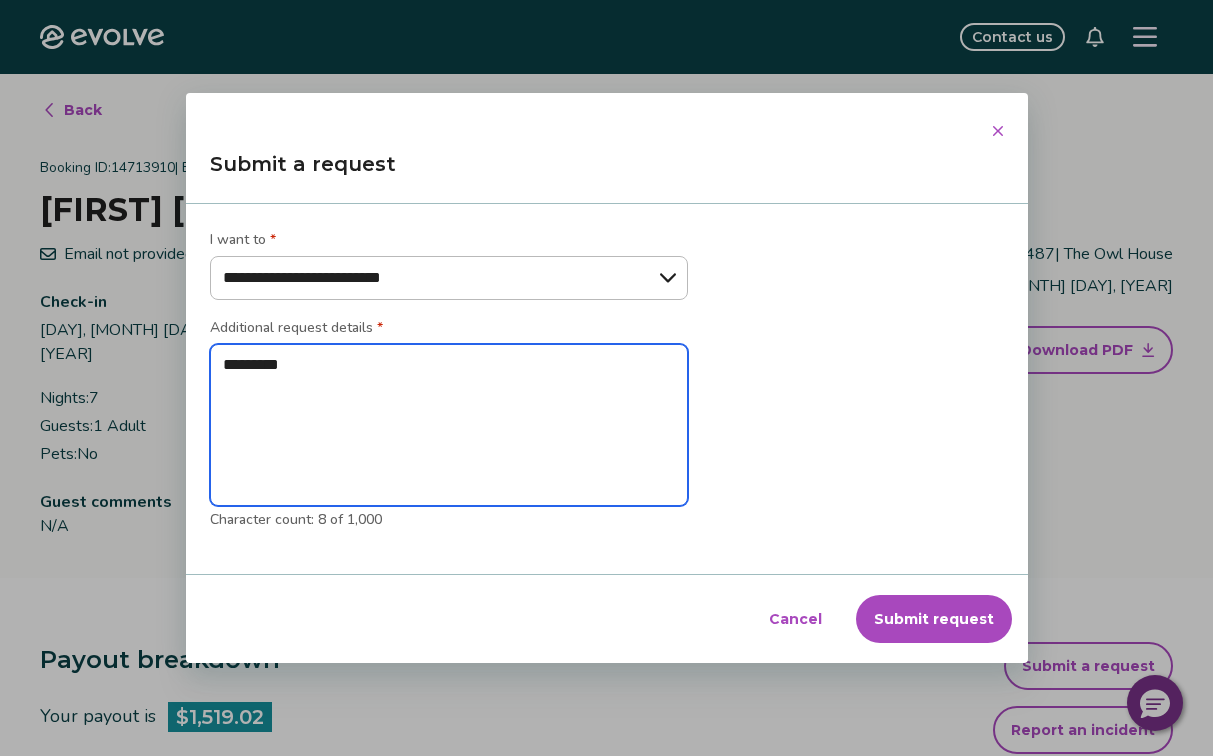 type on "*" 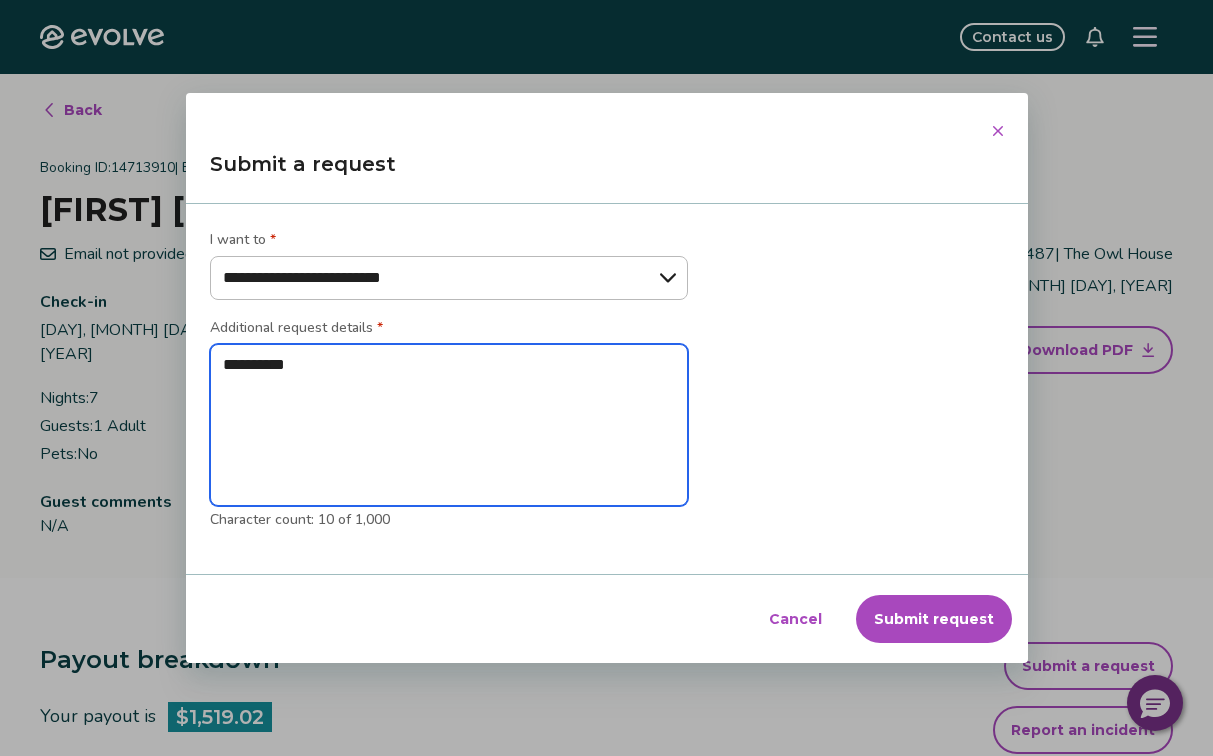type on "*" 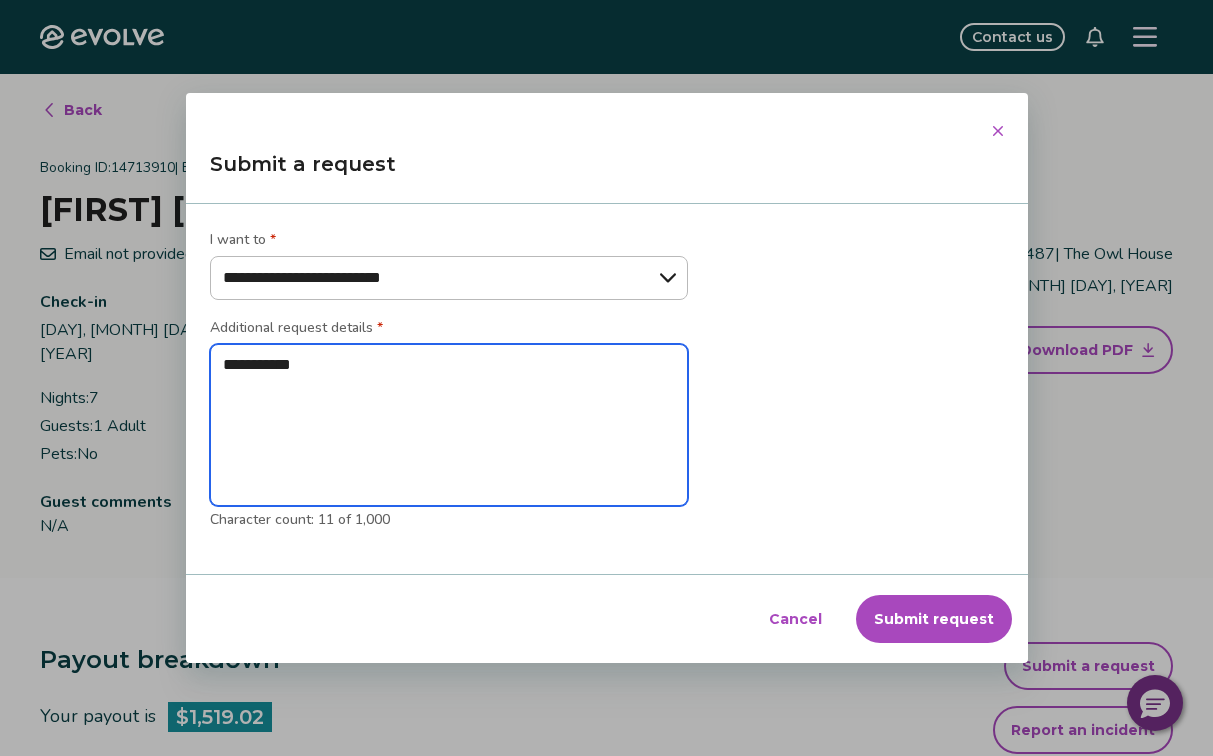 type on "*" 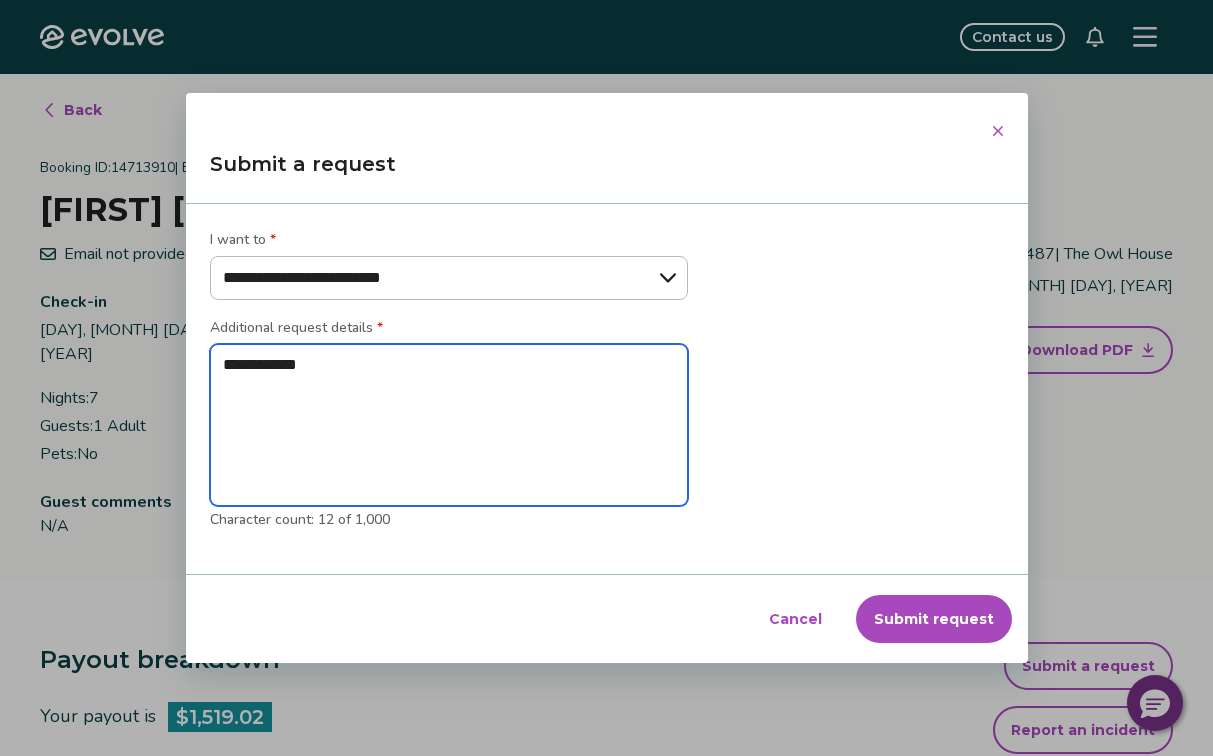 type on "*" 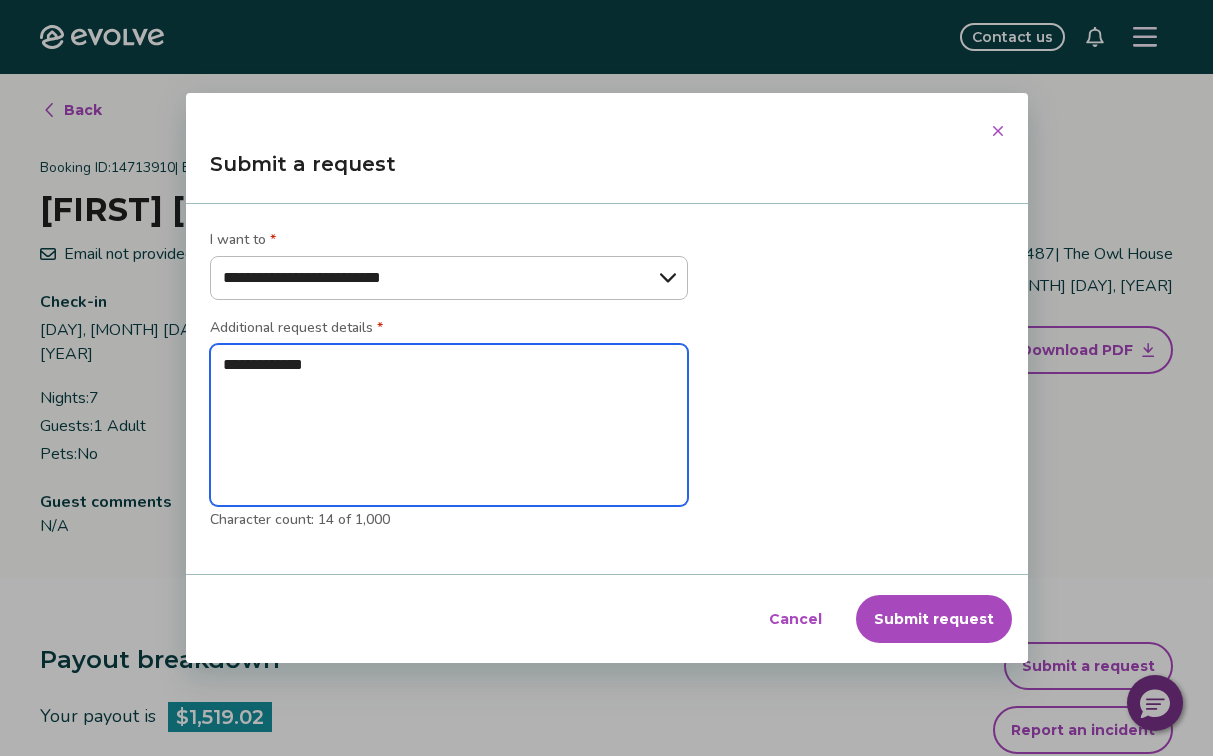 type on "*" 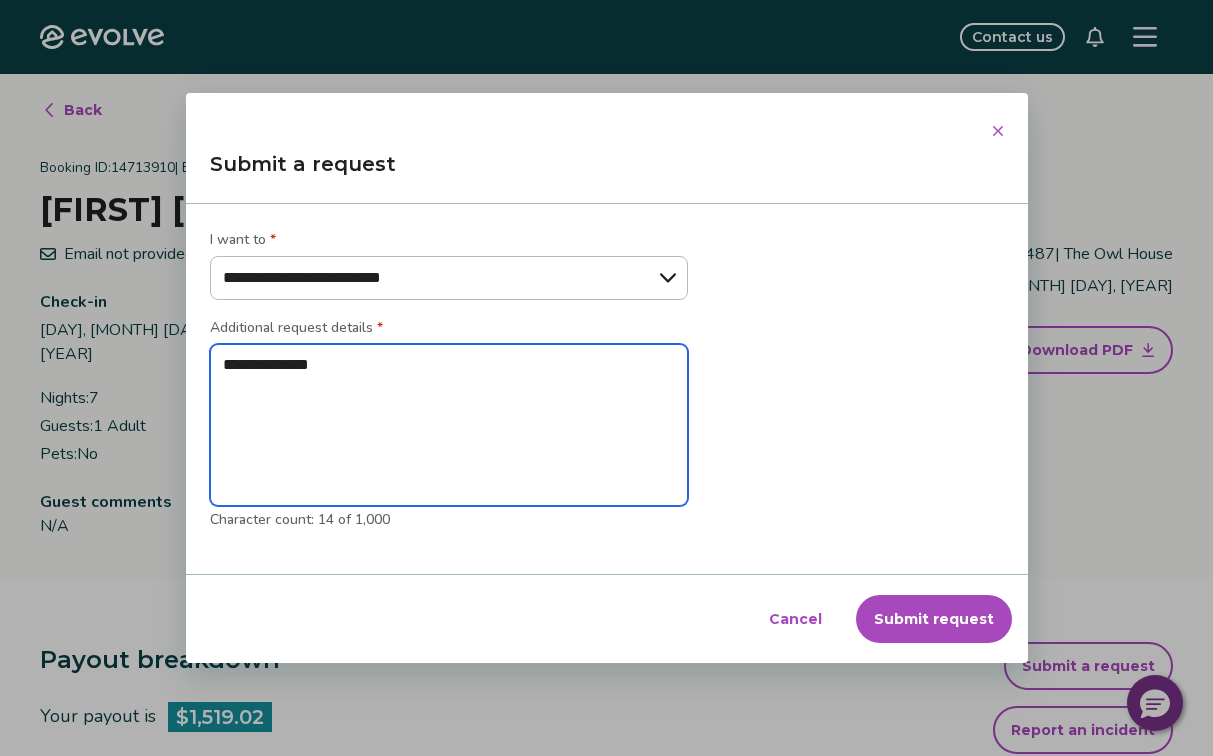 type on "*" 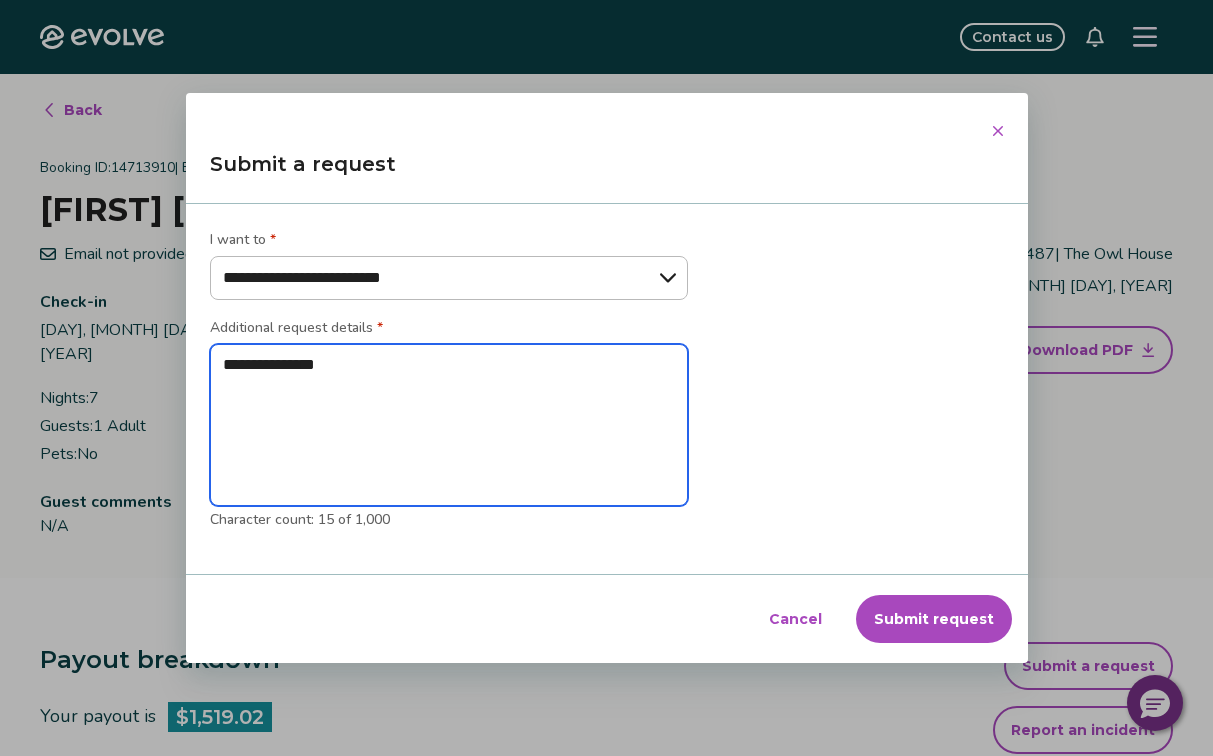 type on "*" 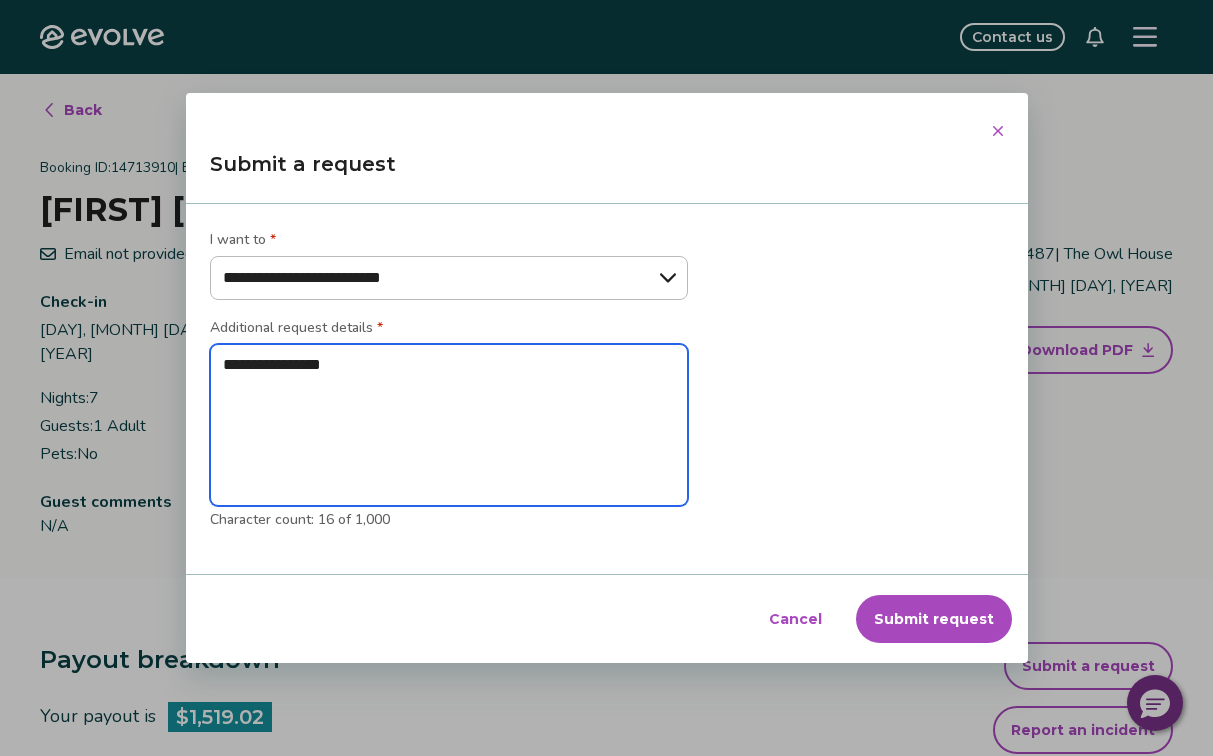 type on "*" 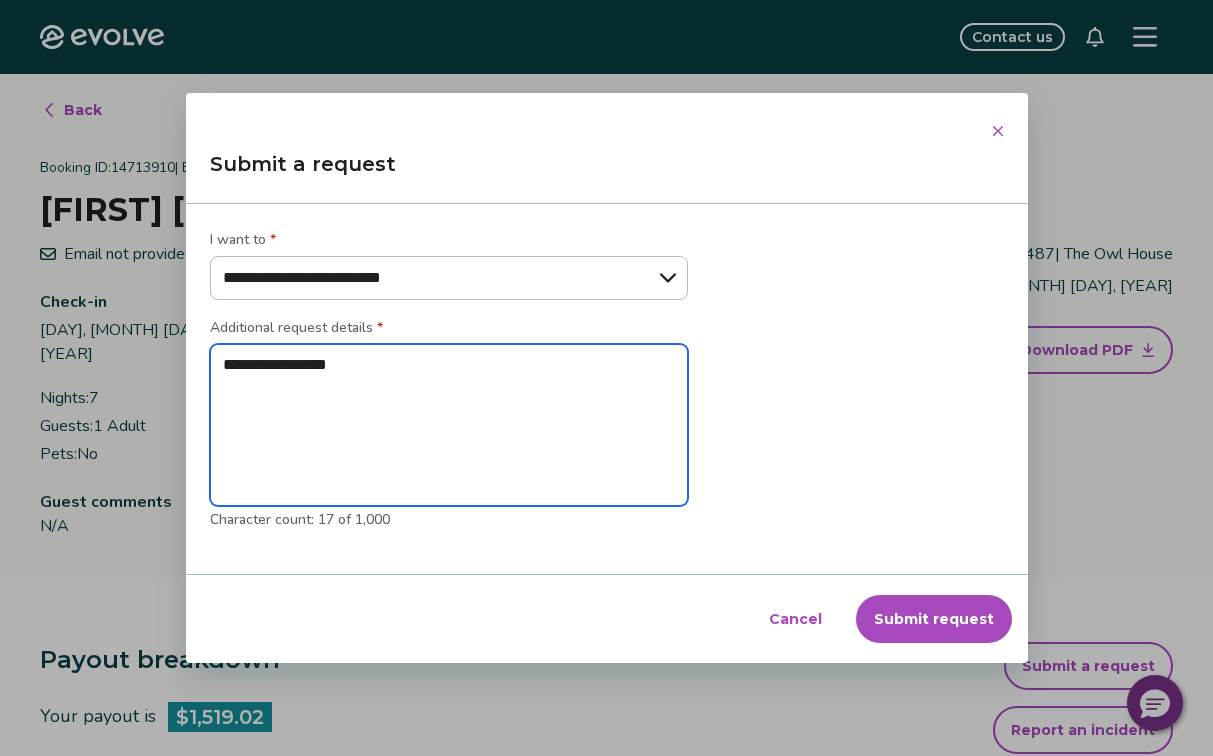 type on "*" 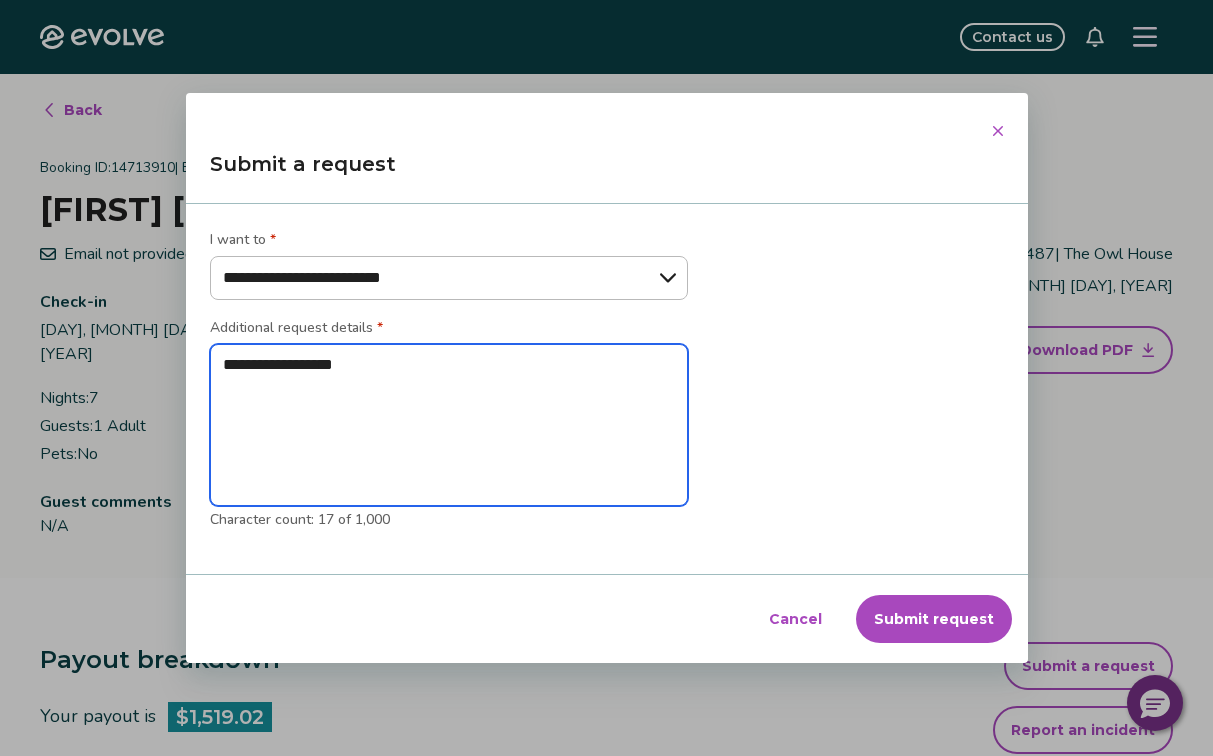 type on "*" 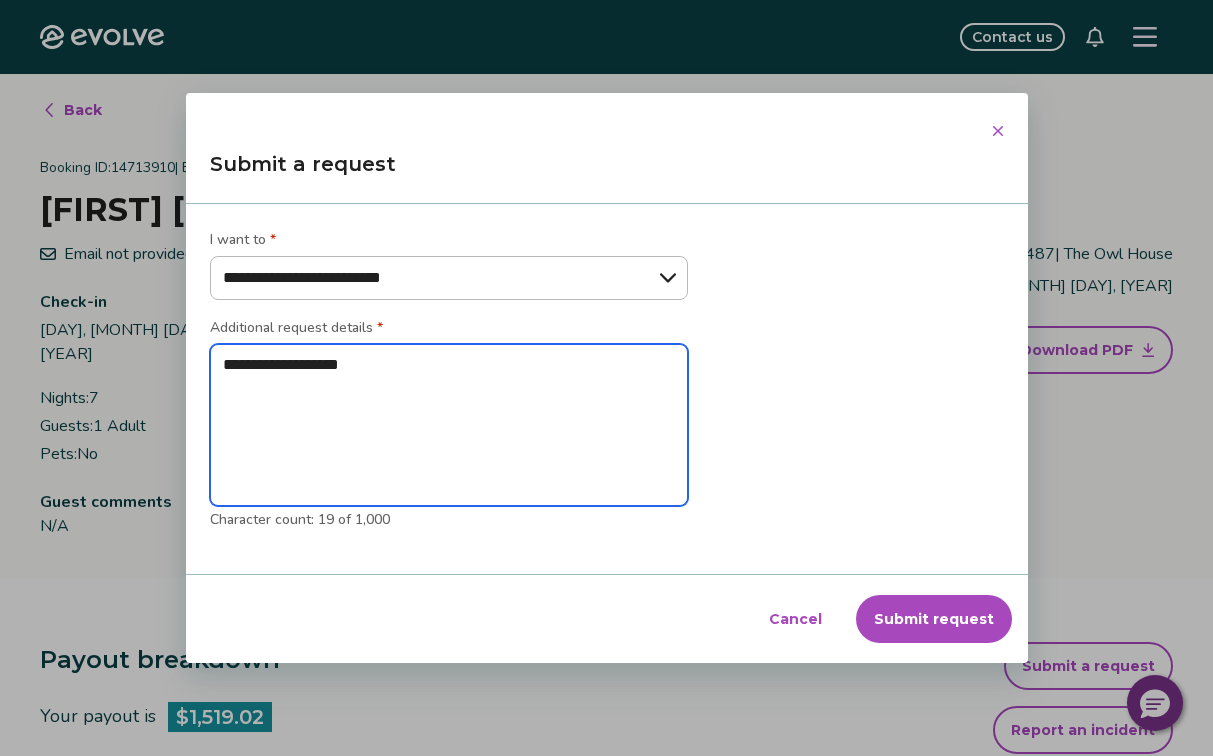 type on "*" 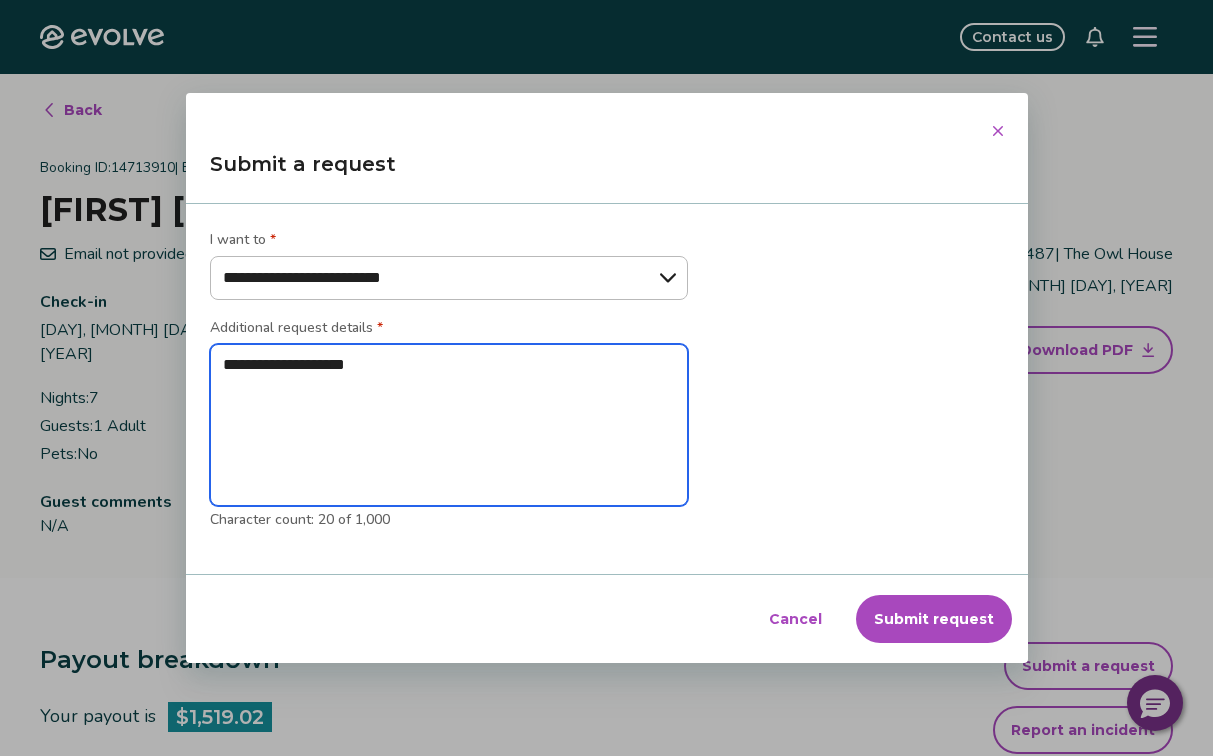 click on "**********" at bounding box center [449, 425] 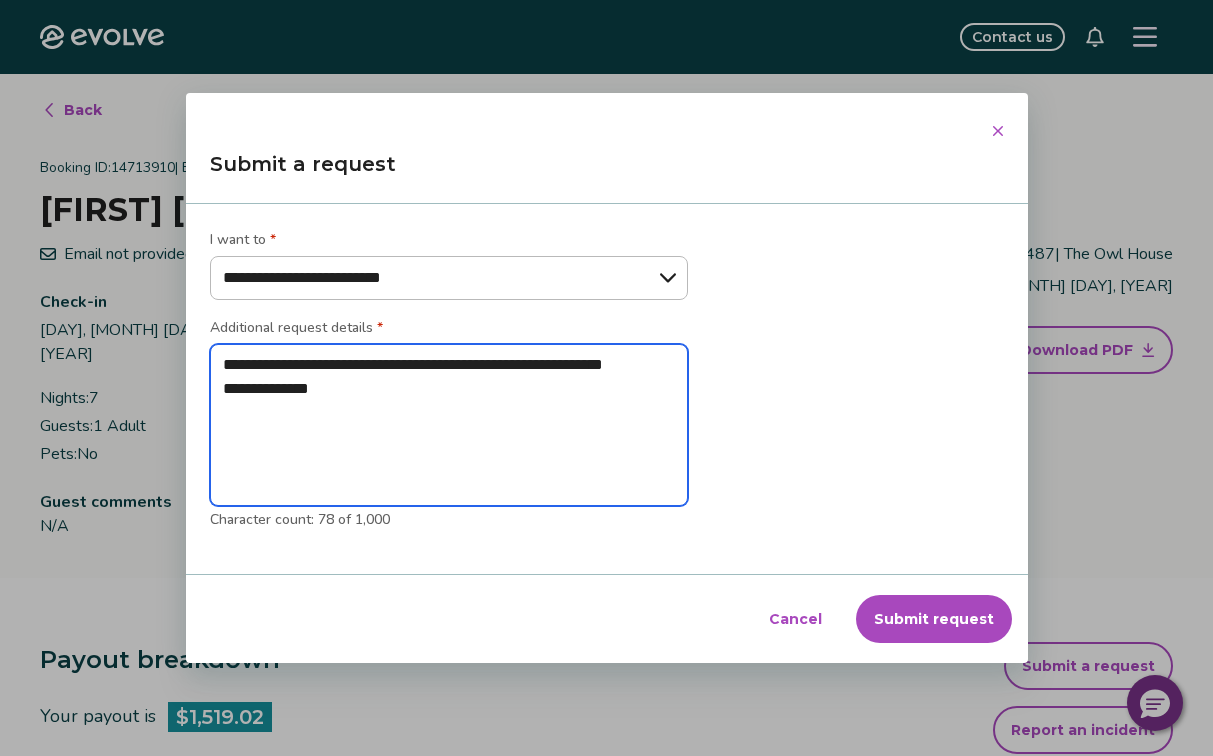 click on "**********" at bounding box center (449, 425) 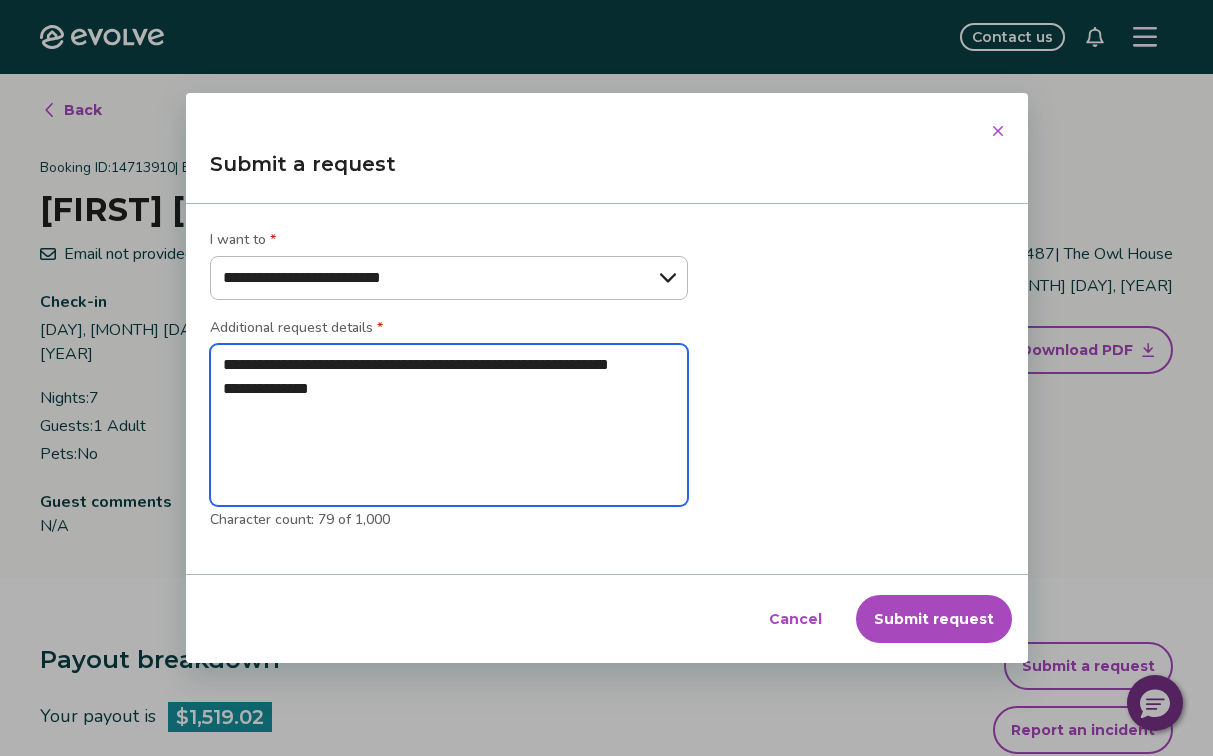 type on "*" 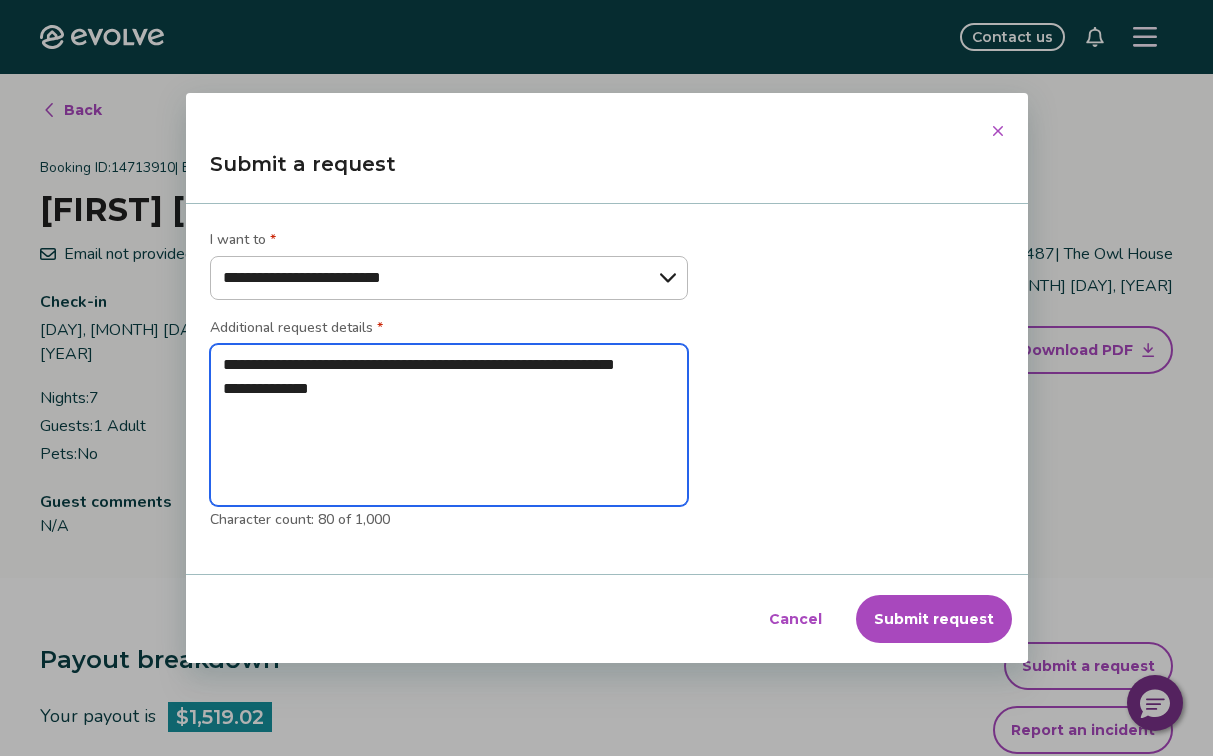 type on "*" 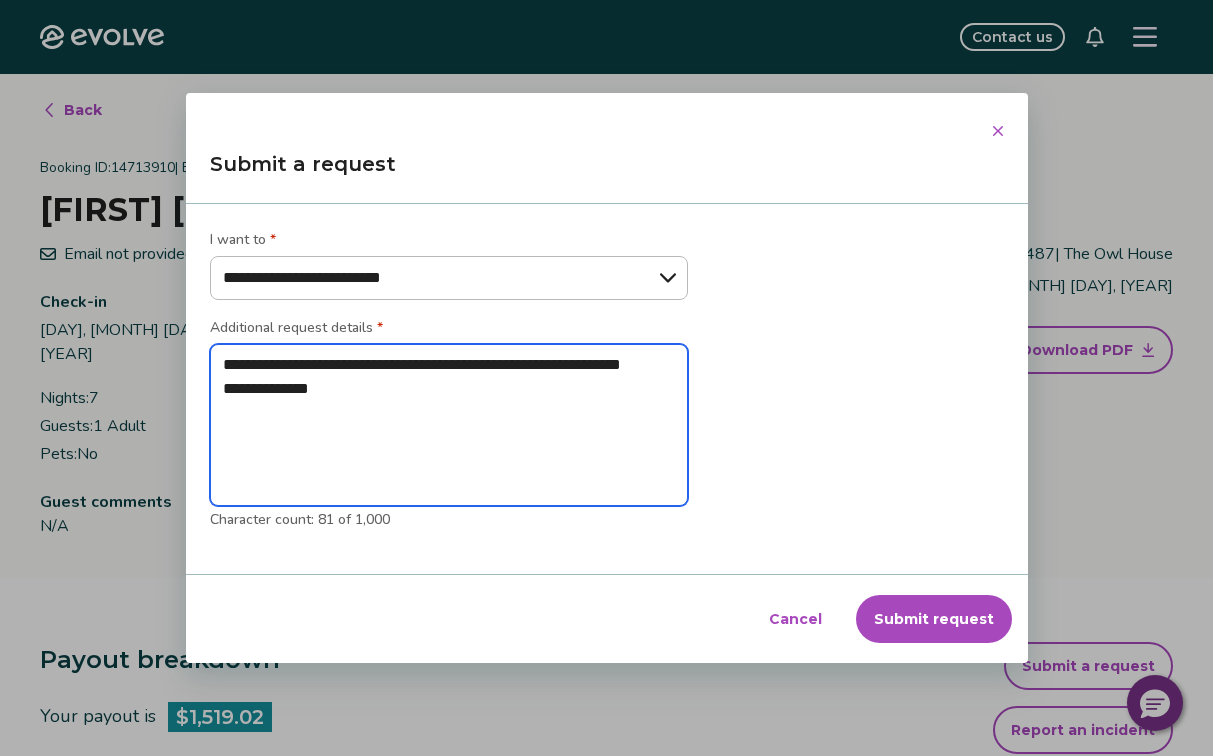 type on "*" 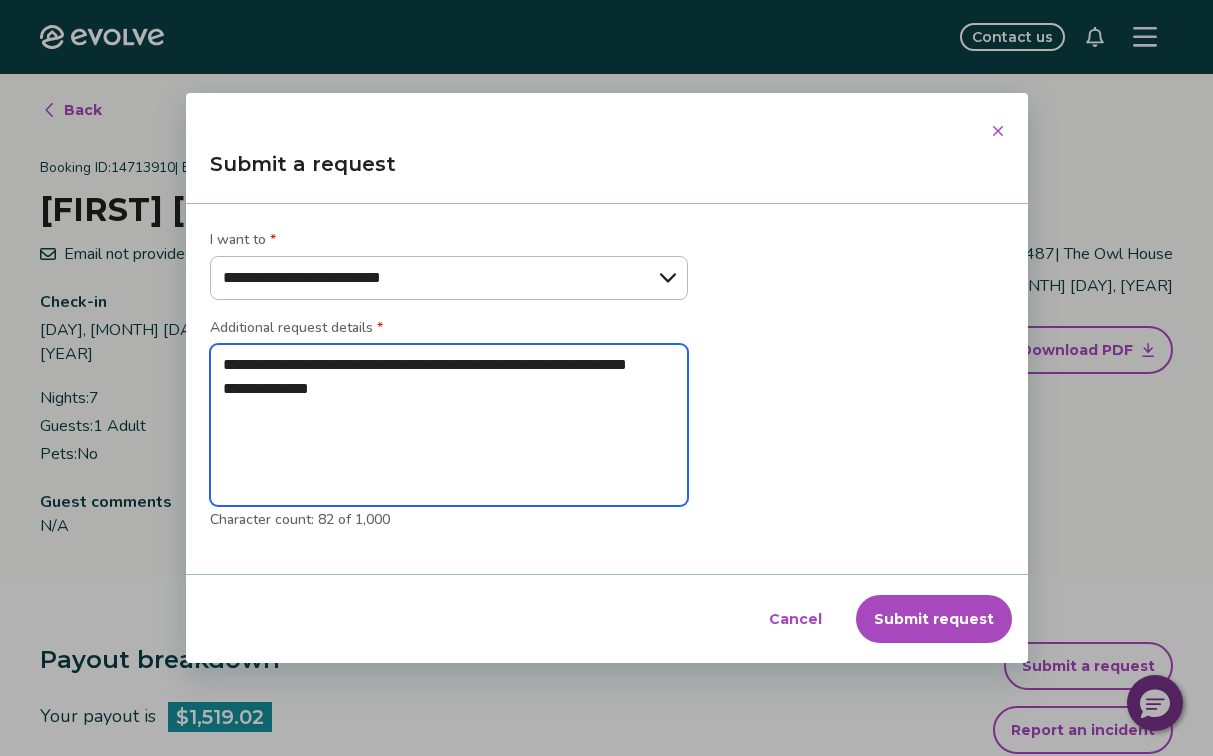type on "*" 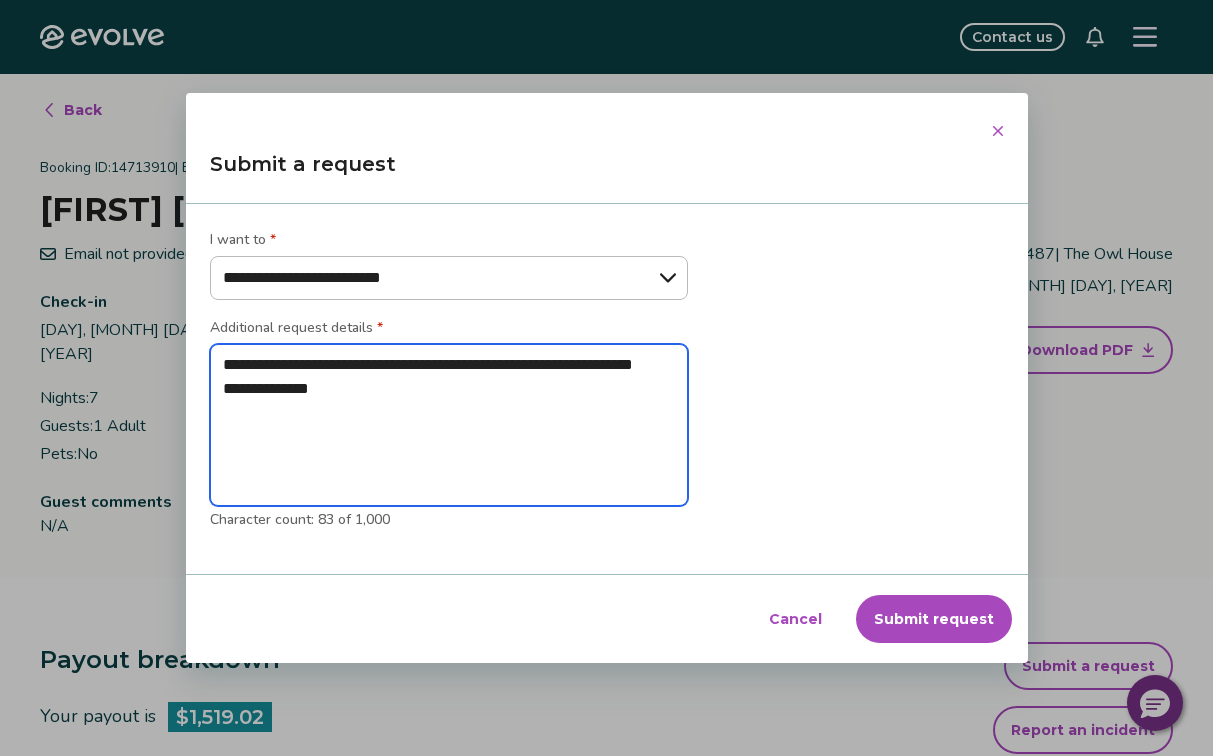 type on "*" 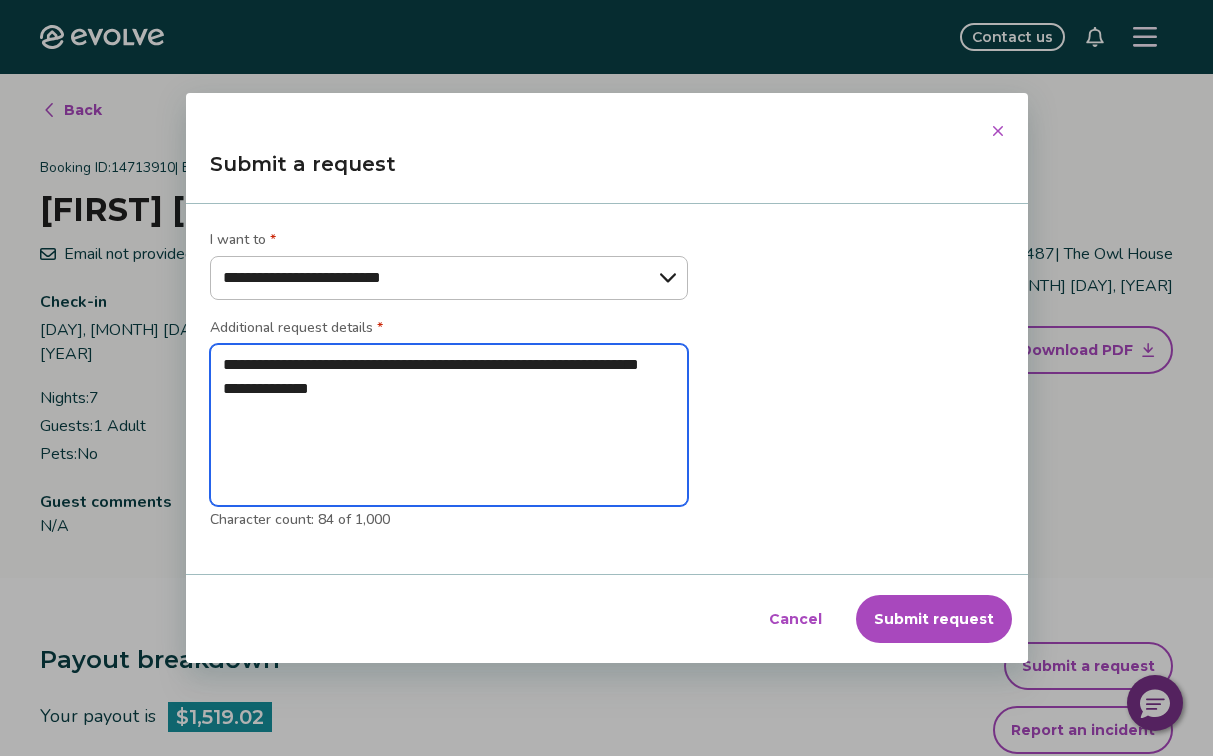 type on "*" 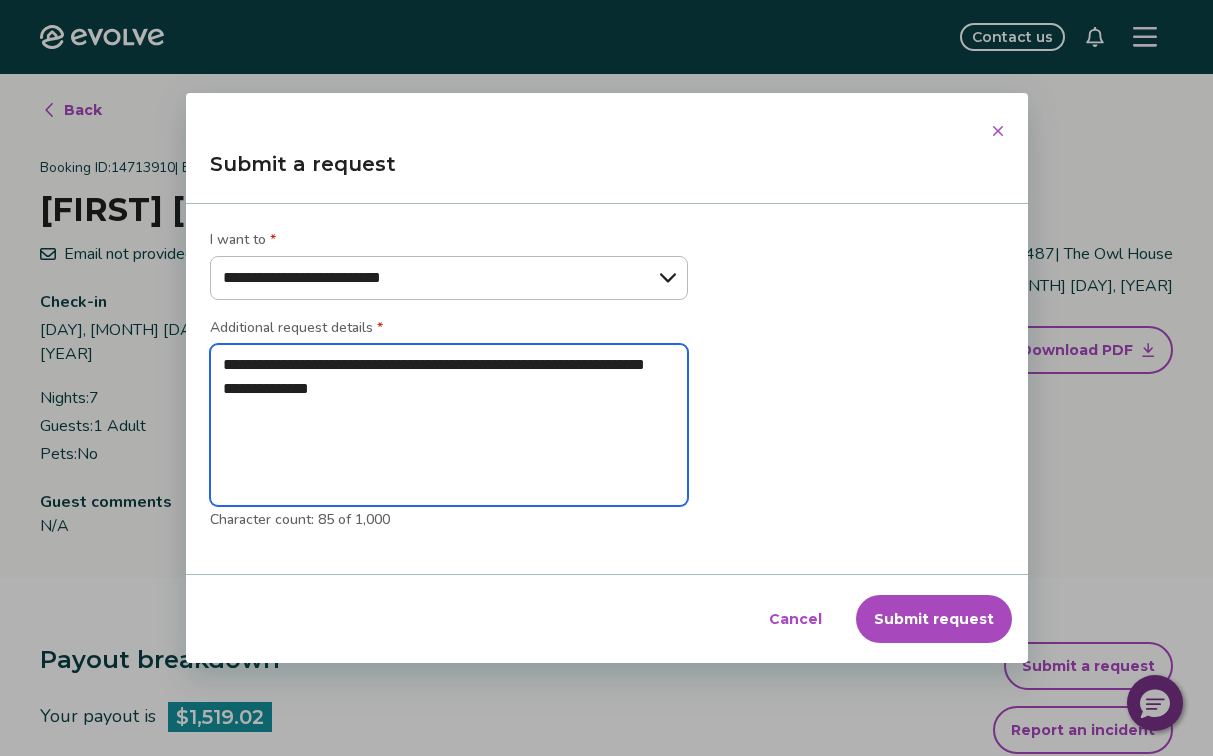 type on "*" 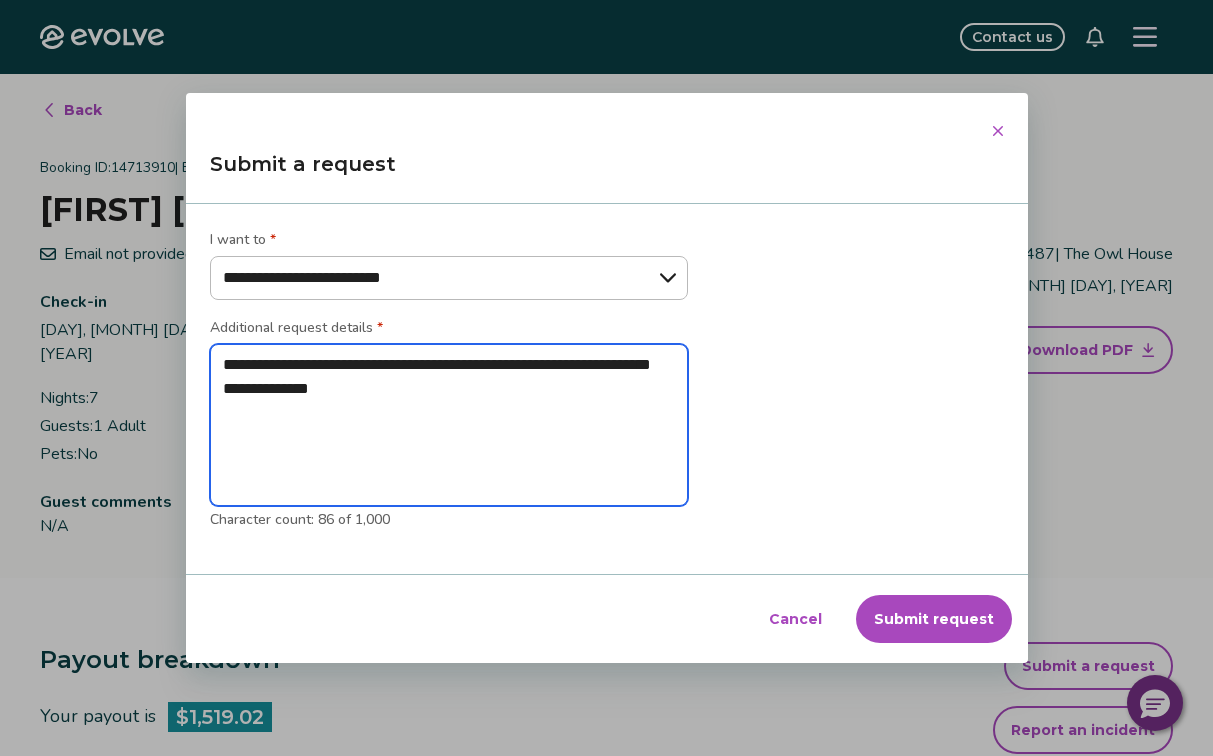 type on "*" 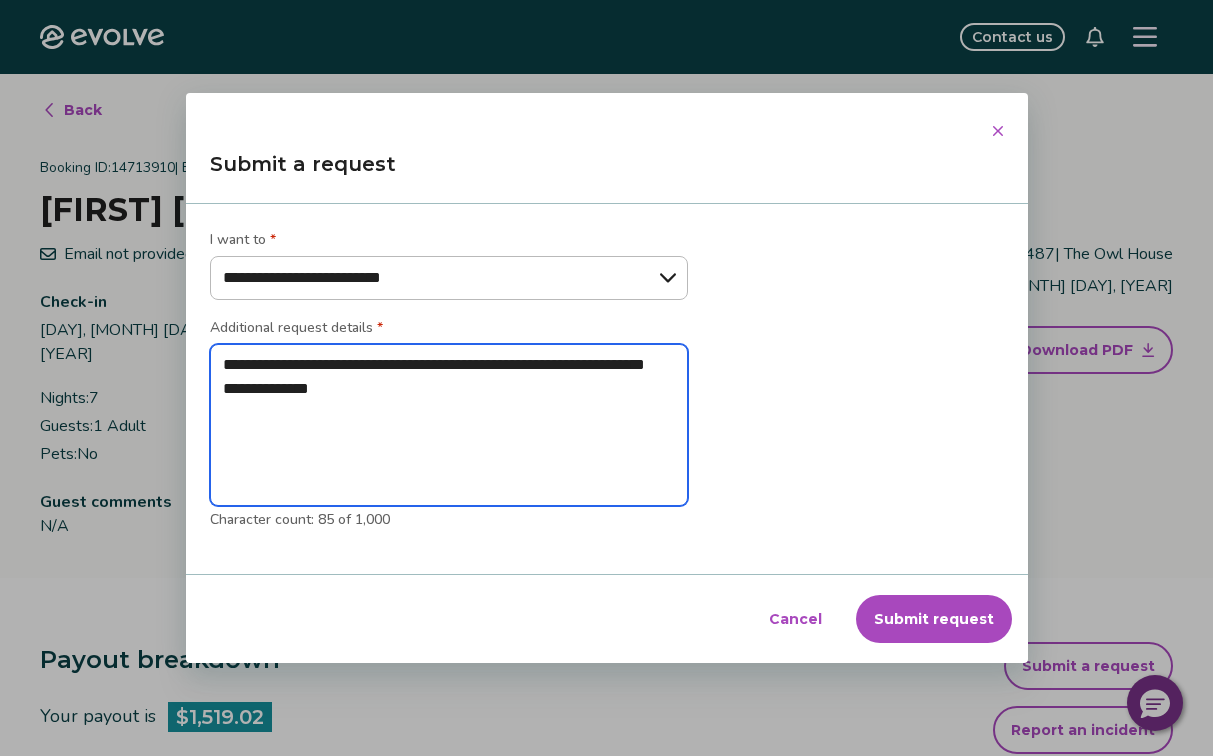 type on "*" 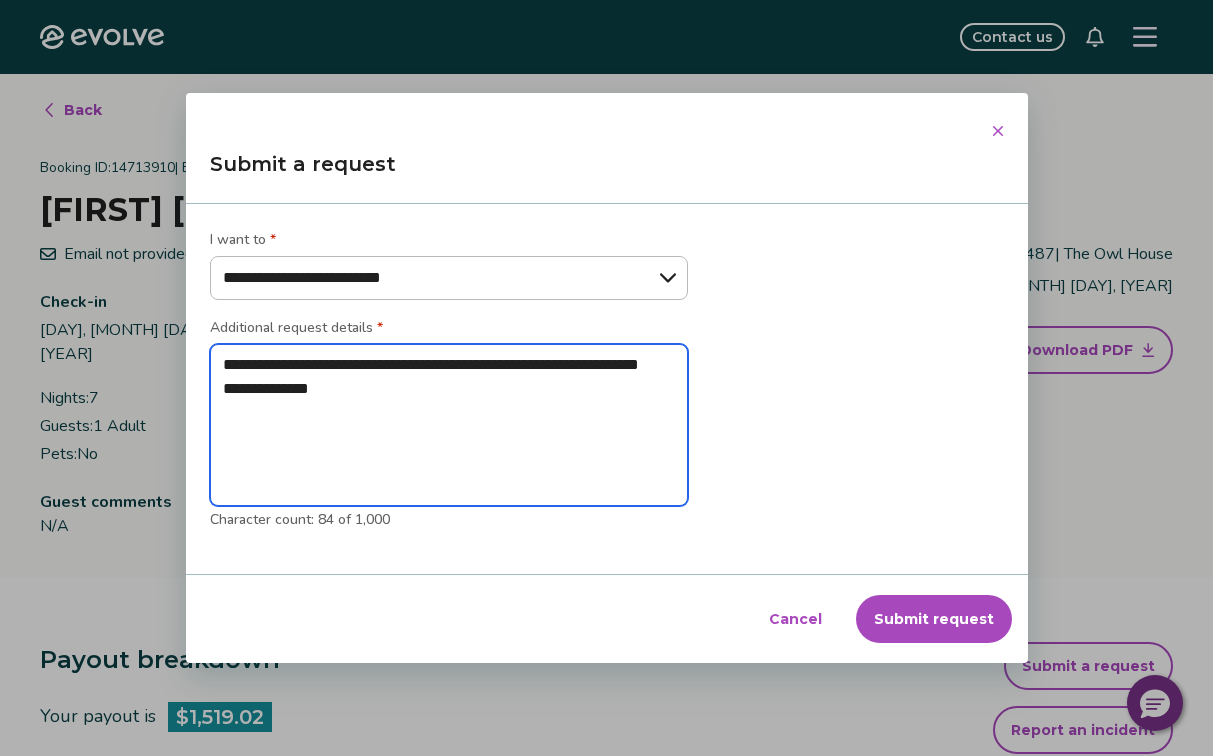 type on "*" 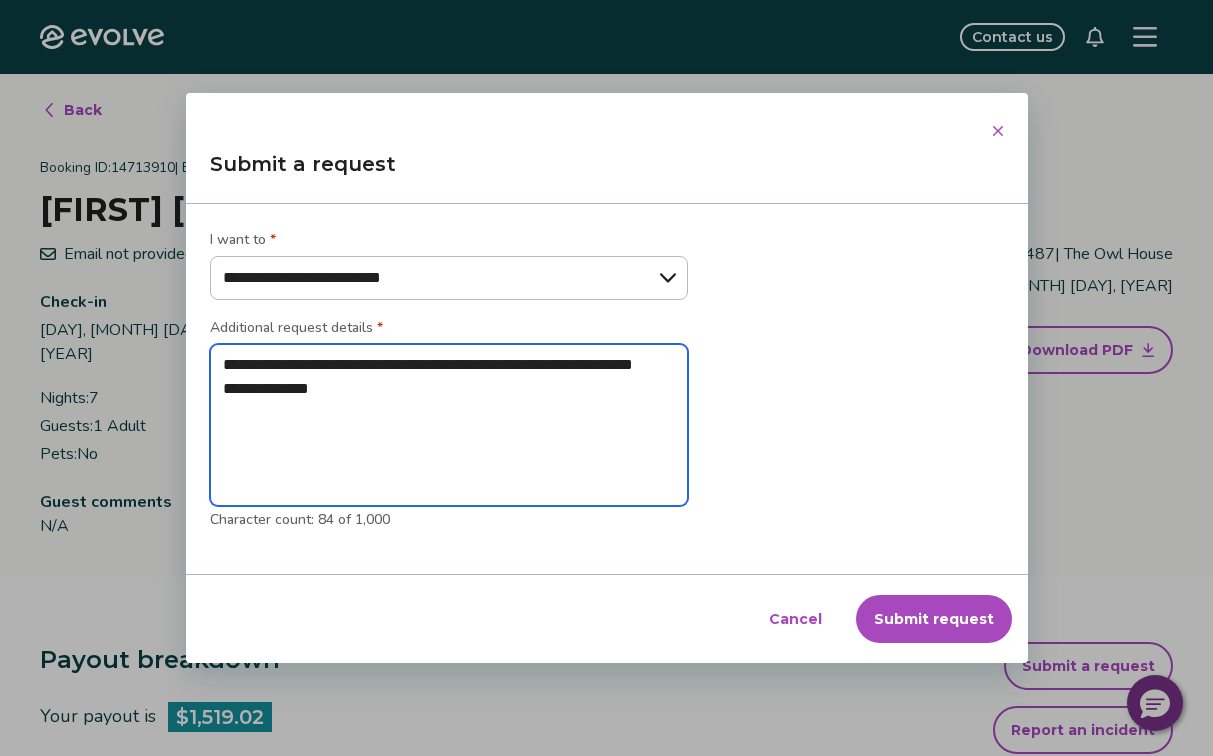 type on "*" 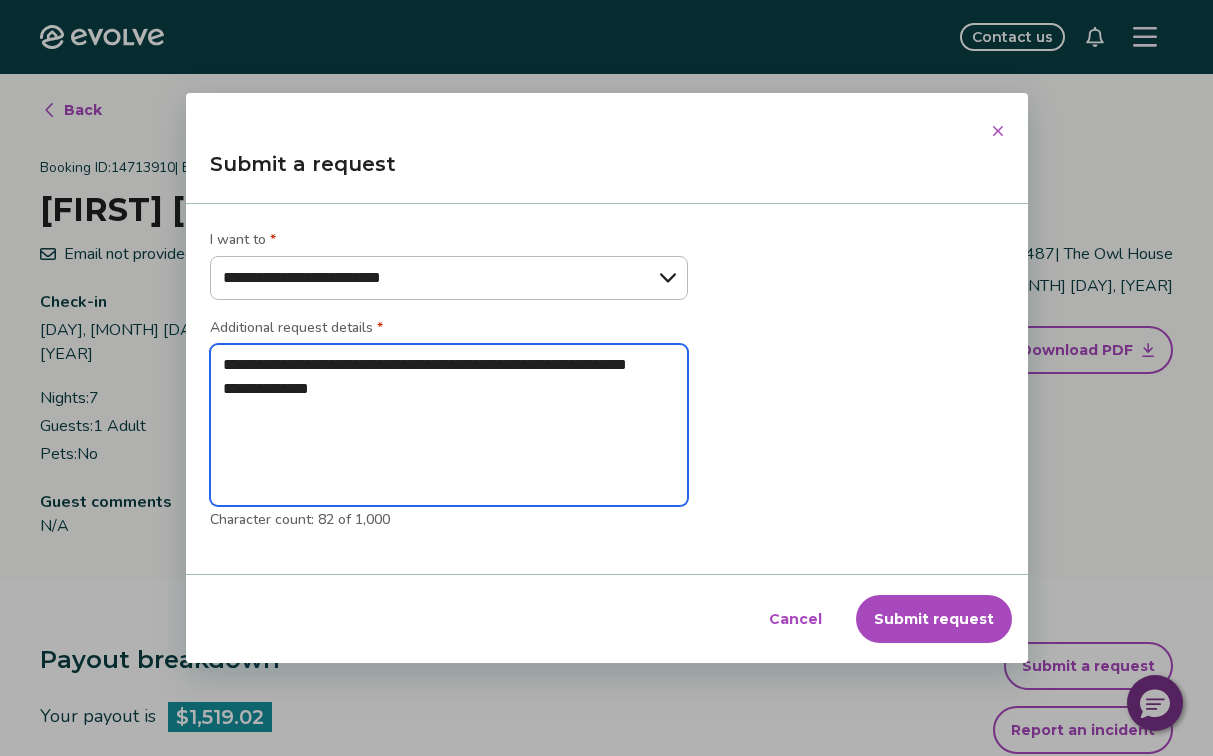 type on "*" 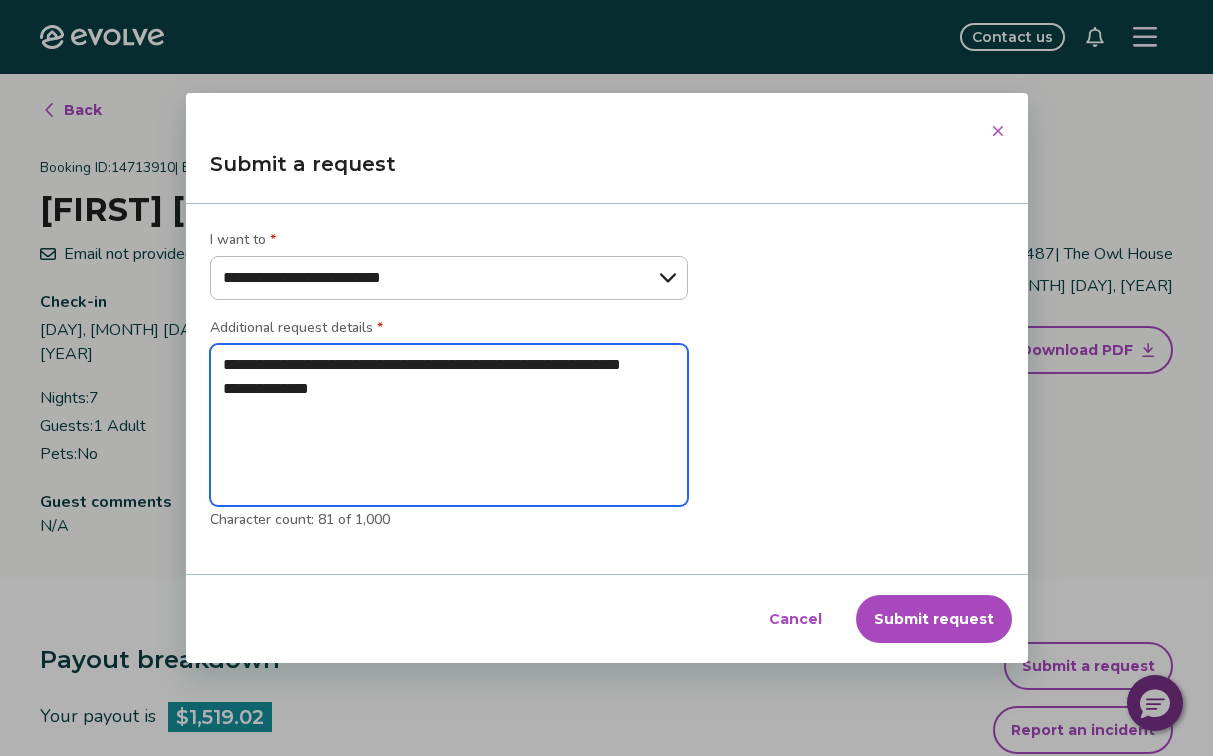 type on "*" 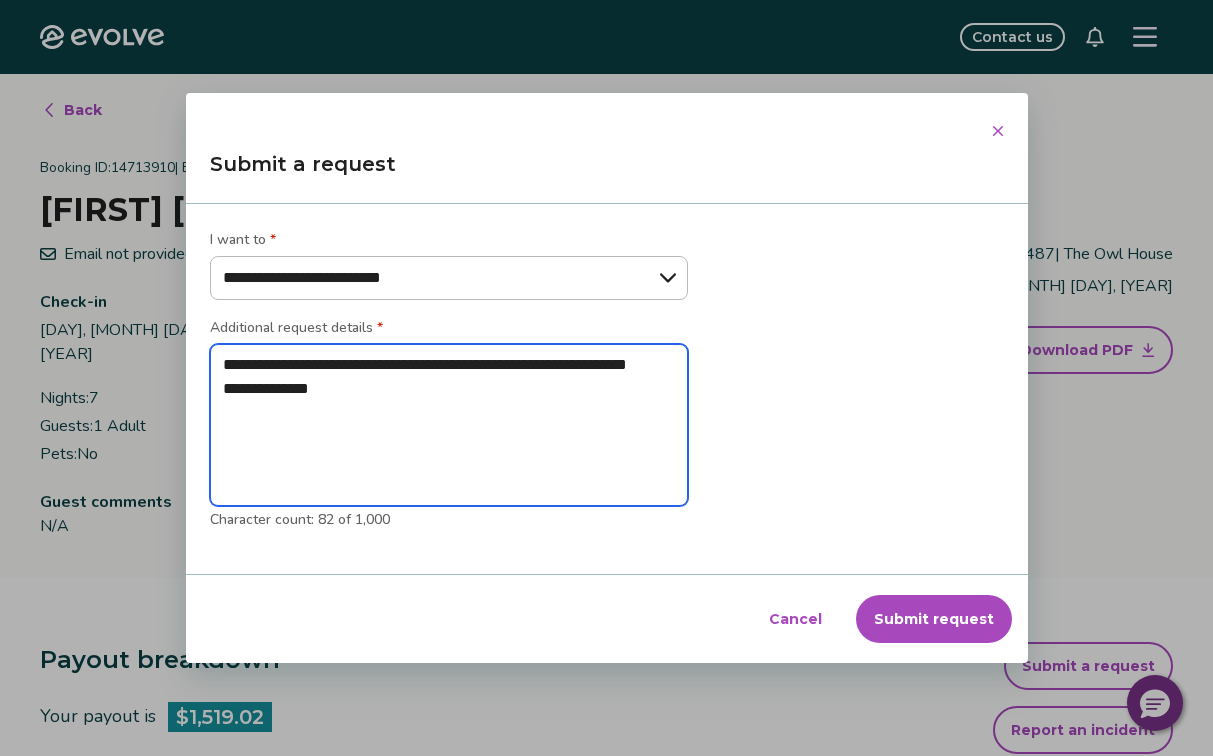 type on "*" 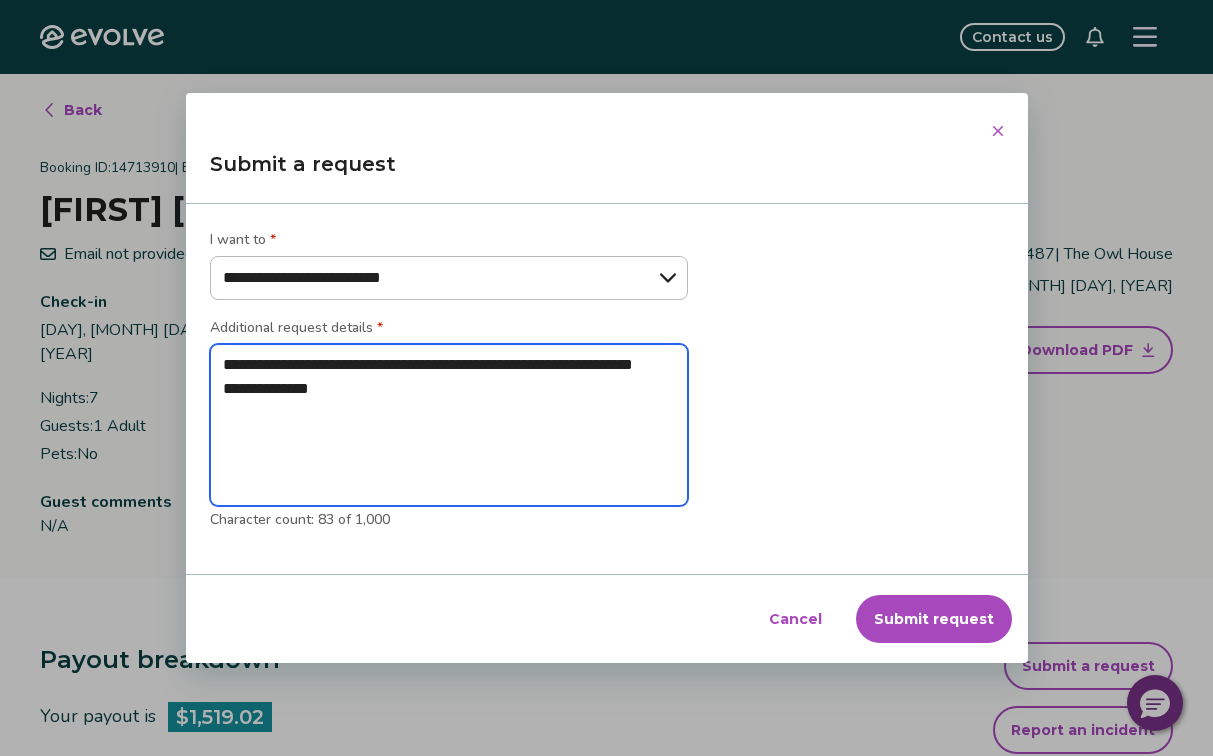type on "*" 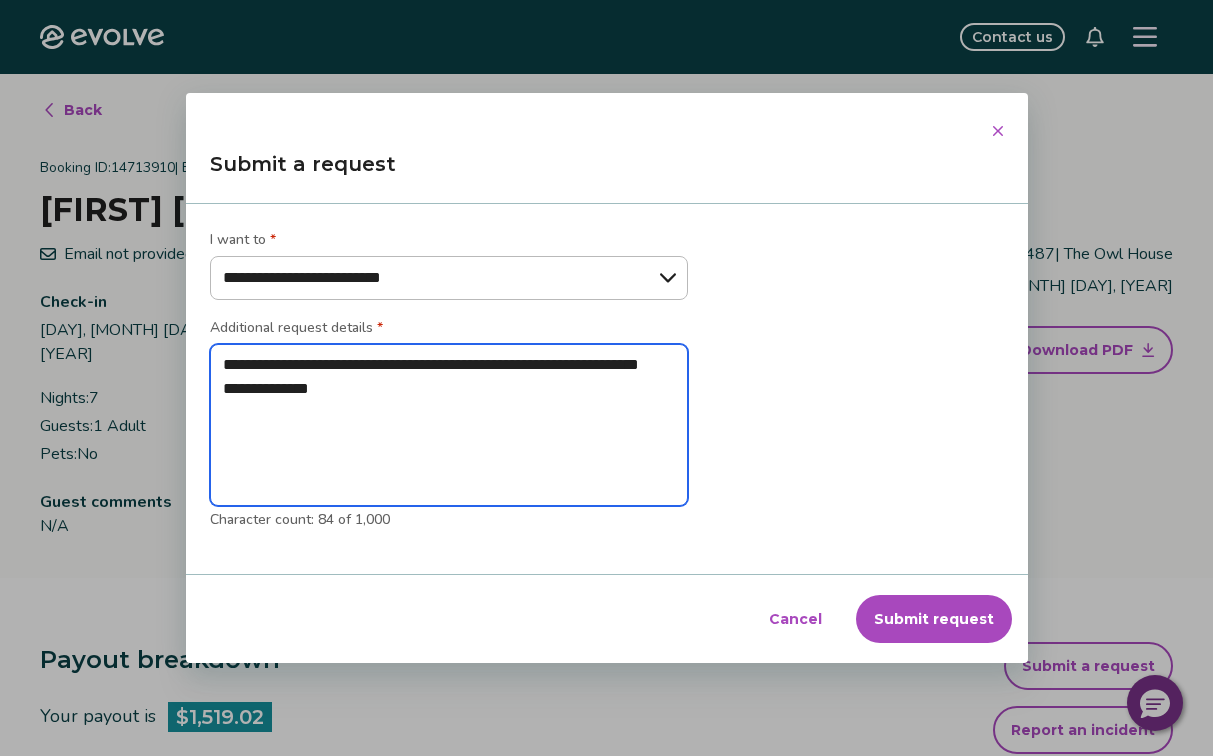 type on "*" 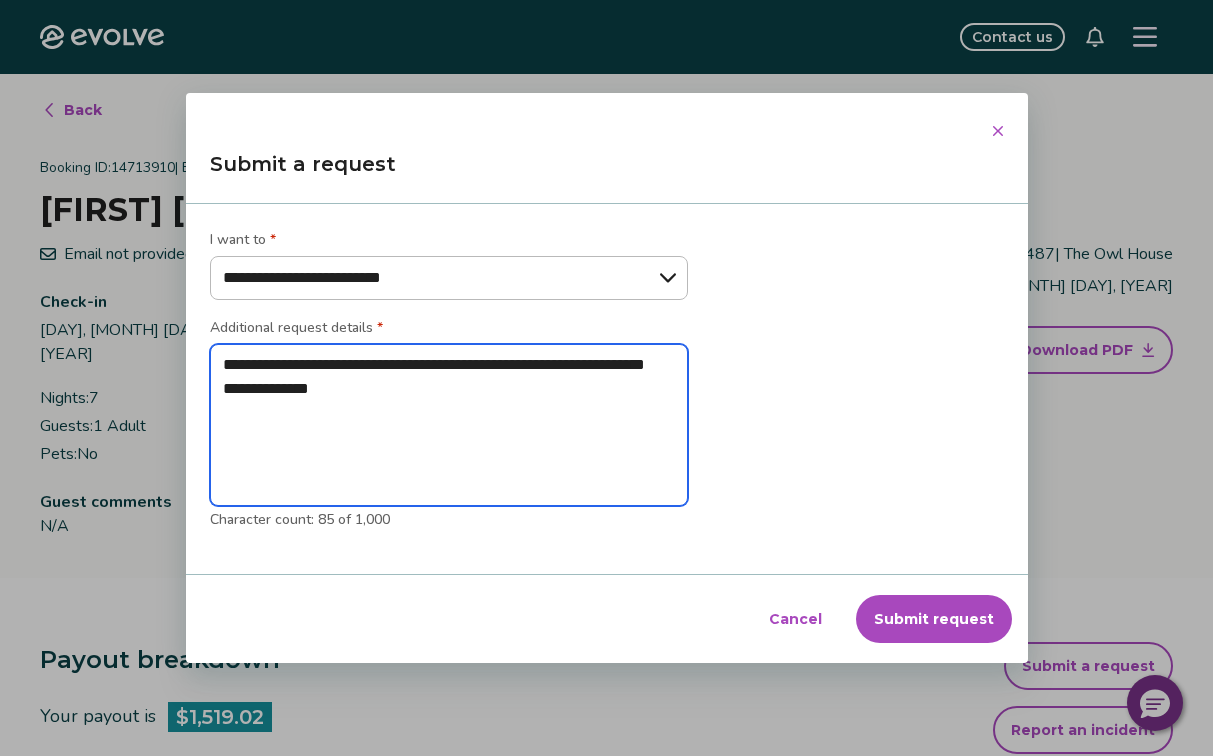 type on "*" 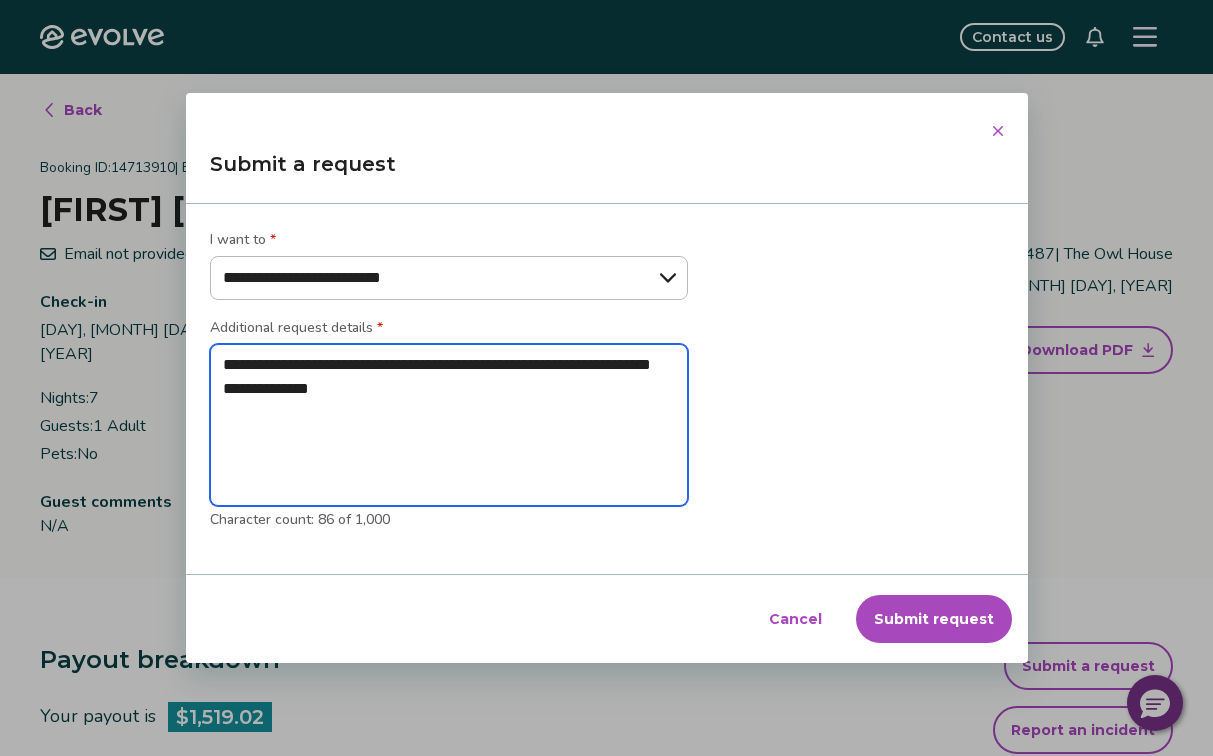 type on "*" 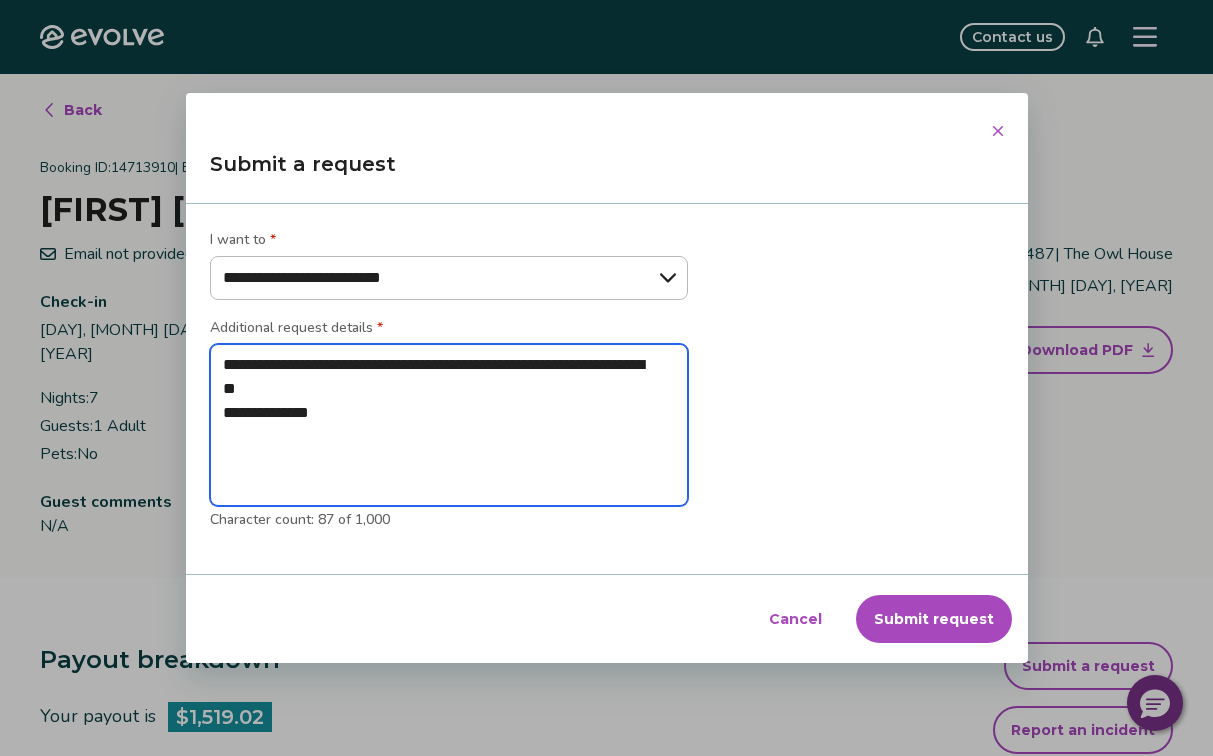 type on "*" 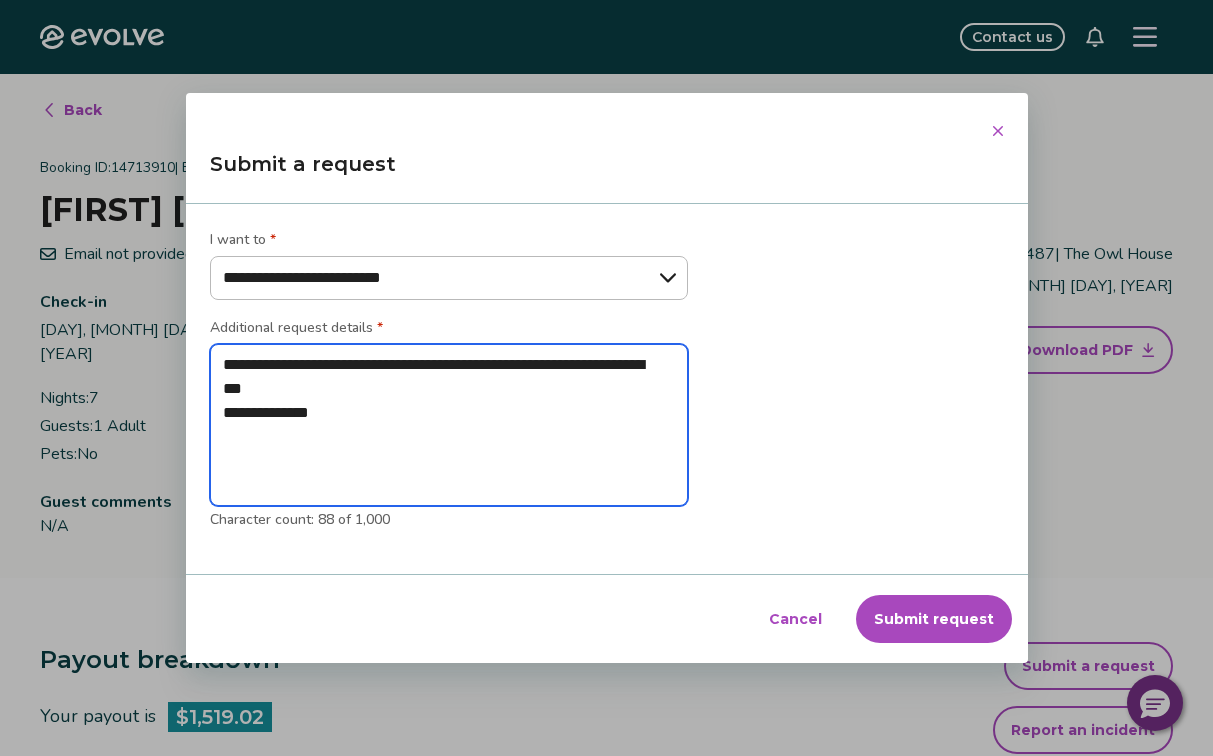 type on "*" 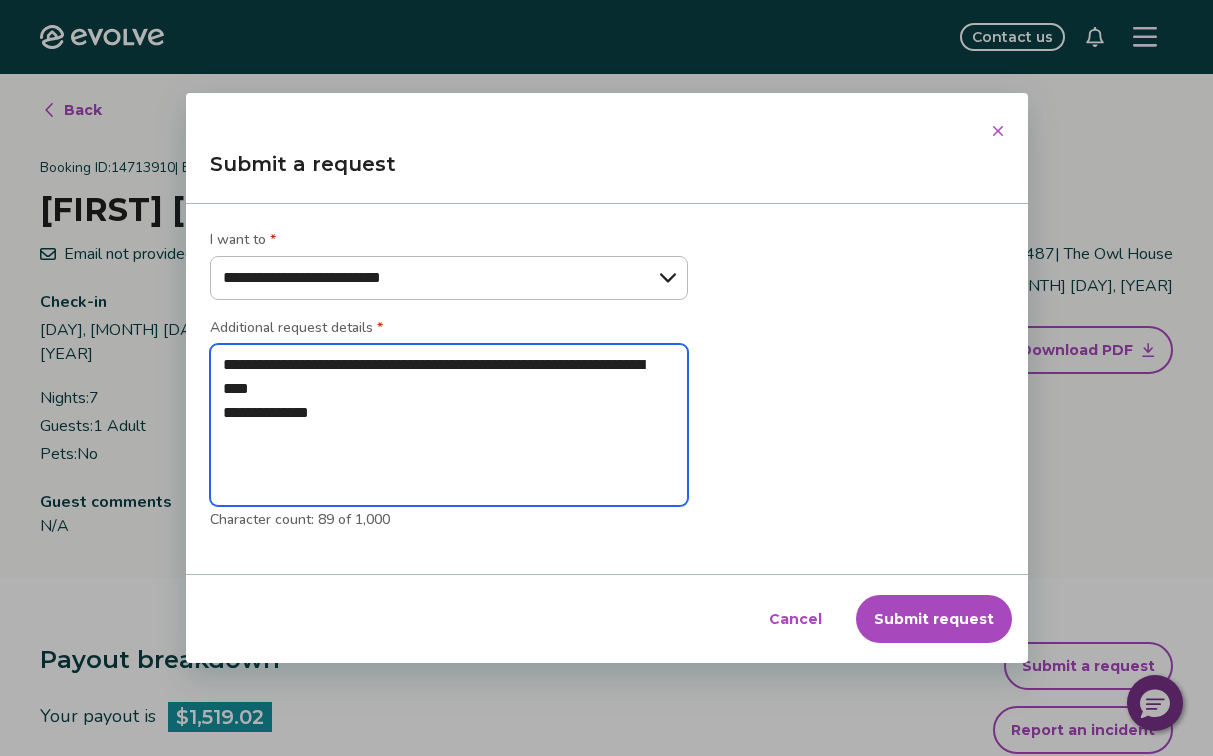 type on "*" 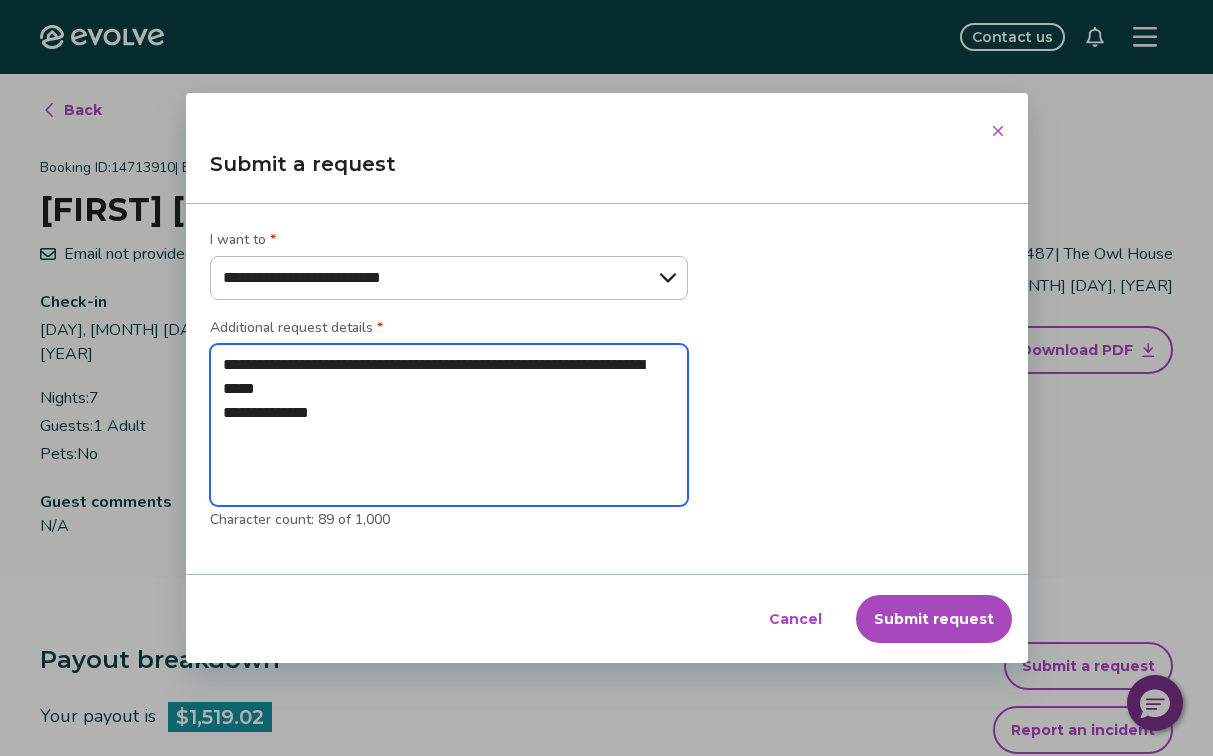 type on "*" 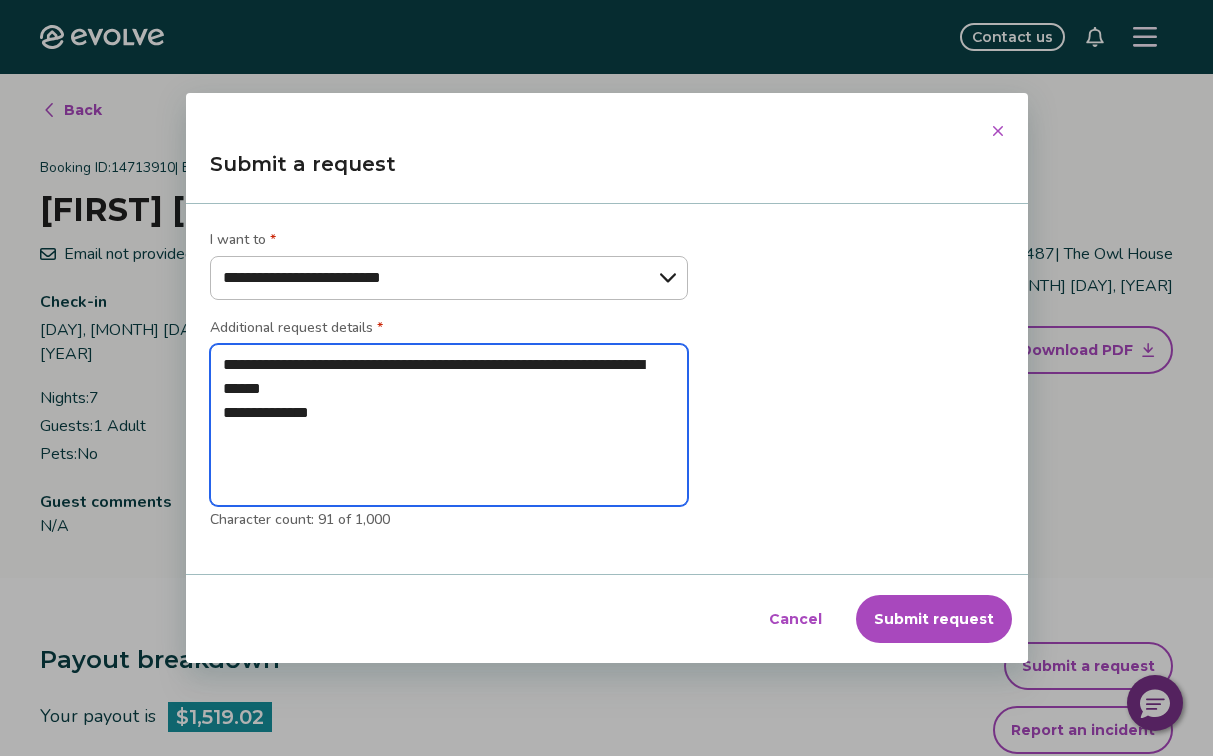 type on "*" 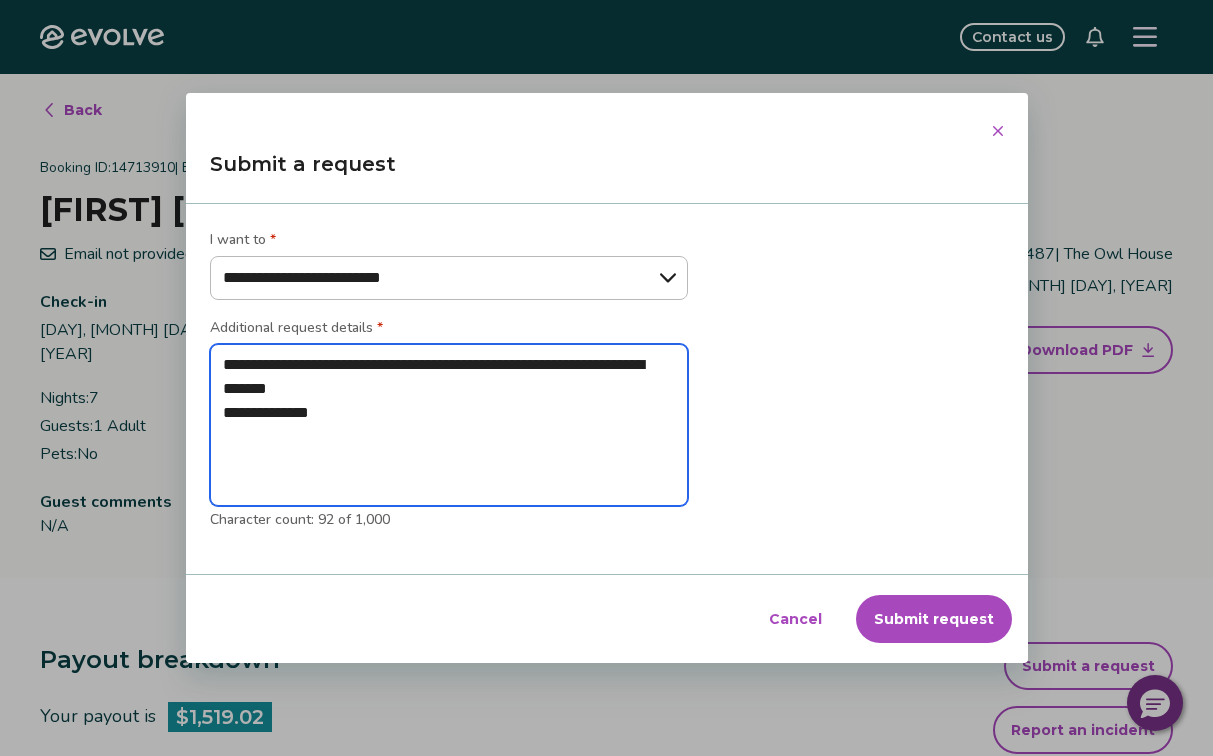 type on "*" 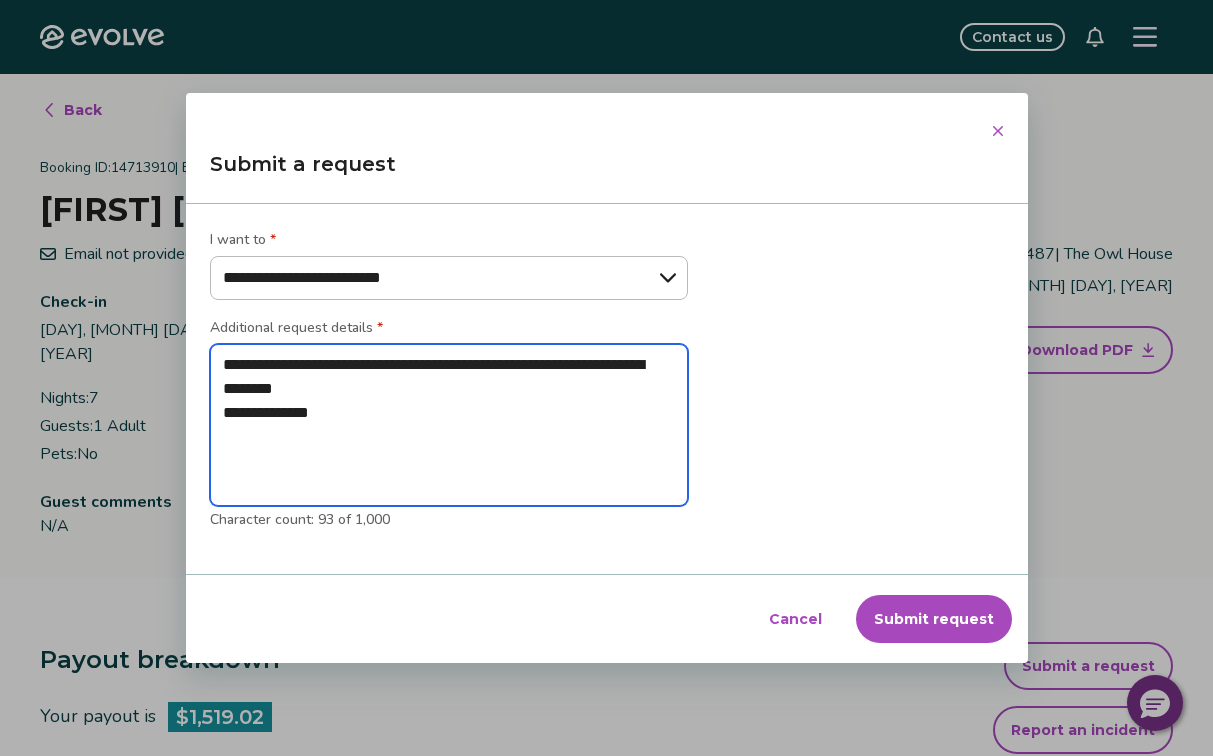 drag, startPoint x: 222, startPoint y: 385, endPoint x: 371, endPoint y: 414, distance: 151.79591 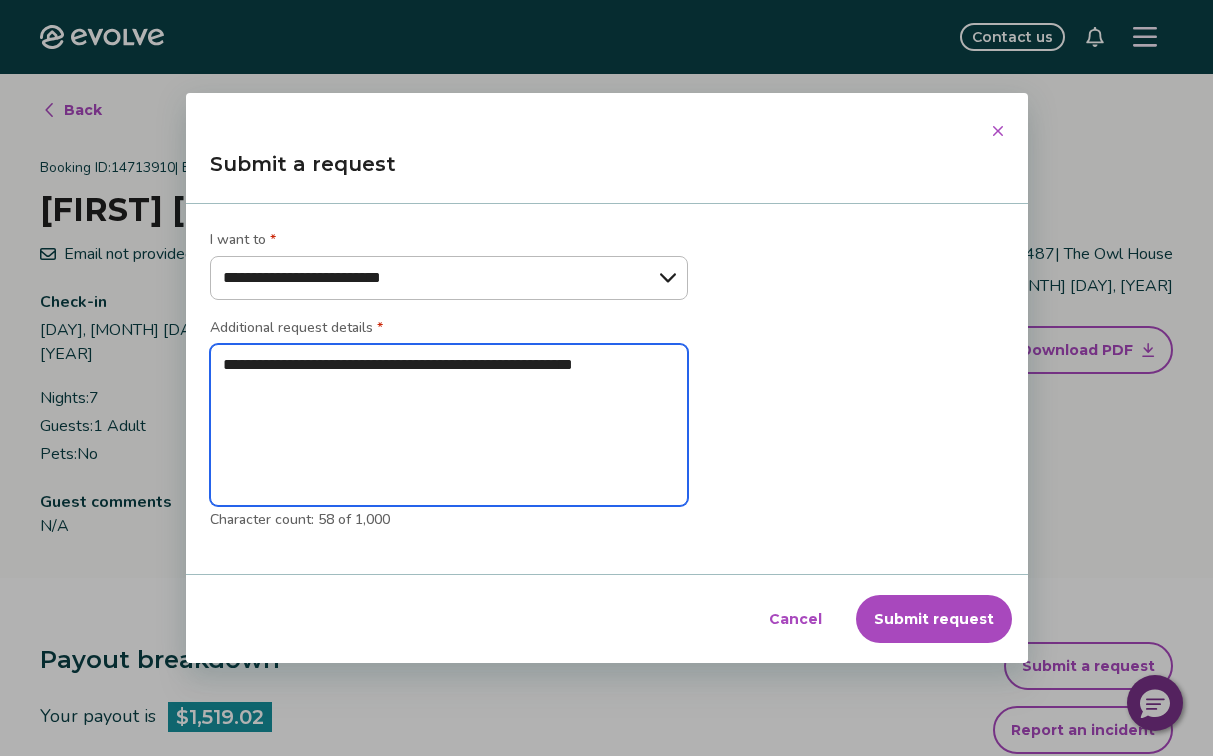 type on "*" 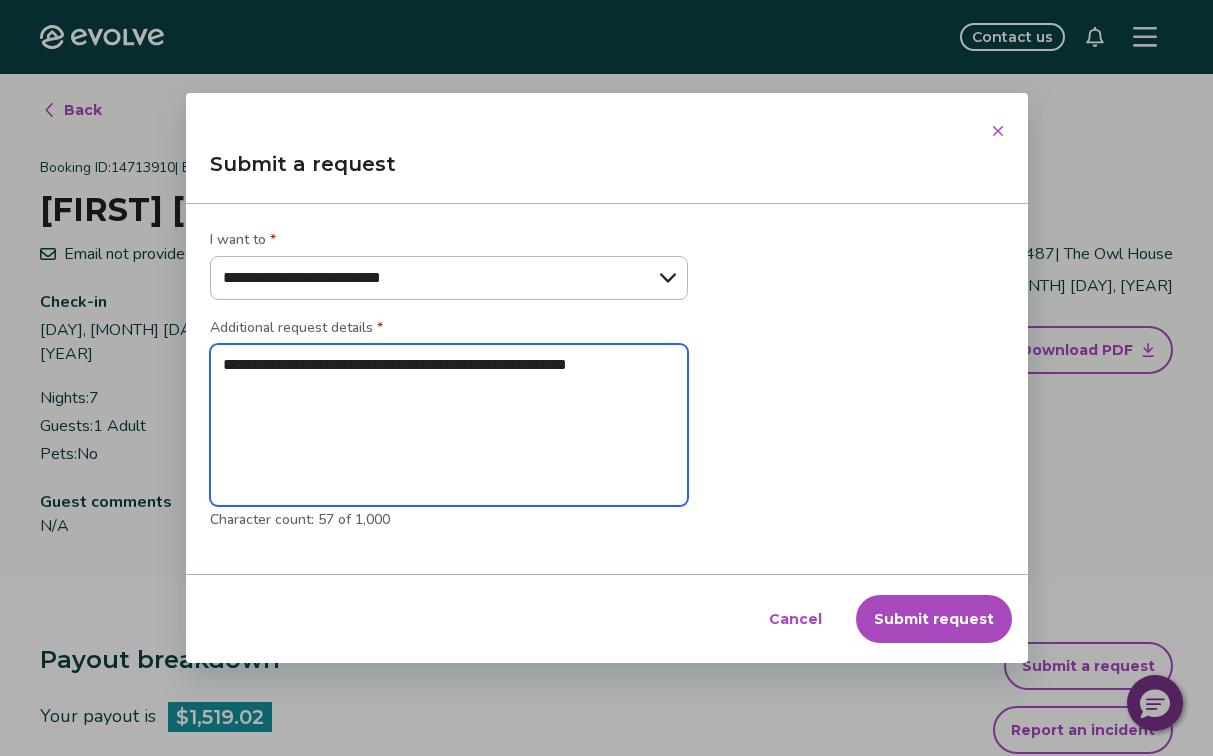 type on "*" 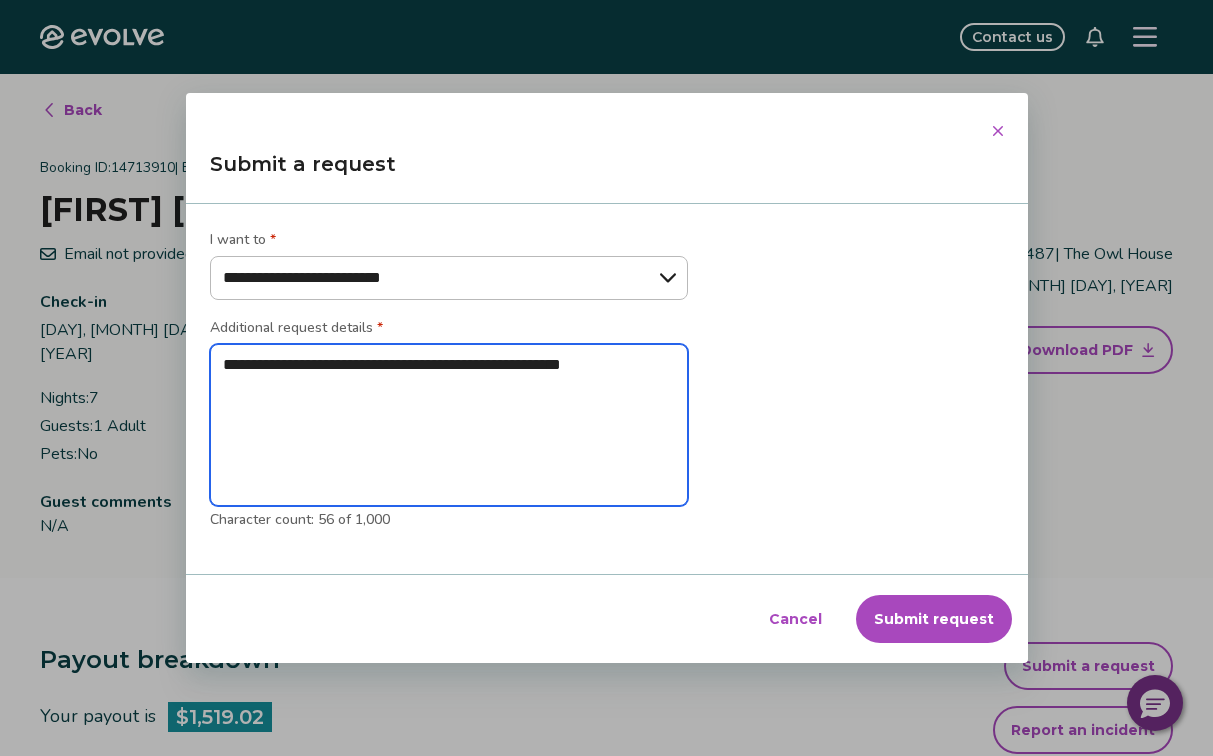 type on "*" 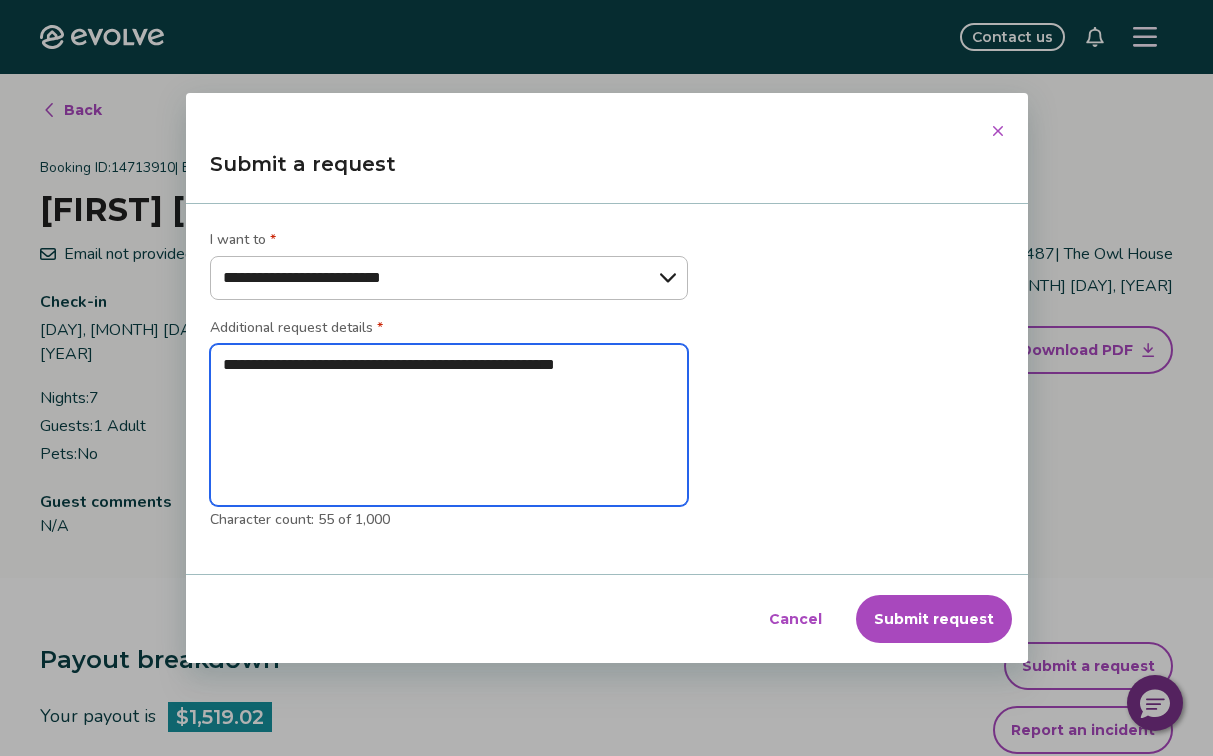 type on "*" 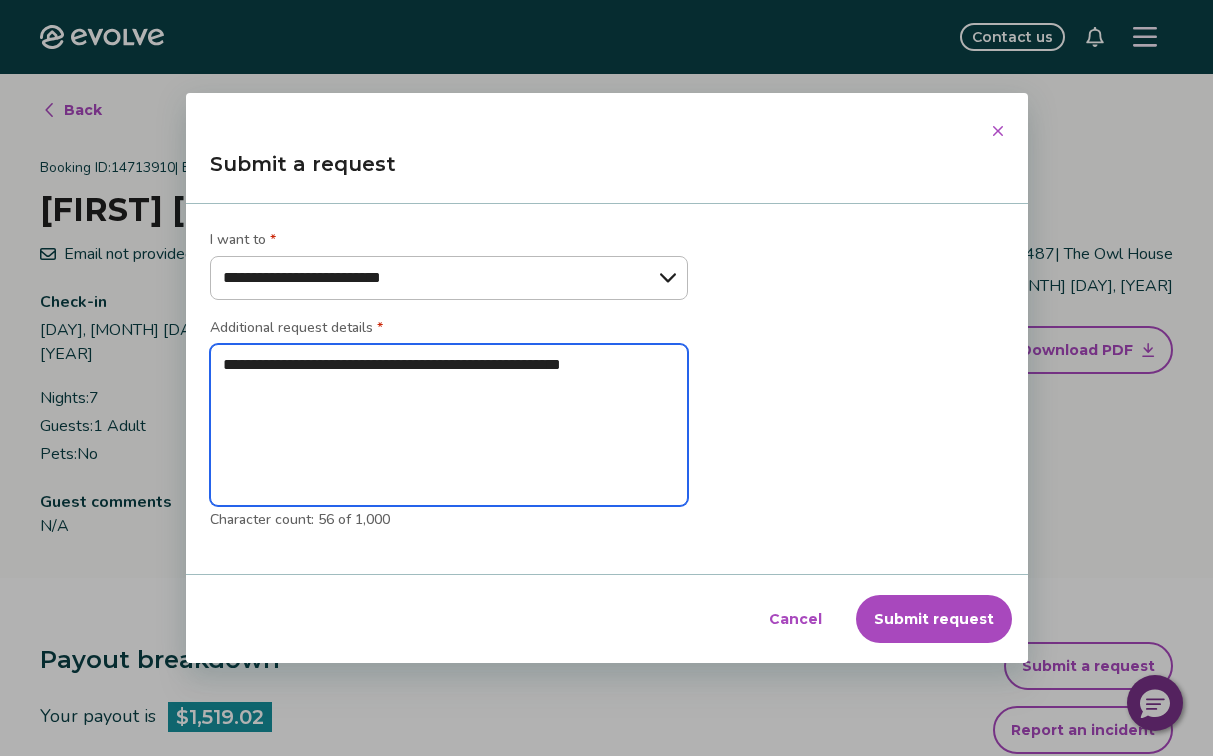 click on "**********" at bounding box center [449, 425] 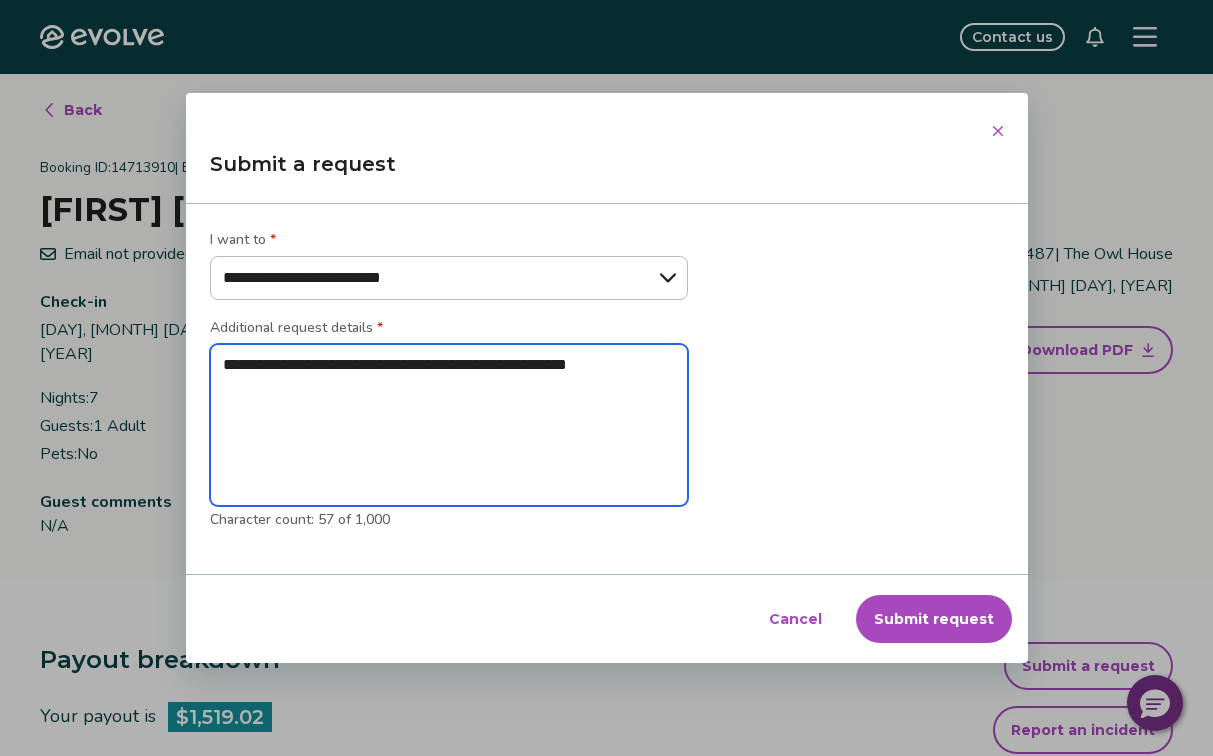 type on "*" 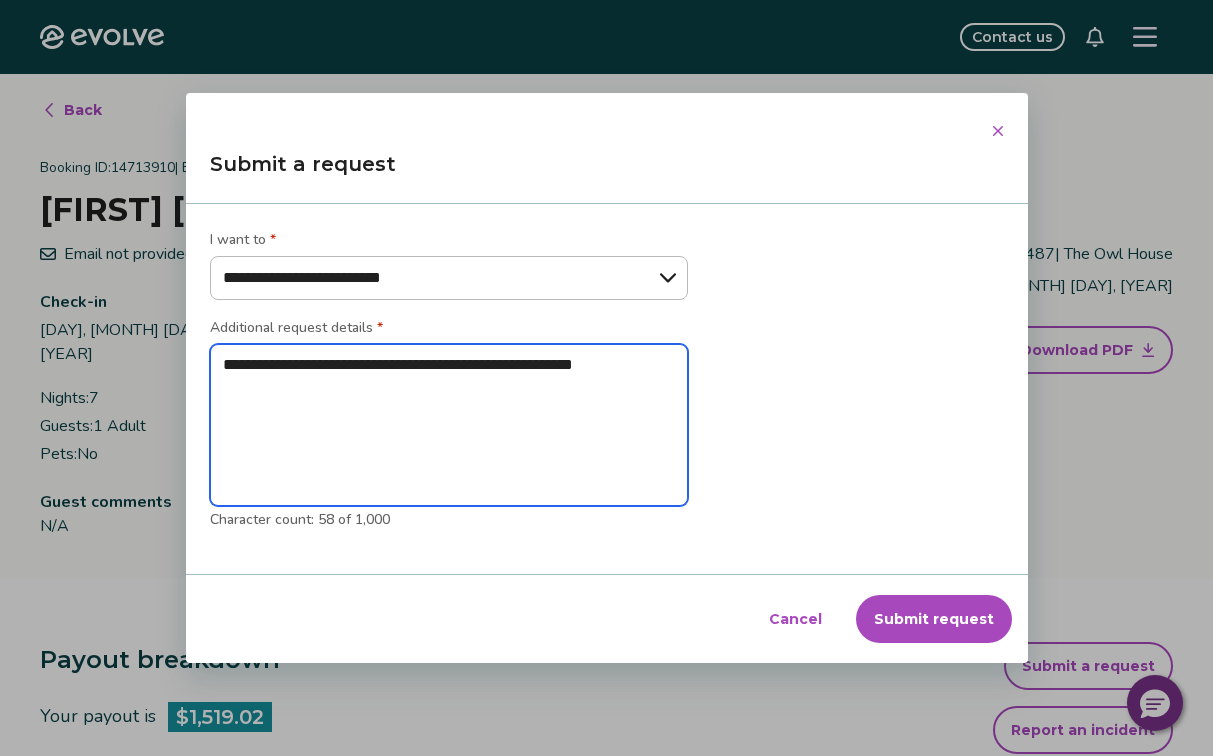 type on "*" 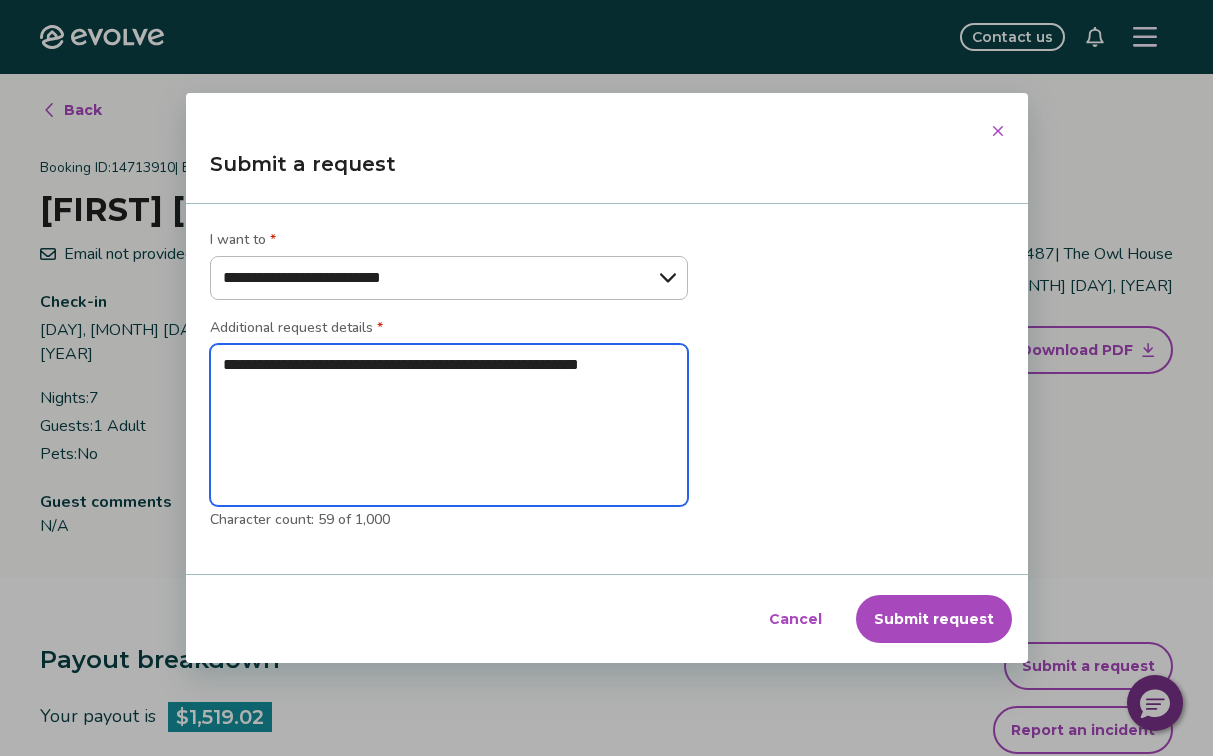 type on "*" 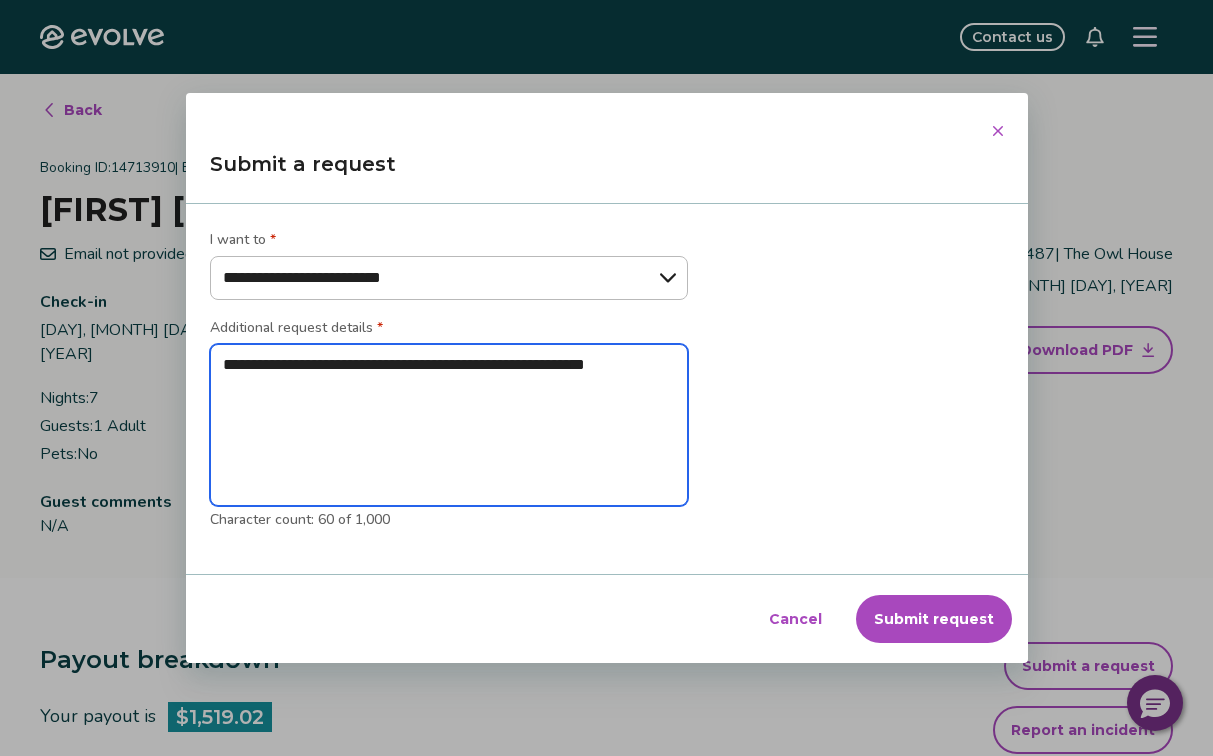 type on "*" 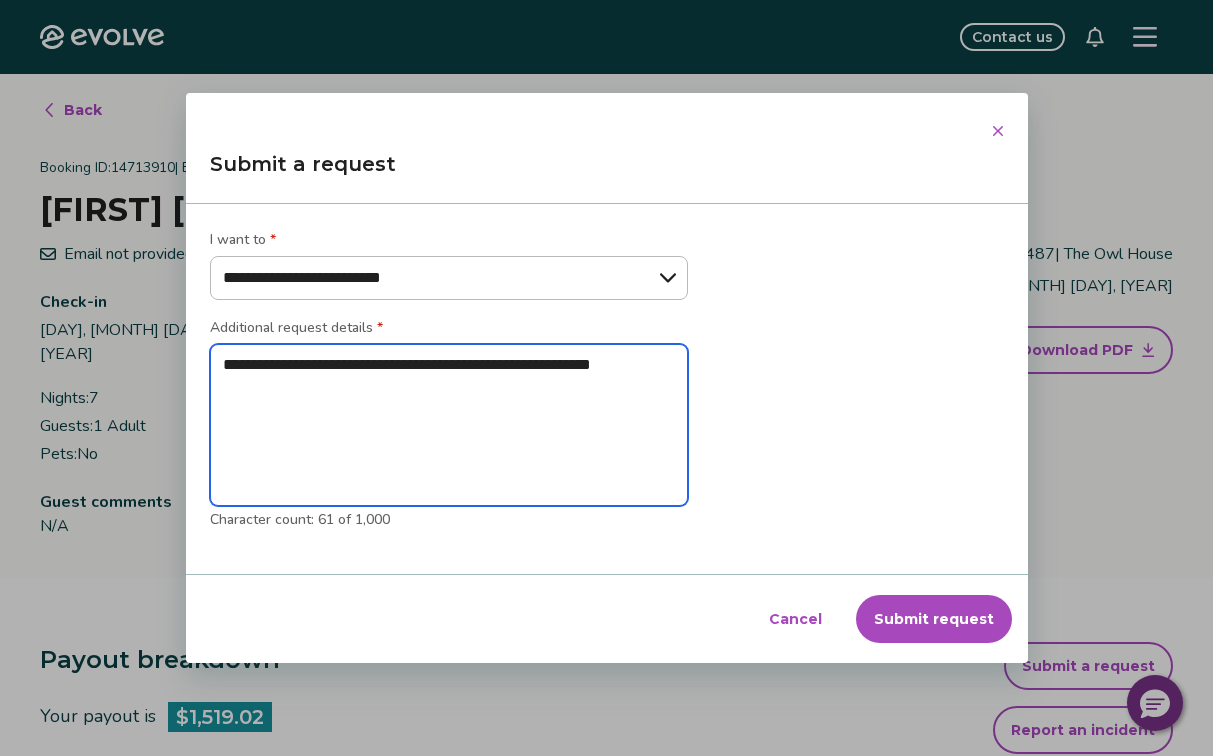 type on "*" 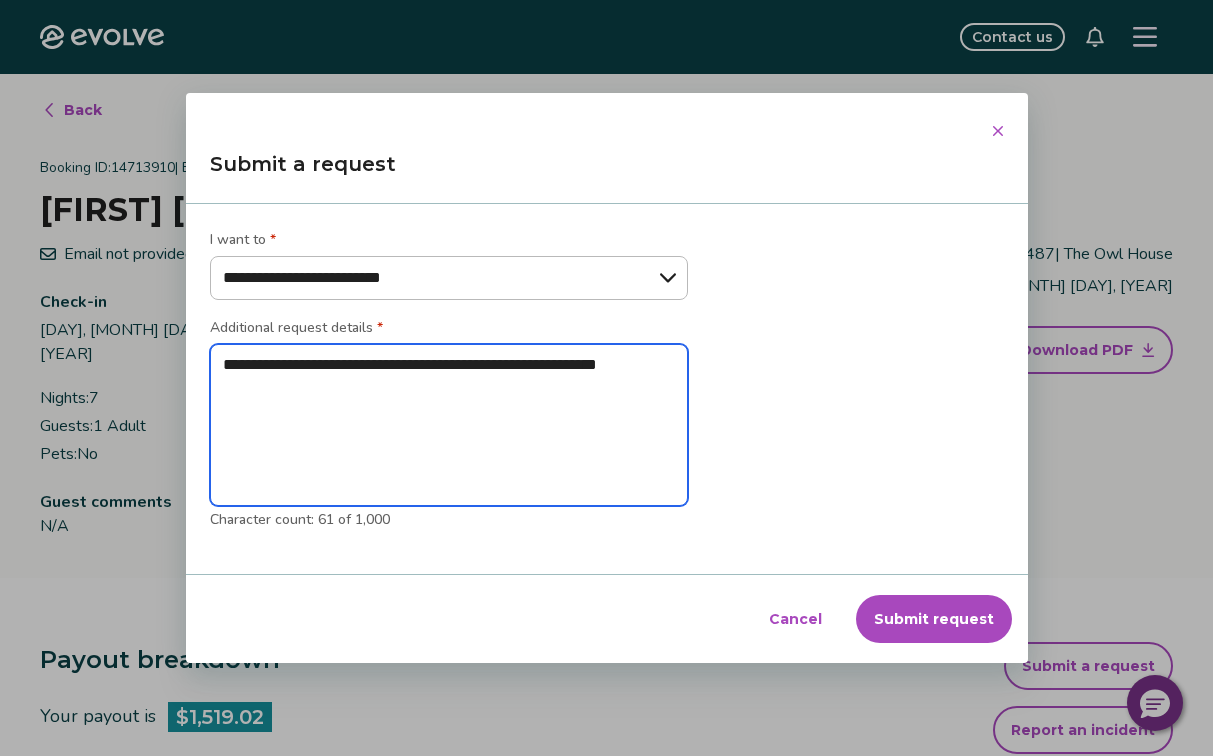 type on "*" 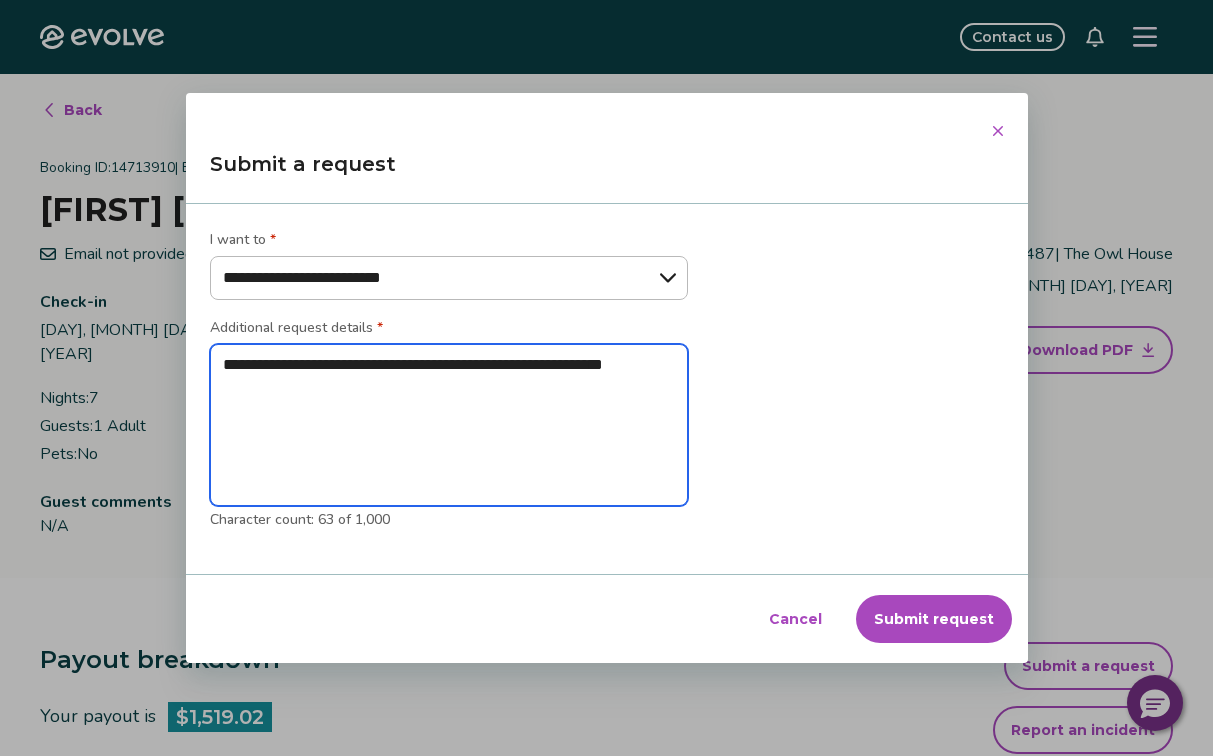 type on "*" 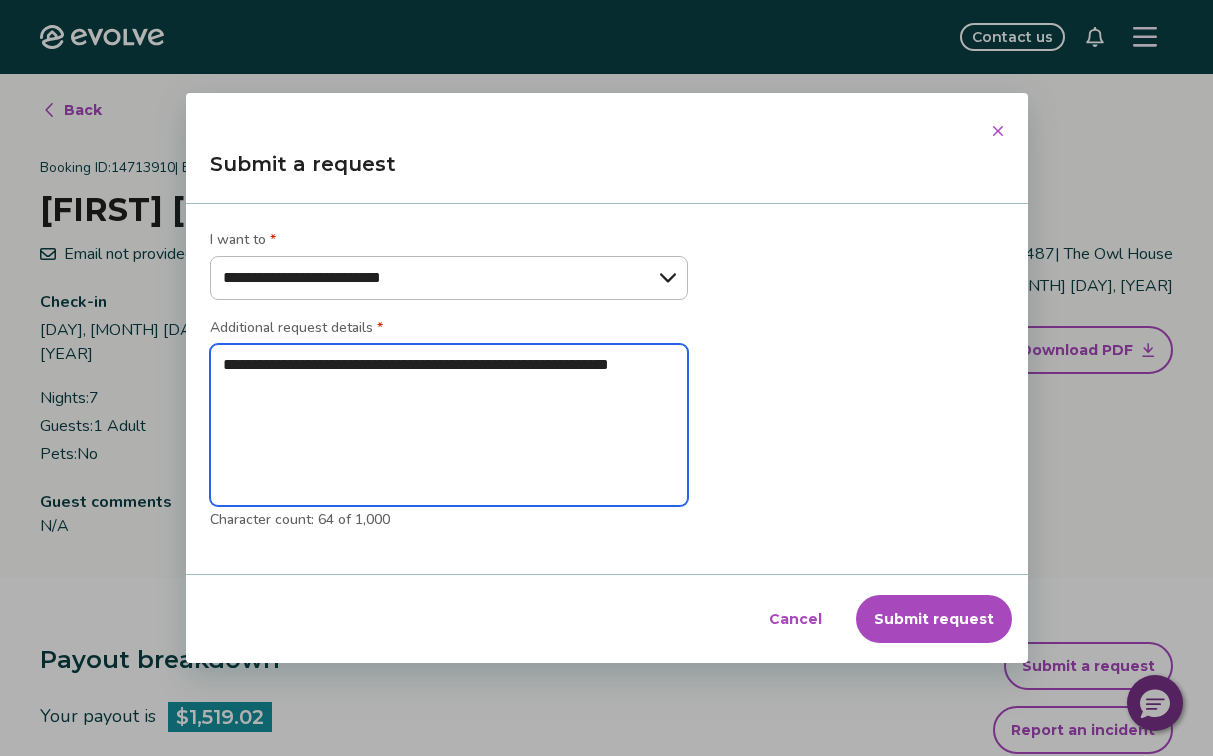 type on "*" 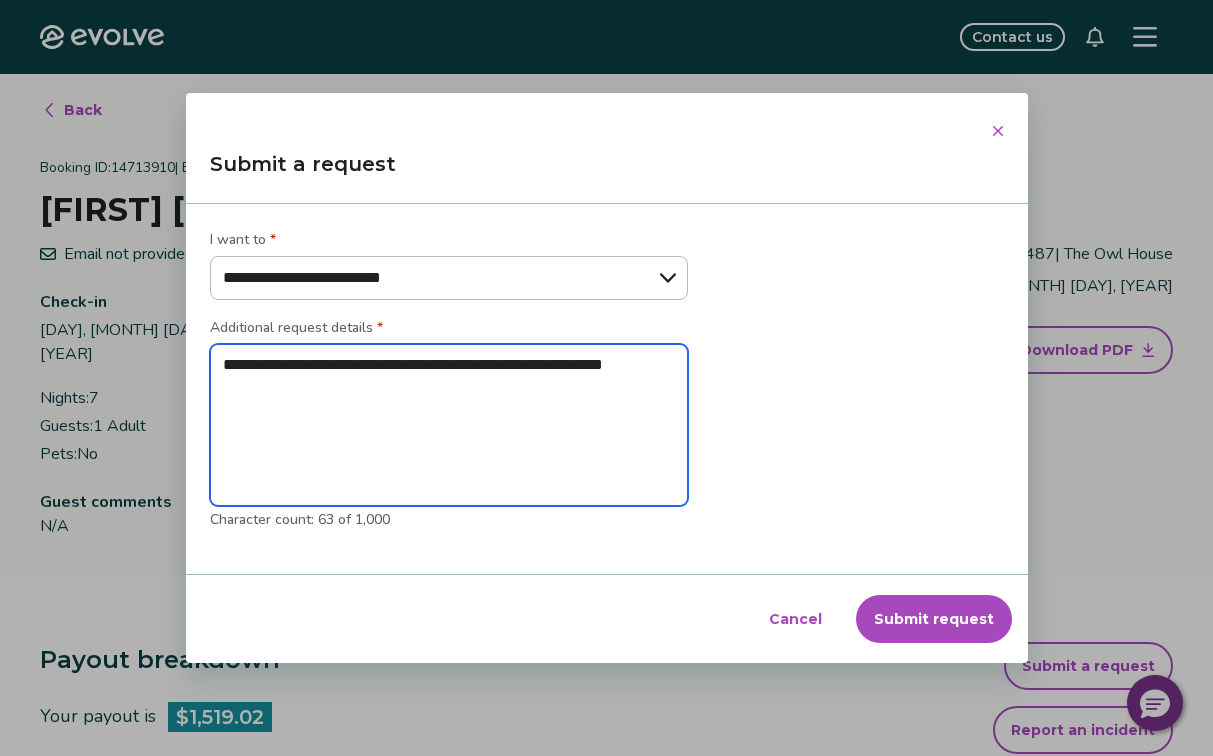 click on "**********" at bounding box center [449, 425] 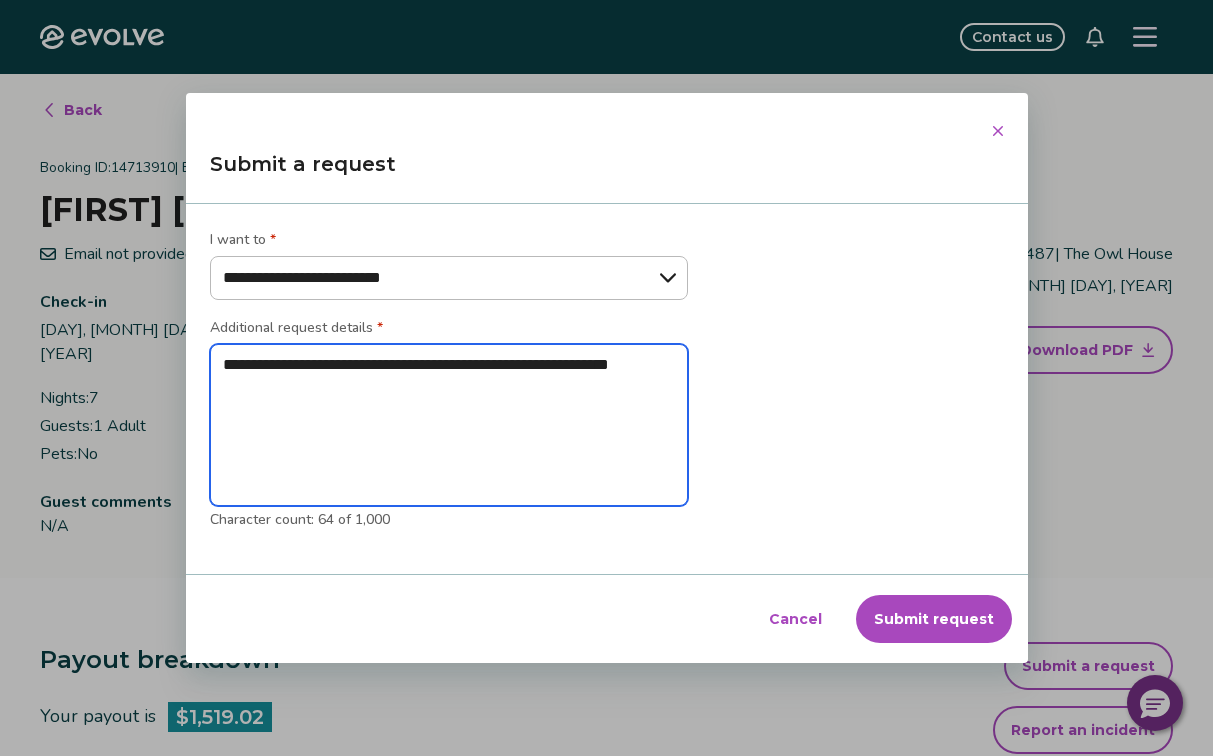 click on "**********" at bounding box center [449, 425] 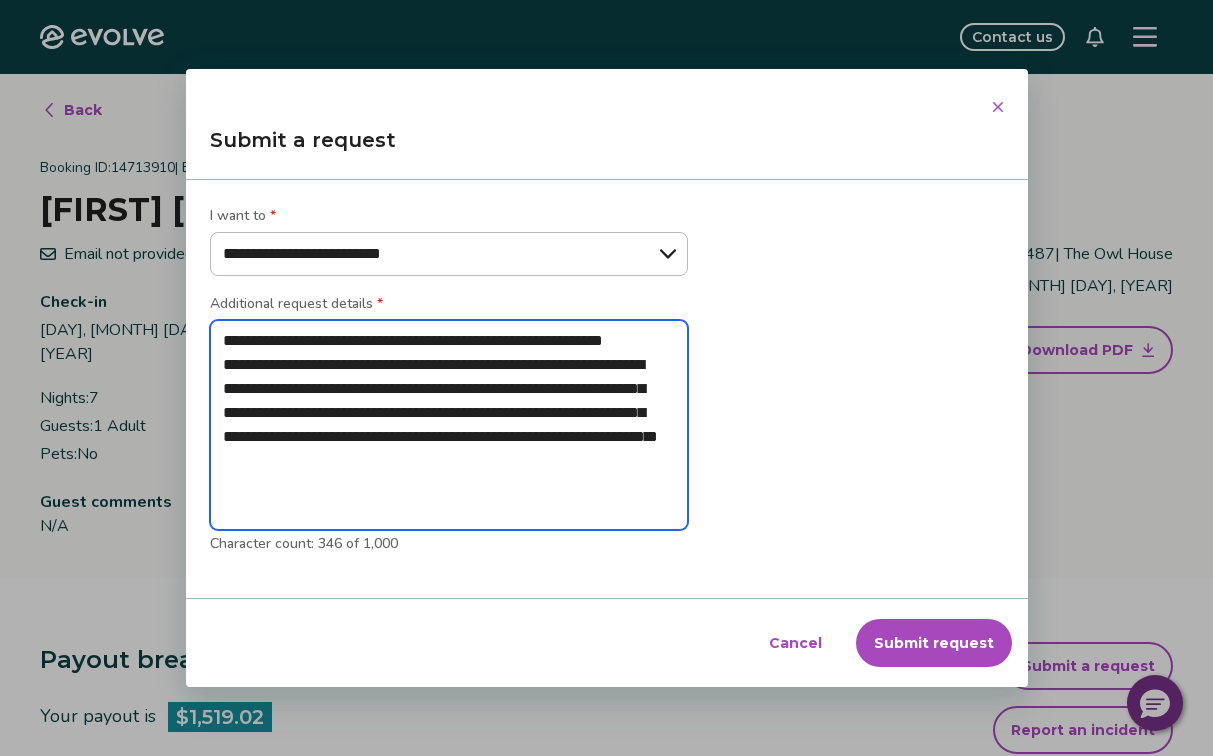 click on "**********" at bounding box center (449, 425) 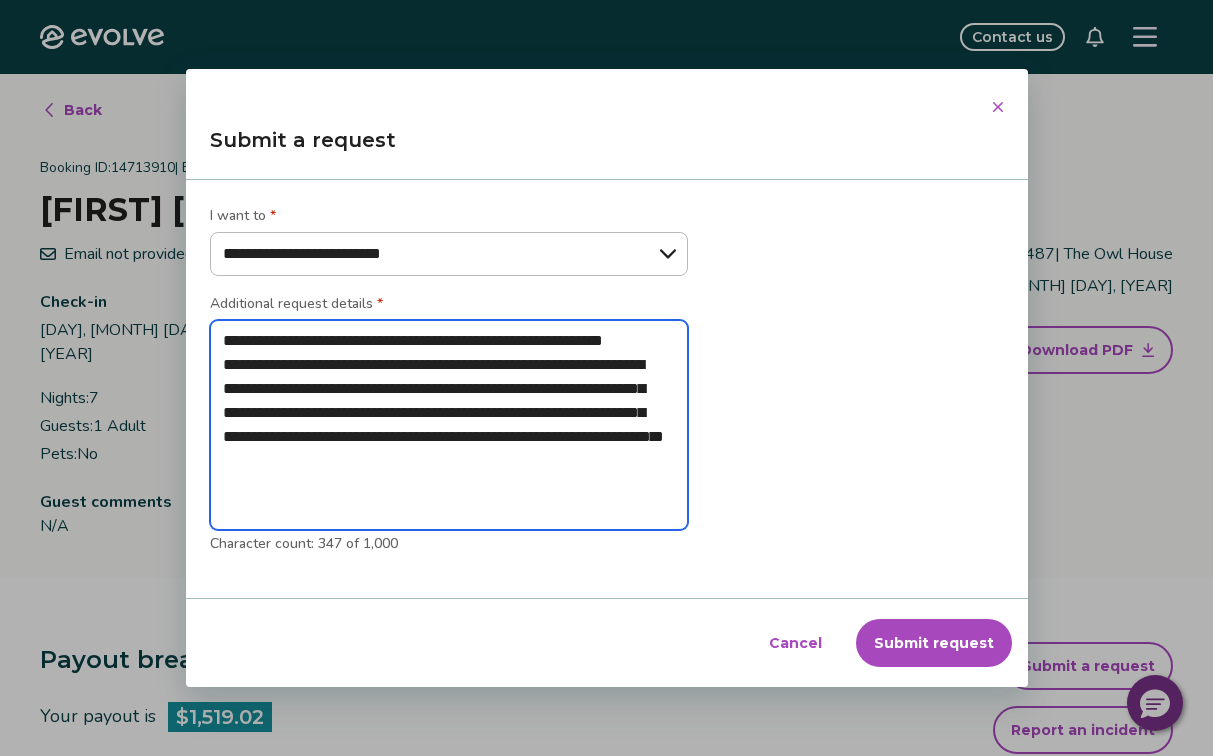 drag, startPoint x: 261, startPoint y: 410, endPoint x: 358, endPoint y: 419, distance: 97.41663 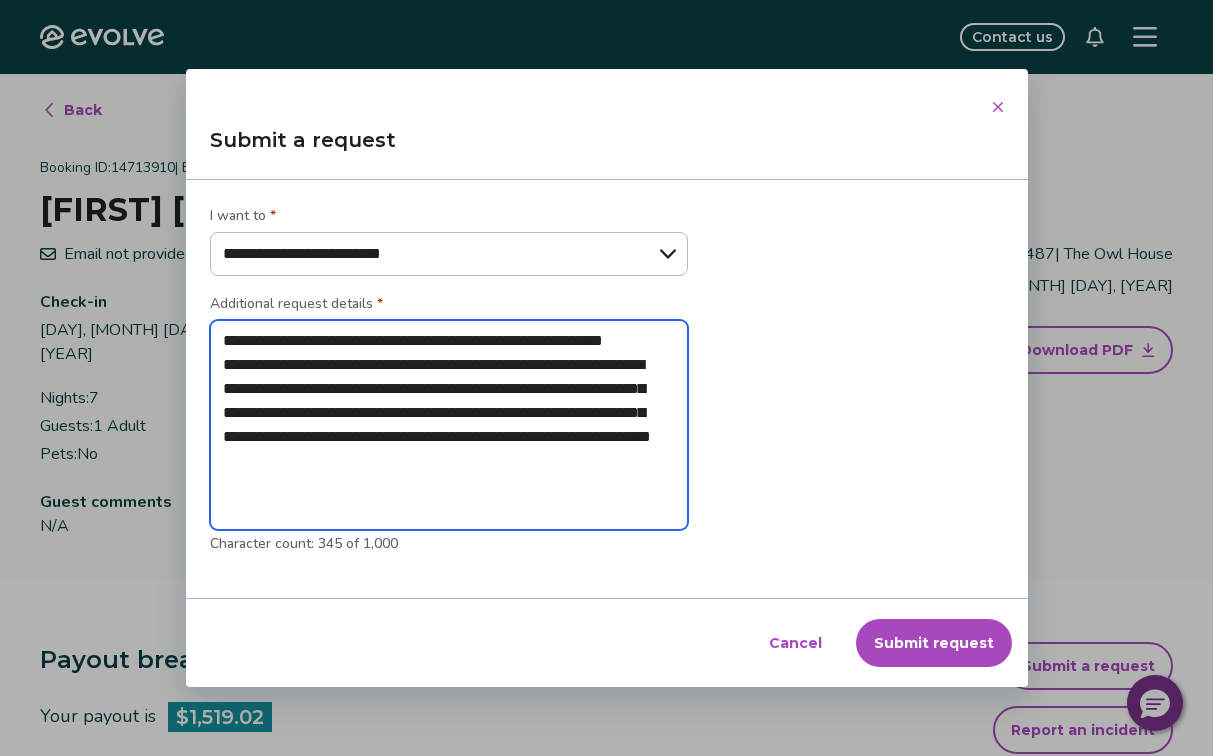 type on "*" 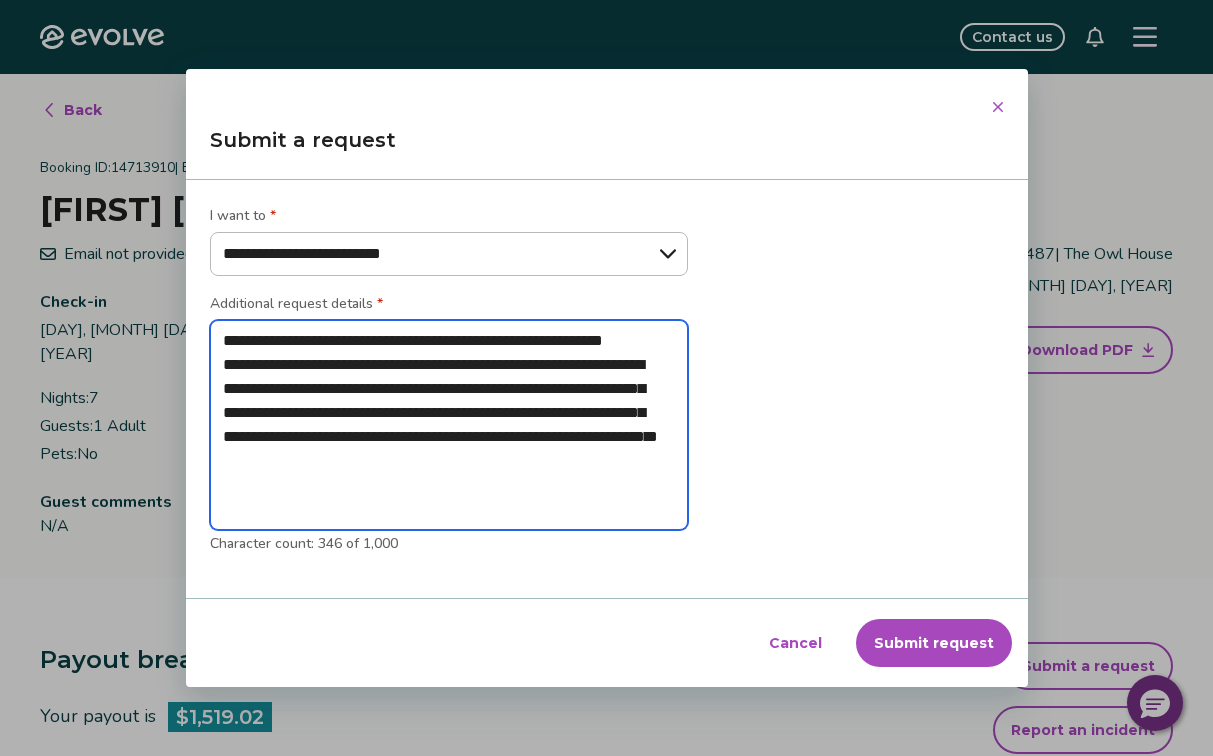 type on "*" 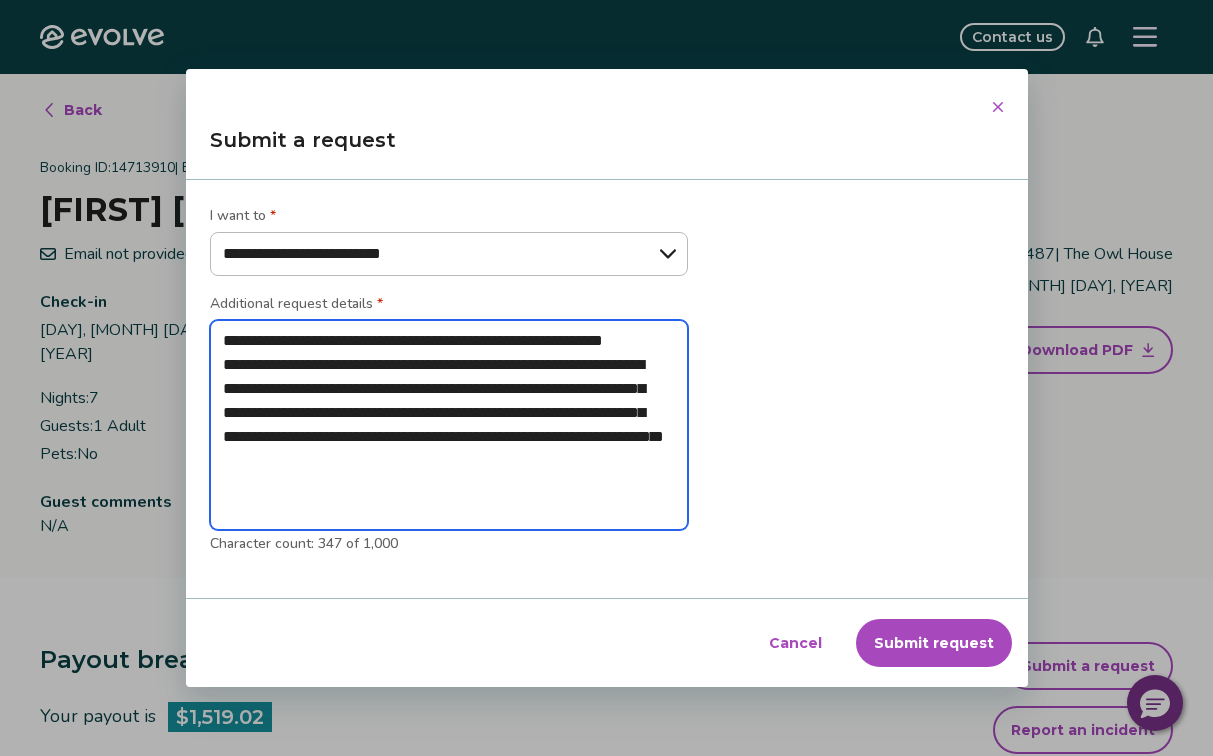 type on "*" 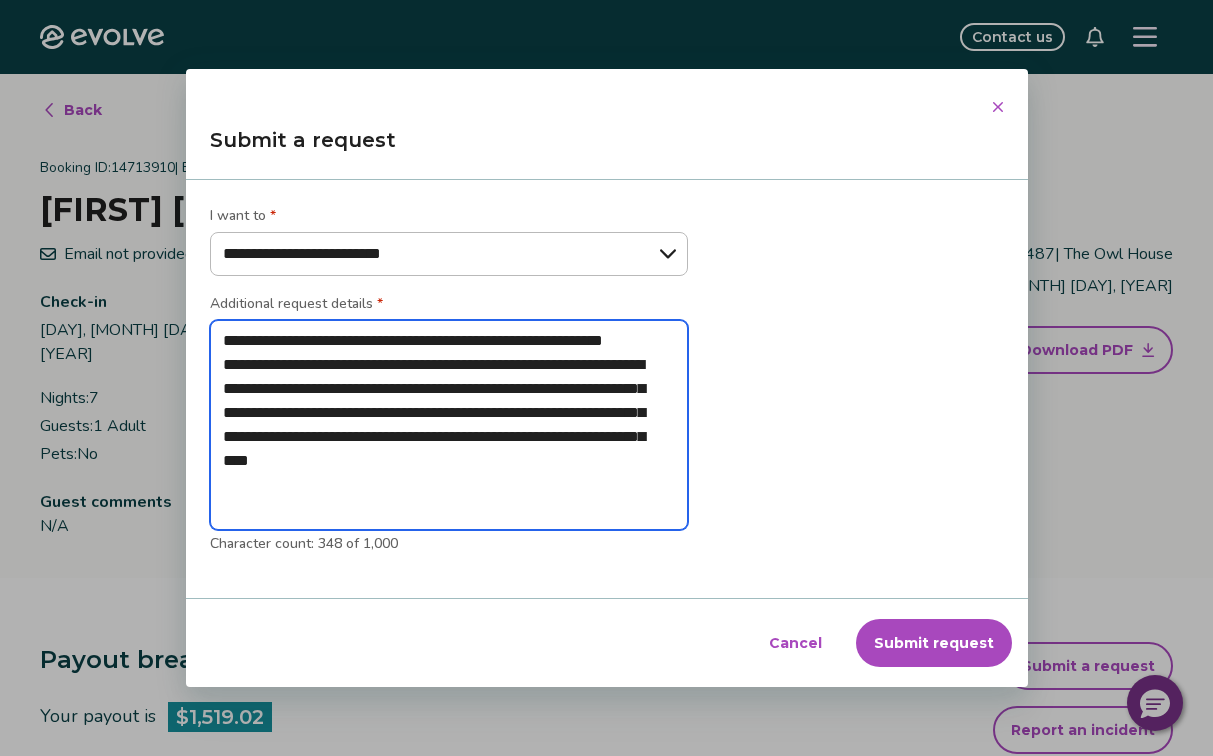 type on "*" 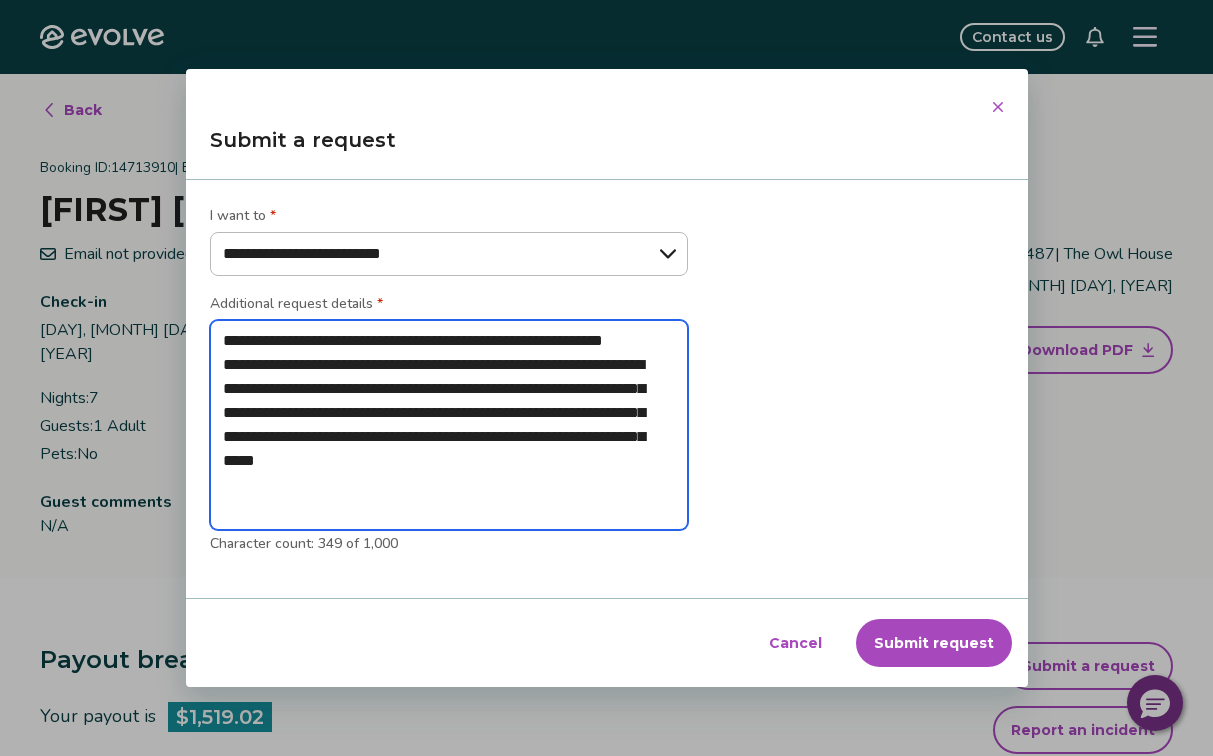 type on "*" 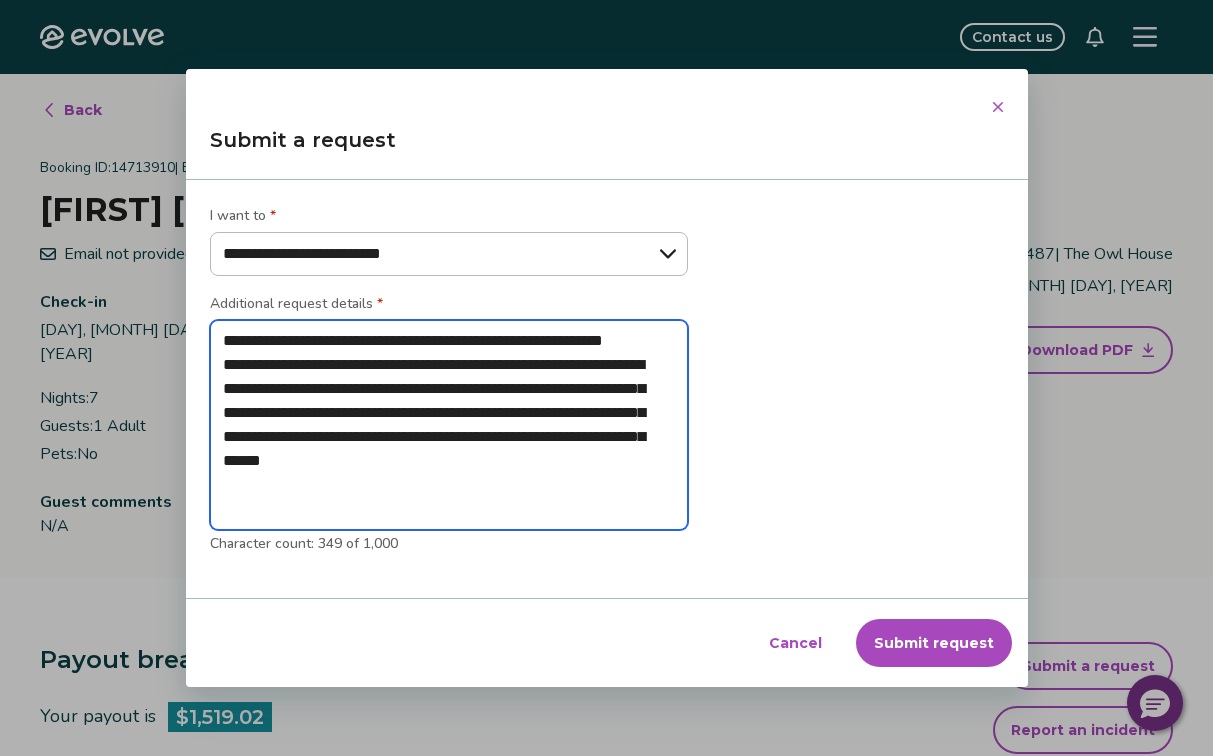 type on "*" 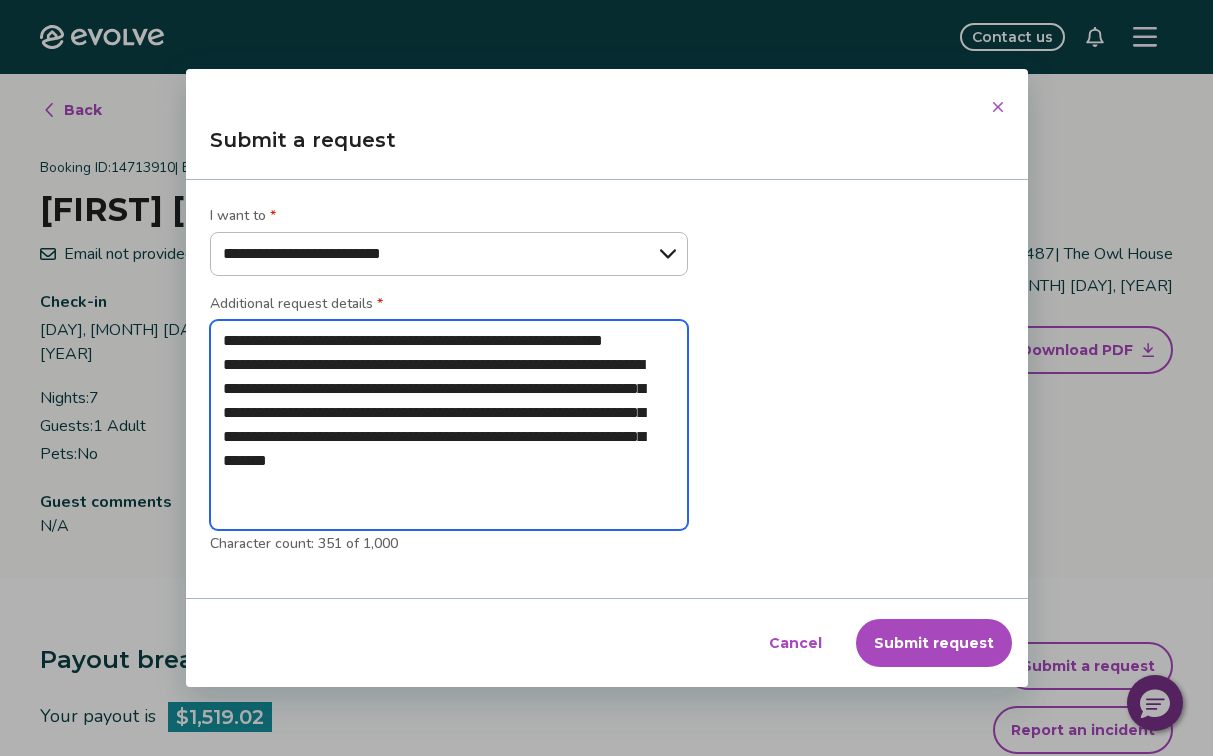 click on "**********" at bounding box center [449, 425] 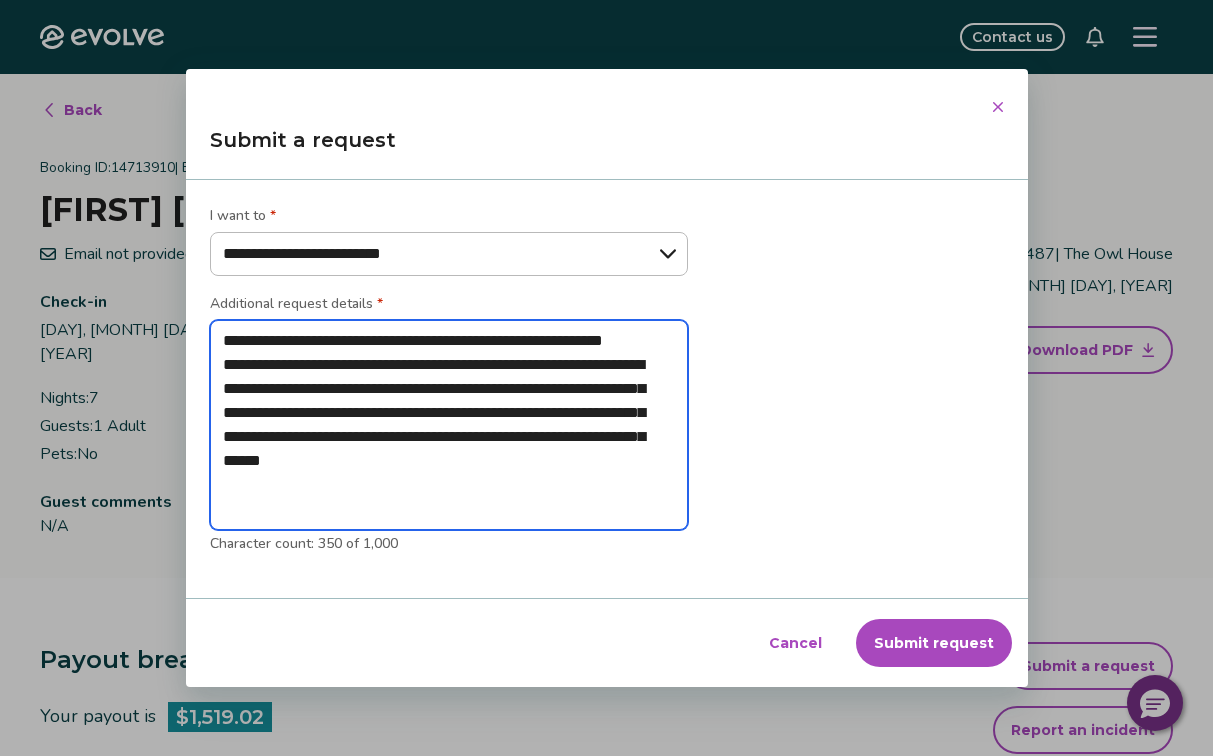 type on "*" 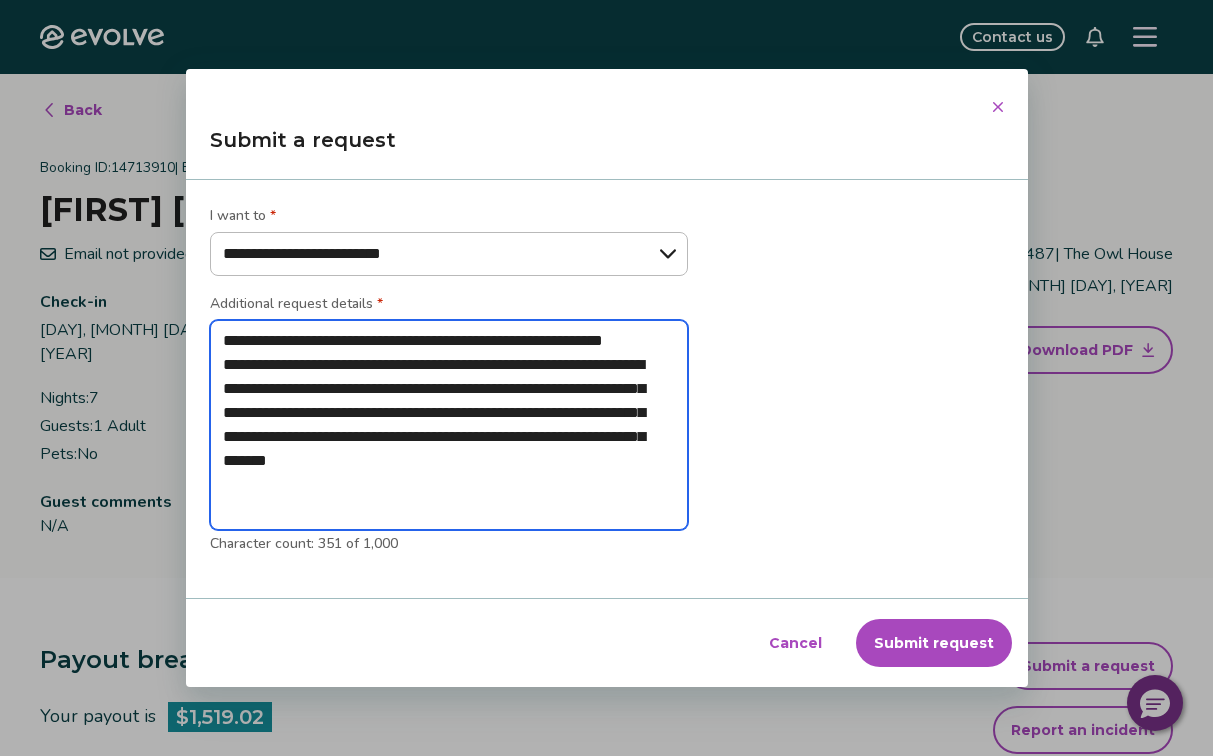 drag, startPoint x: 270, startPoint y: 490, endPoint x: 639, endPoint y: 484, distance: 369.04877 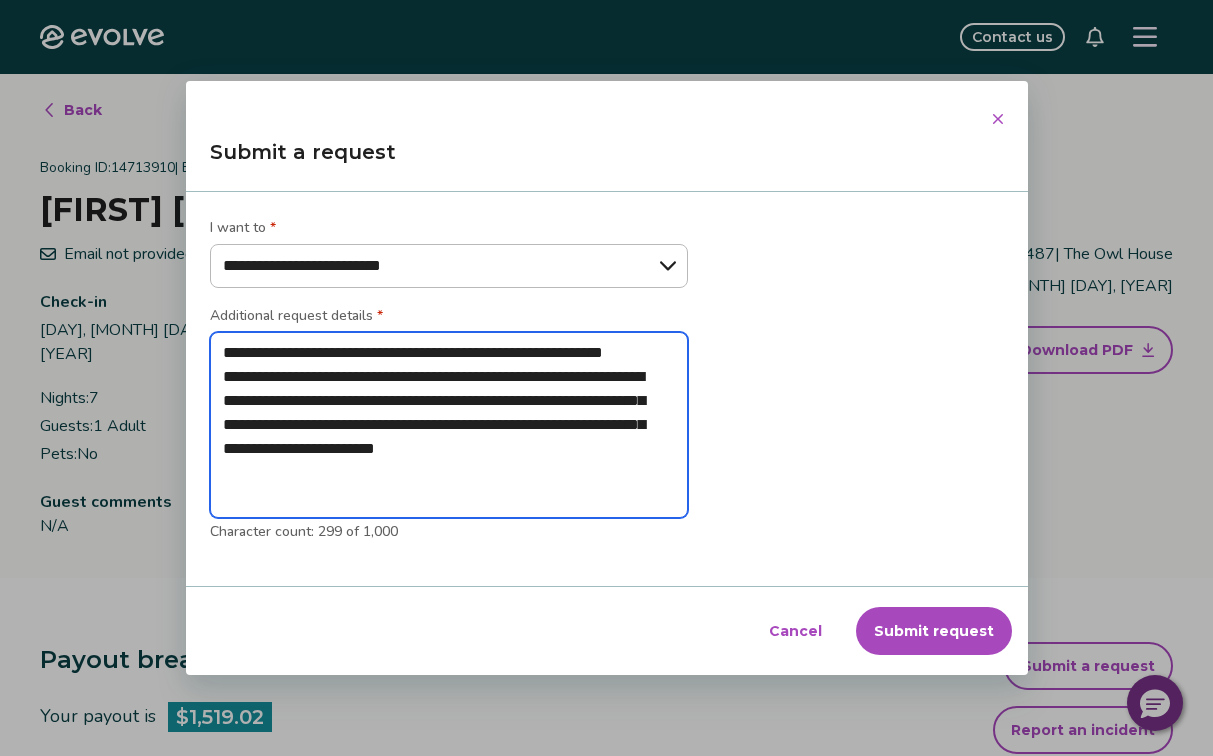 drag, startPoint x: 261, startPoint y: 424, endPoint x: 365, endPoint y: 421, distance: 104.04326 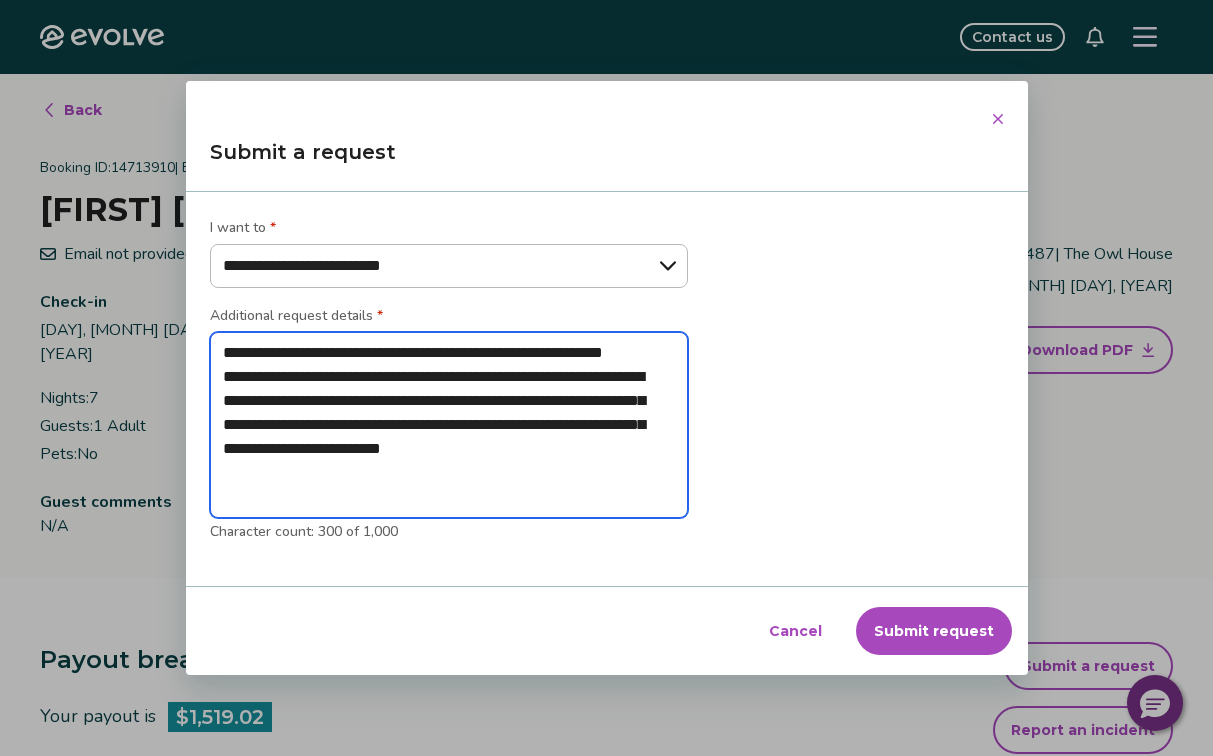 drag, startPoint x: 263, startPoint y: 477, endPoint x: 301, endPoint y: 475, distance: 38.052597 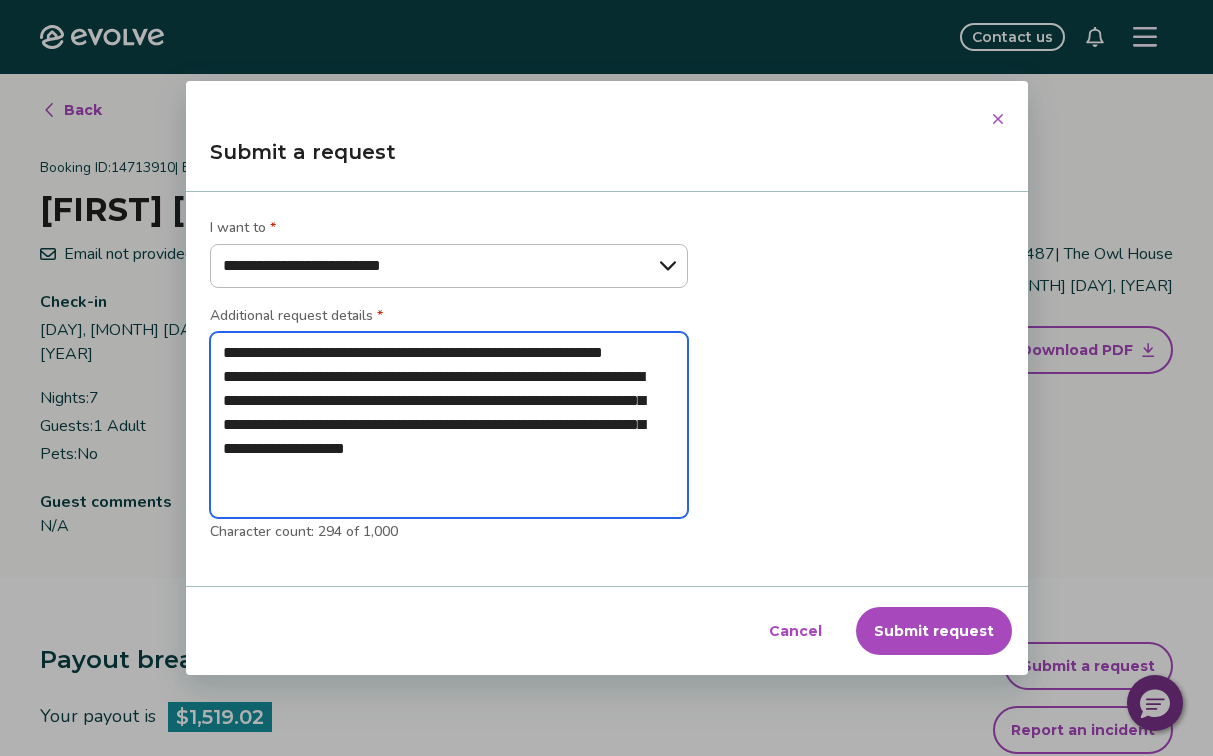 click on "**********" at bounding box center [449, 425] 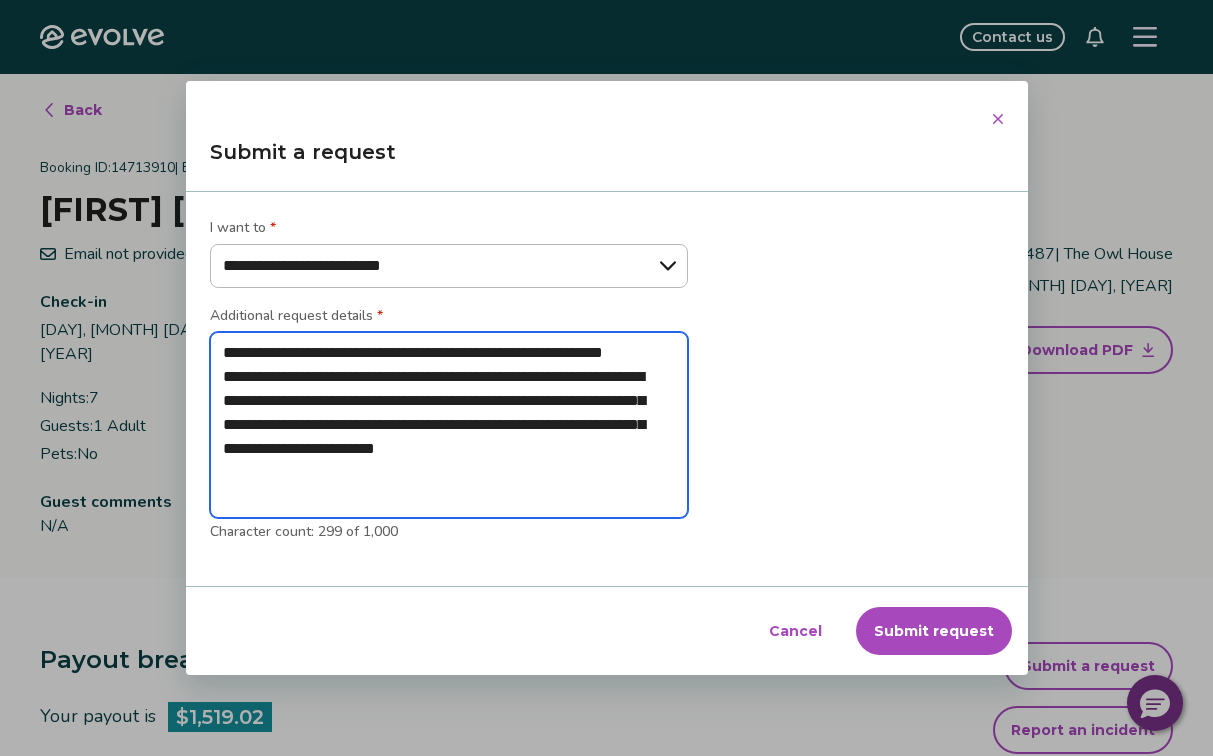 click on "**********" at bounding box center [449, 425] 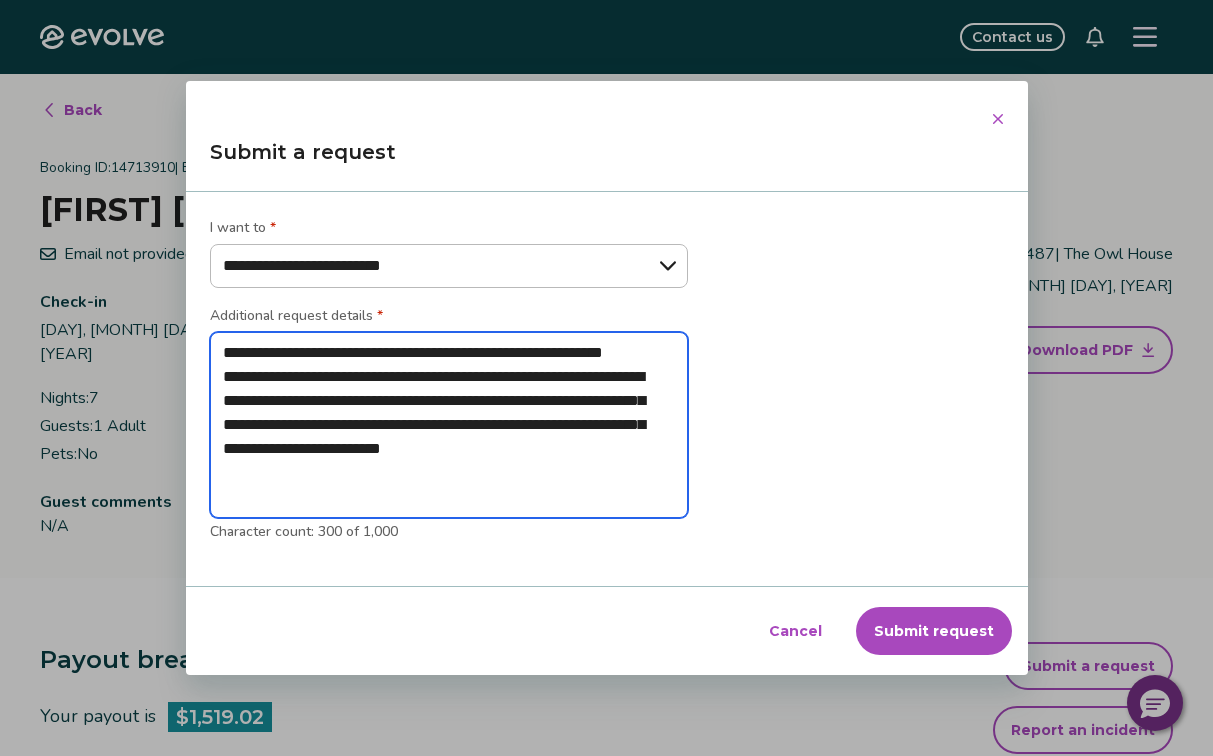 drag, startPoint x: 259, startPoint y: 421, endPoint x: 382, endPoint y: 428, distance: 123.19903 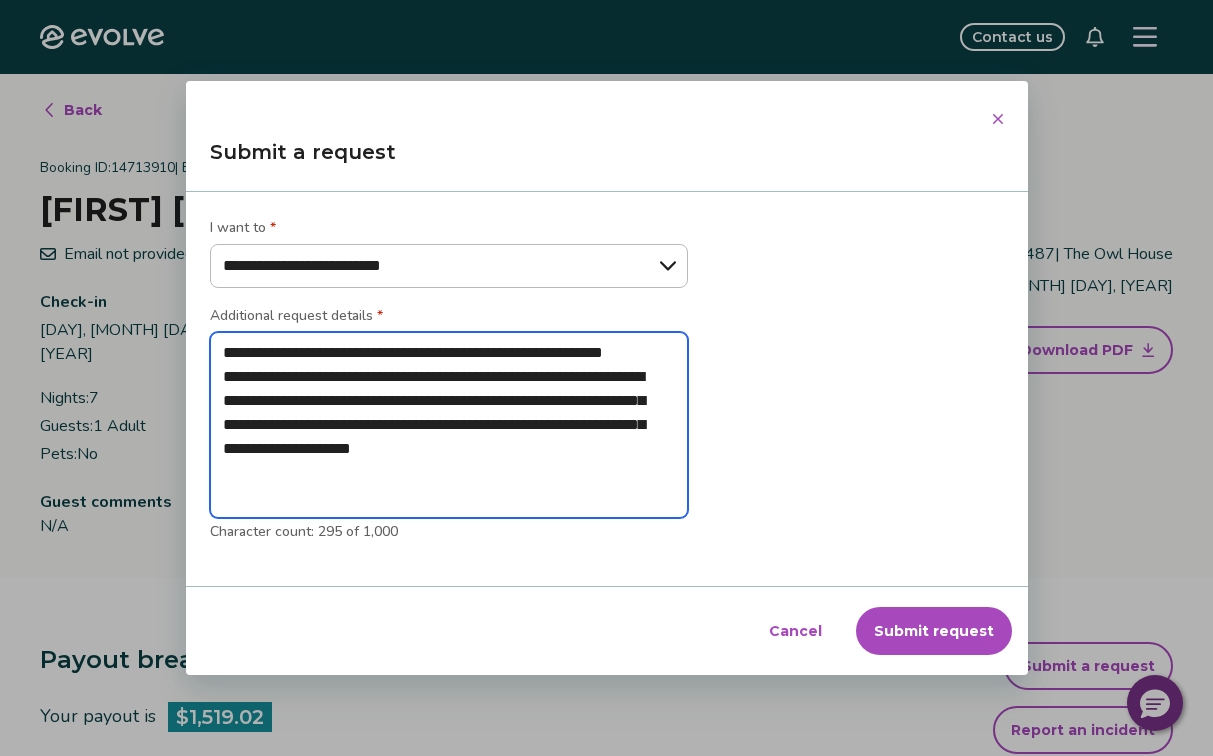 click on "**********" at bounding box center (449, 425) 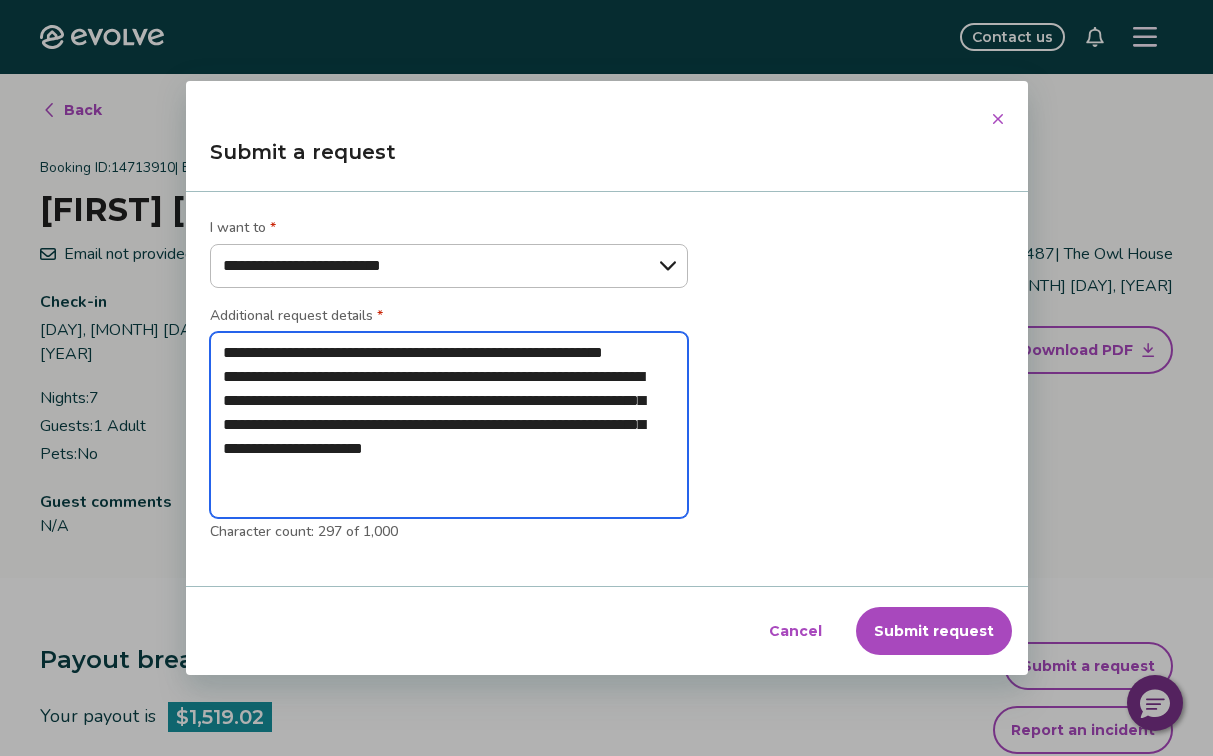 click on "**********" at bounding box center [449, 425] 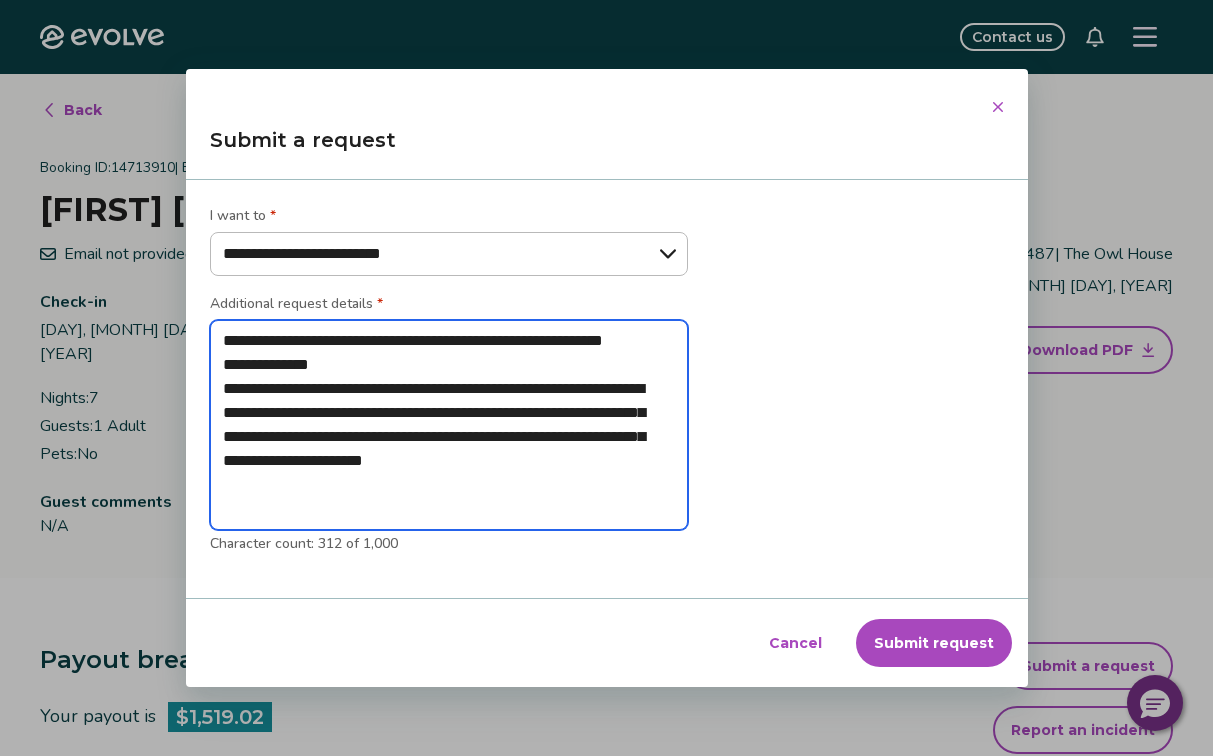 drag, startPoint x: 223, startPoint y: 387, endPoint x: 327, endPoint y: 389, distance: 104.019226 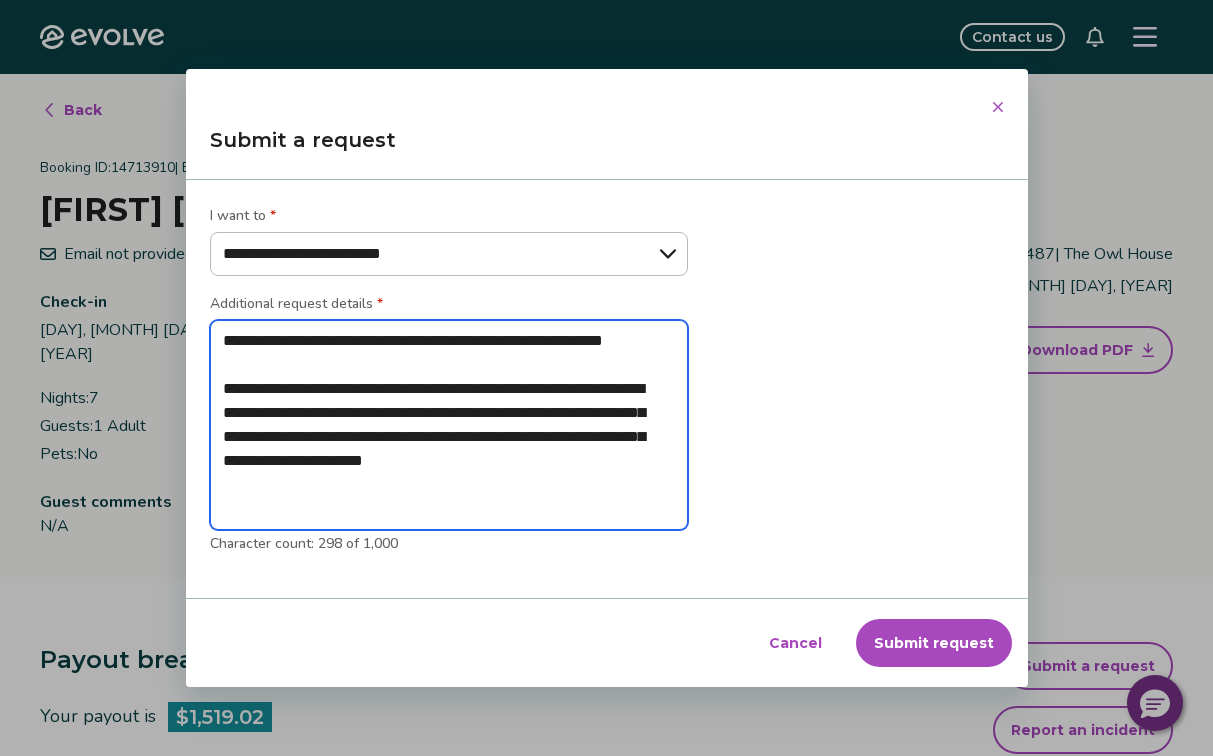 drag, startPoint x: 261, startPoint y: 438, endPoint x: 332, endPoint y: 436, distance: 71.02816 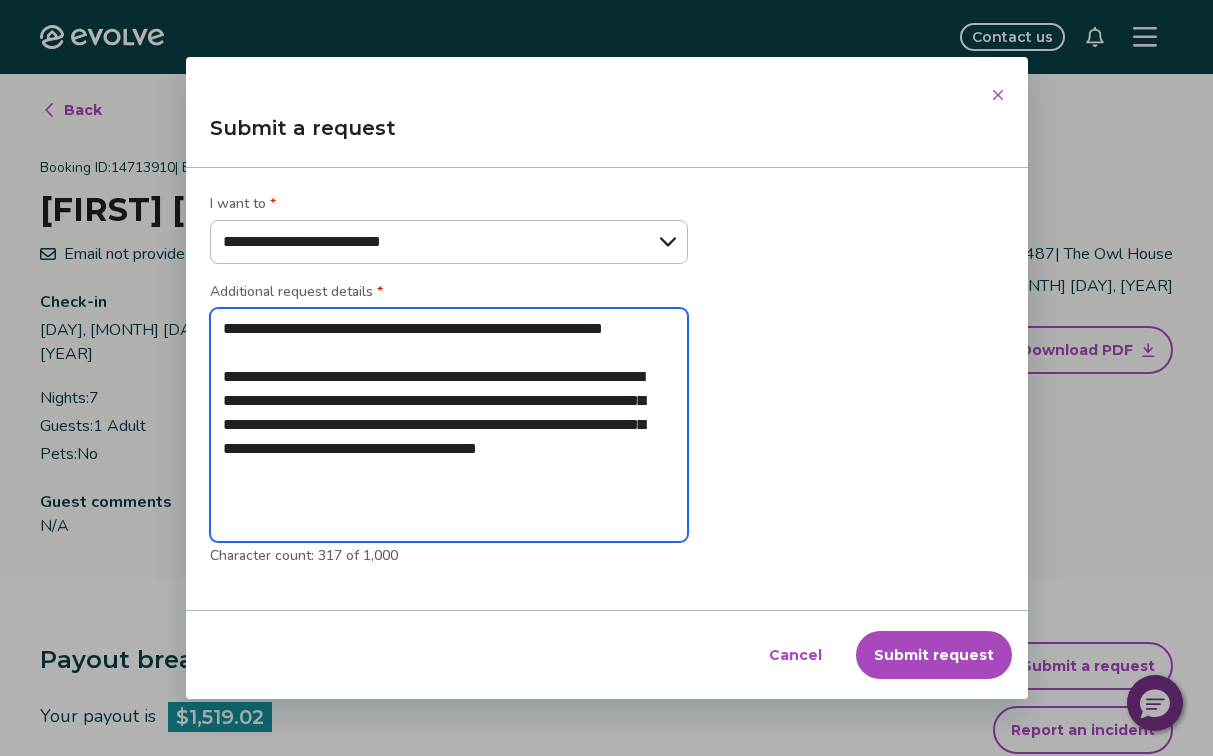 drag, startPoint x: 534, startPoint y: 423, endPoint x: 534, endPoint y: 445, distance: 22 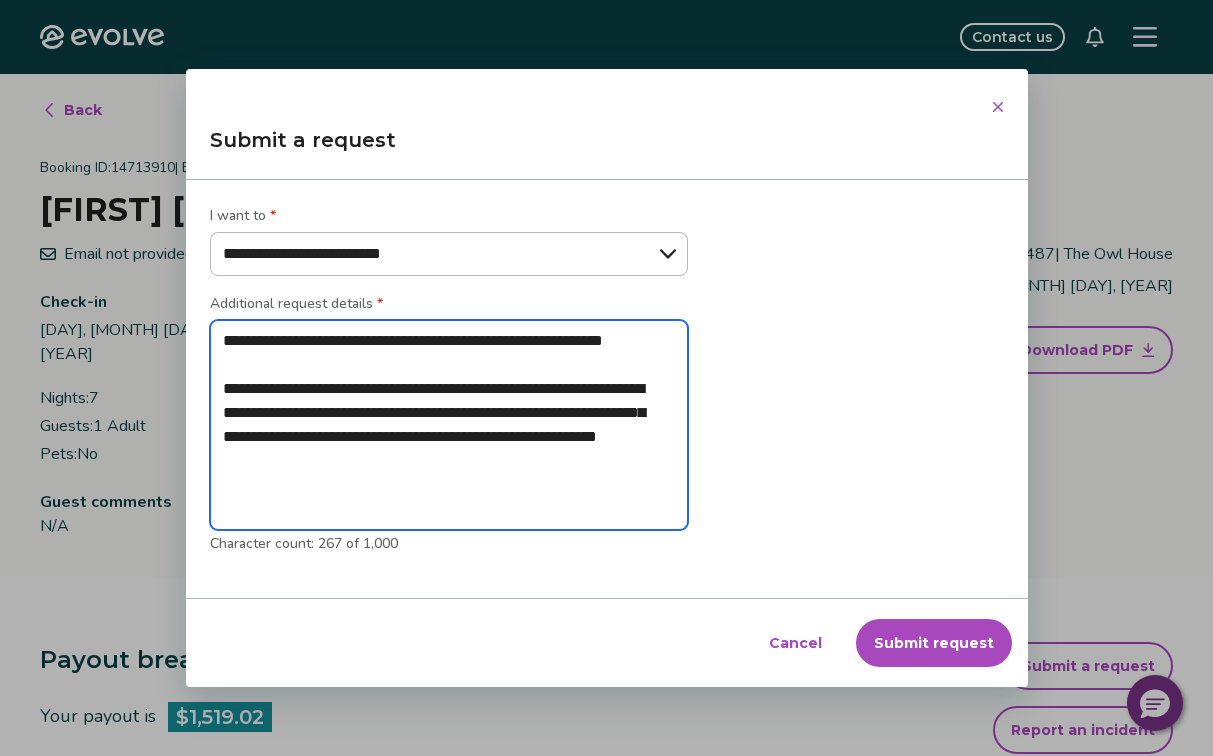 click on "**********" at bounding box center [449, 425] 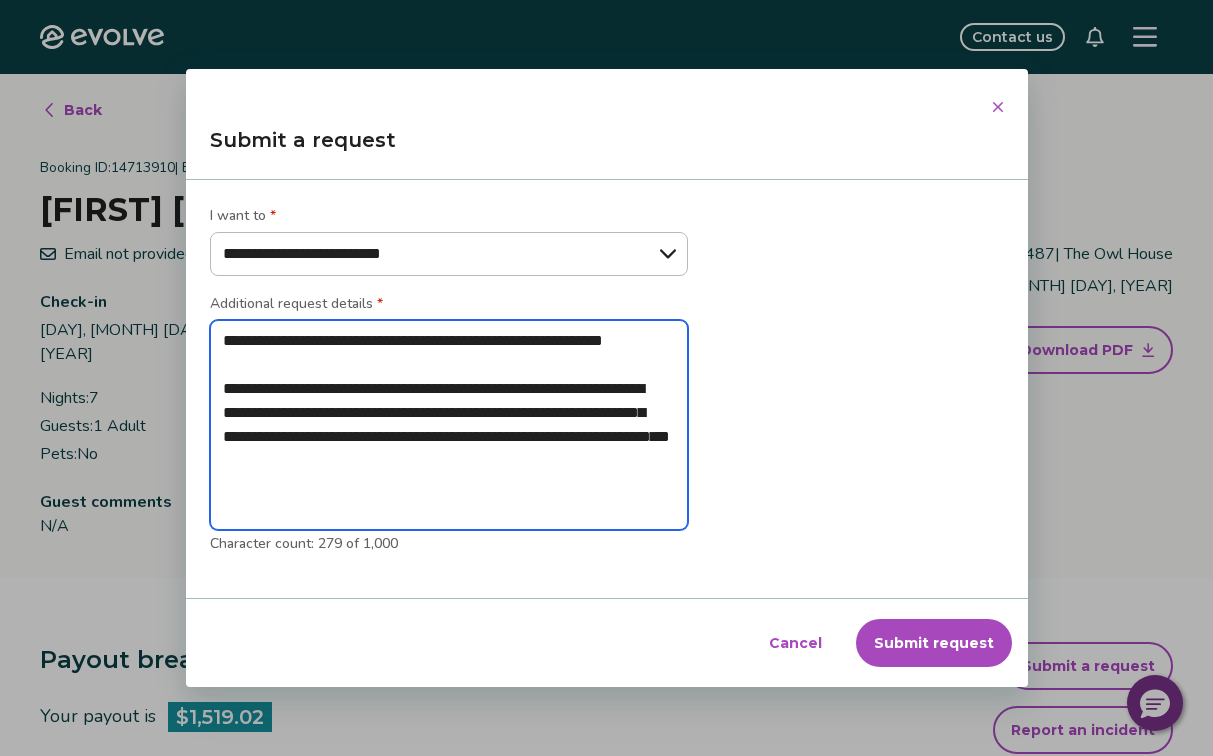 drag, startPoint x: 254, startPoint y: 463, endPoint x: 313, endPoint y: 465, distance: 59.03389 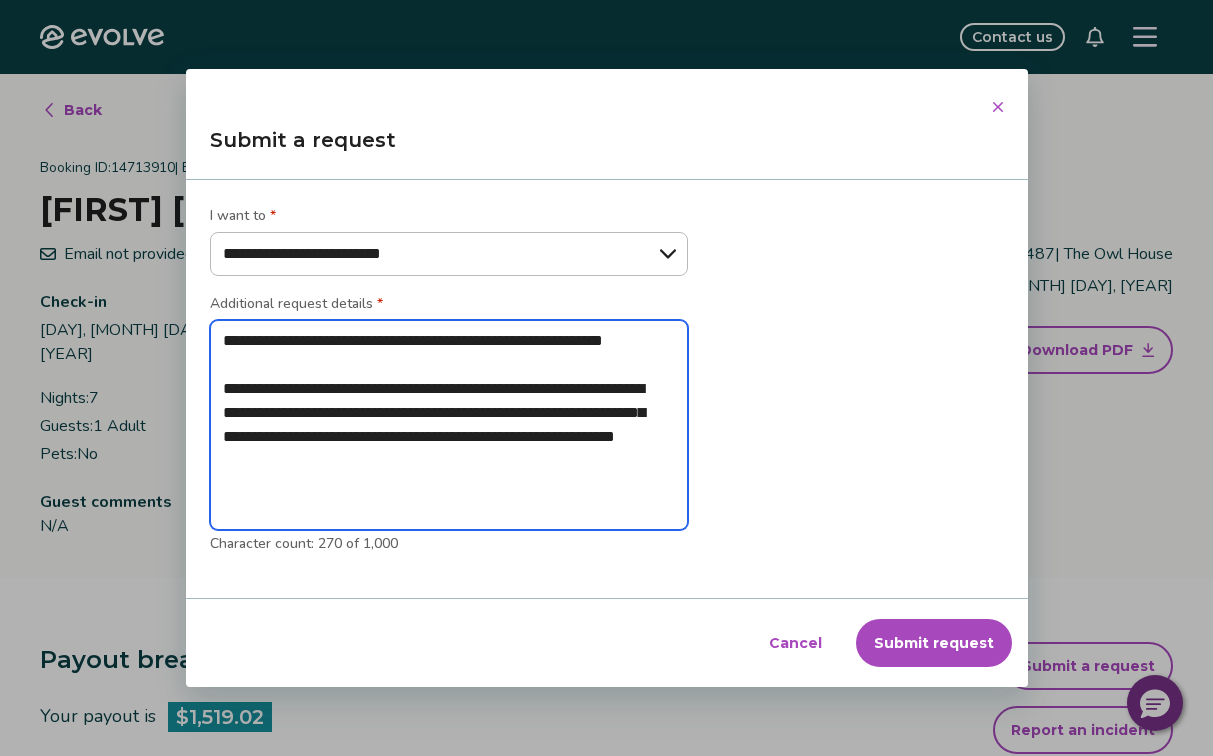 click on "**********" at bounding box center [449, 425] 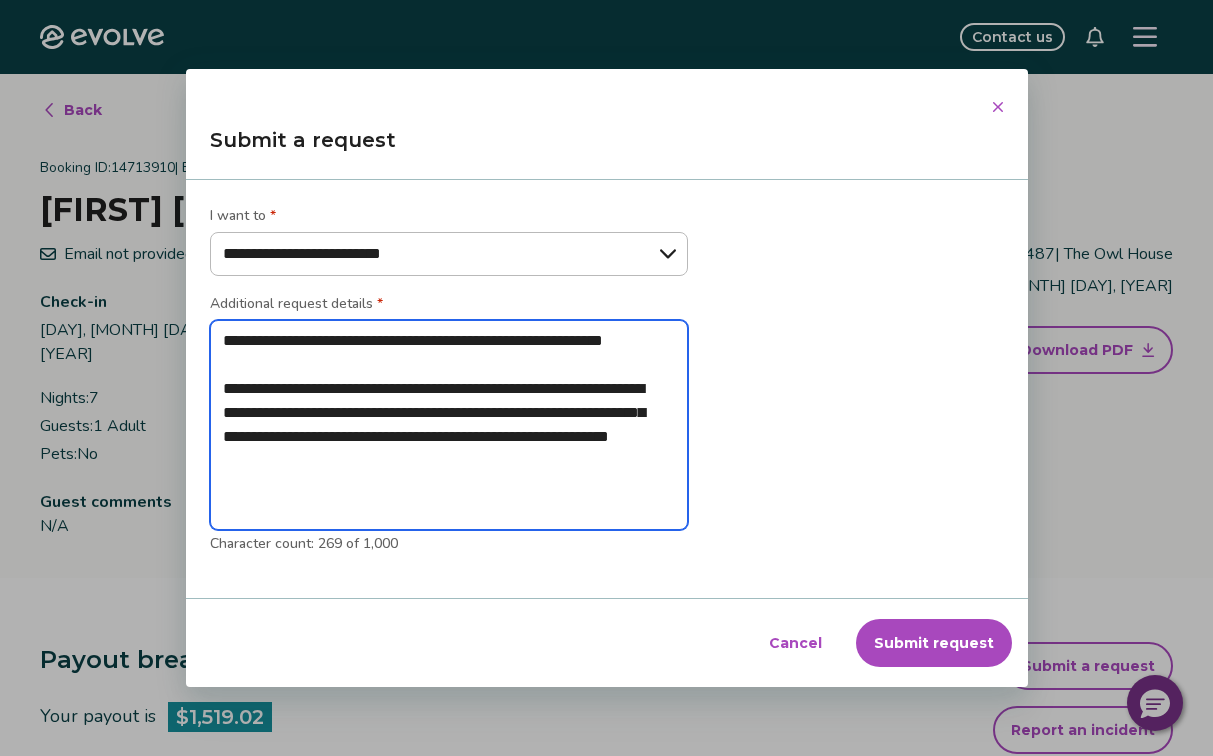 click on "**********" at bounding box center [449, 425] 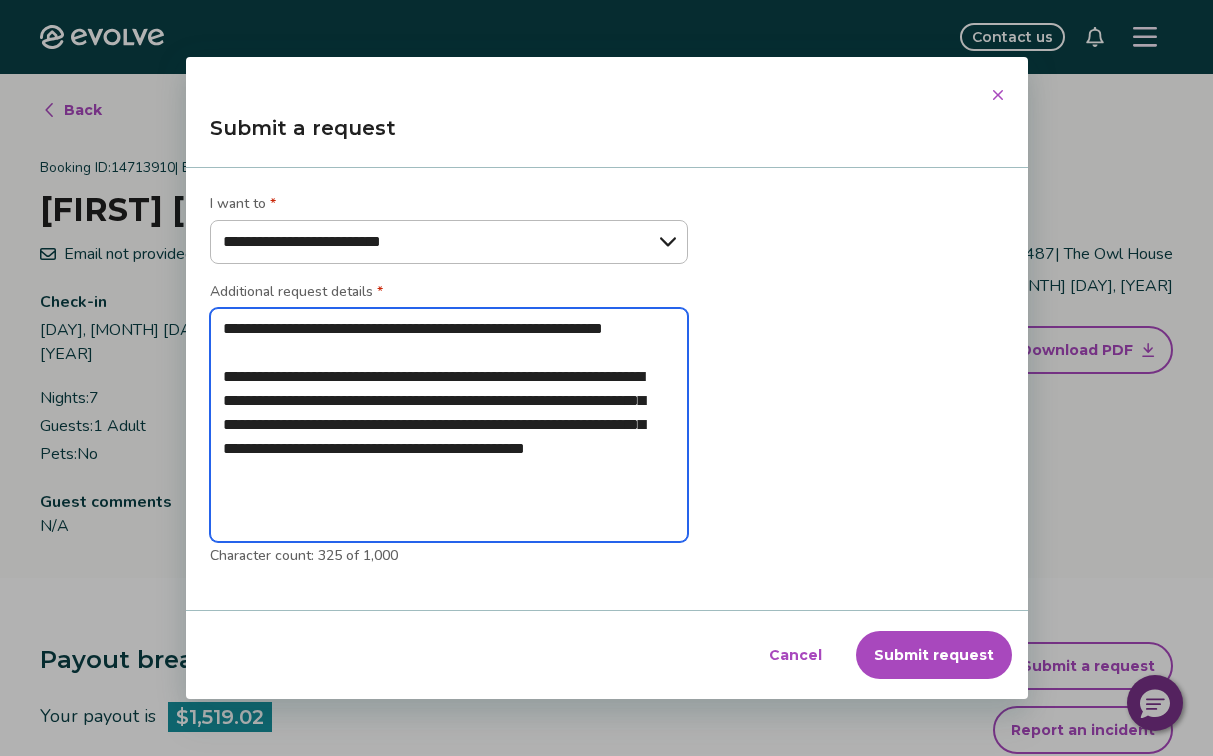 click on "**********" at bounding box center [449, 425] 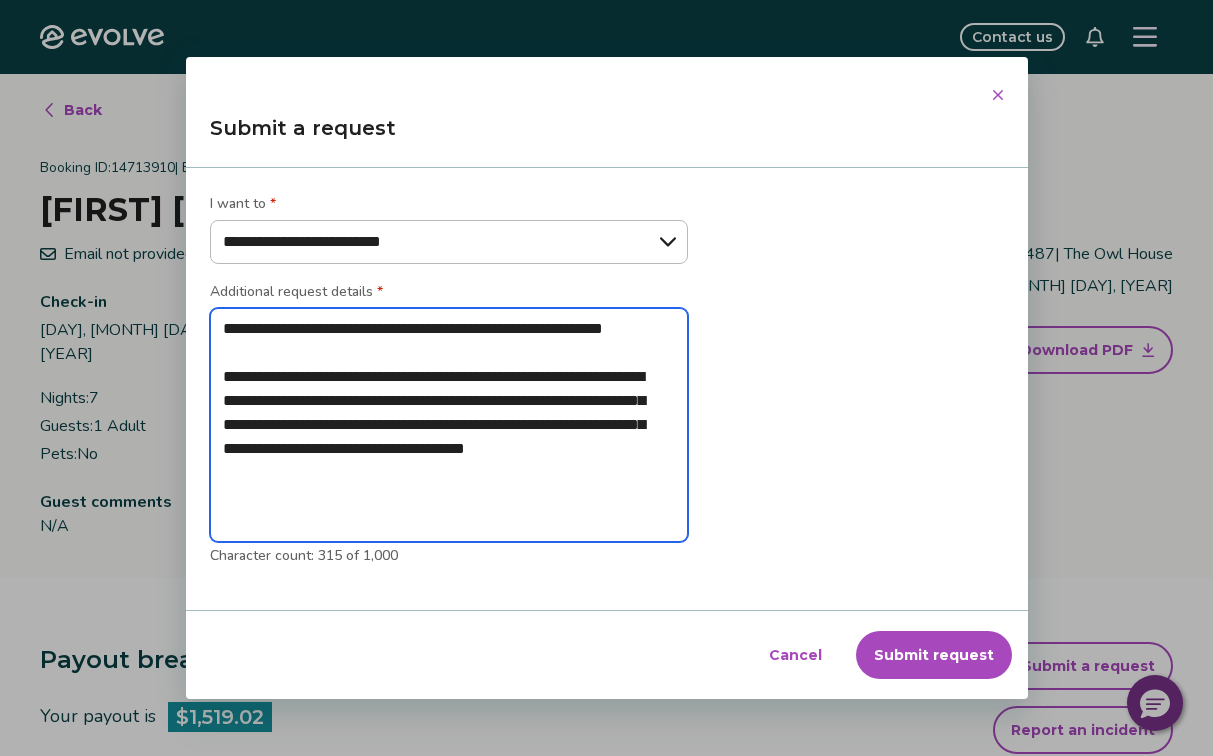 click on "**********" at bounding box center [449, 425] 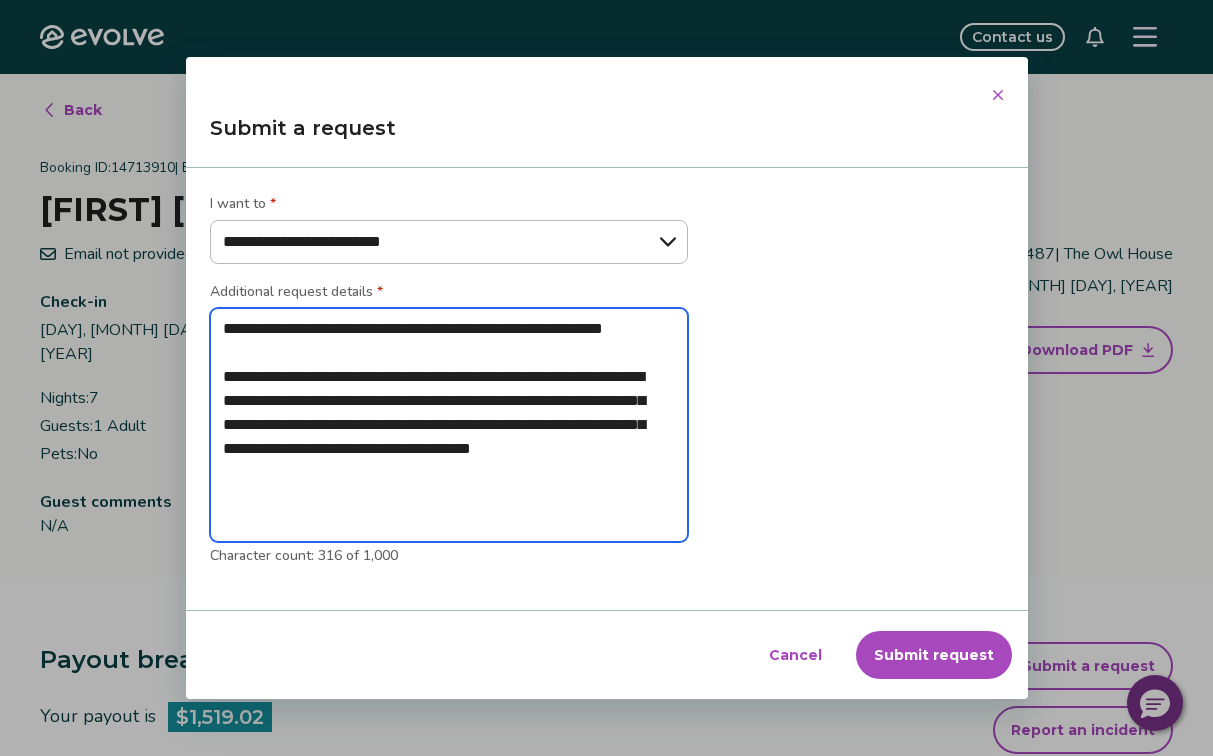 click on "**********" at bounding box center [449, 425] 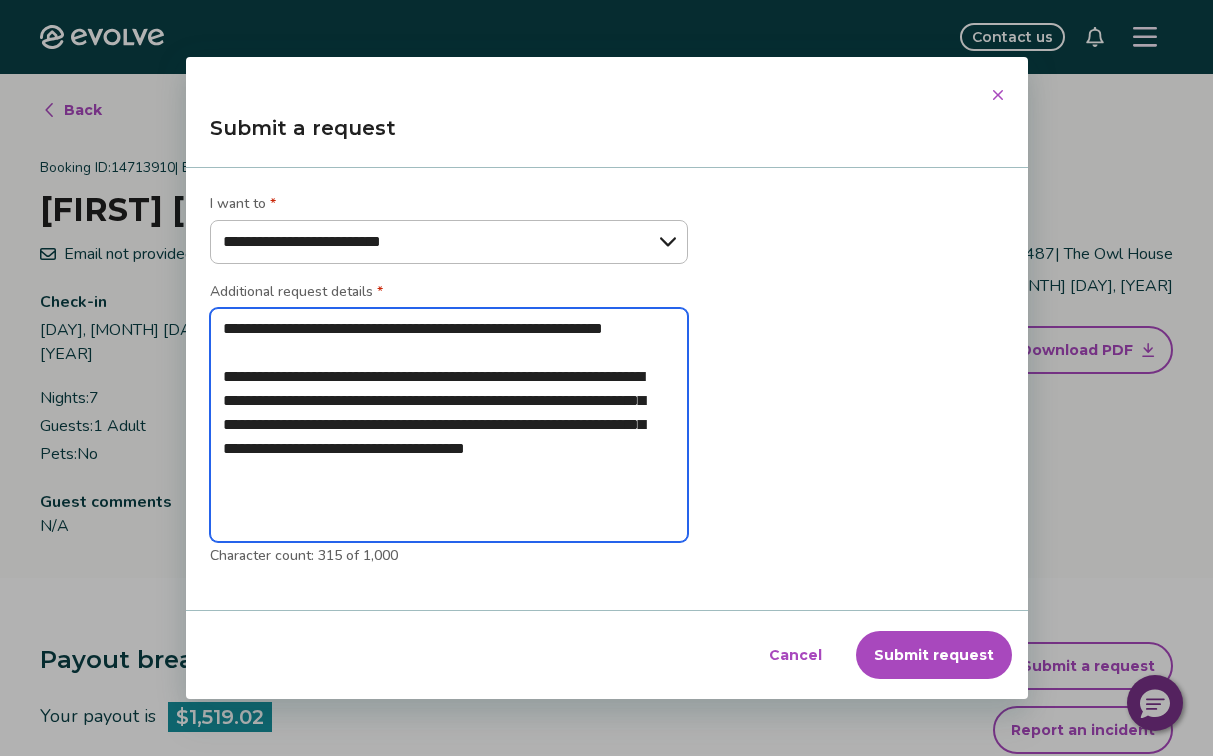 click on "**********" at bounding box center (449, 425) 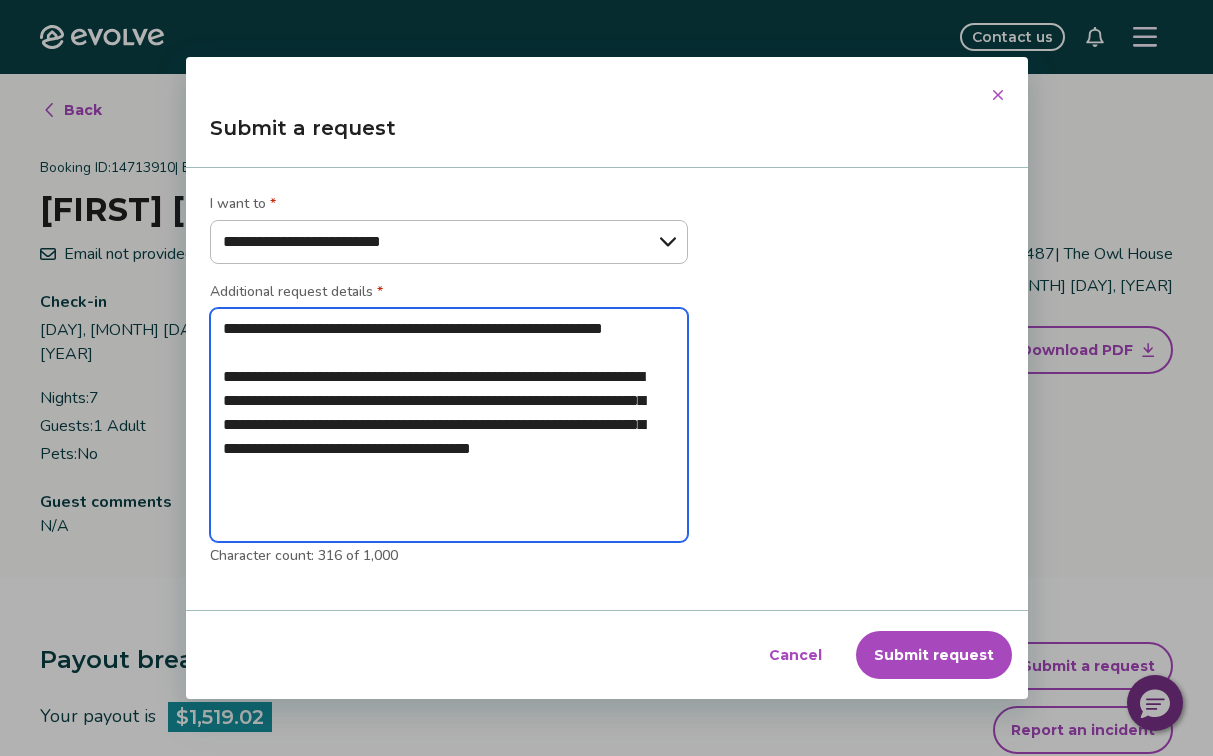 drag, startPoint x: 328, startPoint y: 470, endPoint x: 405, endPoint y: 474, distance: 77.10383 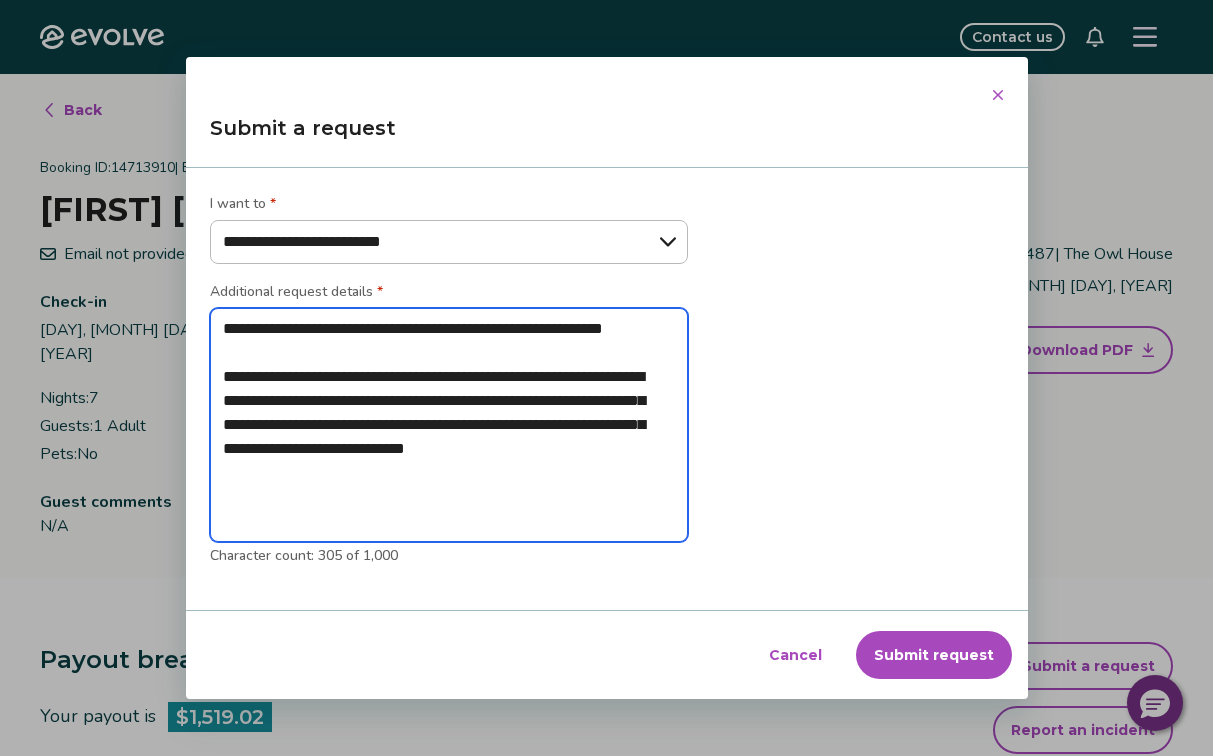 click on "**********" at bounding box center (449, 425) 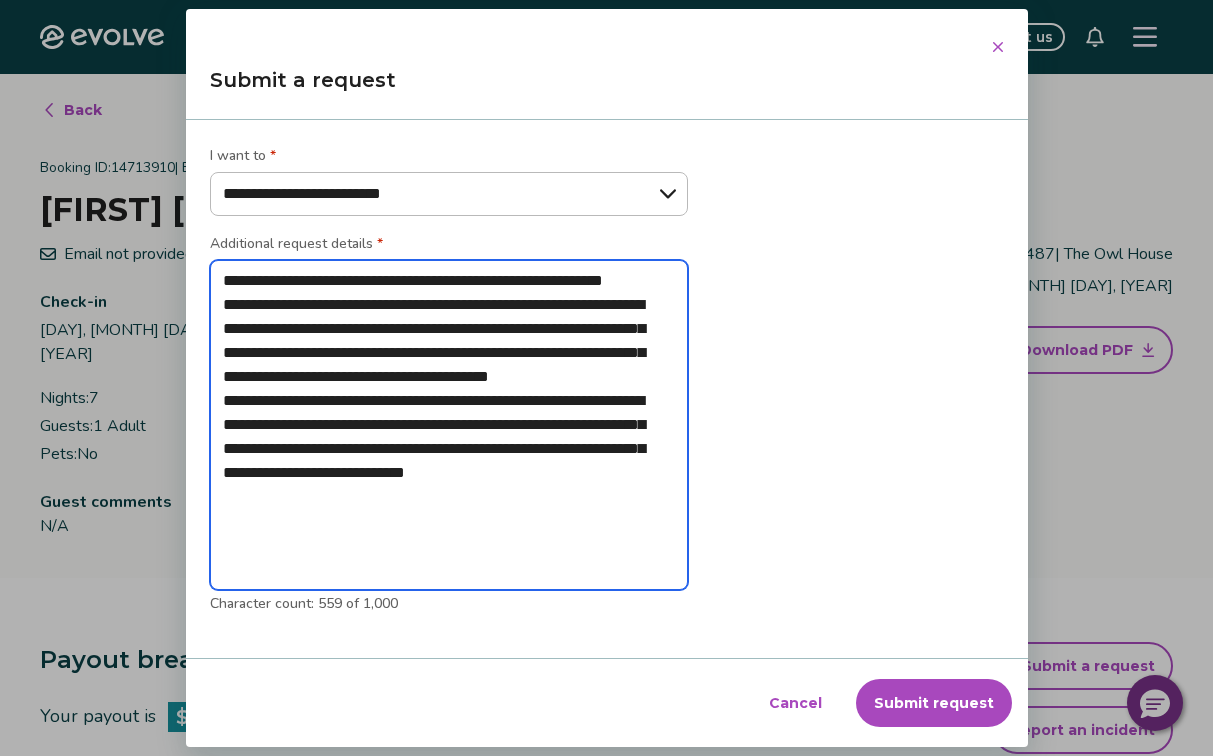 click on "**********" at bounding box center [449, 425] 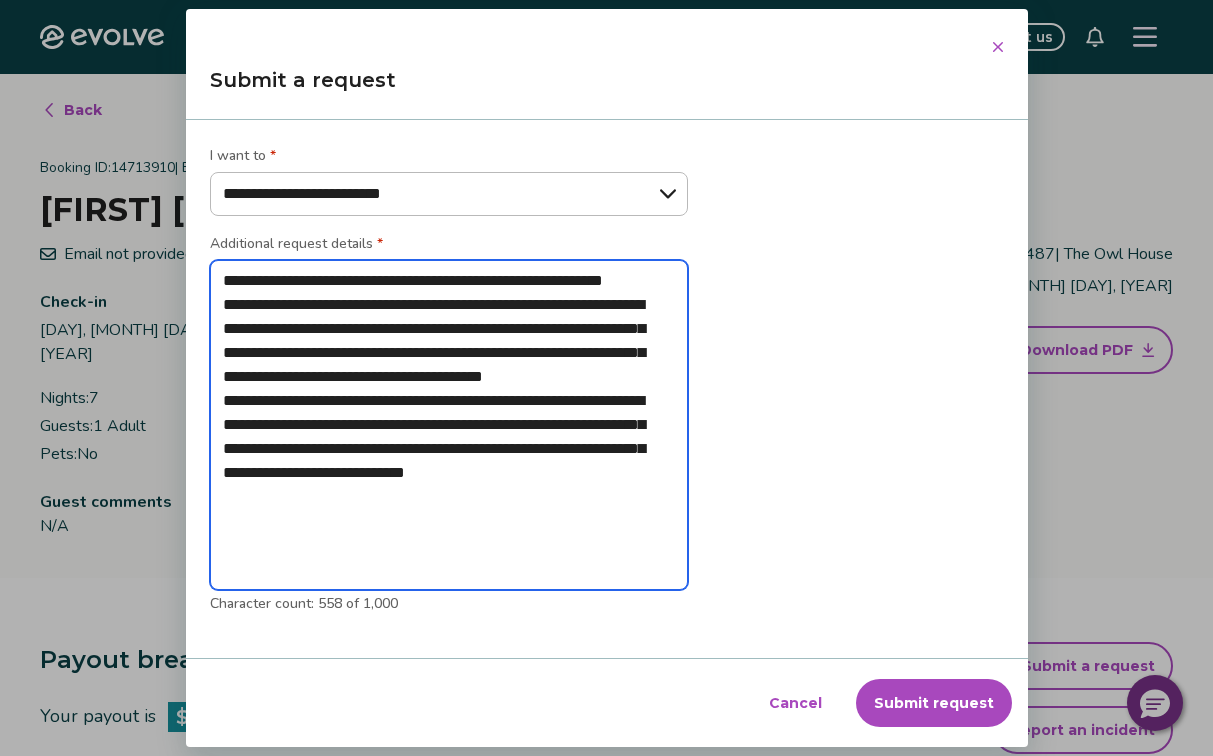 drag, startPoint x: 550, startPoint y: 328, endPoint x: 599, endPoint y: 332, distance: 49.162994 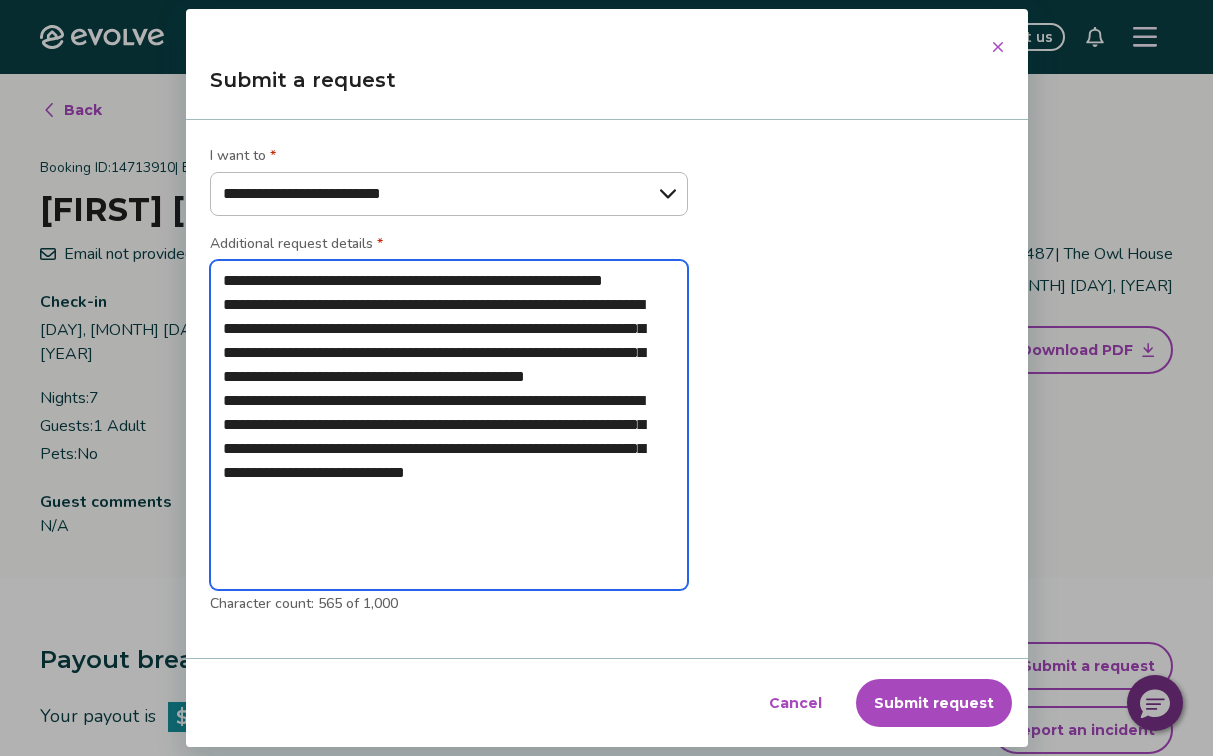 click on "**********" at bounding box center [449, 425] 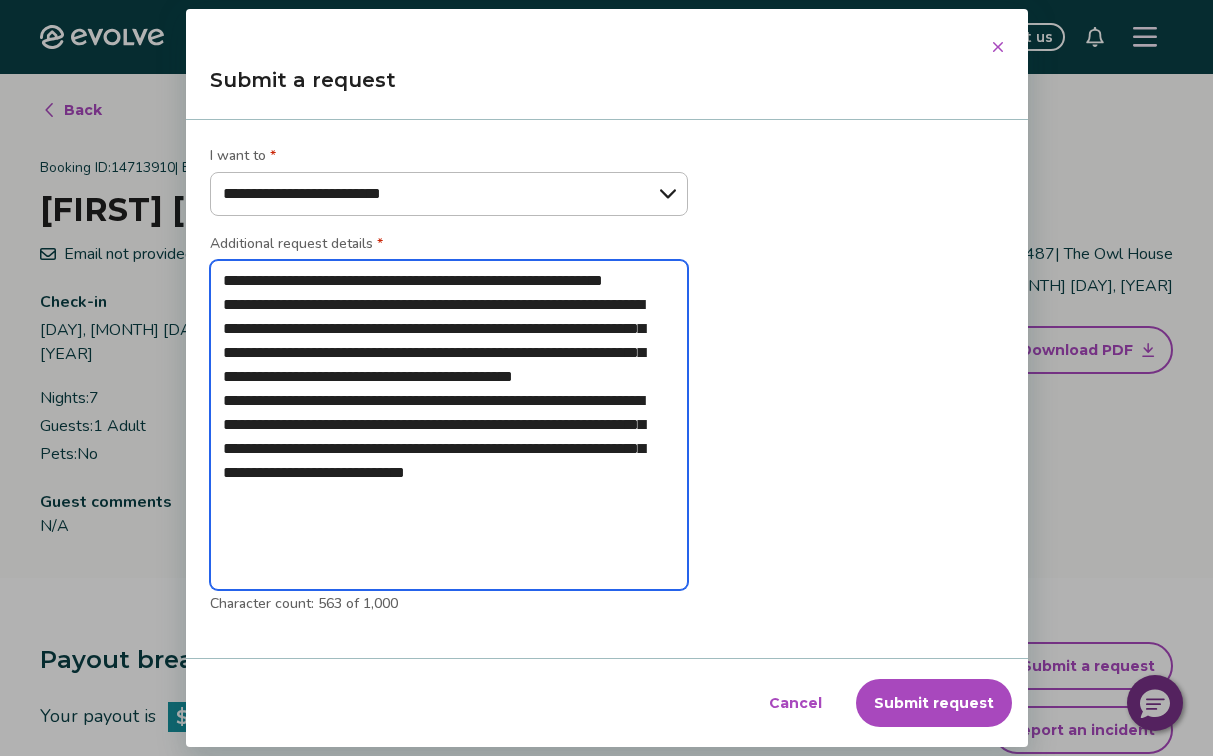 drag, startPoint x: 520, startPoint y: 352, endPoint x: 307, endPoint y: 368, distance: 213.6001 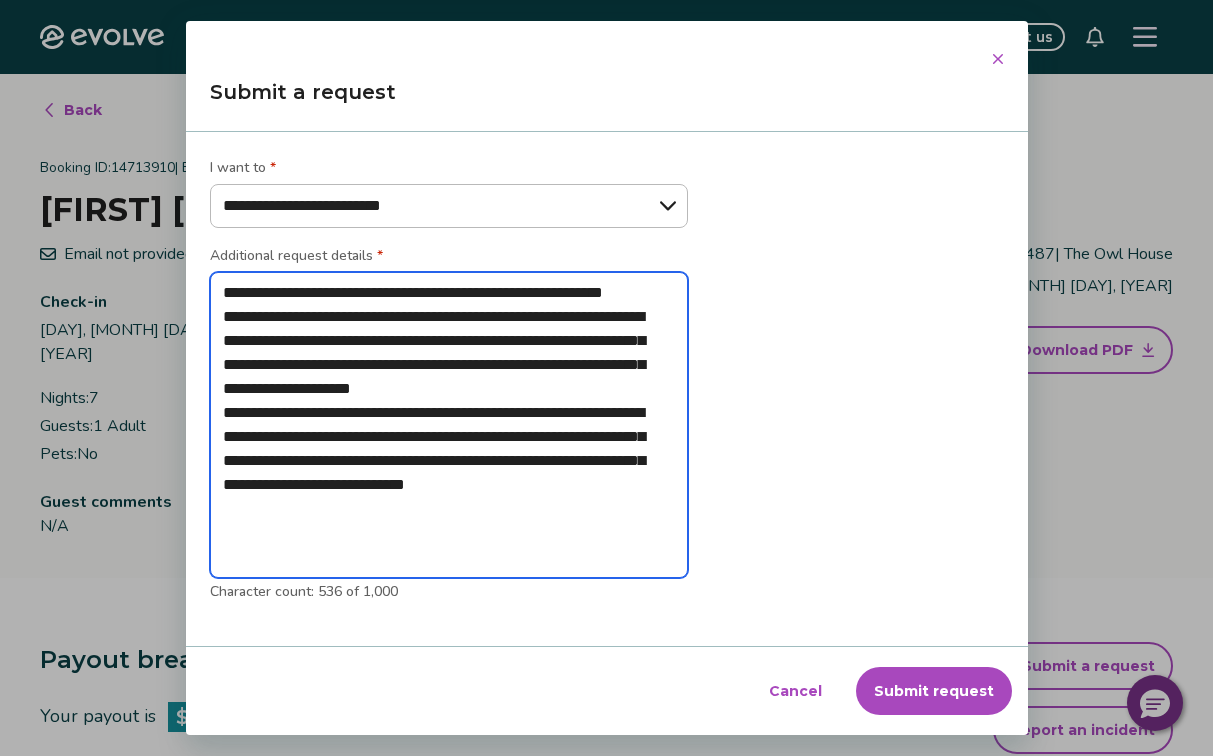 click on "**********" at bounding box center (449, 425) 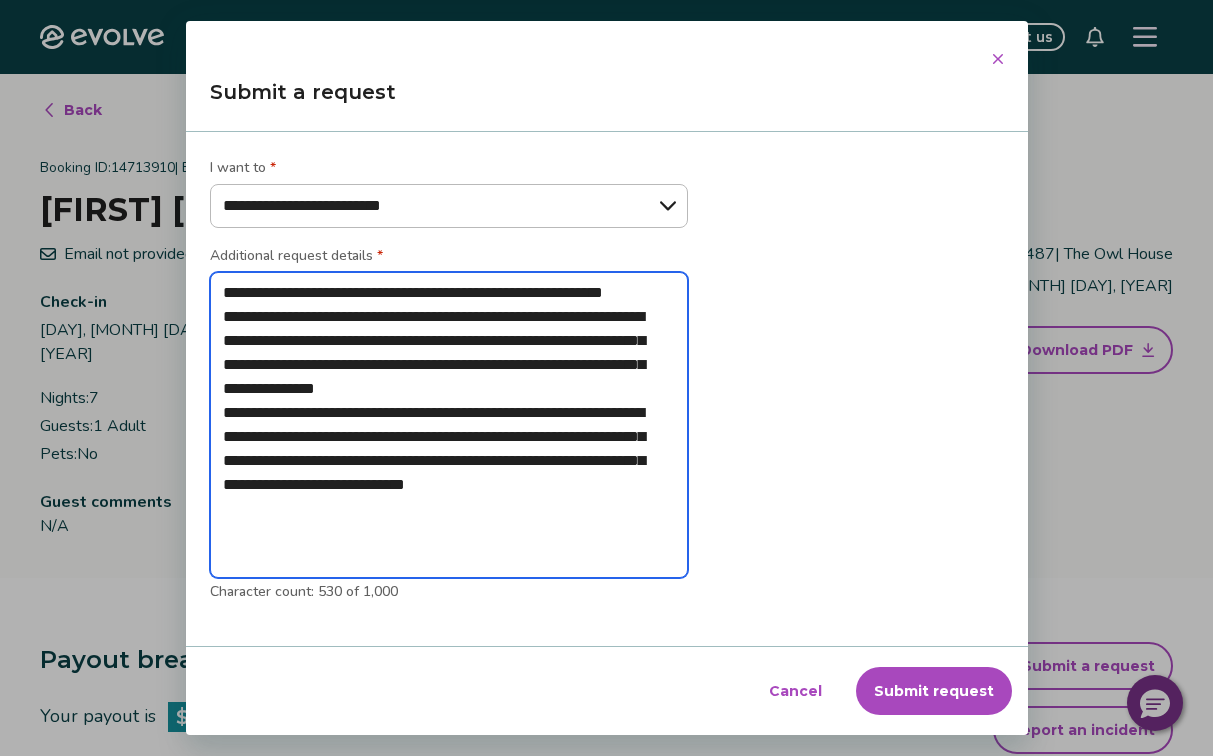 click on "**********" at bounding box center [449, 425] 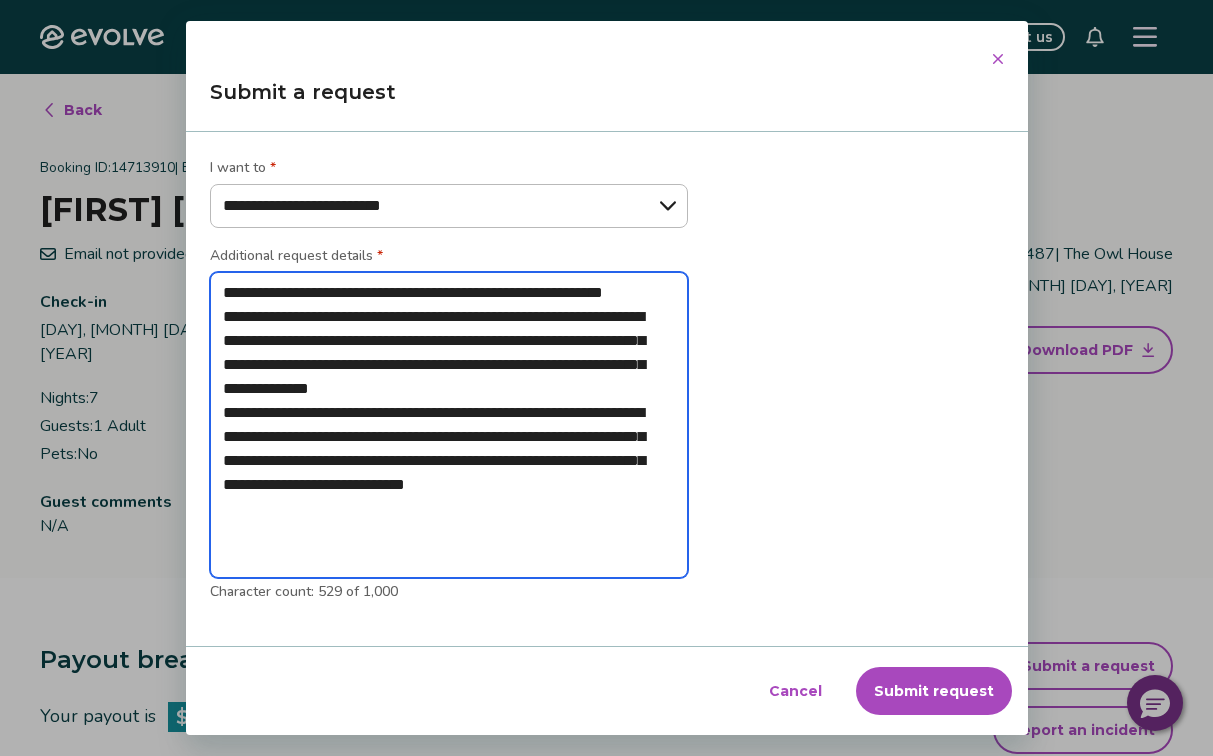 click on "**********" at bounding box center [449, 425] 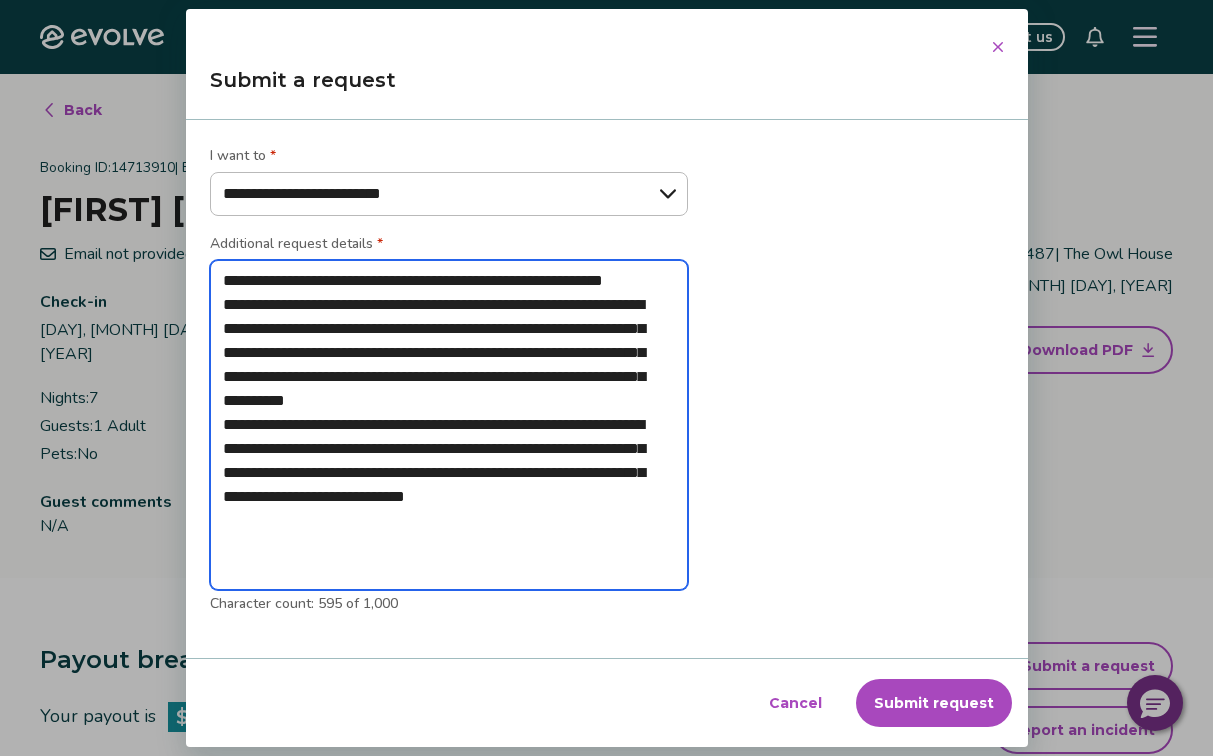 click on "**********" at bounding box center [449, 425] 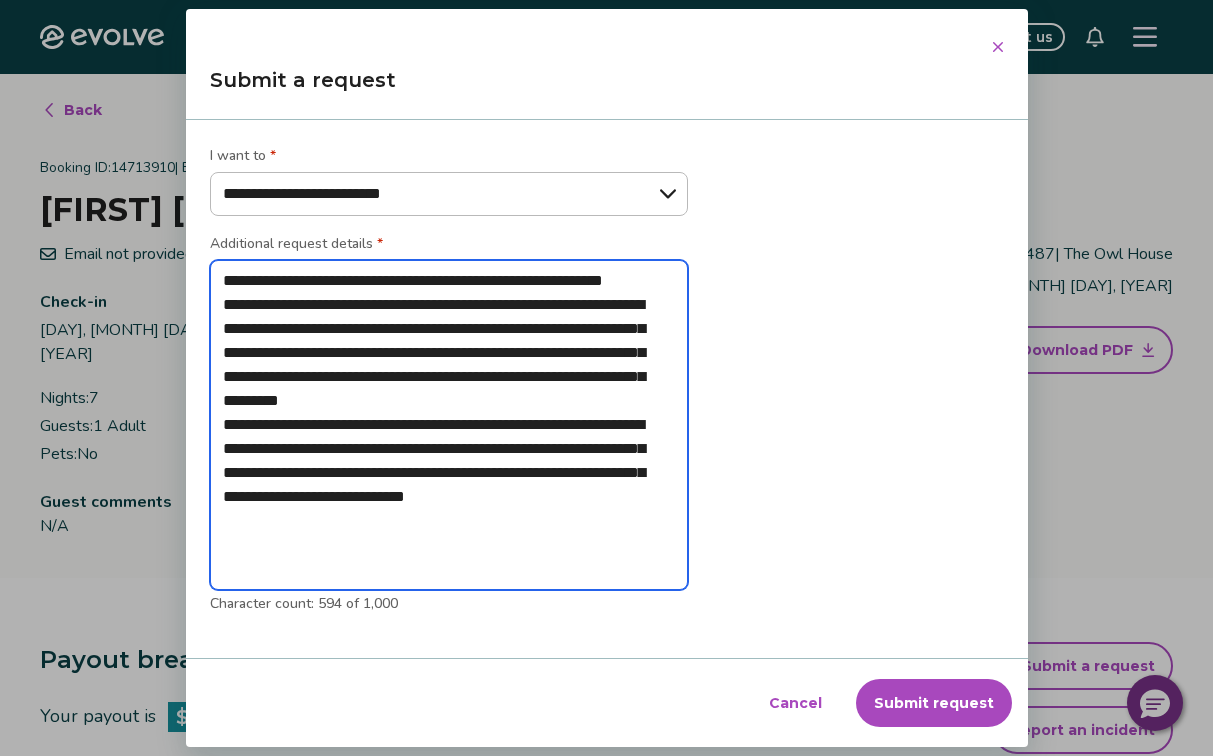 click on "**********" at bounding box center (449, 425) 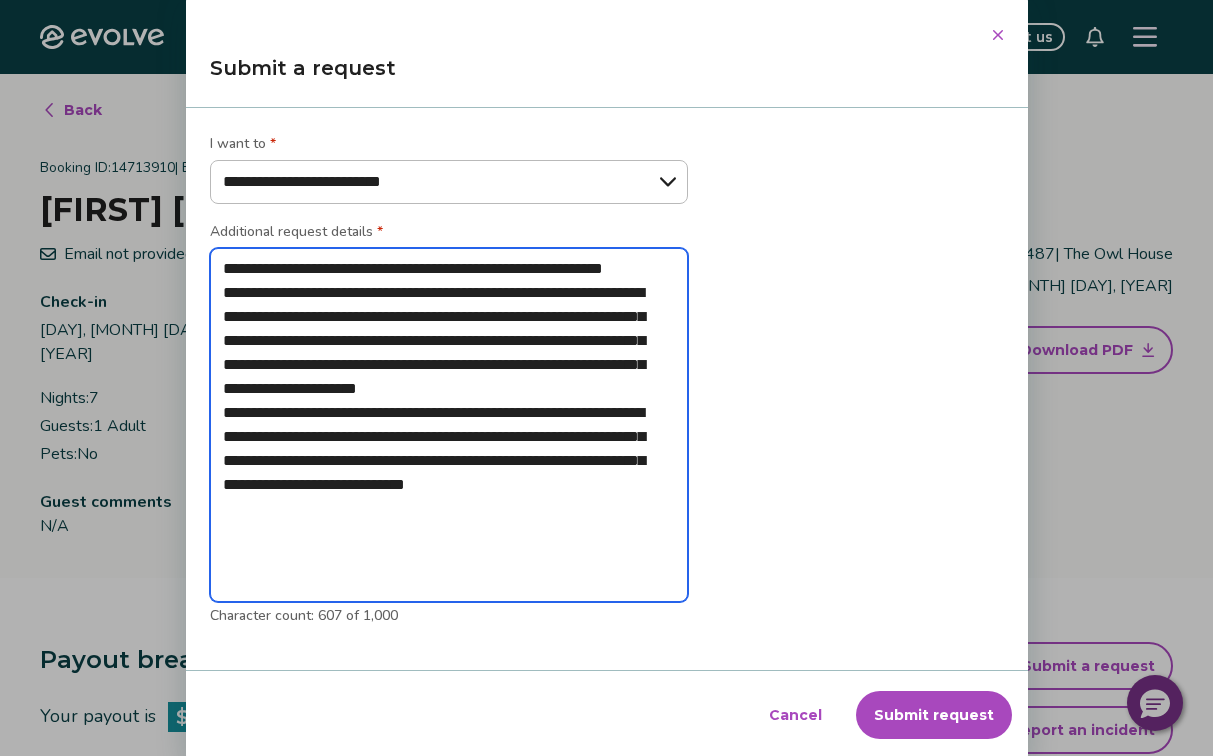 click on "**********" at bounding box center (449, 425) 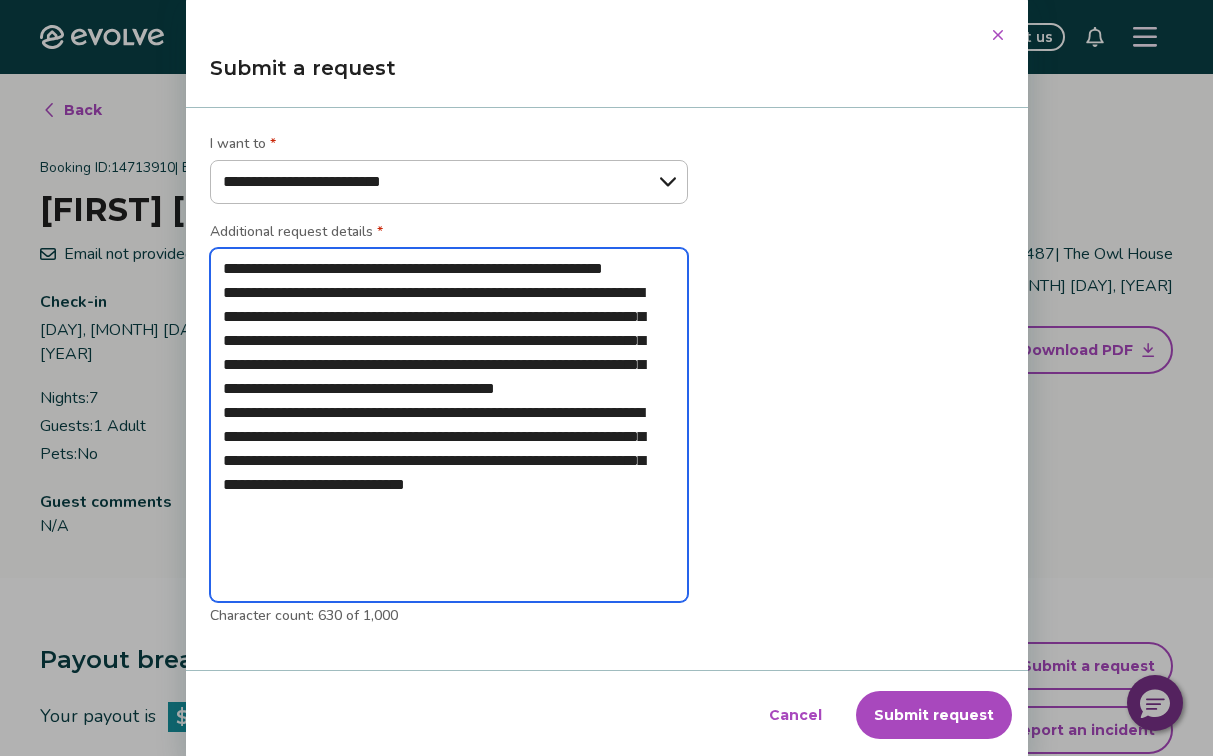 drag, startPoint x: 307, startPoint y: 411, endPoint x: 489, endPoint y: 411, distance: 182 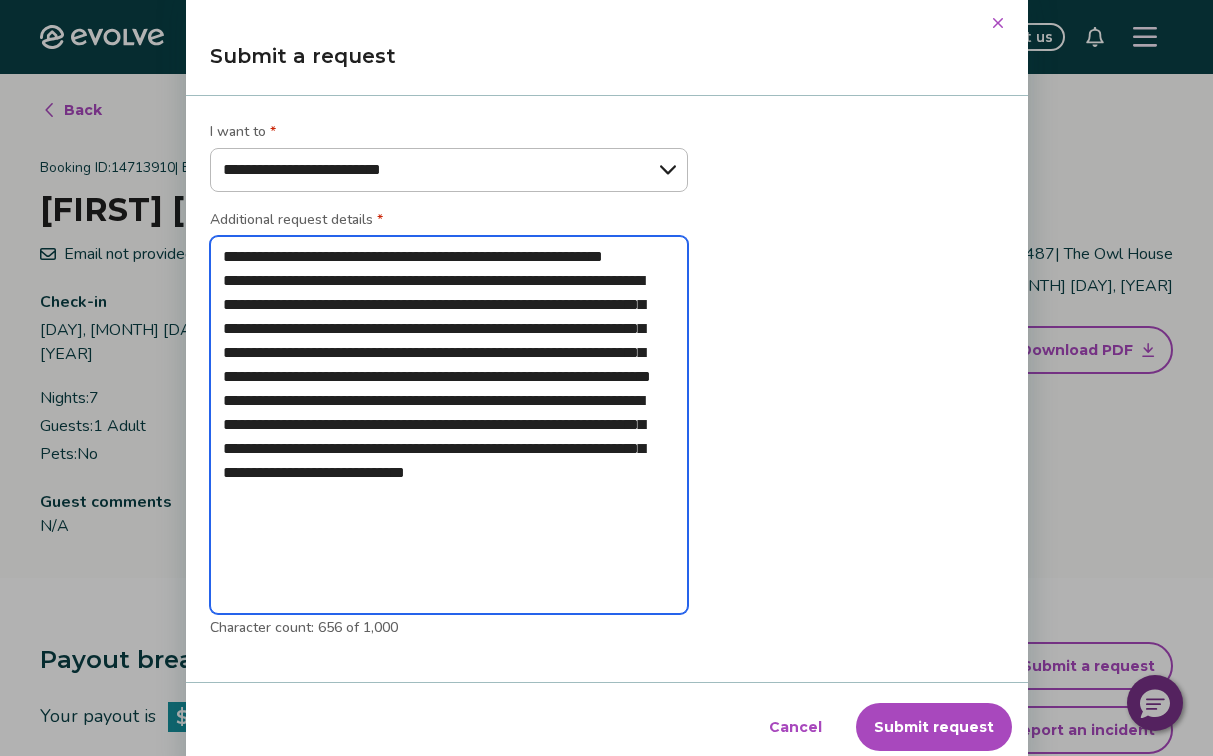 click on "**********" at bounding box center [449, 425] 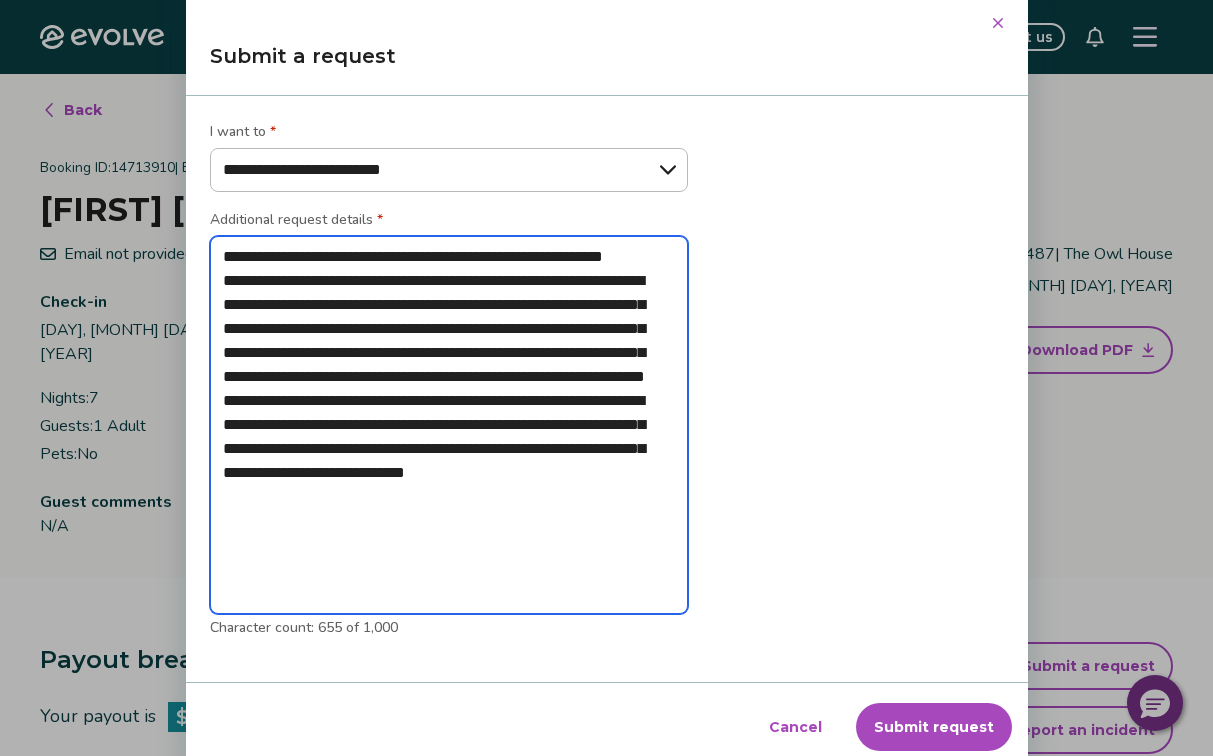 drag, startPoint x: 463, startPoint y: 377, endPoint x: 627, endPoint y: 382, distance: 164.0762 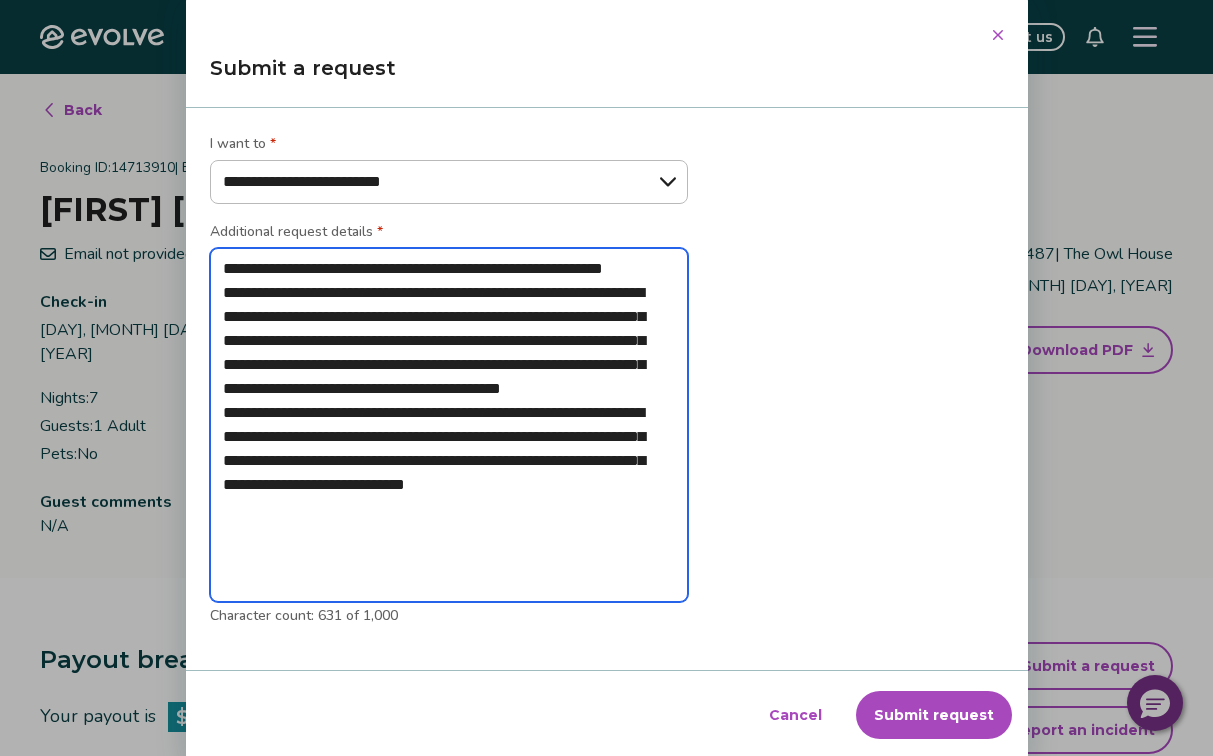 drag, startPoint x: 466, startPoint y: 385, endPoint x: 574, endPoint y: 389, distance: 108.07405 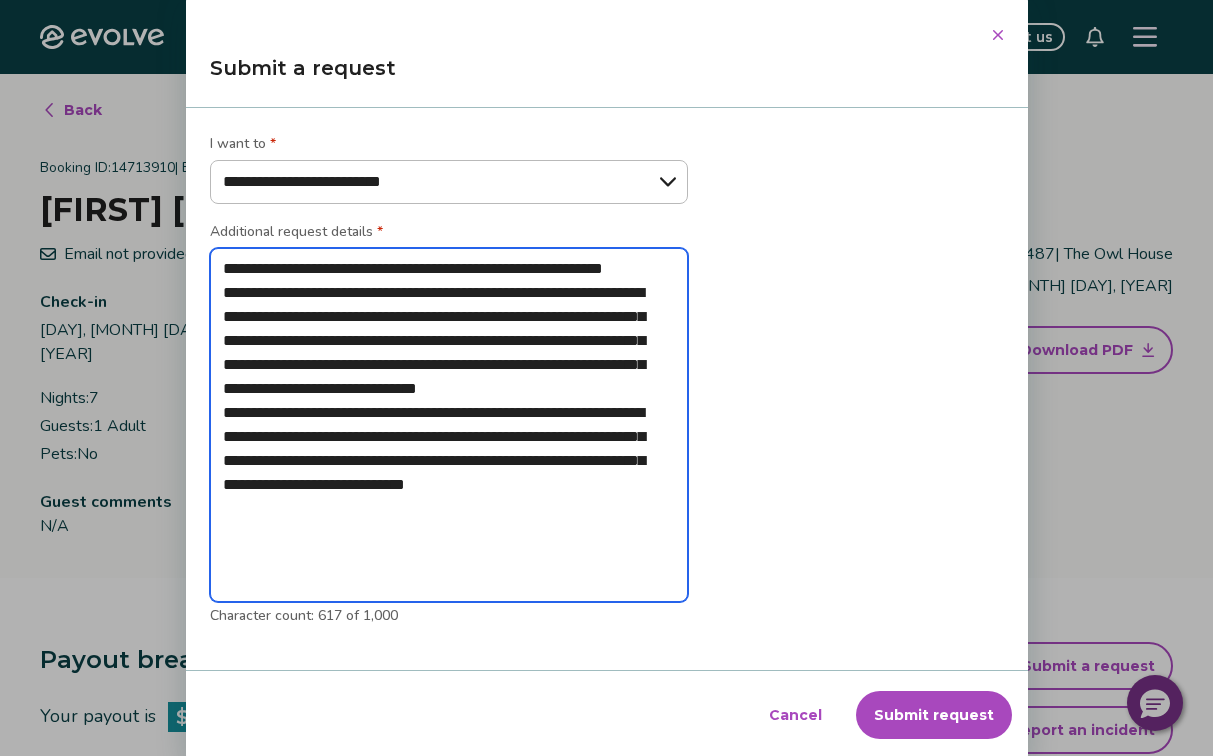 click on "**********" at bounding box center [449, 425] 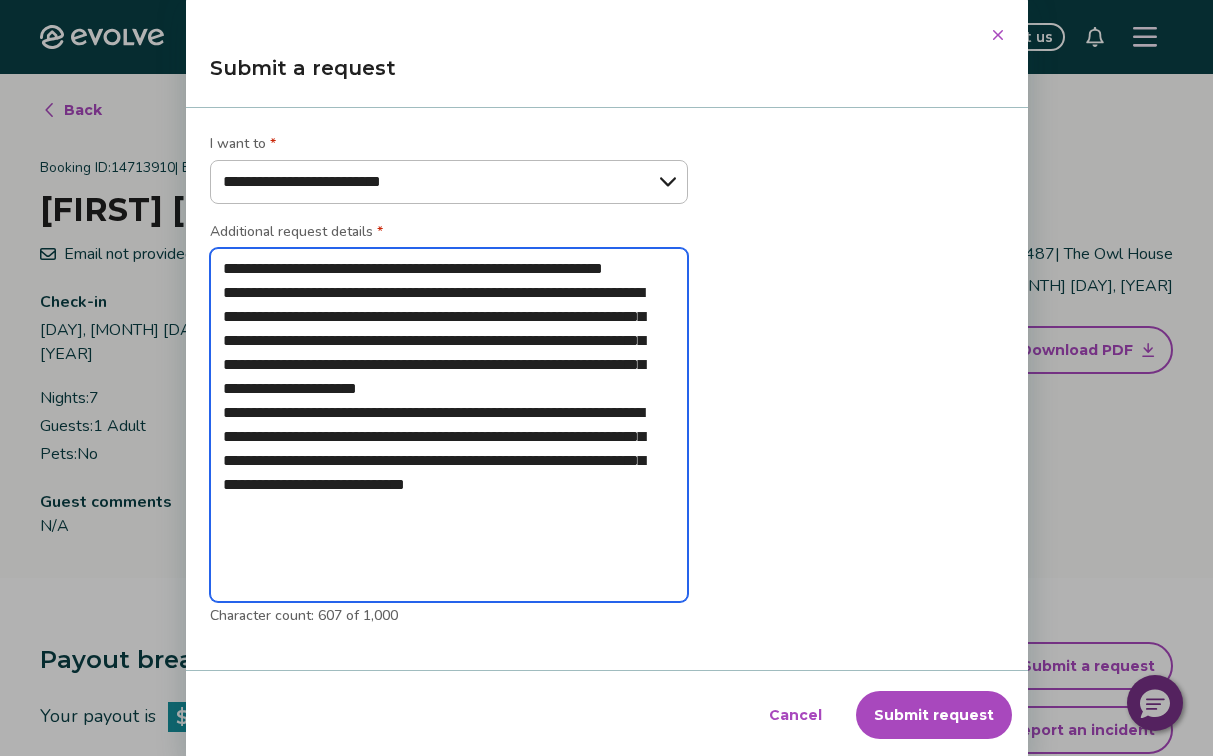 drag, startPoint x: 304, startPoint y: 413, endPoint x: 328, endPoint y: 411, distance: 24.083189 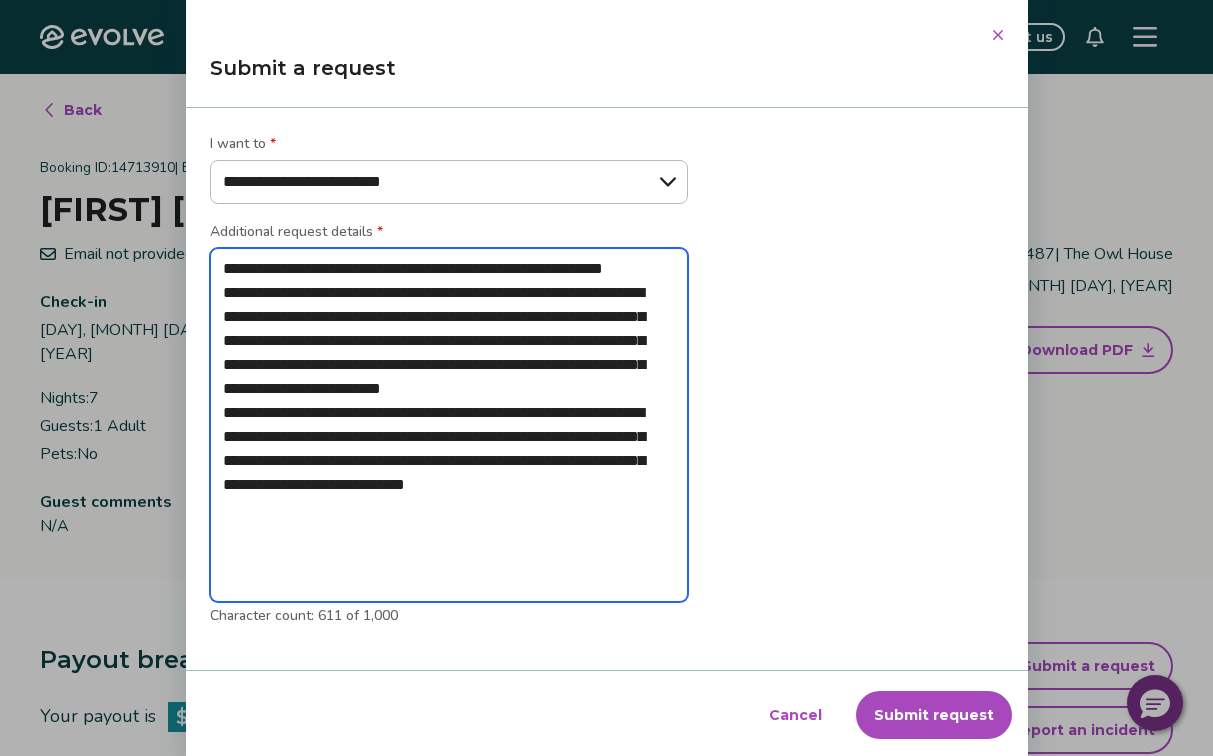 click on "**********" at bounding box center [449, 425] 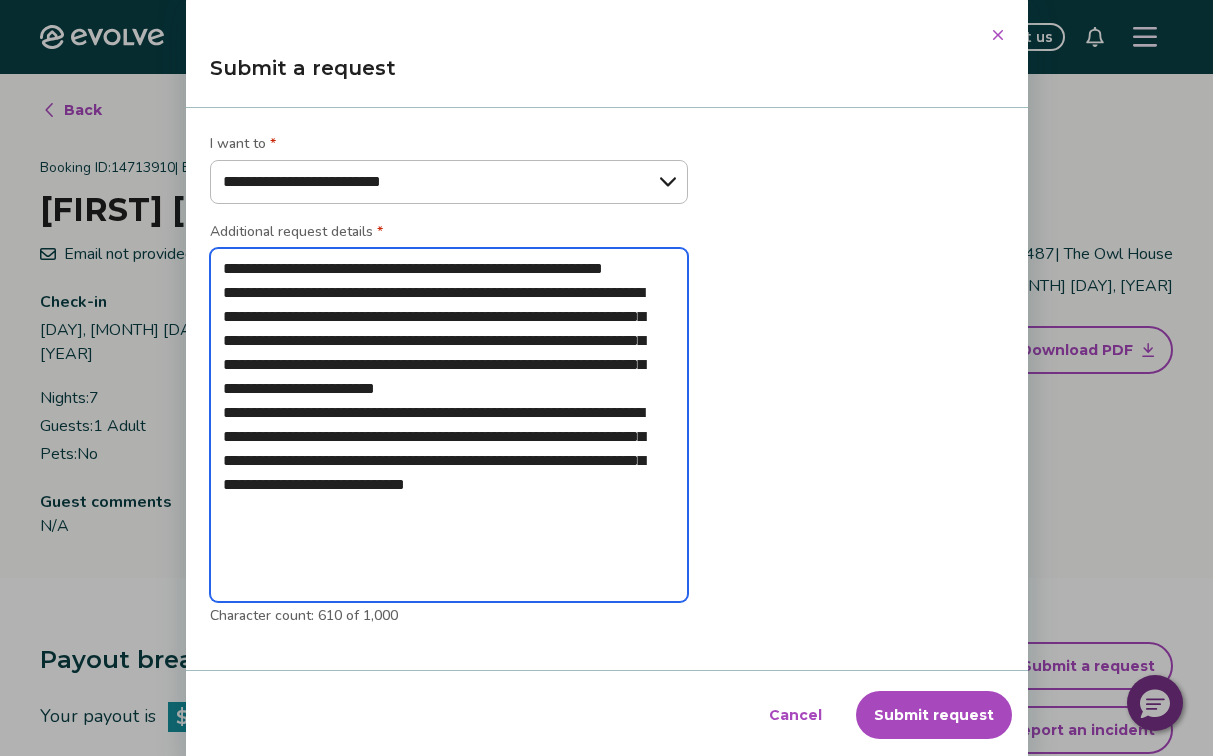 drag, startPoint x: 312, startPoint y: 414, endPoint x: 435, endPoint y: 412, distance: 123.01626 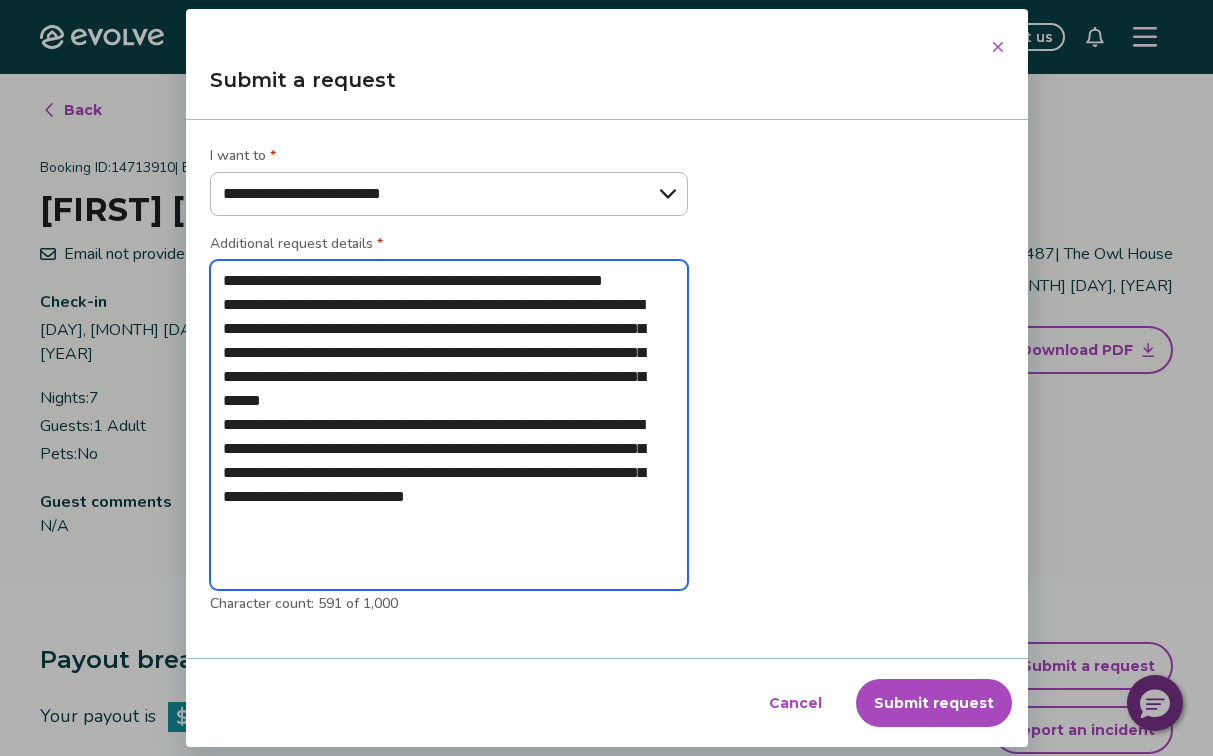 click on "**********" at bounding box center [449, 425] 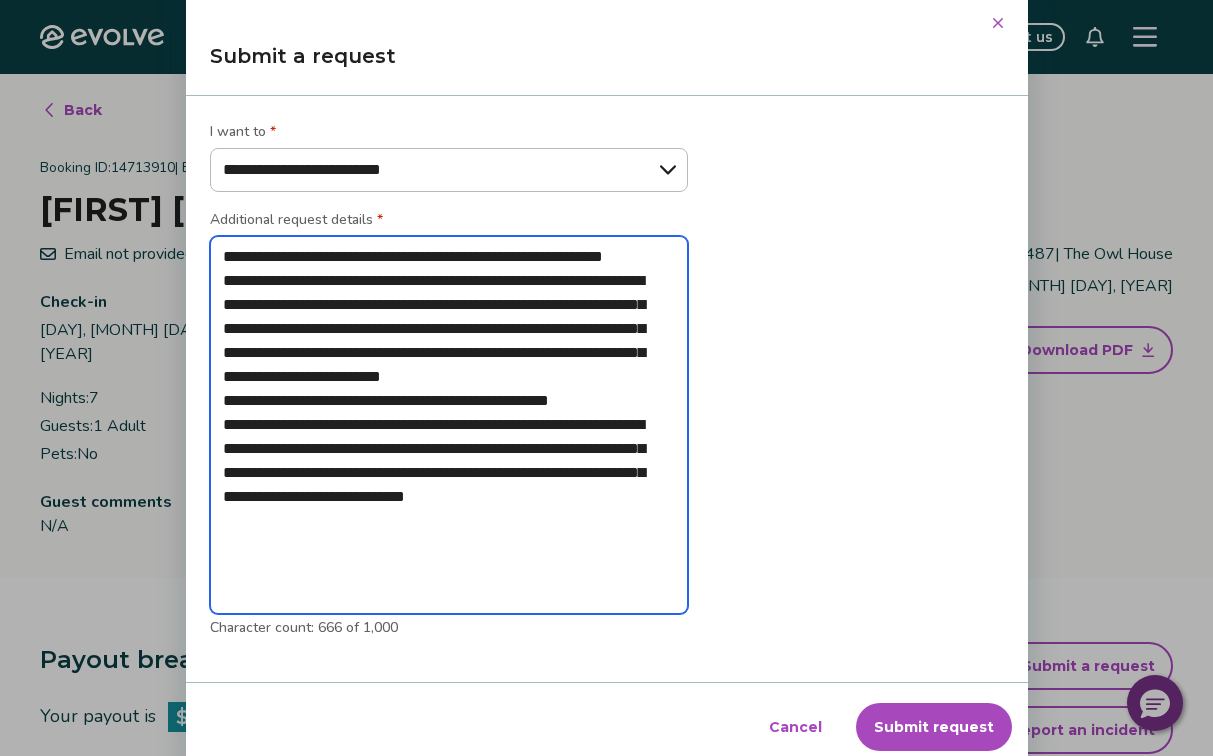 click on "**********" at bounding box center [449, 425] 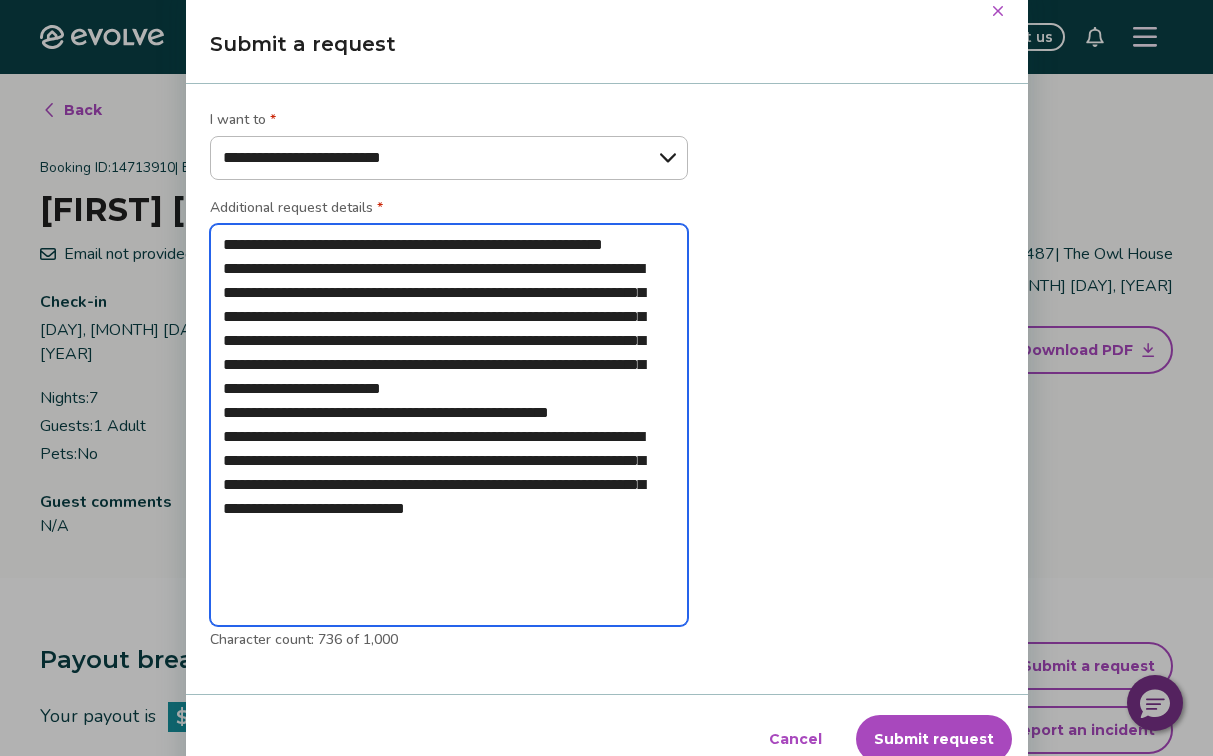 drag, startPoint x: 294, startPoint y: 439, endPoint x: 377, endPoint y: 433, distance: 83.21658 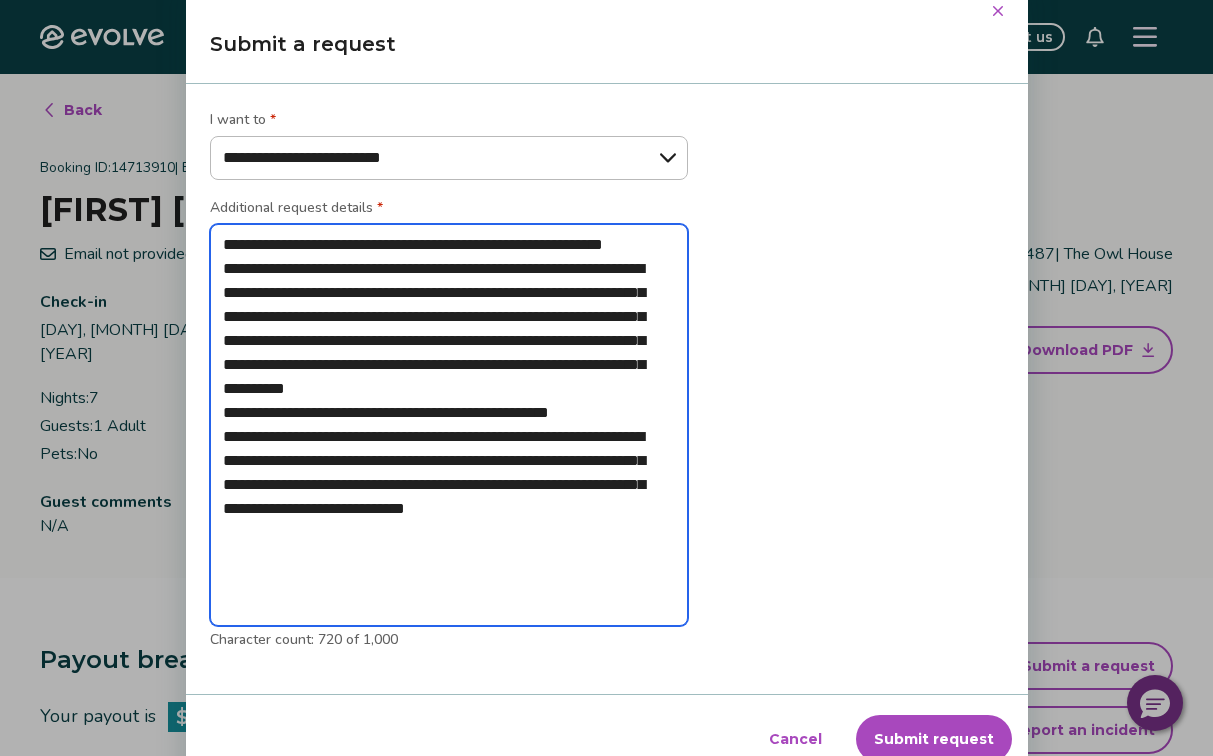 click on "**********" at bounding box center [449, 425] 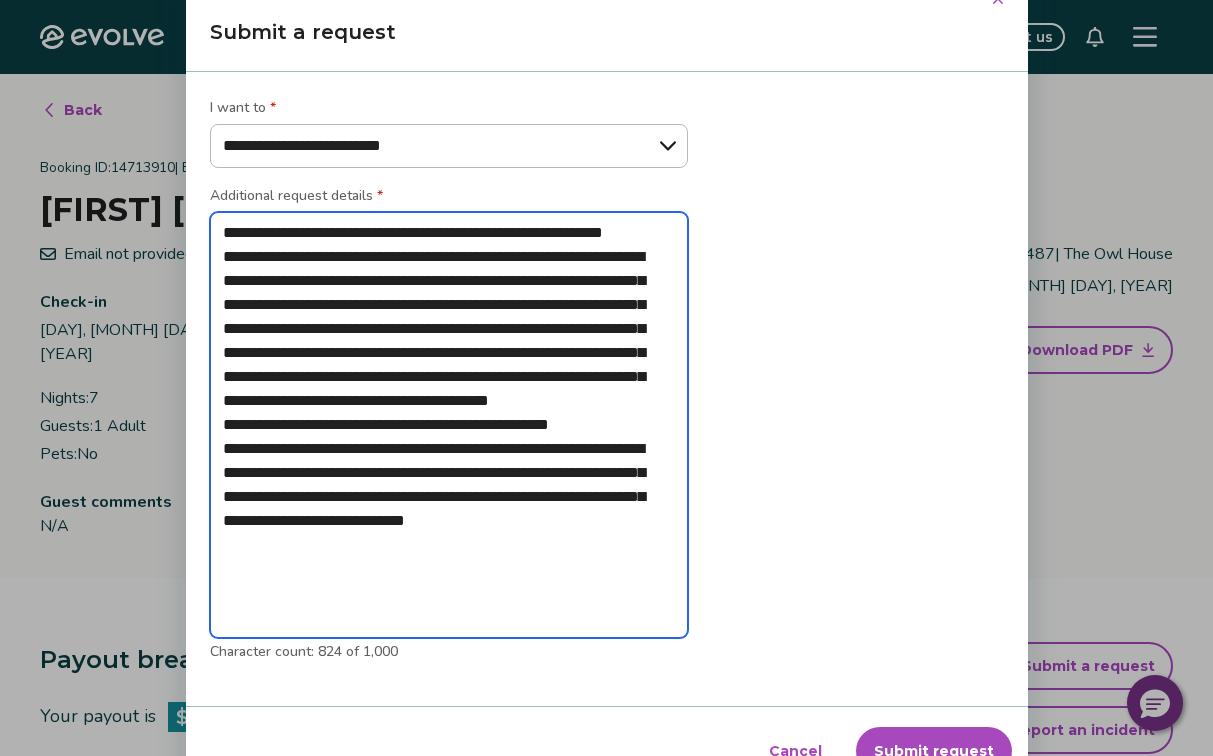 click on "**********" at bounding box center [449, 425] 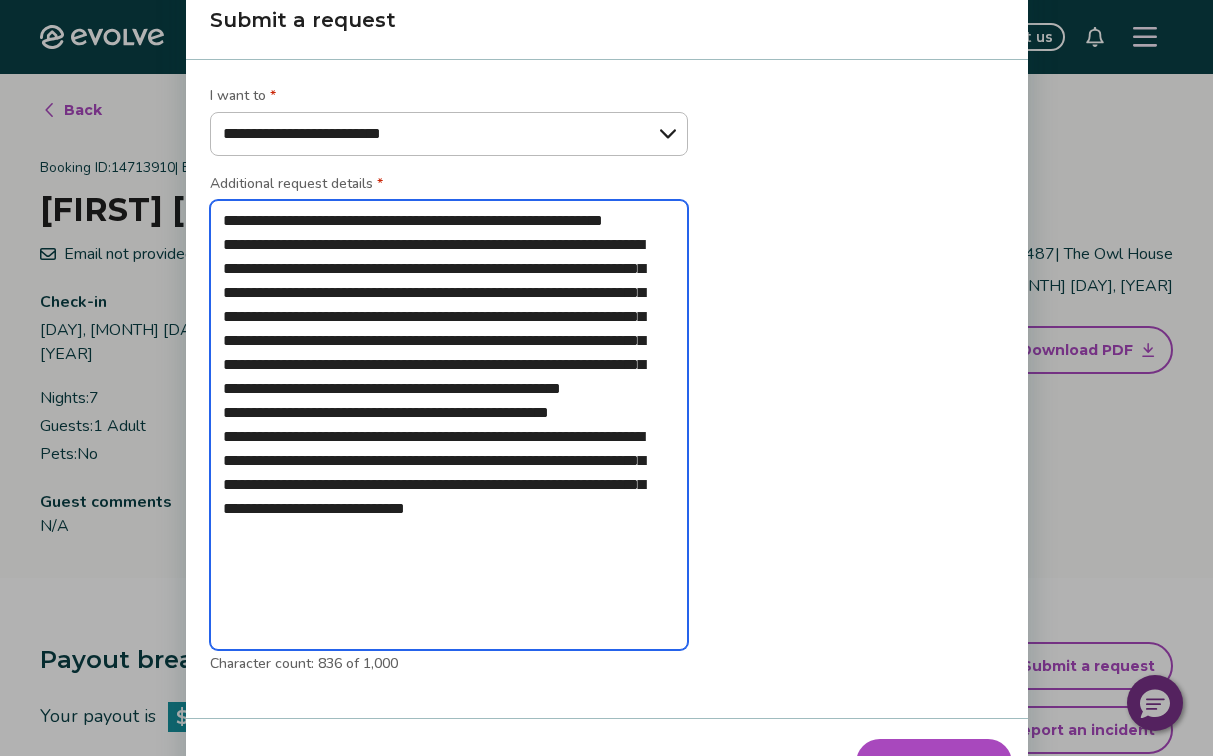 click on "**********" at bounding box center [449, 425] 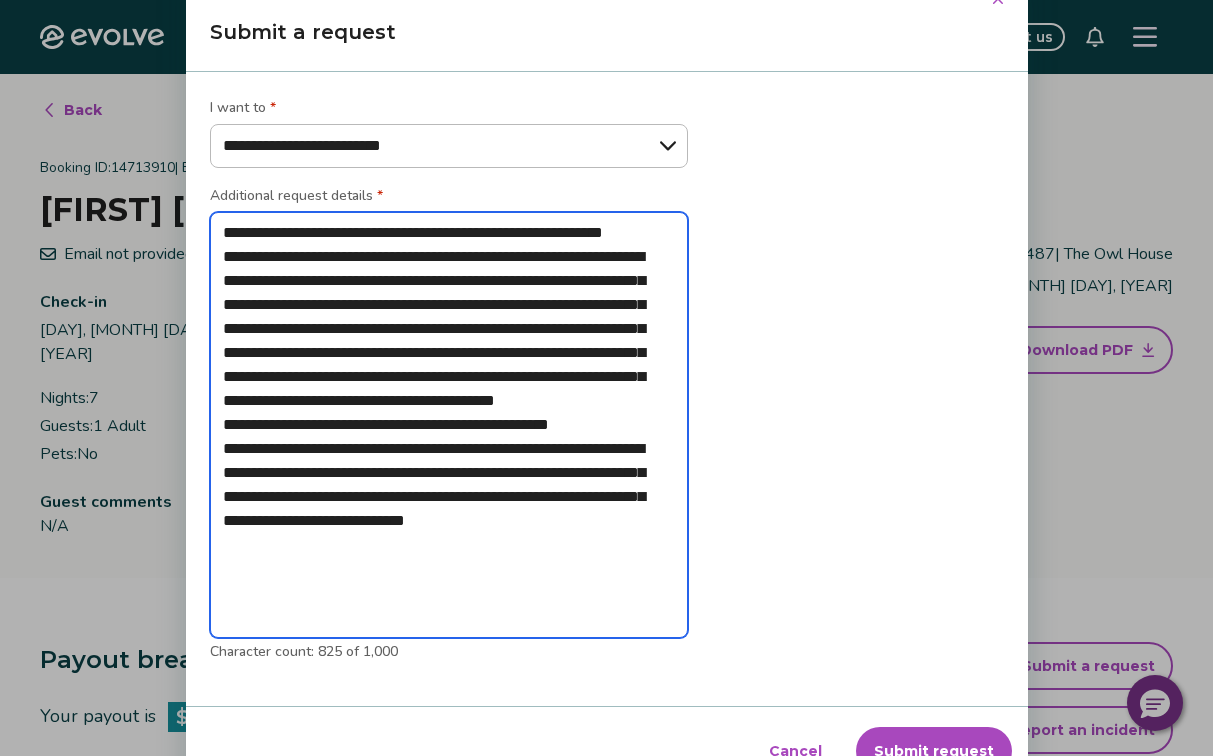 click on "**********" at bounding box center (449, 425) 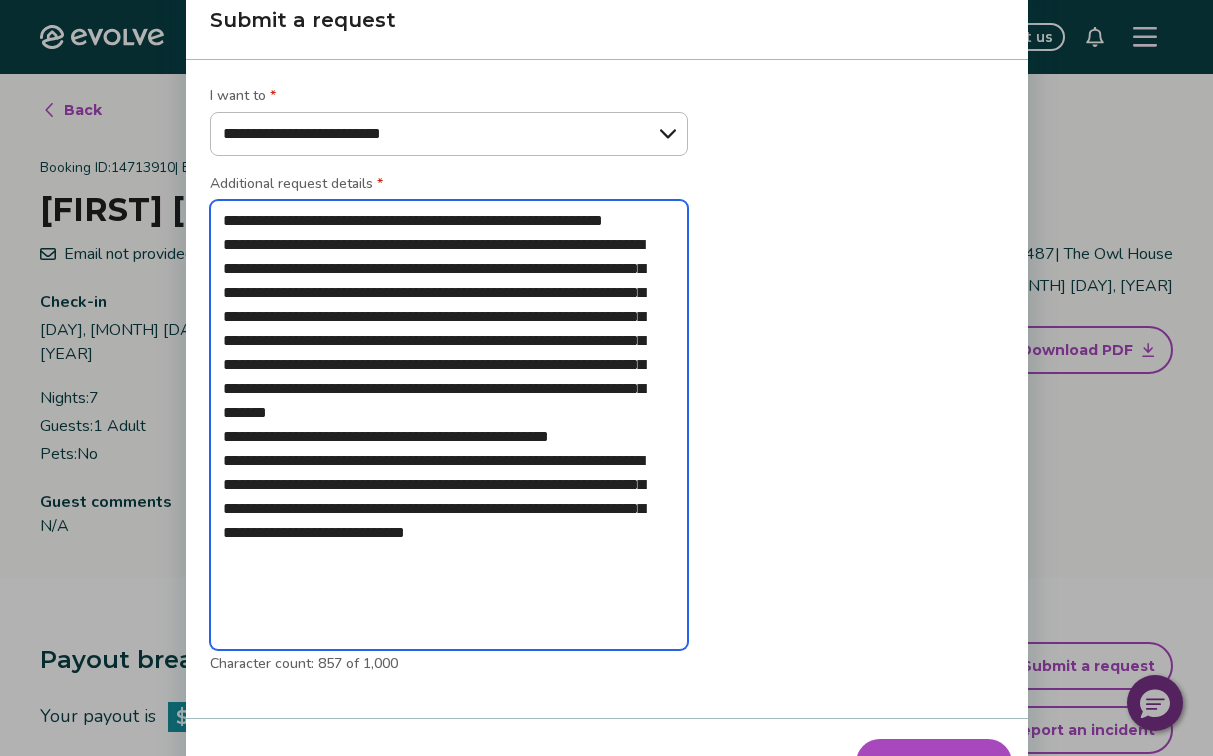 click on "**********" at bounding box center (449, 425) 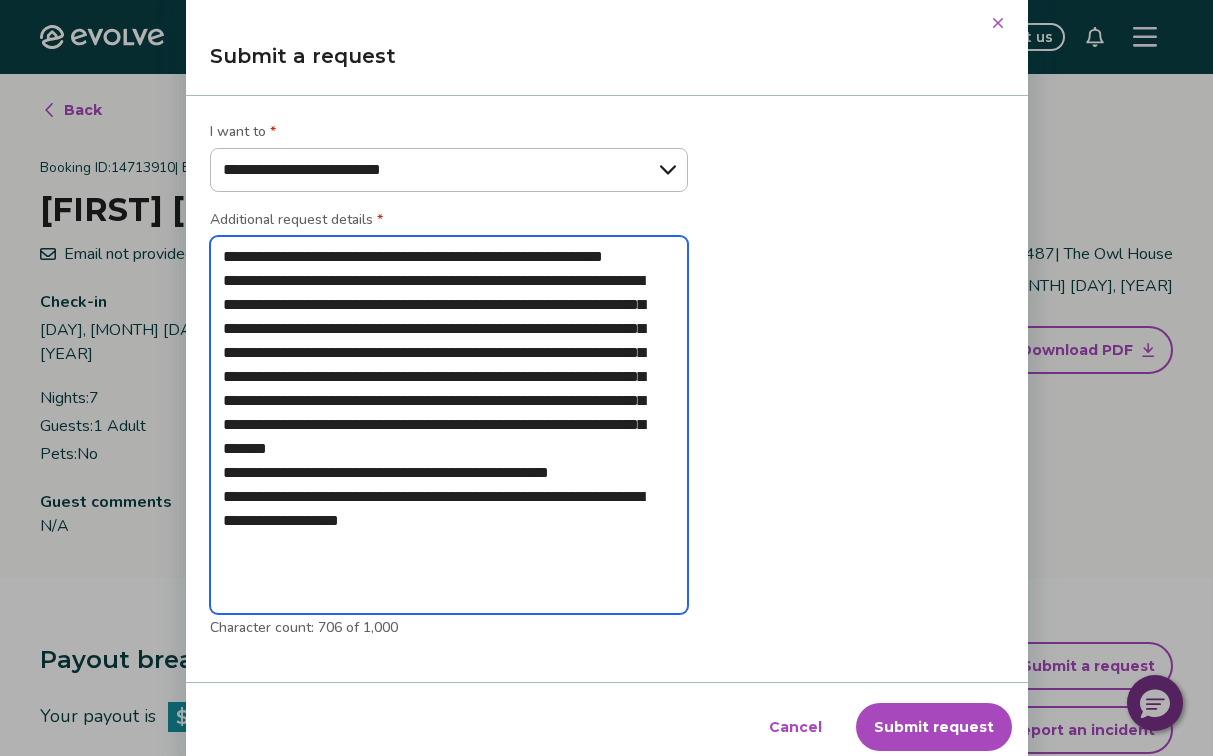 click on "**********" at bounding box center (449, 425) 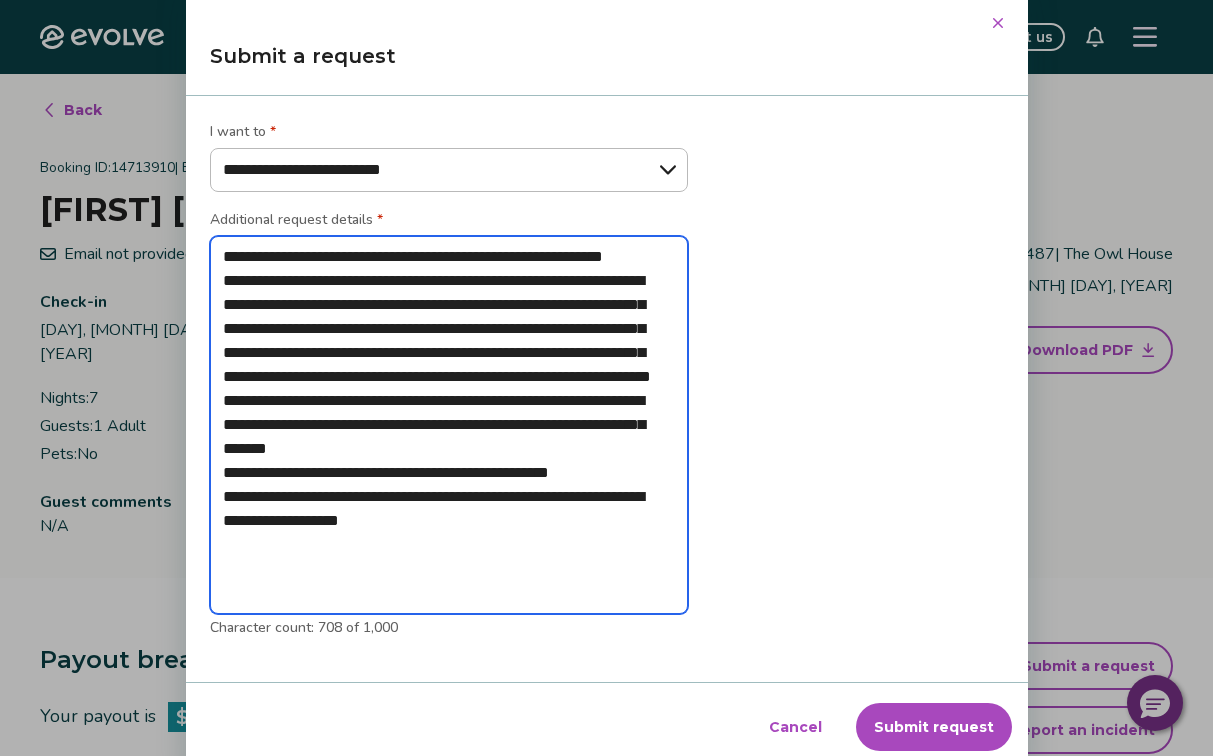 click on "**********" at bounding box center (449, 425) 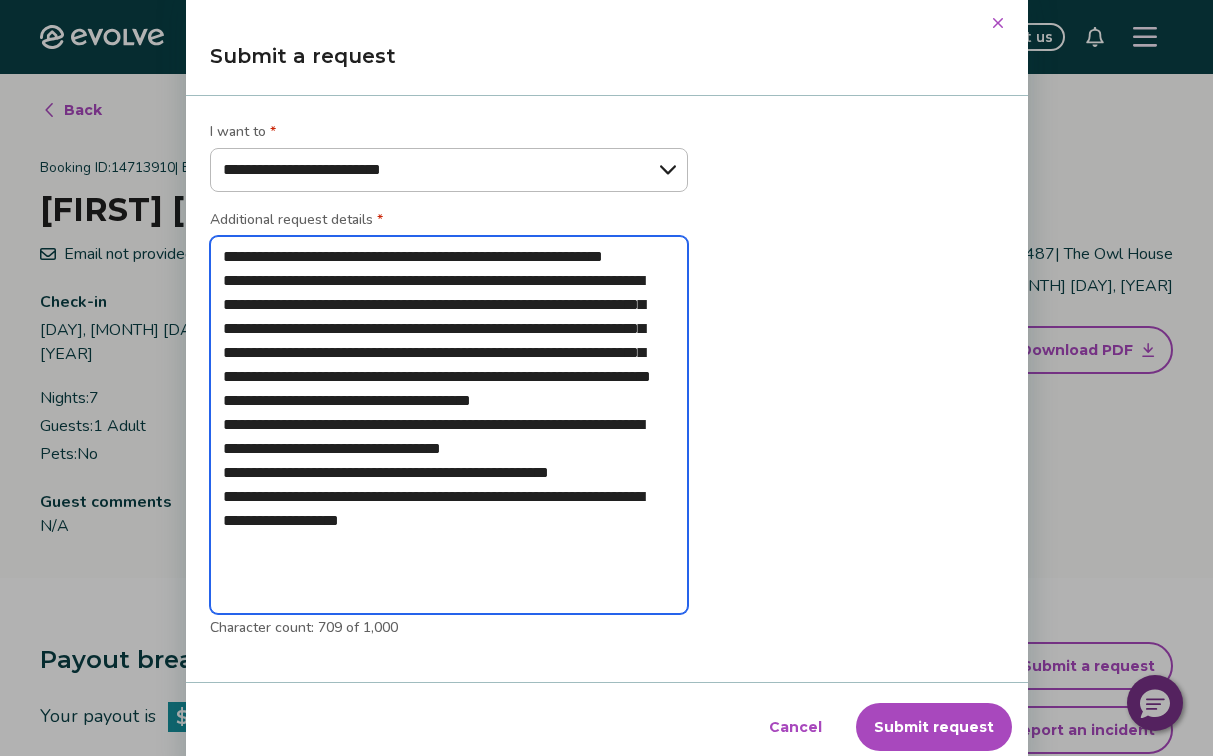 click on "**********" at bounding box center (449, 425) 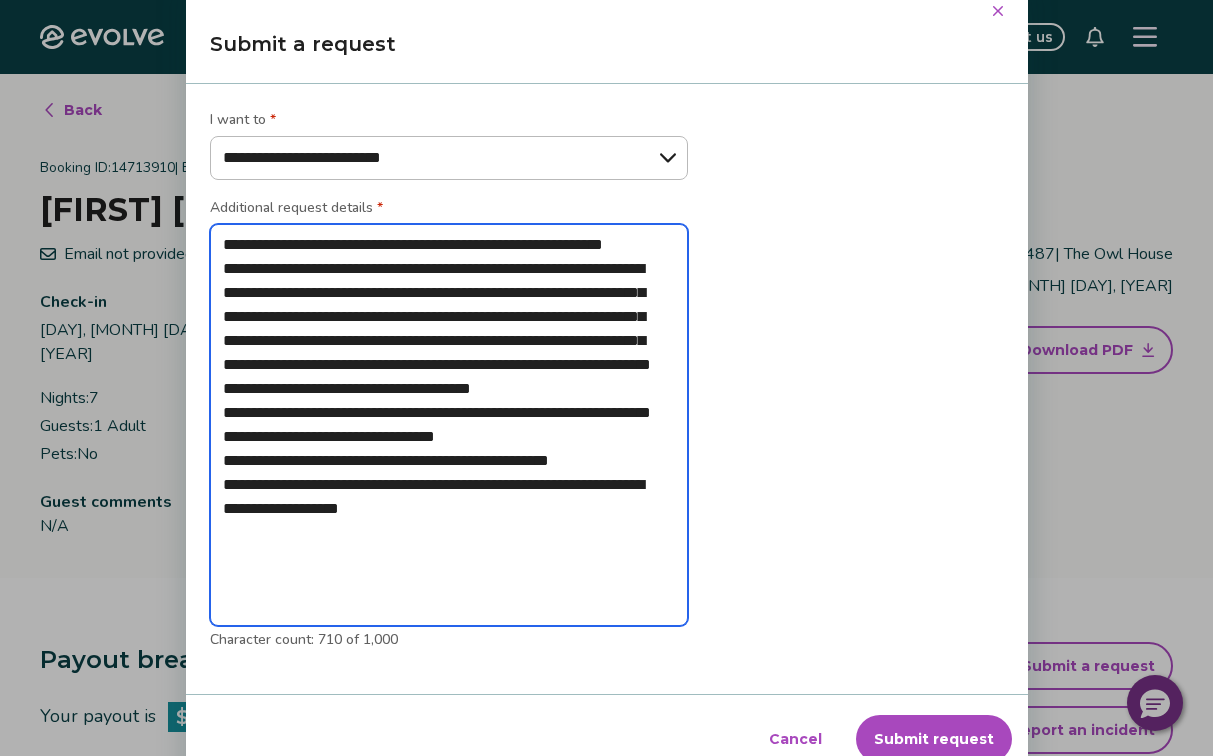 click on "**********" at bounding box center [449, 425] 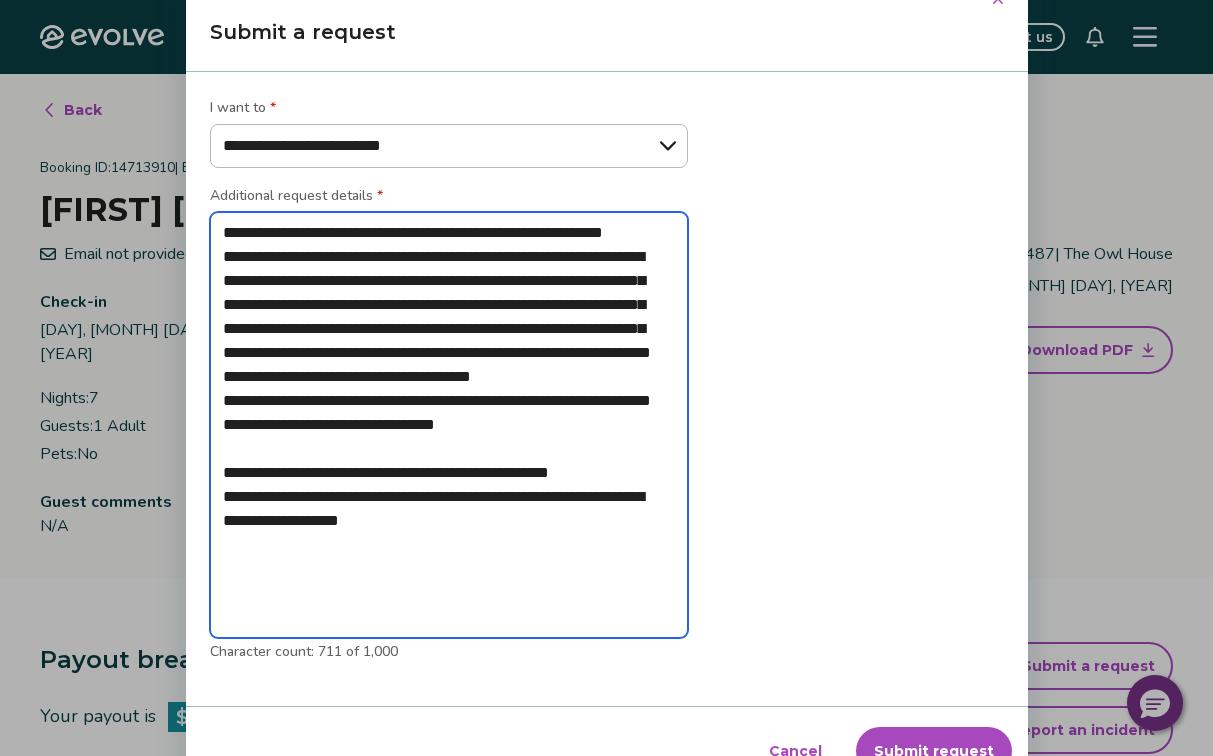 click on "**********" at bounding box center [449, 425] 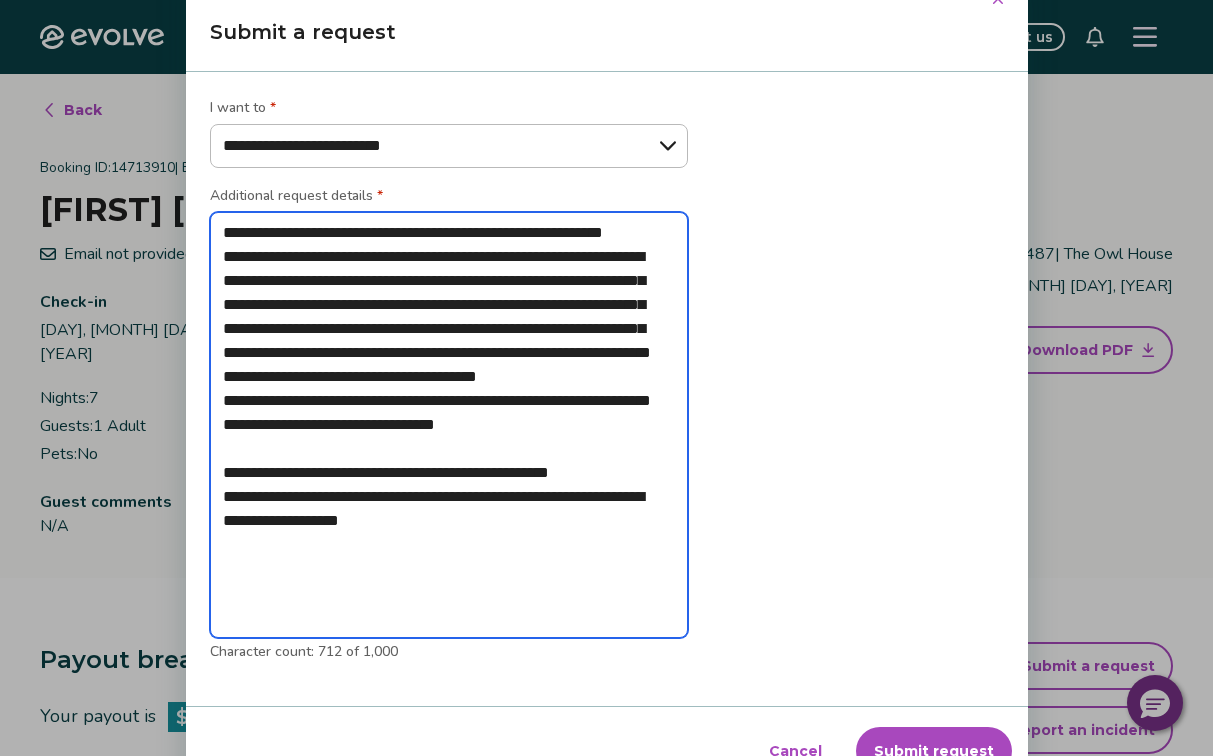 click on "**********" at bounding box center [449, 425] 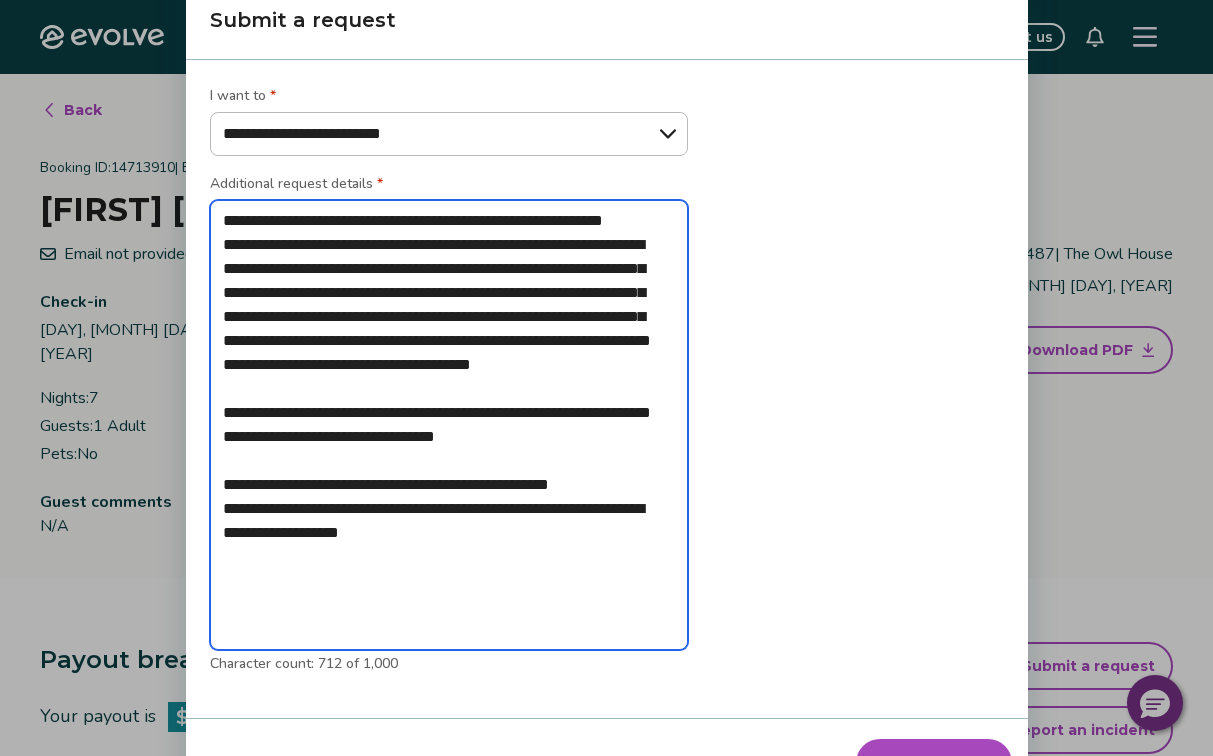 click on "**********" at bounding box center (449, 425) 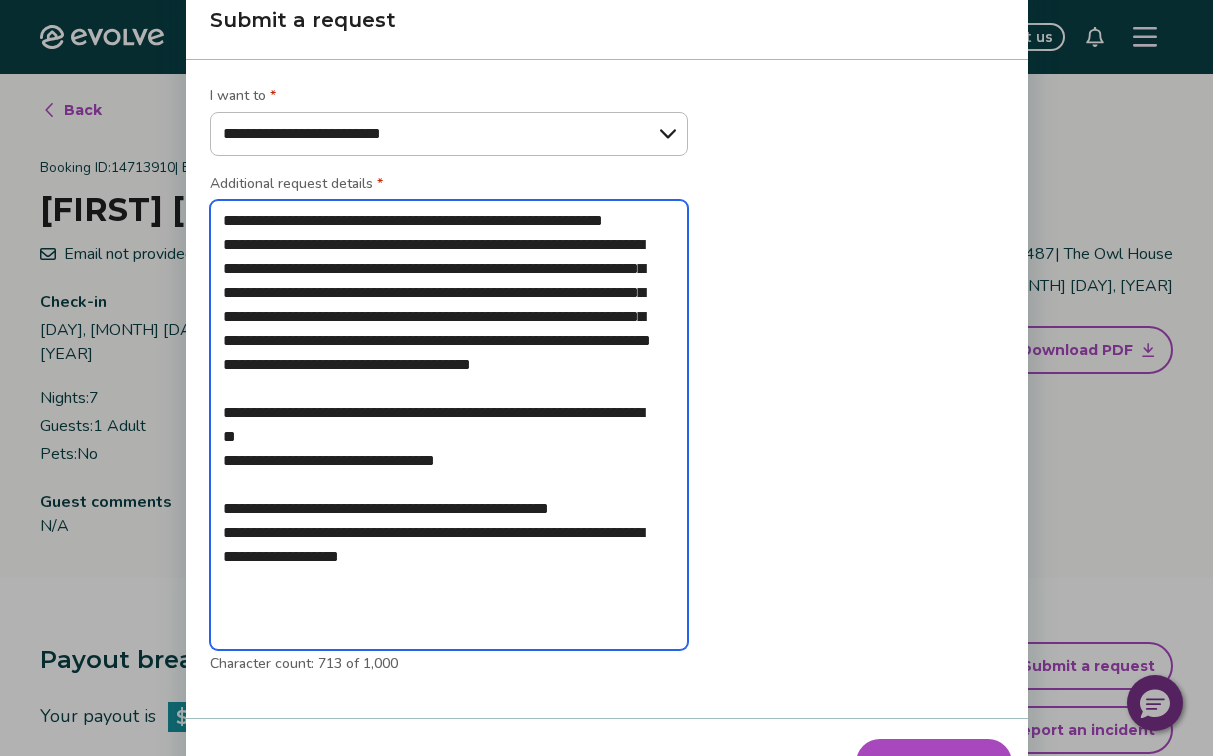 click on "**********" at bounding box center (449, 425) 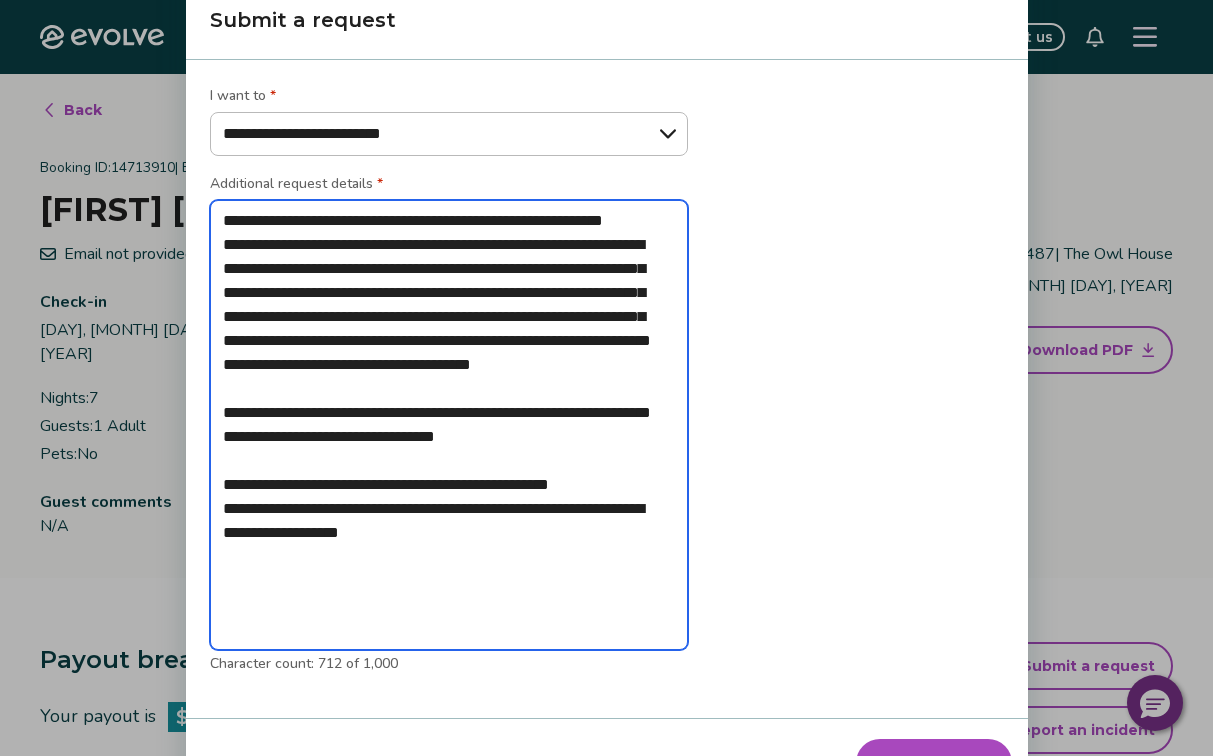 click on "**********" at bounding box center [449, 425] 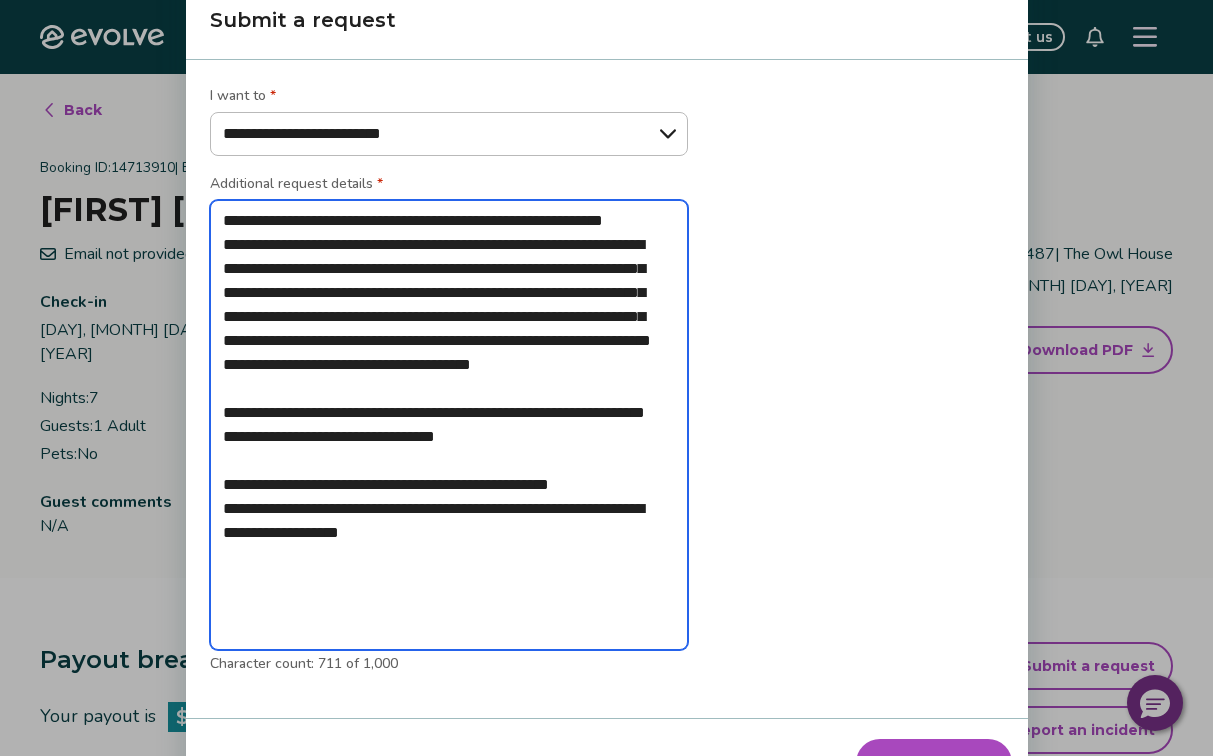 click on "**********" at bounding box center [449, 425] 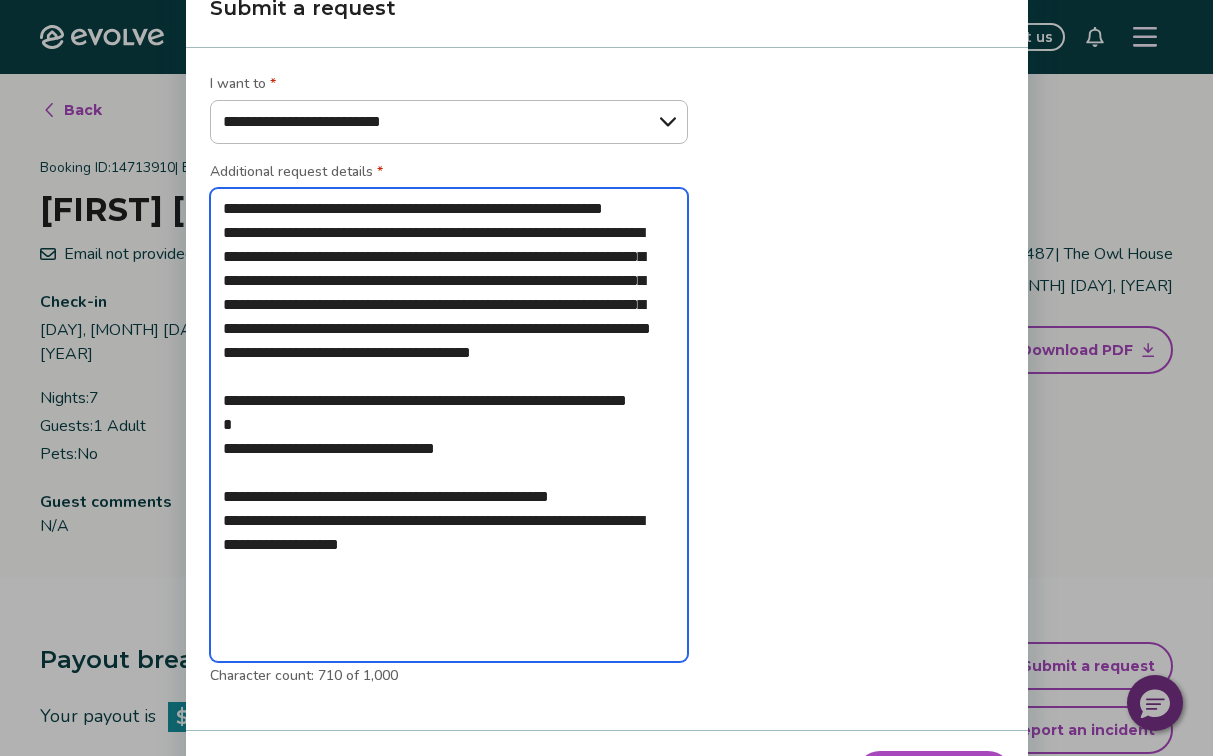 click on "**********" at bounding box center [449, 425] 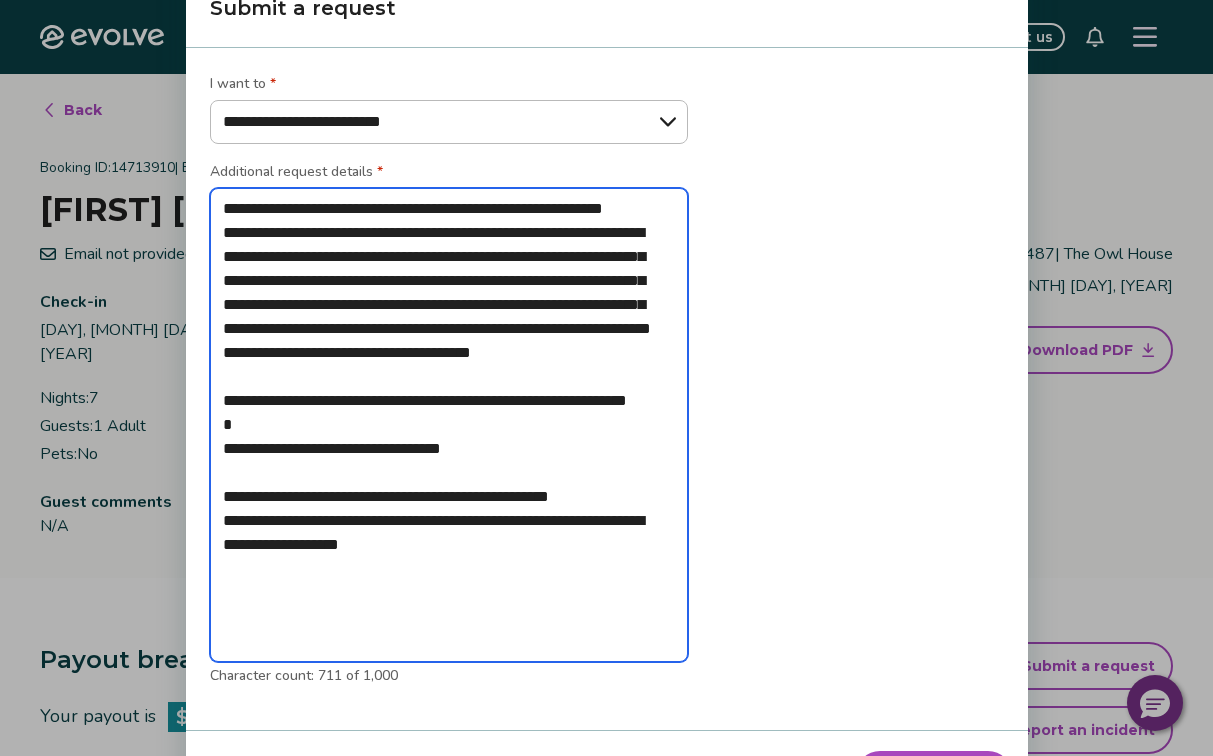 click on "**********" at bounding box center [449, 425] 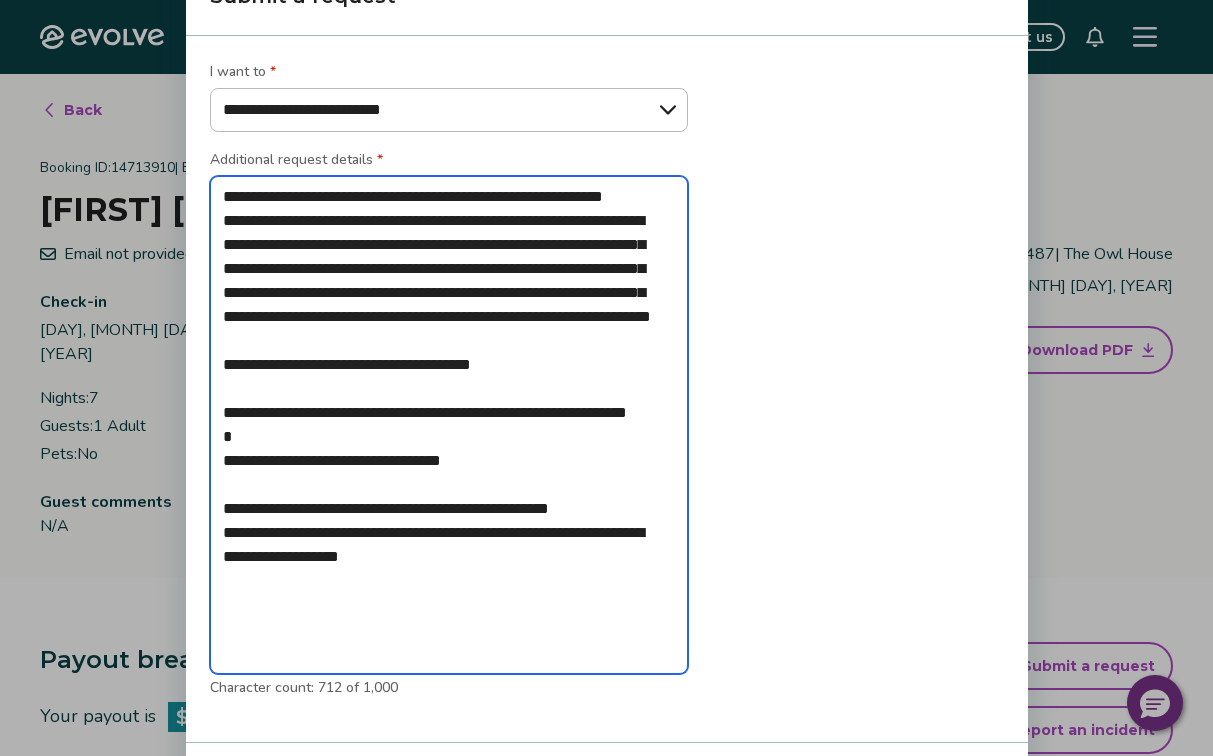click on "**********" at bounding box center [449, 425] 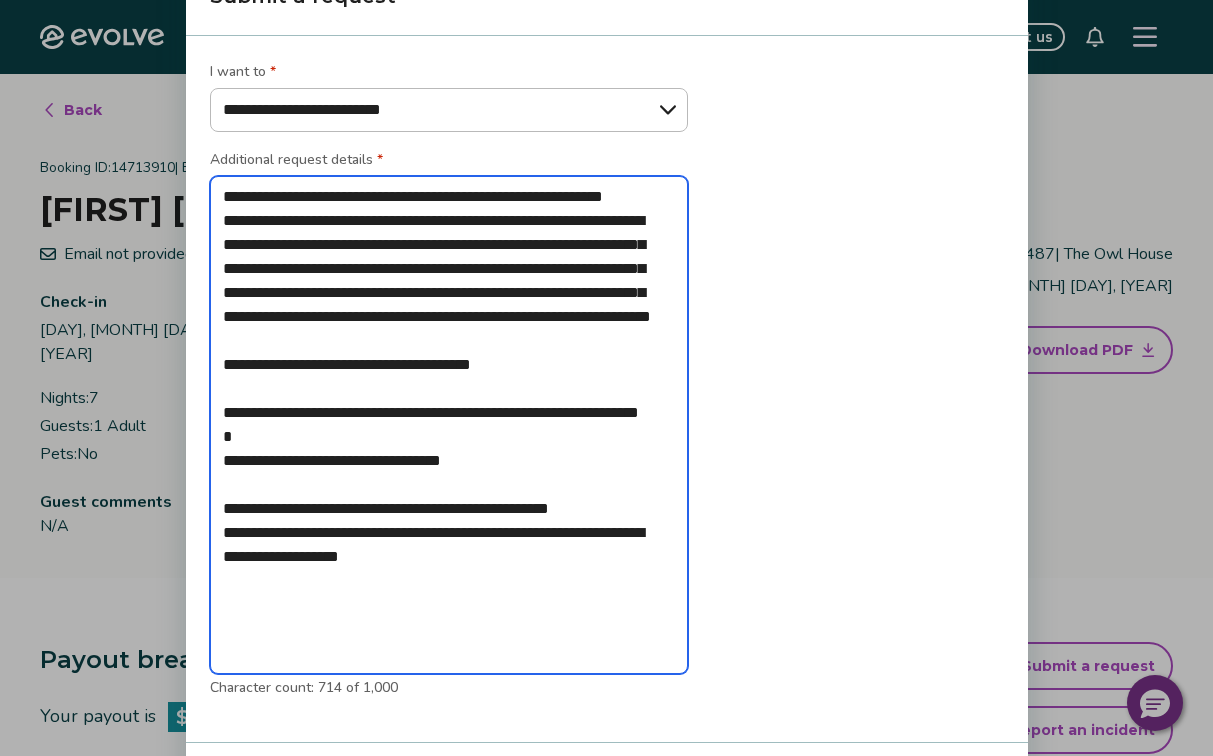 drag, startPoint x: 224, startPoint y: 576, endPoint x: 252, endPoint y: 581, distance: 28.442924 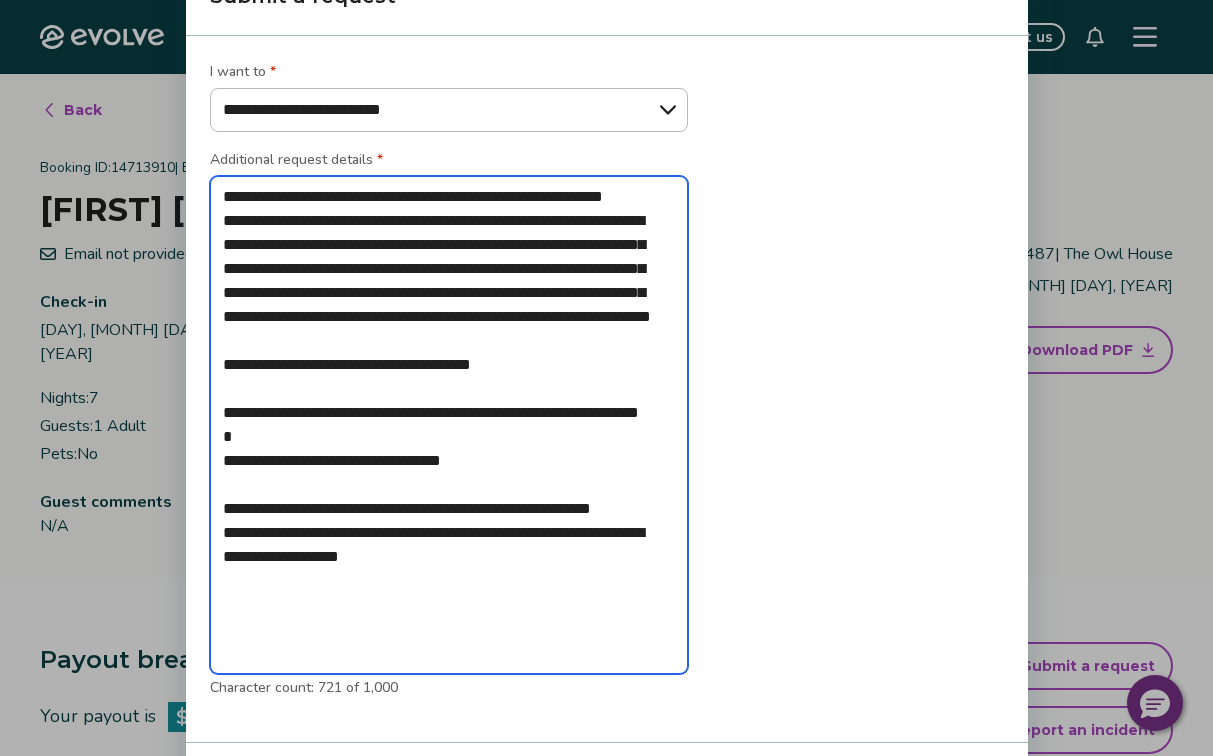 click on "**********" at bounding box center (449, 425) 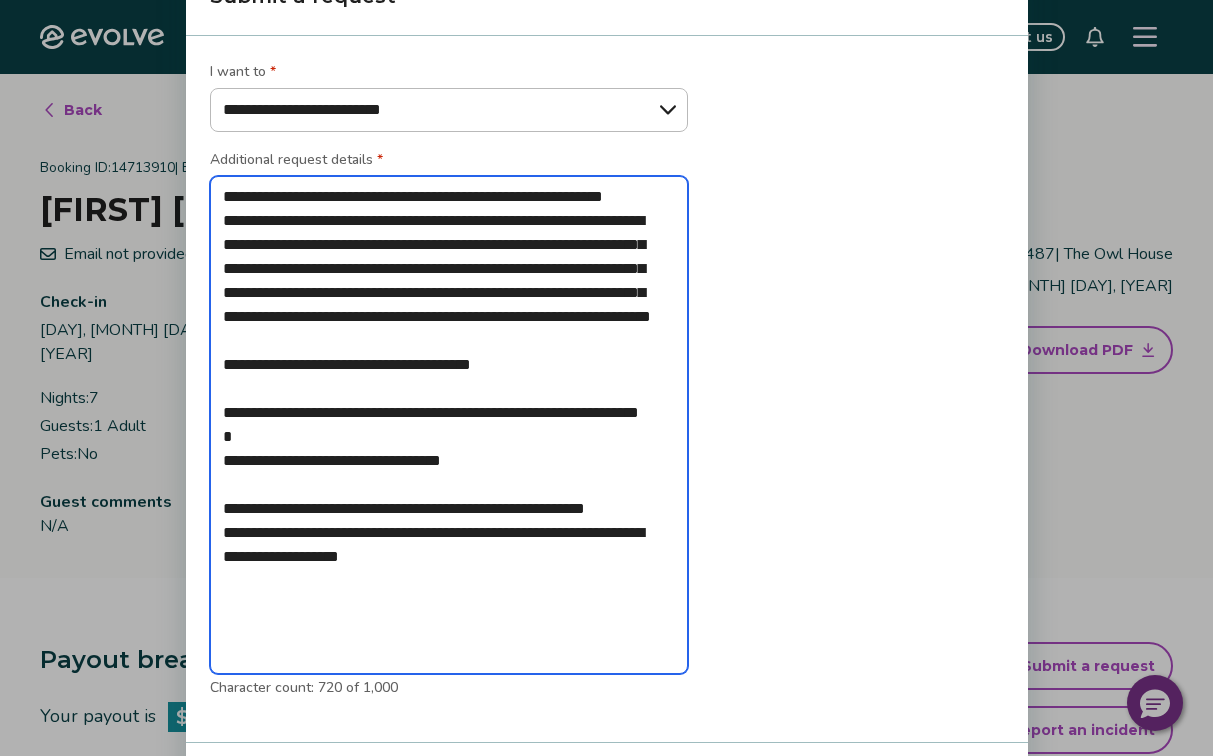 click on "**********" at bounding box center [449, 425] 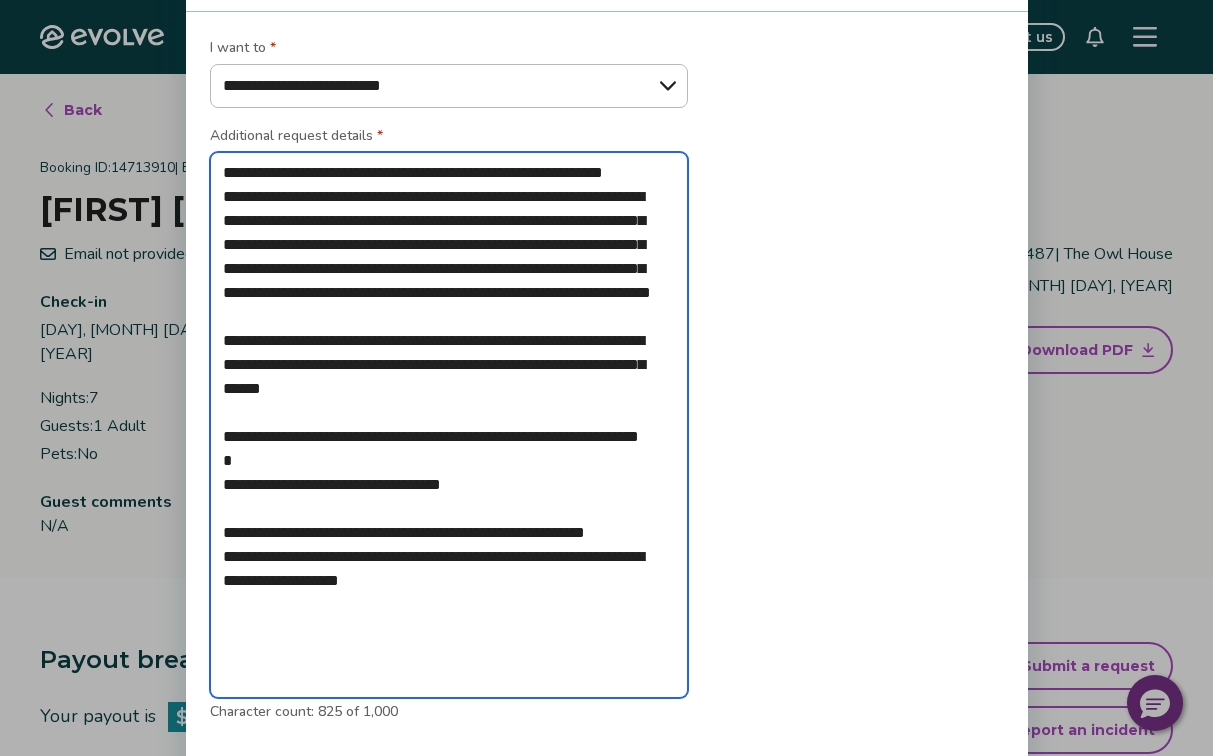 click on "**********" at bounding box center (449, 425) 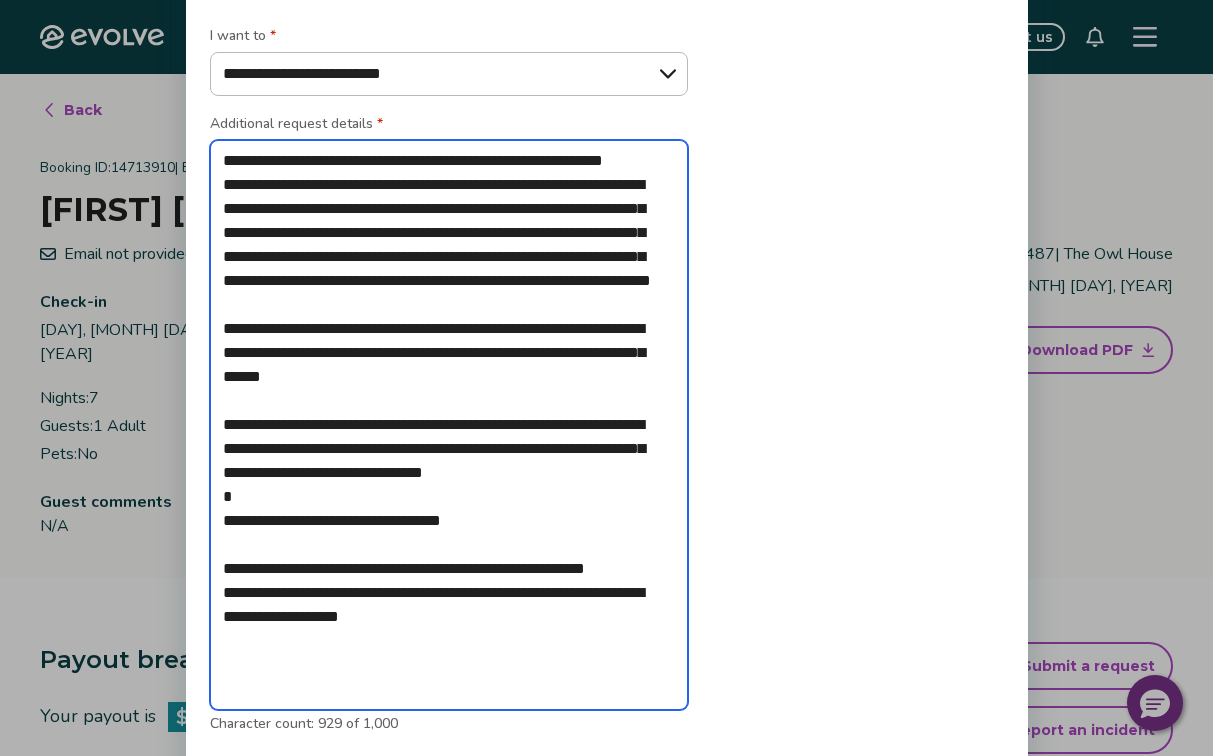 click on "**********" at bounding box center [449, 425] 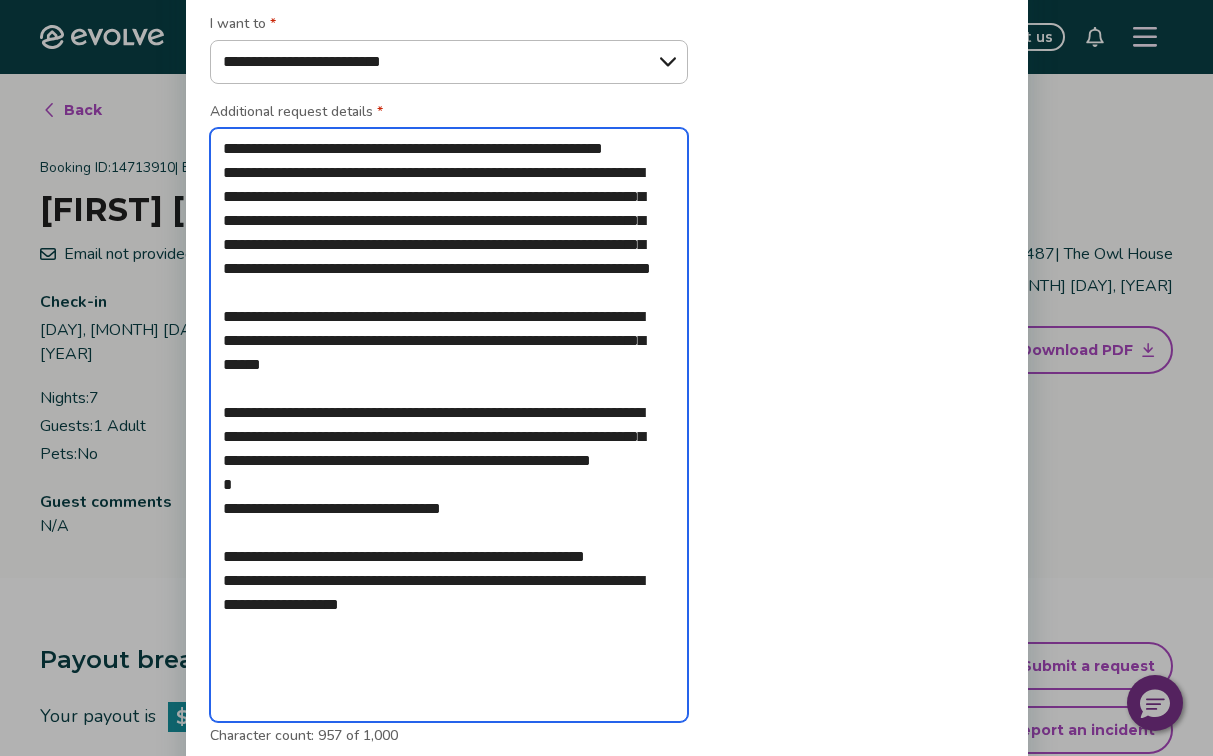 click on "**********" at bounding box center [449, 425] 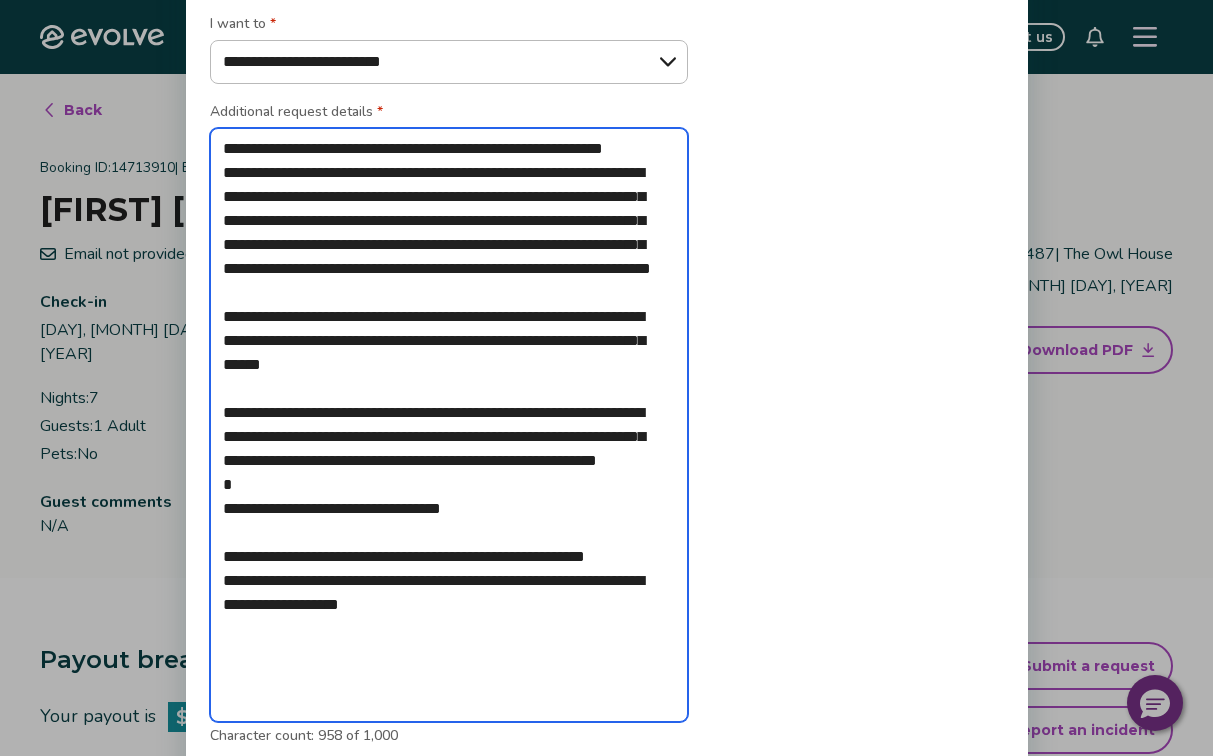 click on "**********" at bounding box center [449, 425] 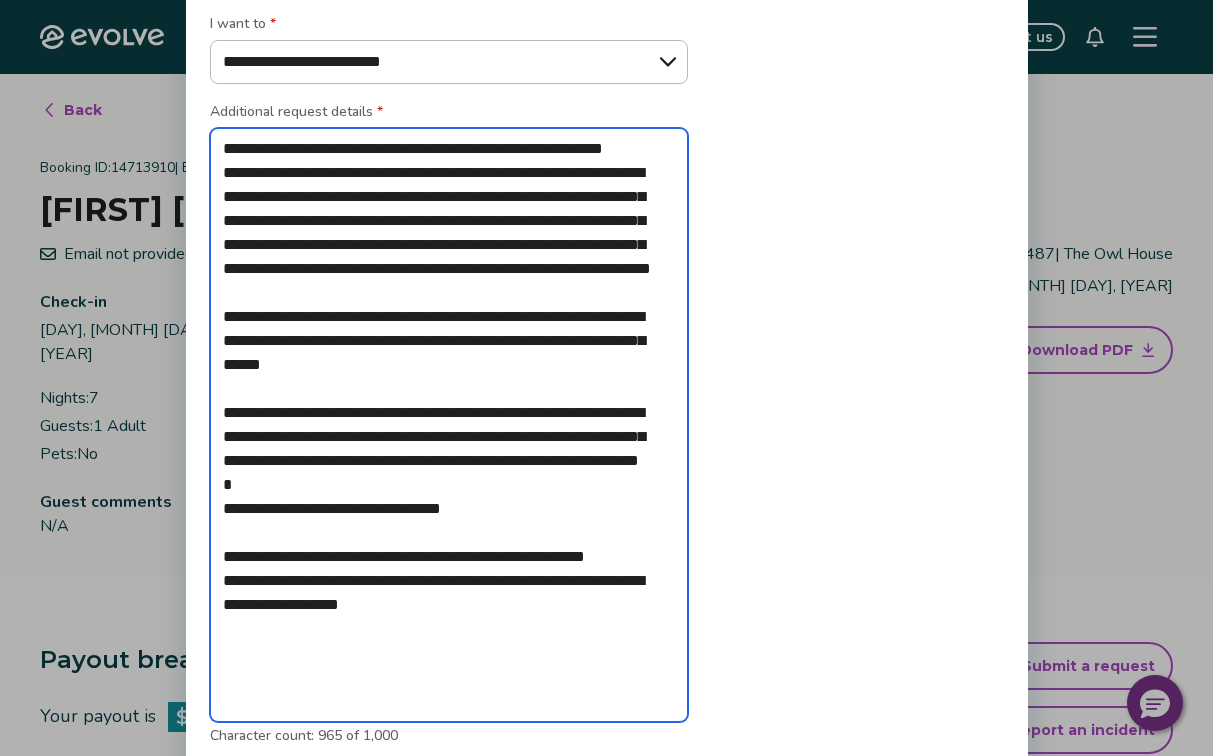 click on "**********" at bounding box center (449, 425) 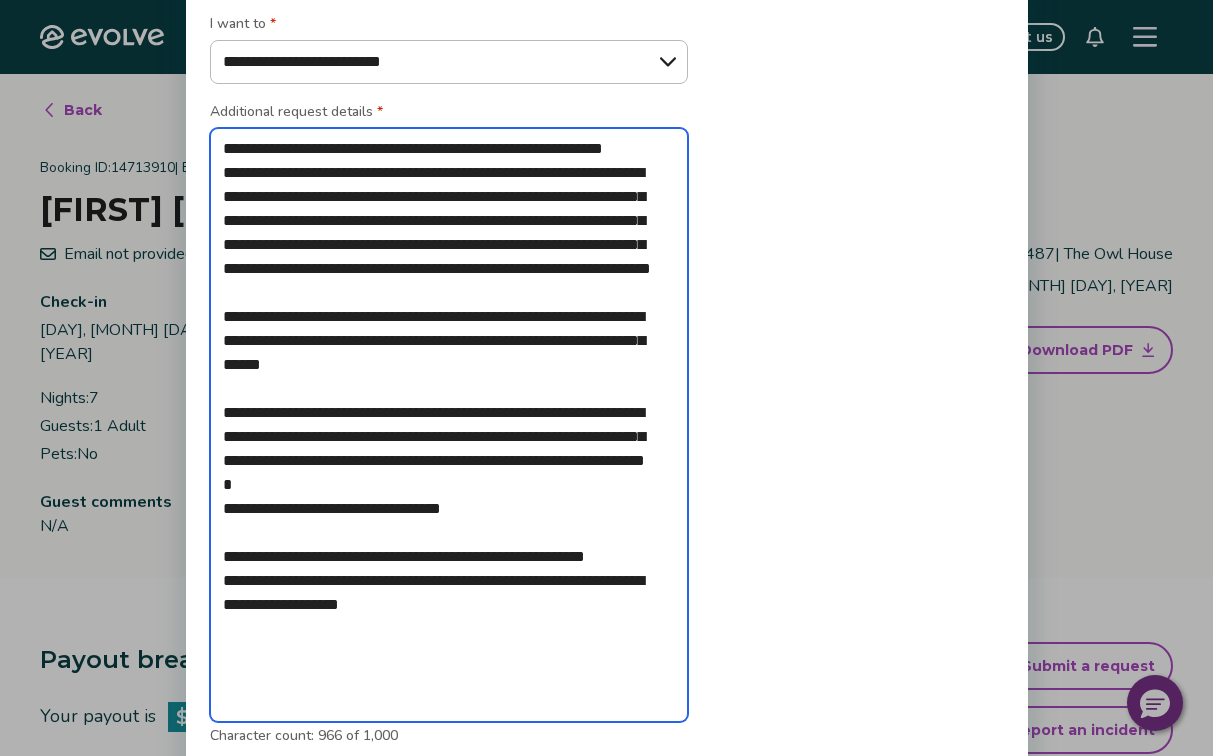 click on "**********" at bounding box center [449, 425] 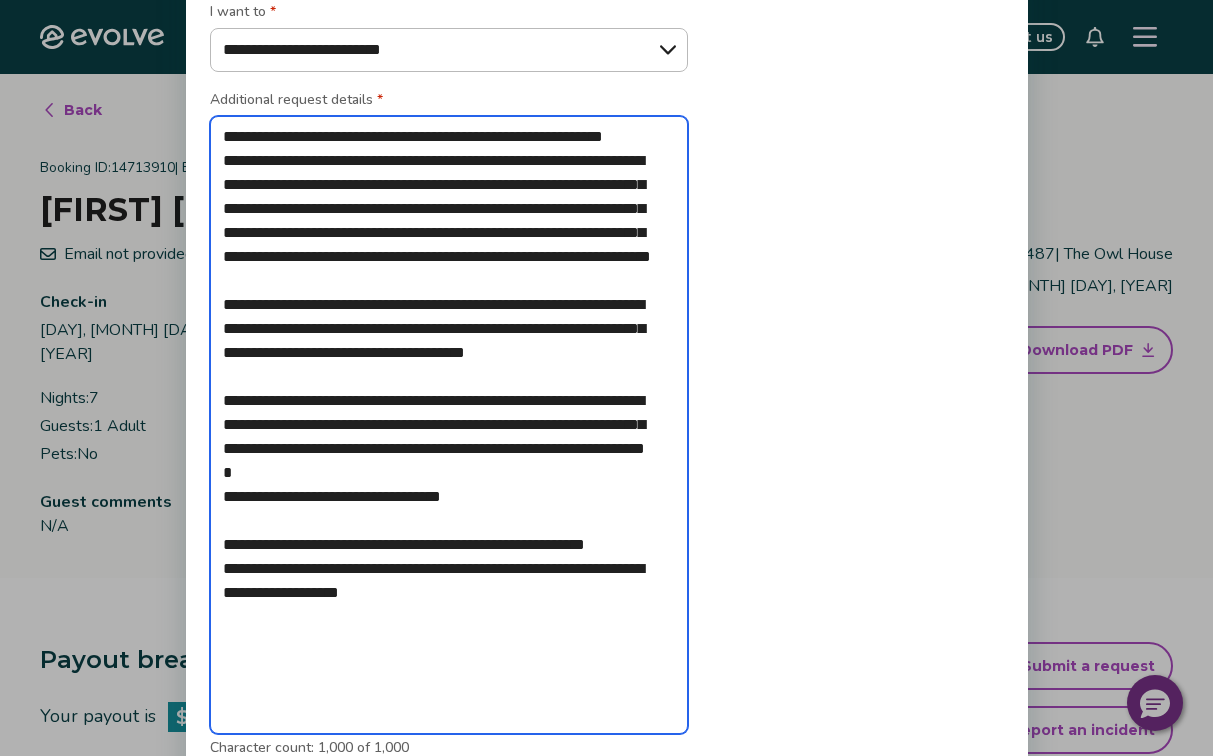 click on "**********" at bounding box center [449, 425] 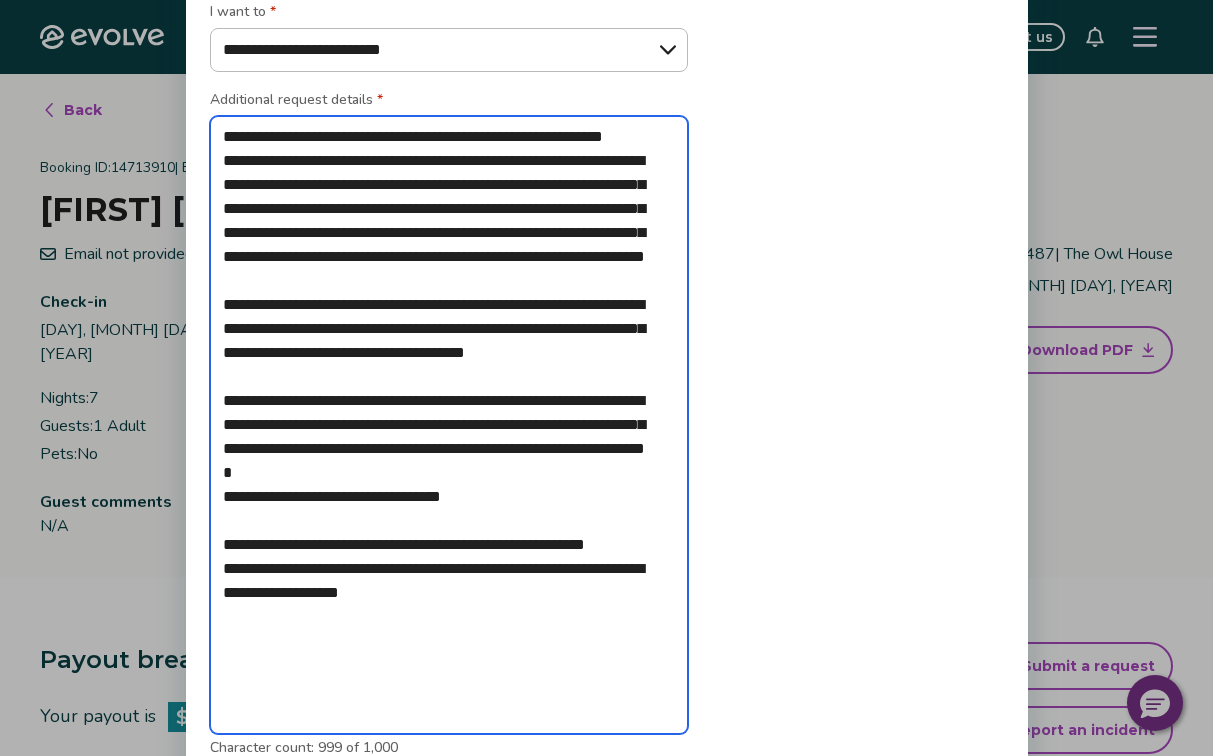 click on "**********" at bounding box center [449, 425] 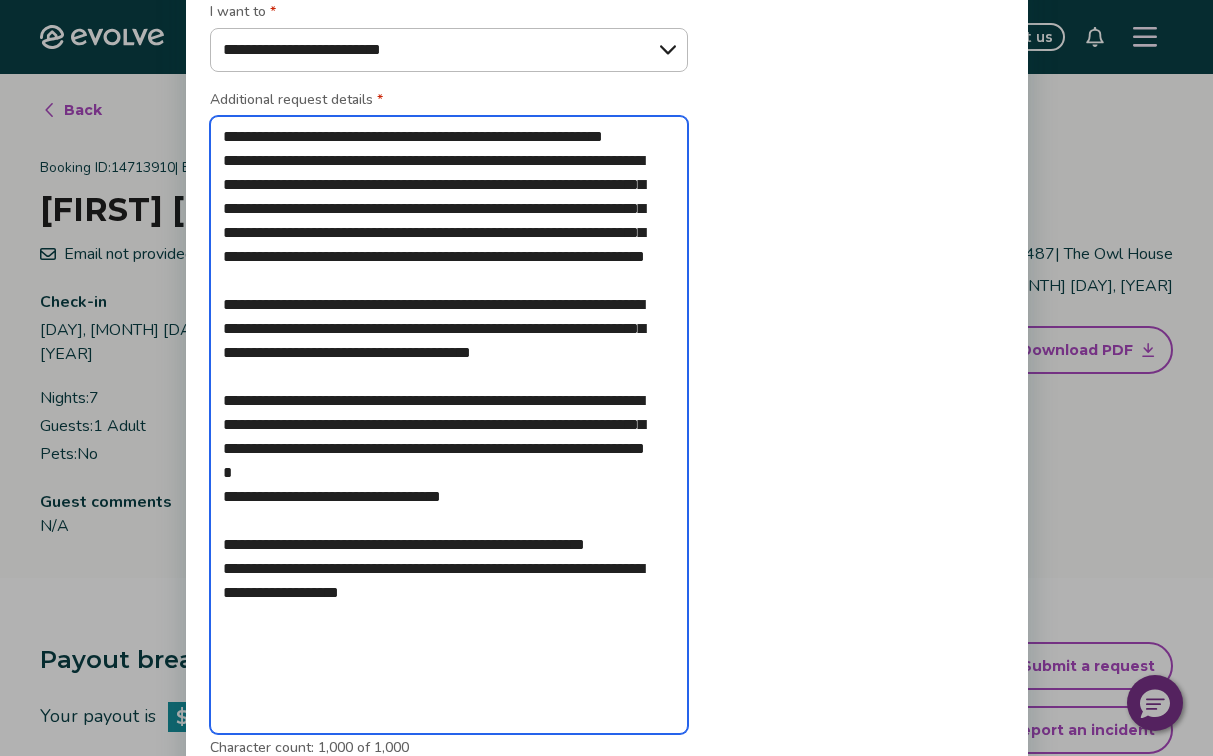 click on "**********" at bounding box center [449, 425] 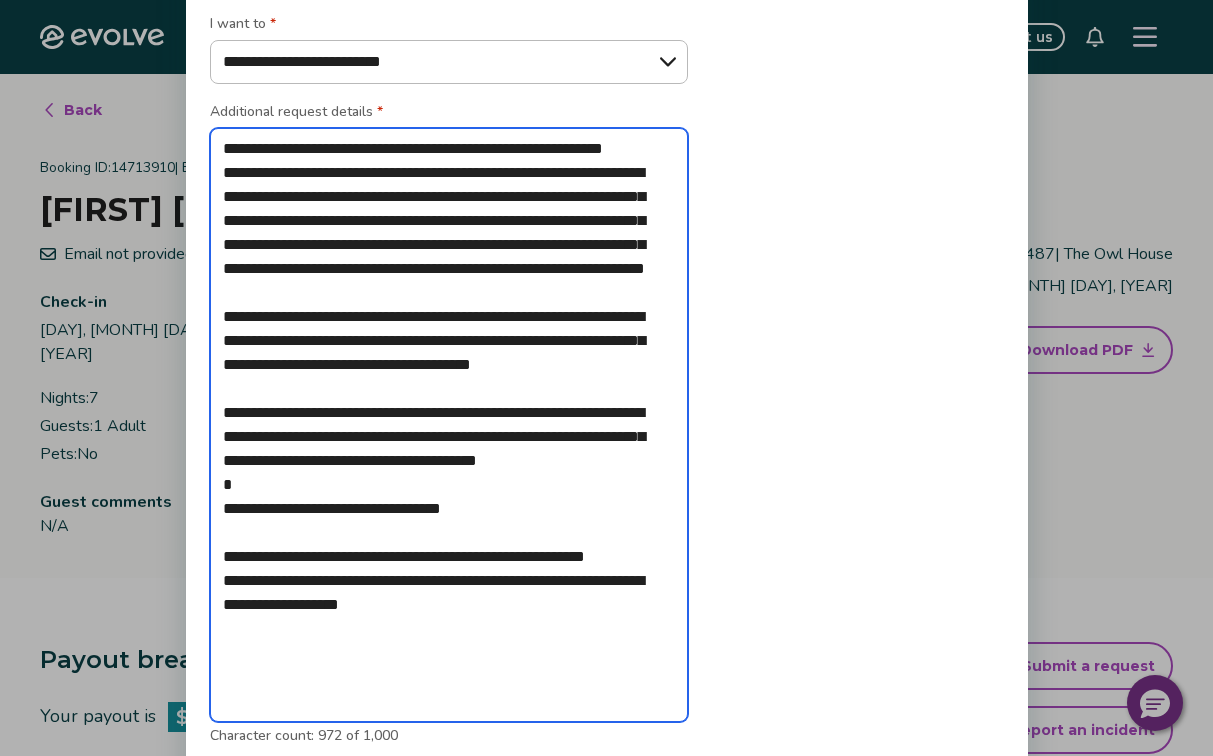 click on "**********" at bounding box center [449, 425] 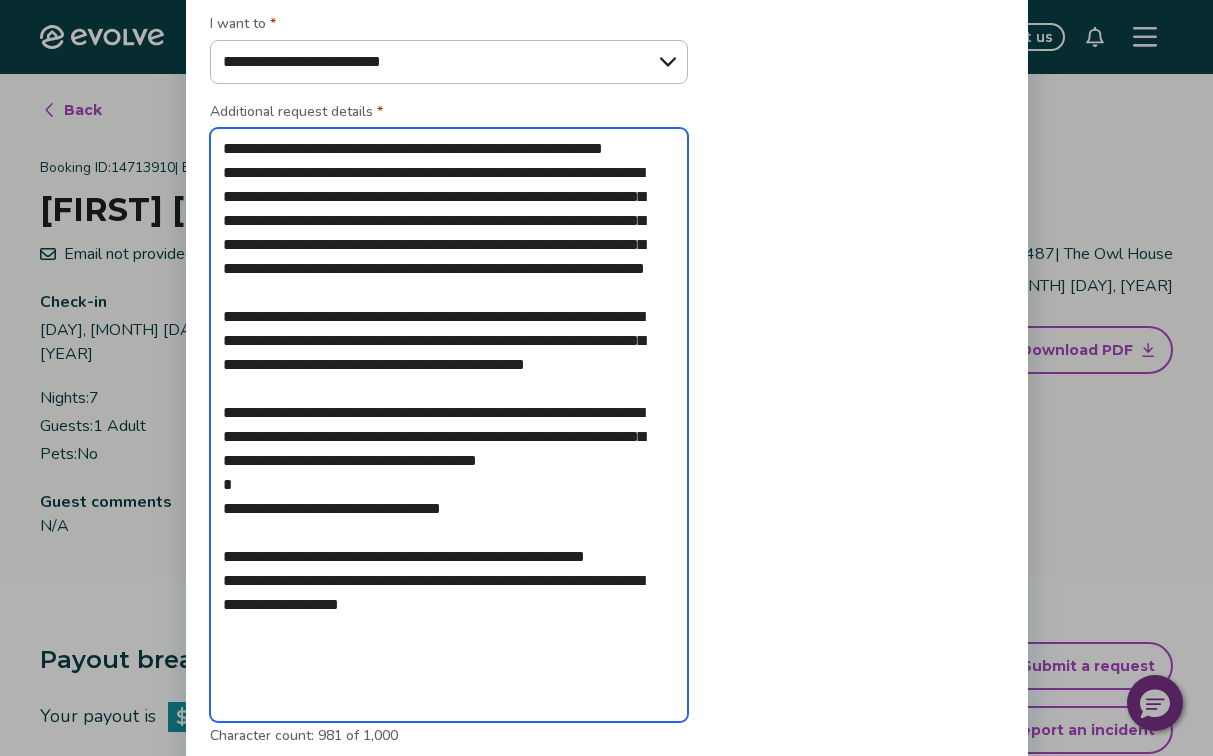 click on "**********" at bounding box center (449, 425) 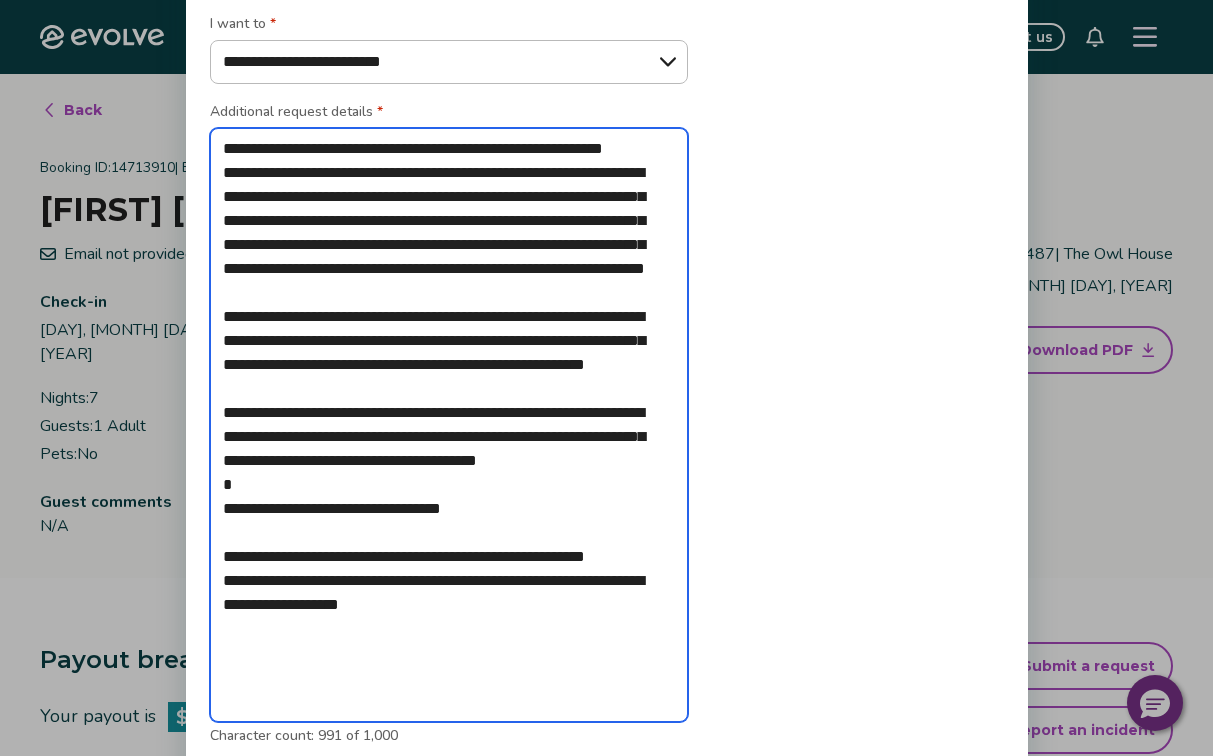 click on "**********" at bounding box center (449, 425) 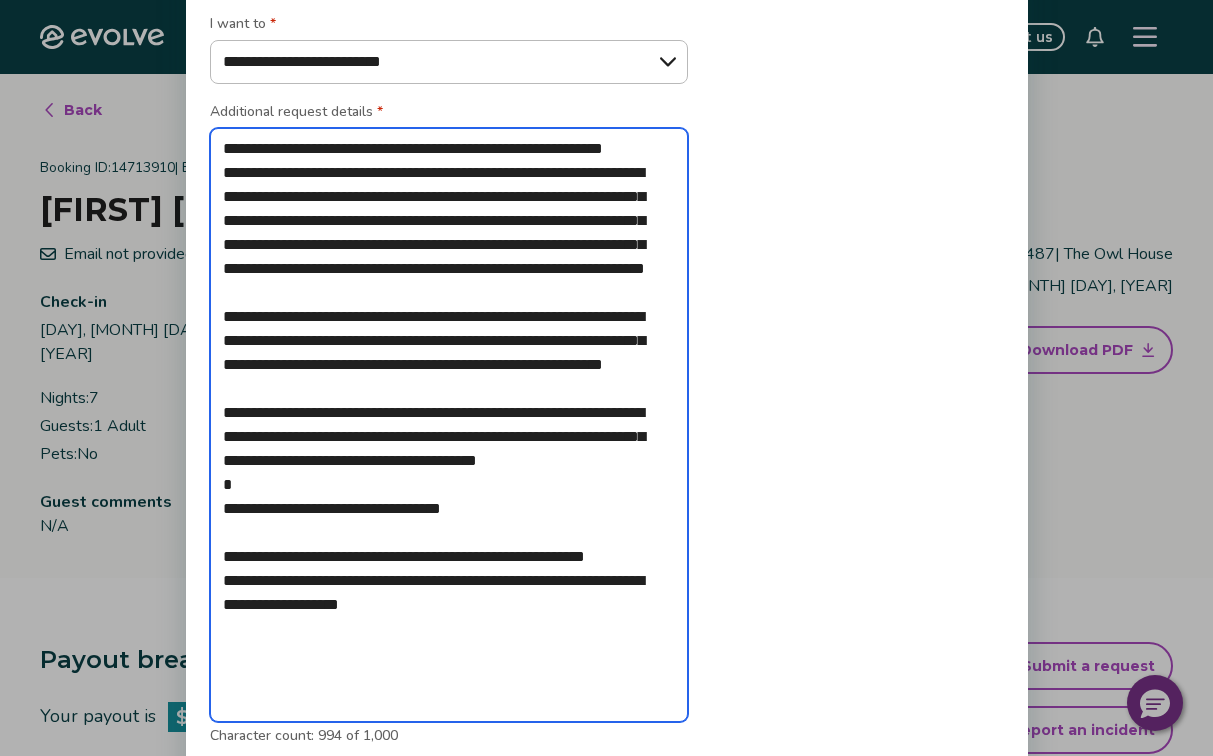 click on "**********" at bounding box center (449, 425) 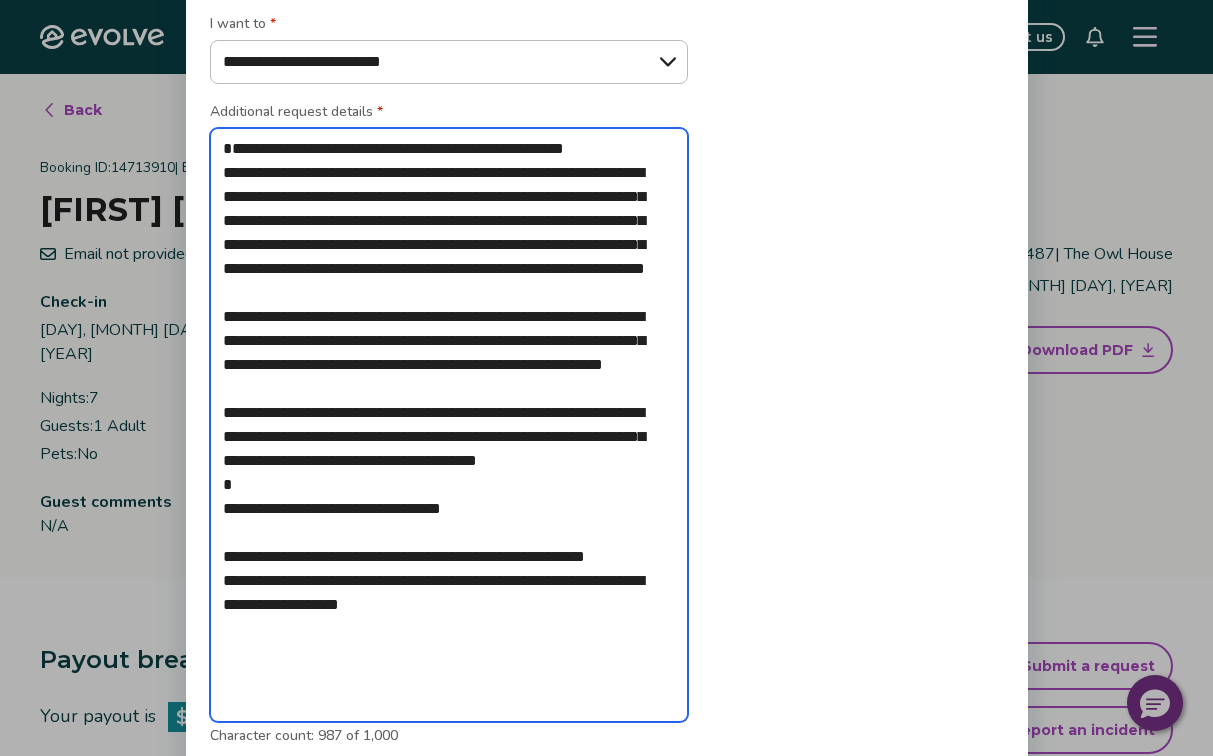 click on "**********" at bounding box center (449, 425) 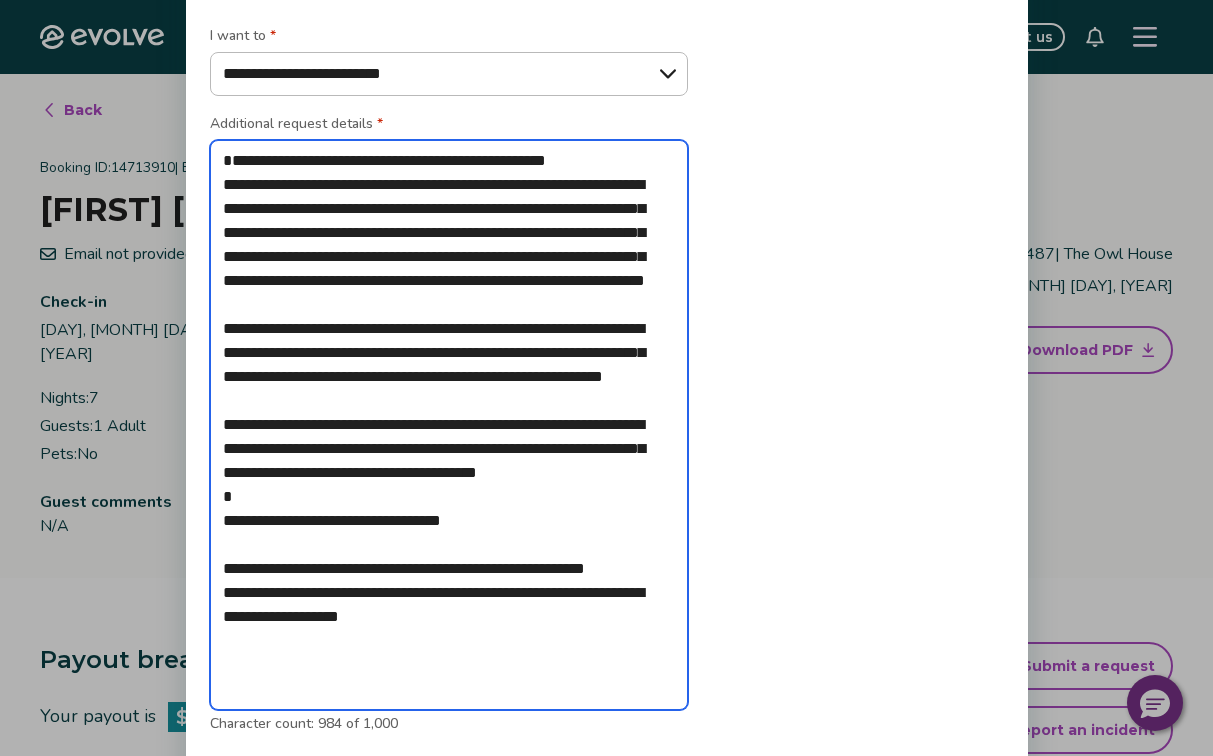 click on "**********" at bounding box center (449, 425) 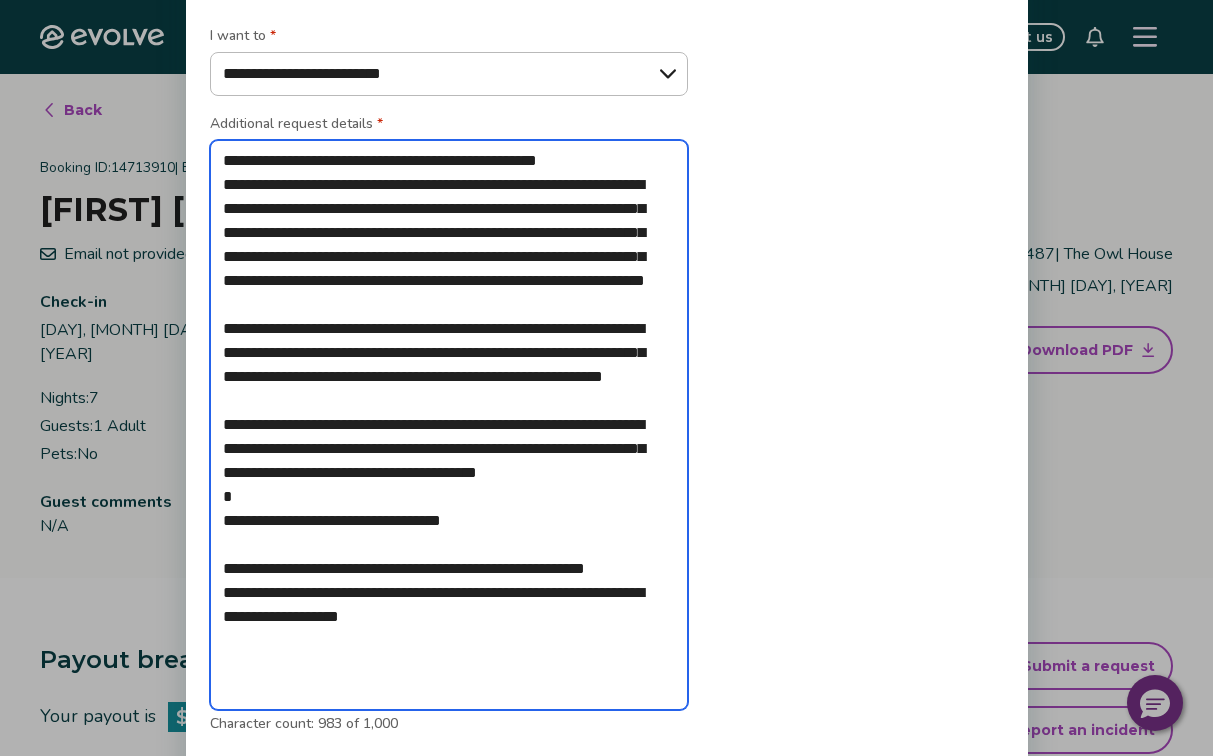 click on "**********" at bounding box center [449, 425] 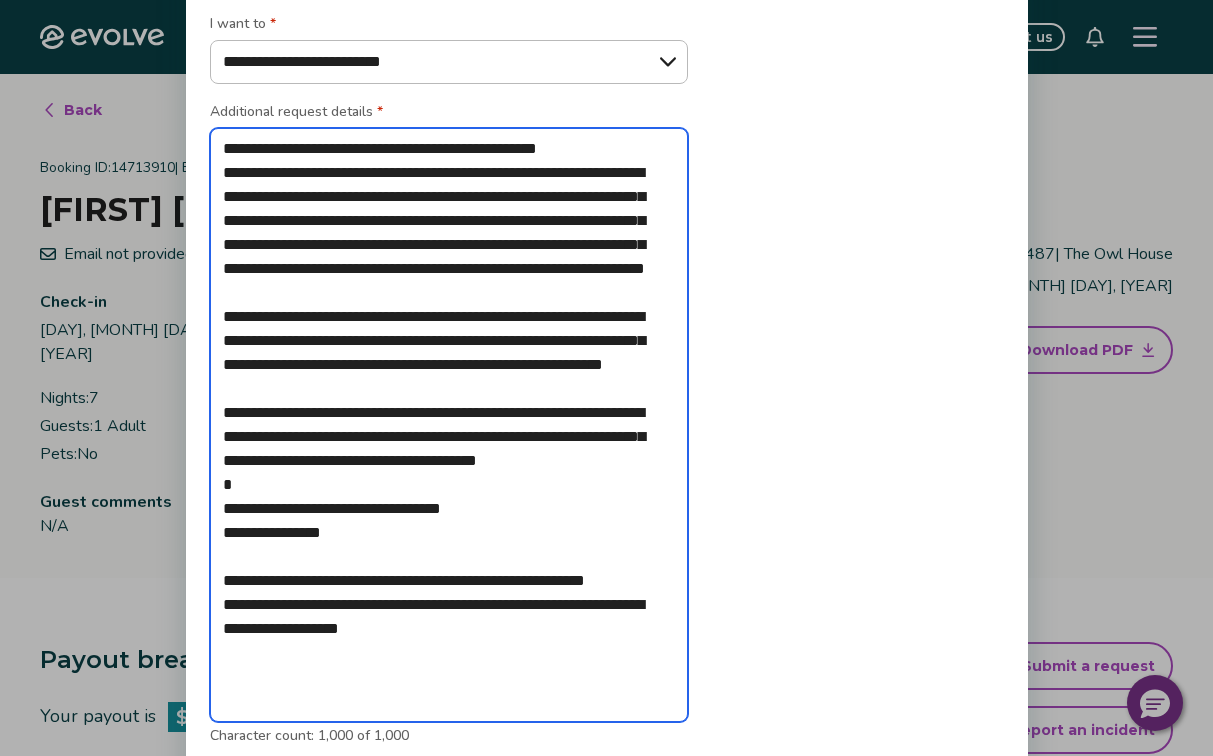 click on "**********" at bounding box center [449, 425] 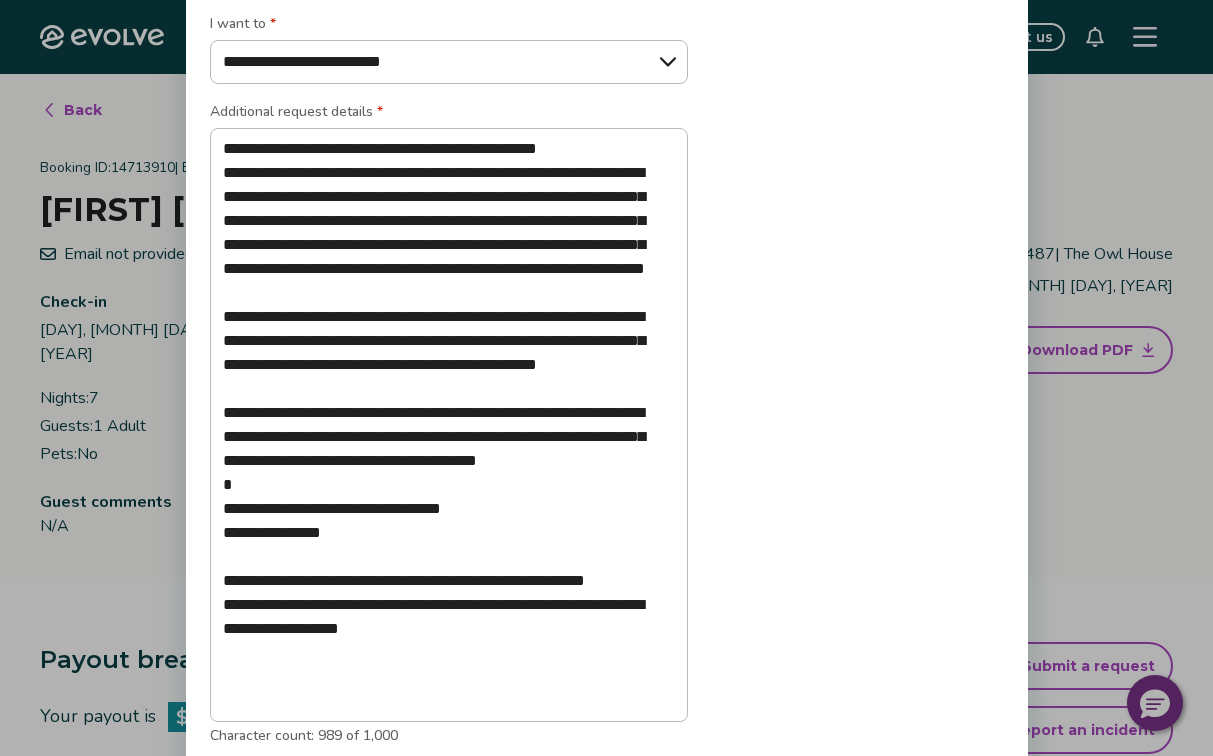 click on "**********" at bounding box center [607, 389] 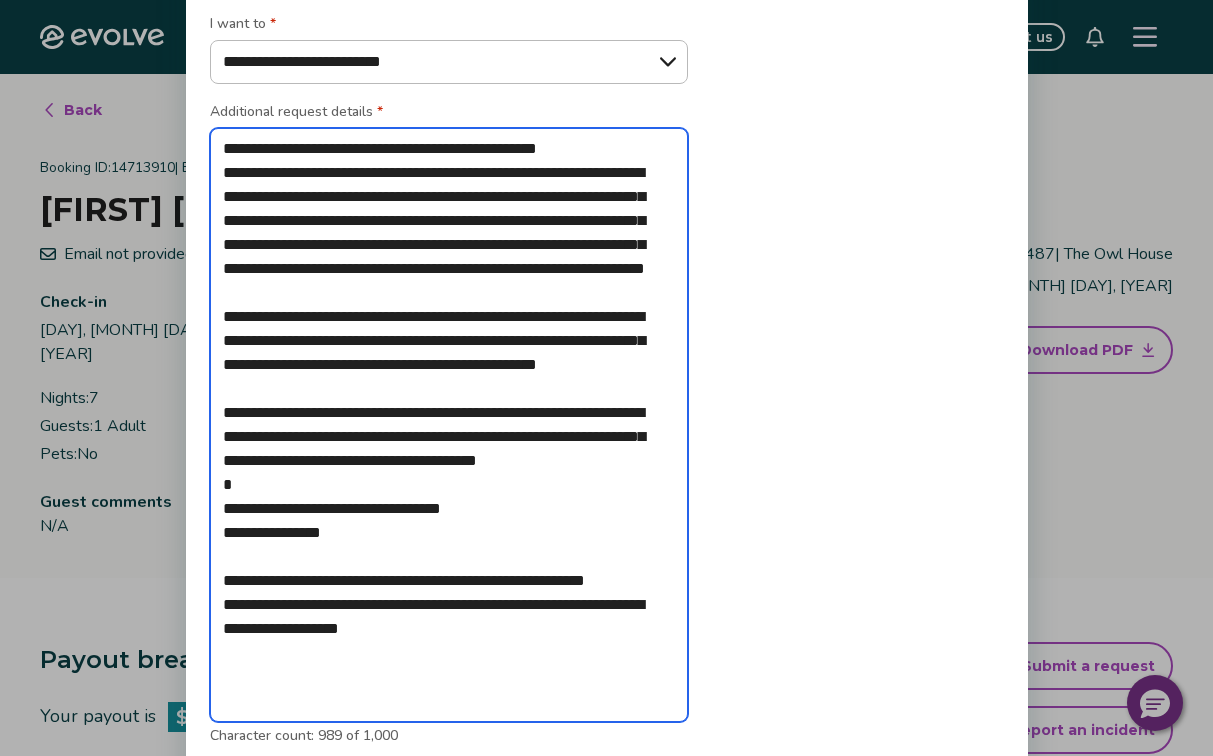 click on "**********" at bounding box center [449, 425] 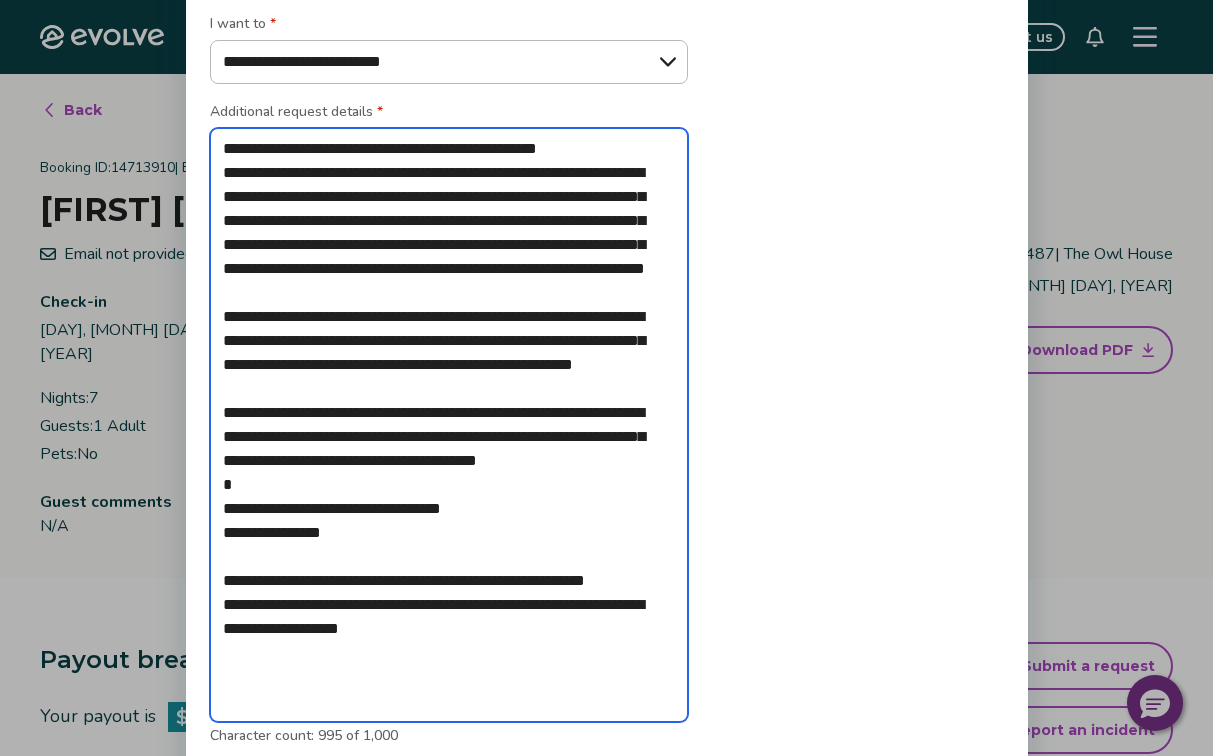 click on "**********" at bounding box center (449, 425) 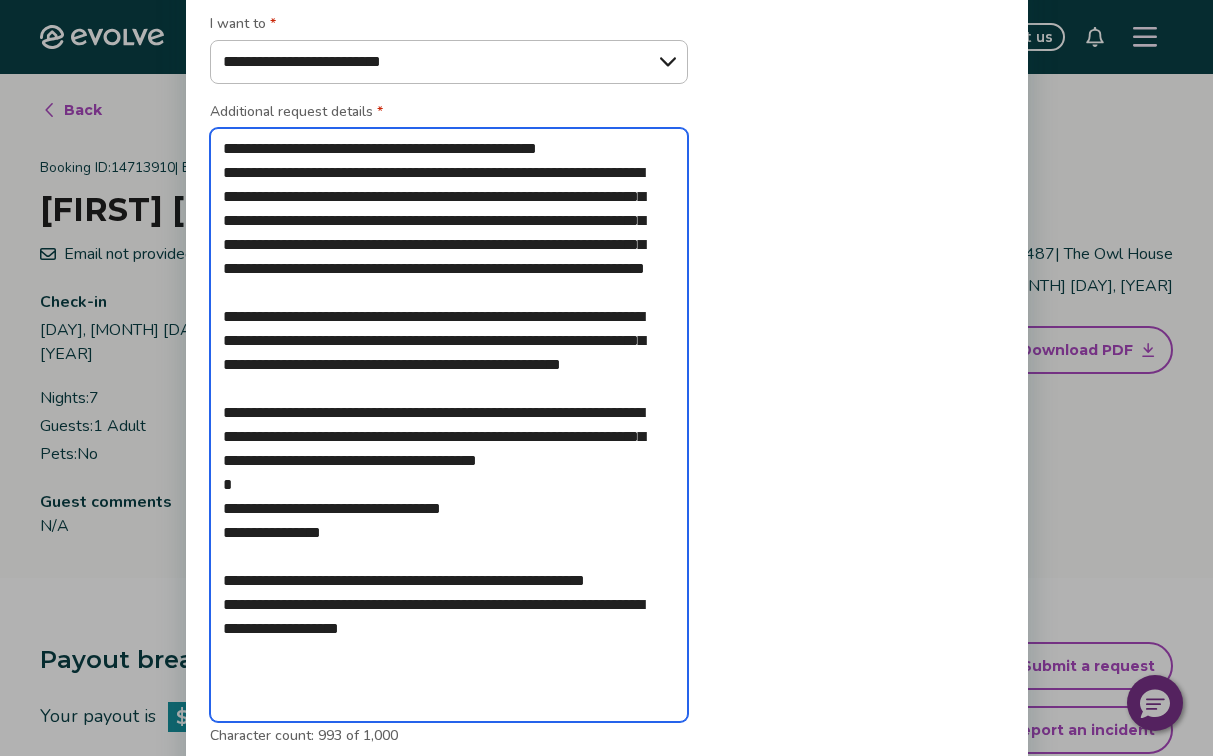 click on "**********" at bounding box center (449, 425) 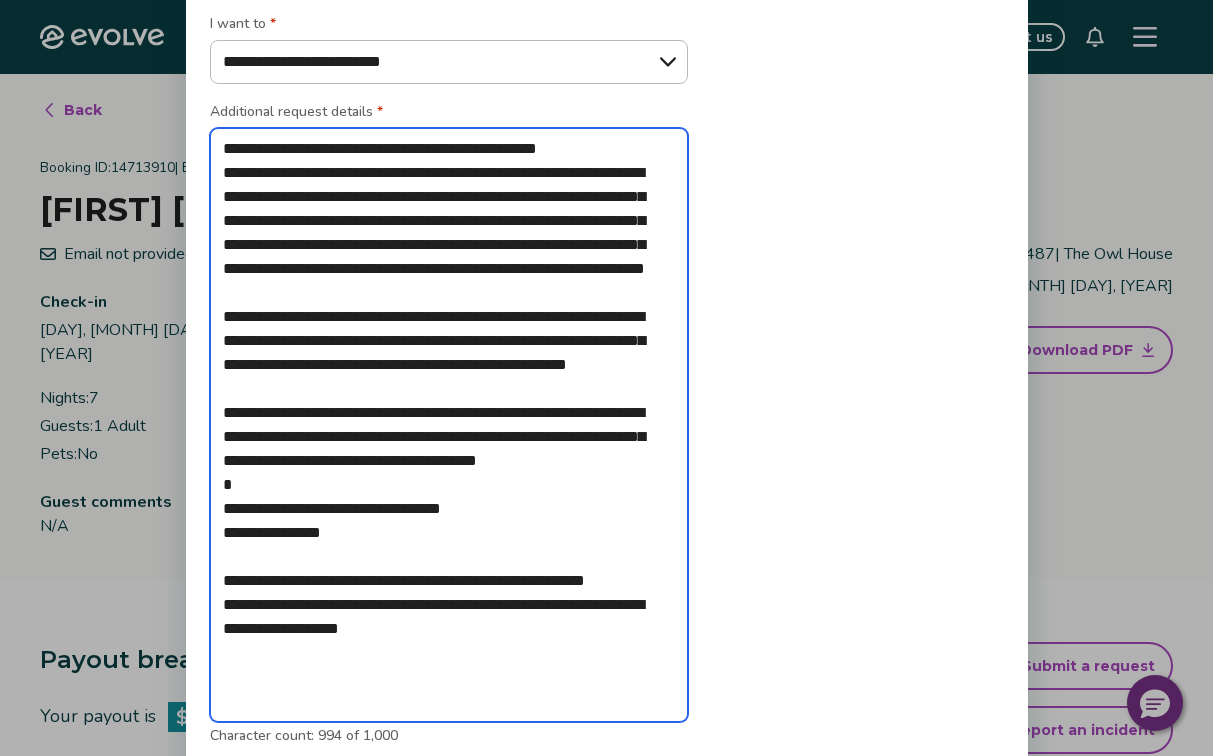 click on "**********" at bounding box center (449, 425) 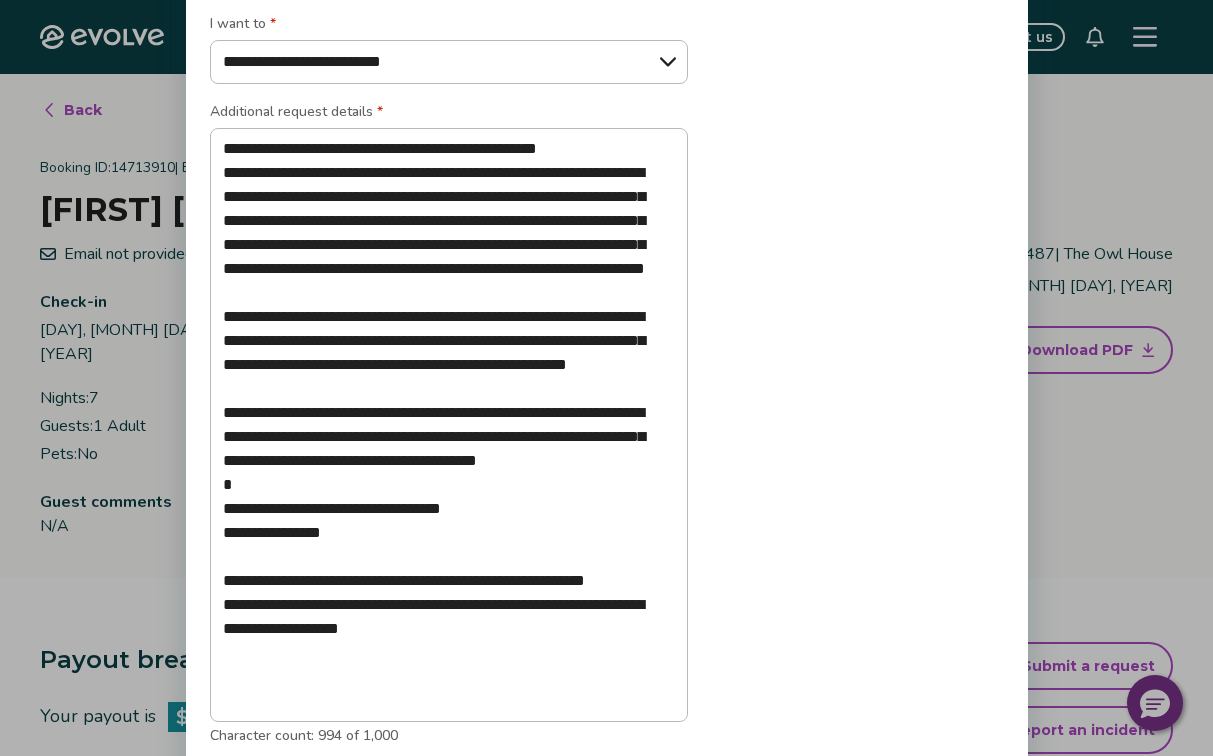 click on "**********" at bounding box center (607, 389) 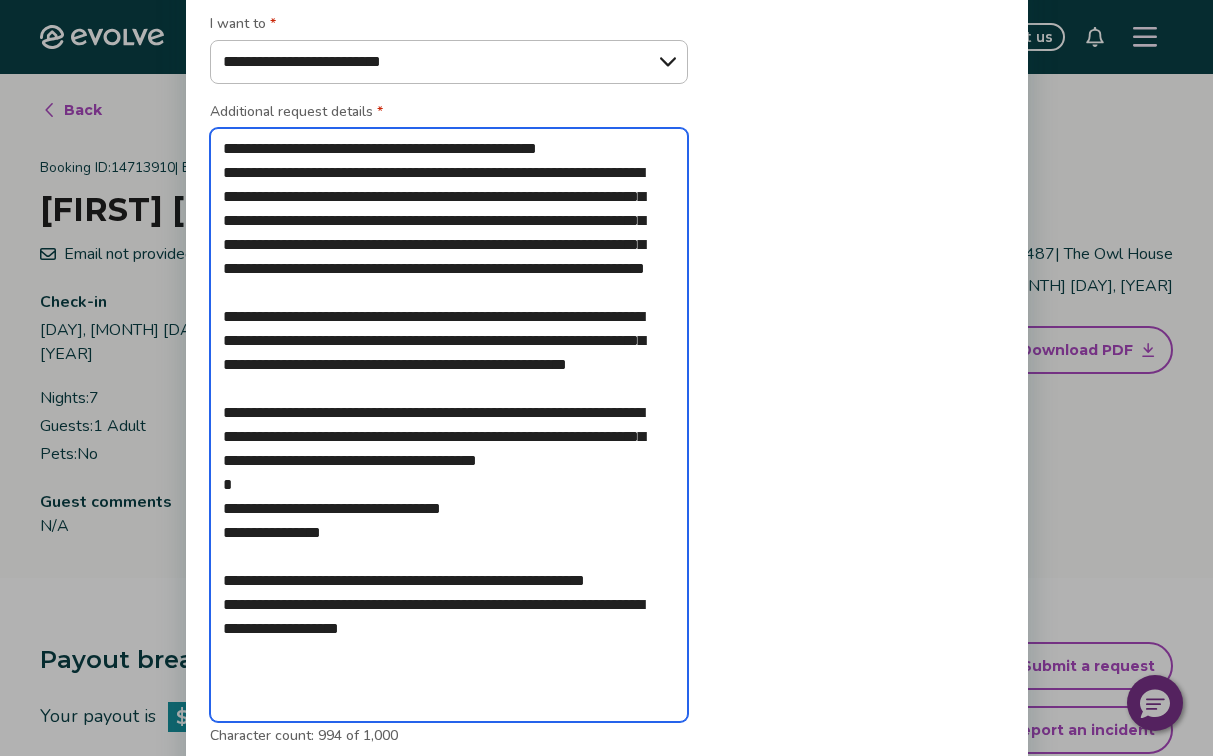 click on "**********" at bounding box center (449, 425) 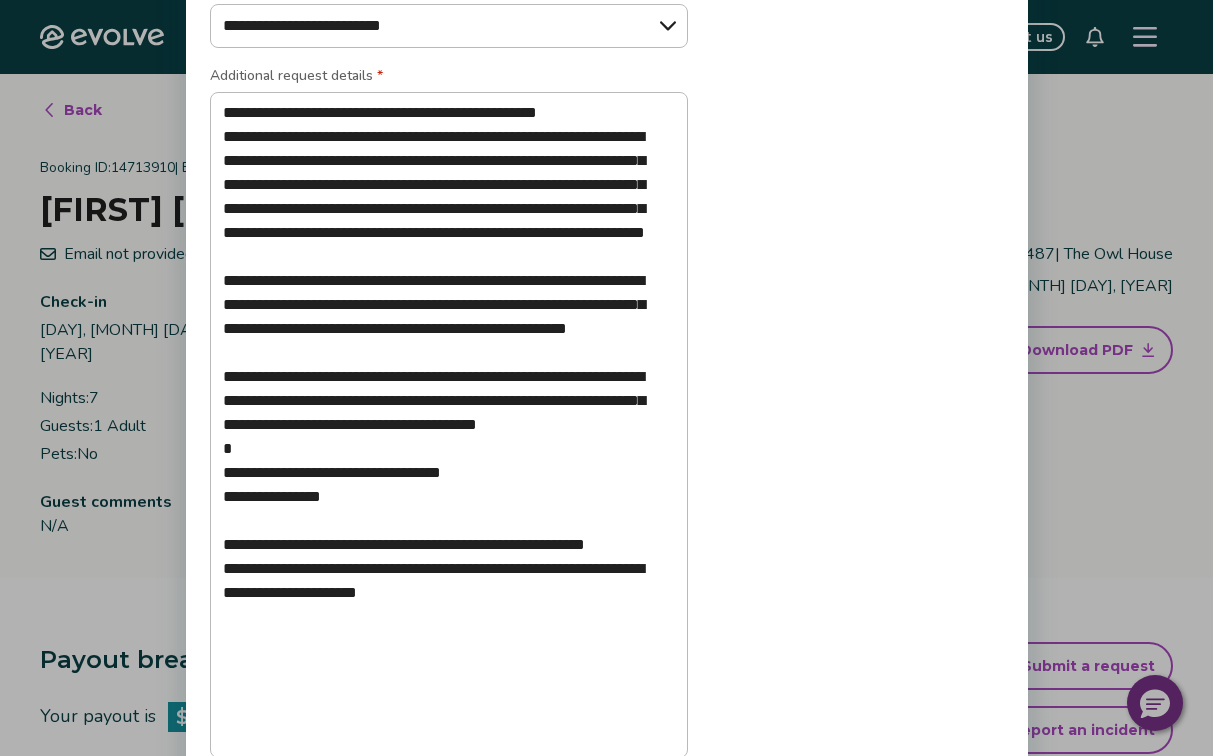 click on "**********" at bounding box center (606, 378) 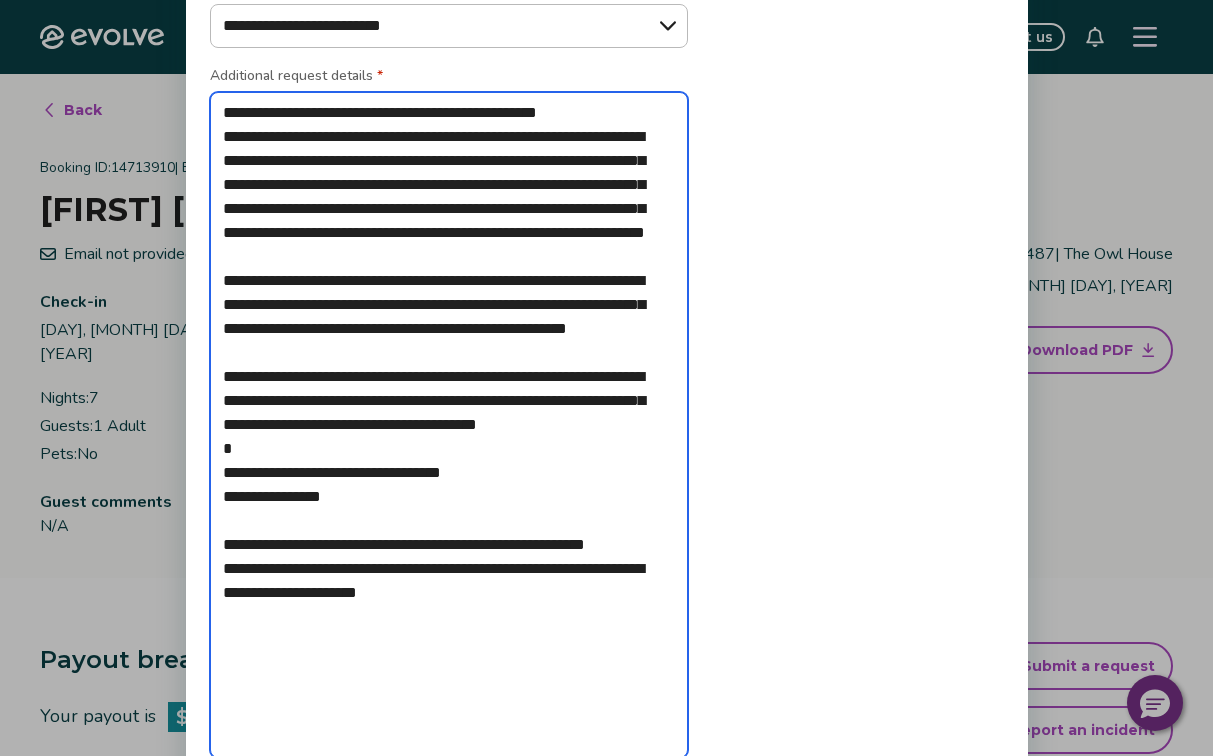 drag, startPoint x: 226, startPoint y: 113, endPoint x: 539, endPoint y: 649, distance: 620.6972 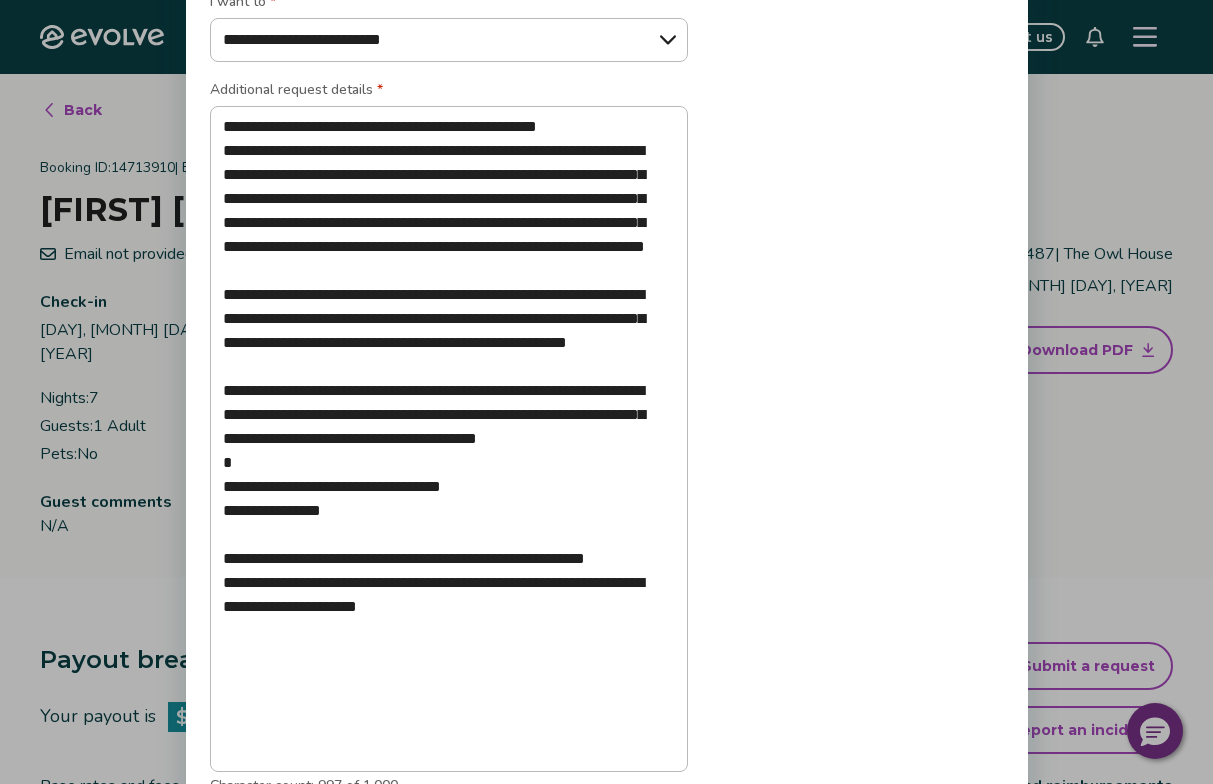 click on "**********" at bounding box center [607, 403] 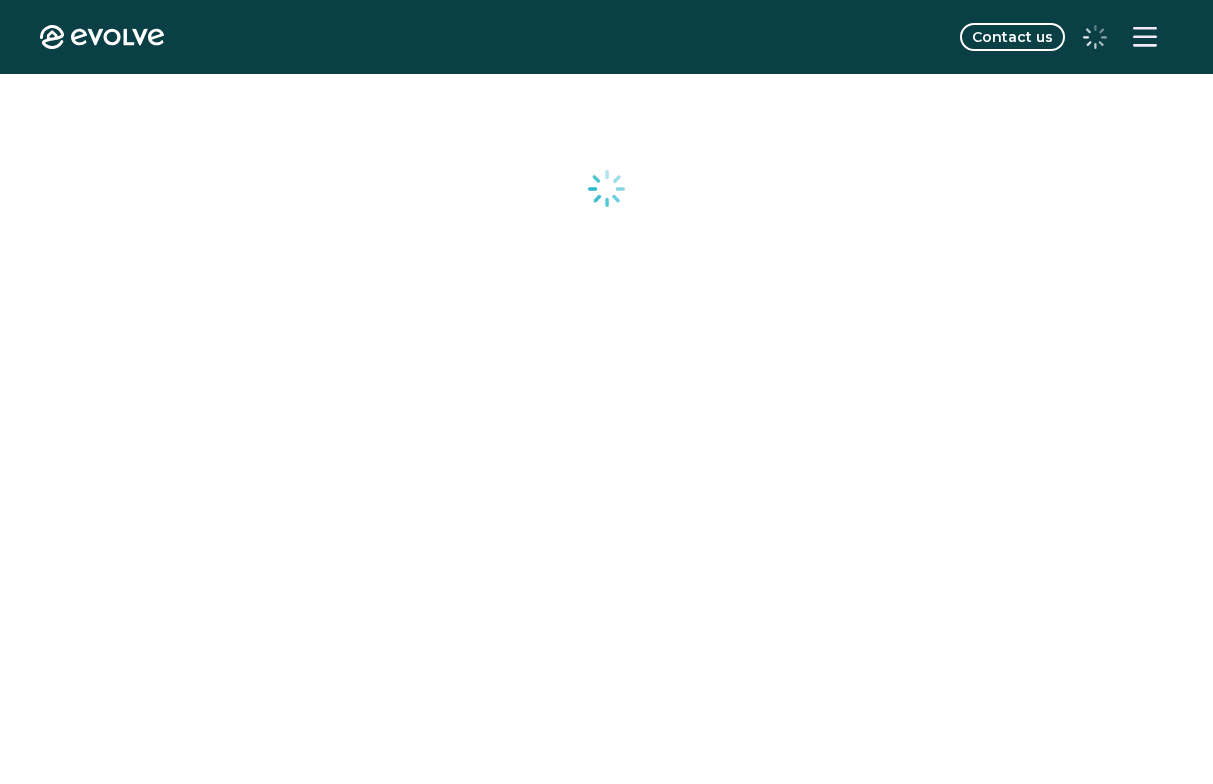 scroll, scrollTop: 0, scrollLeft: 0, axis: both 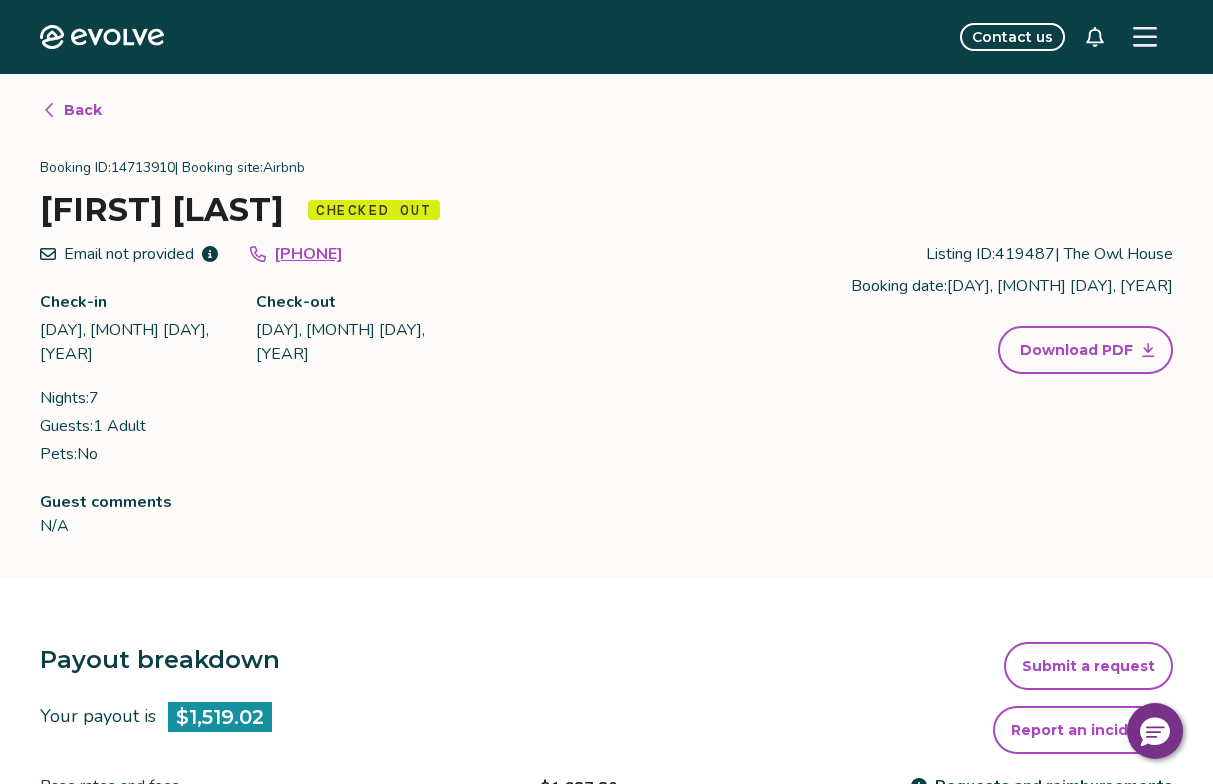 click on "Submit a request" at bounding box center [1088, 666] 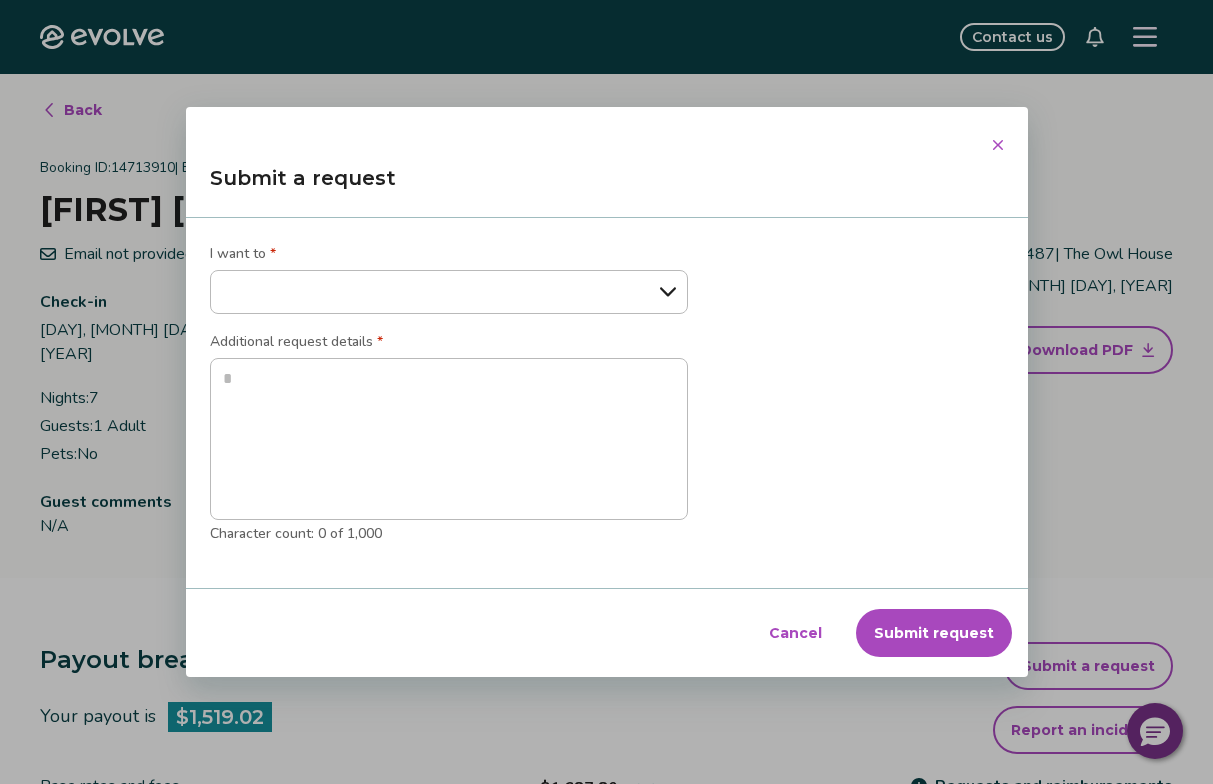 select on "**********" 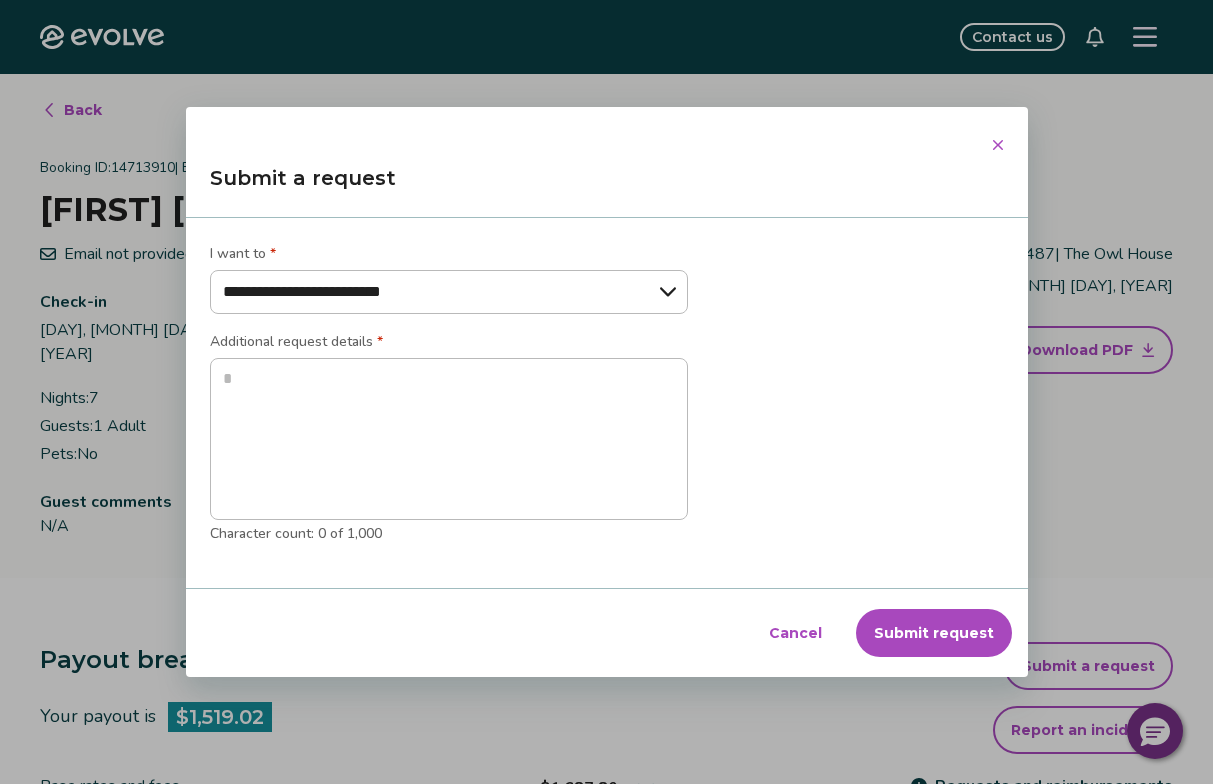 type on "*" 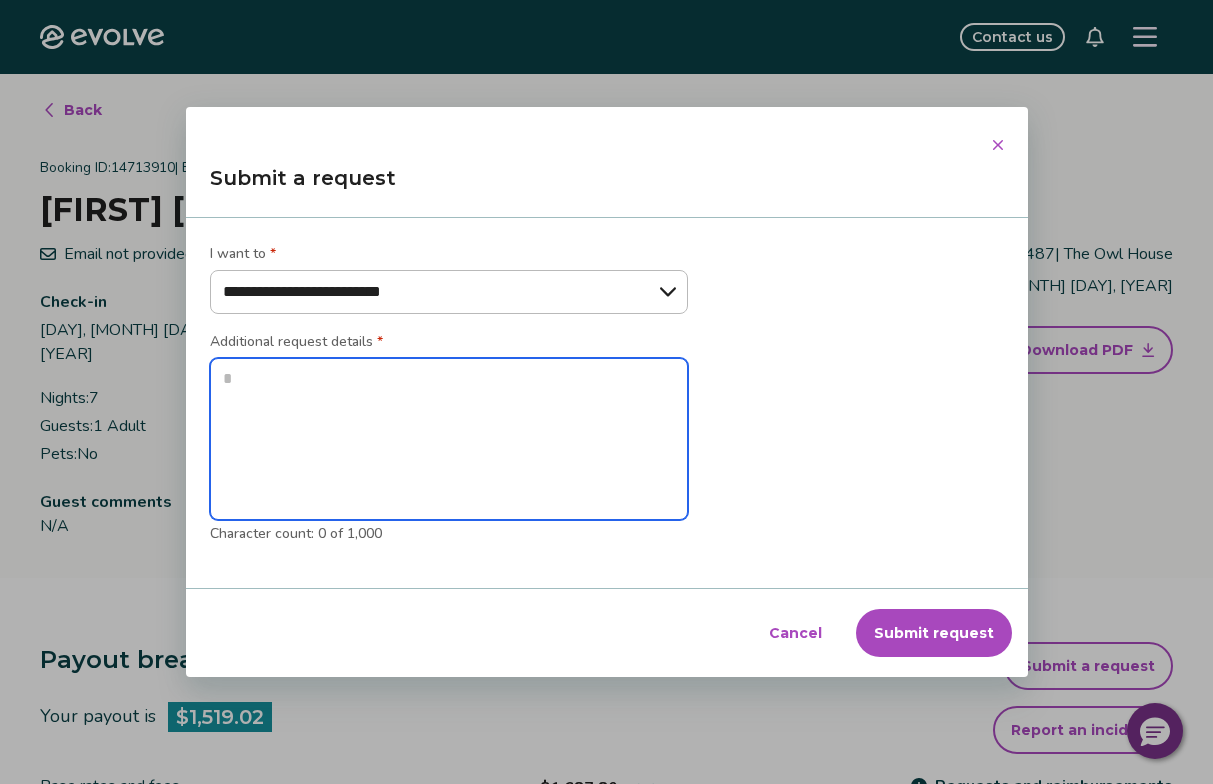 click at bounding box center (449, 439) 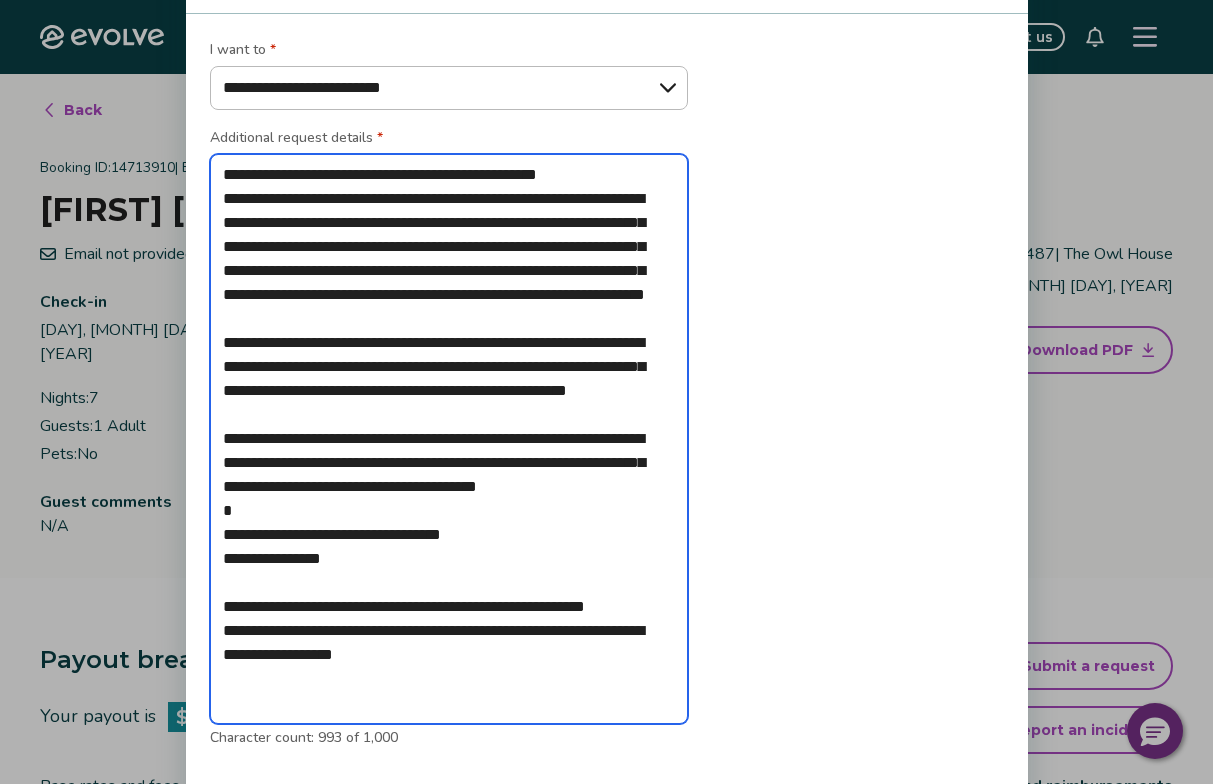 type on "**********" 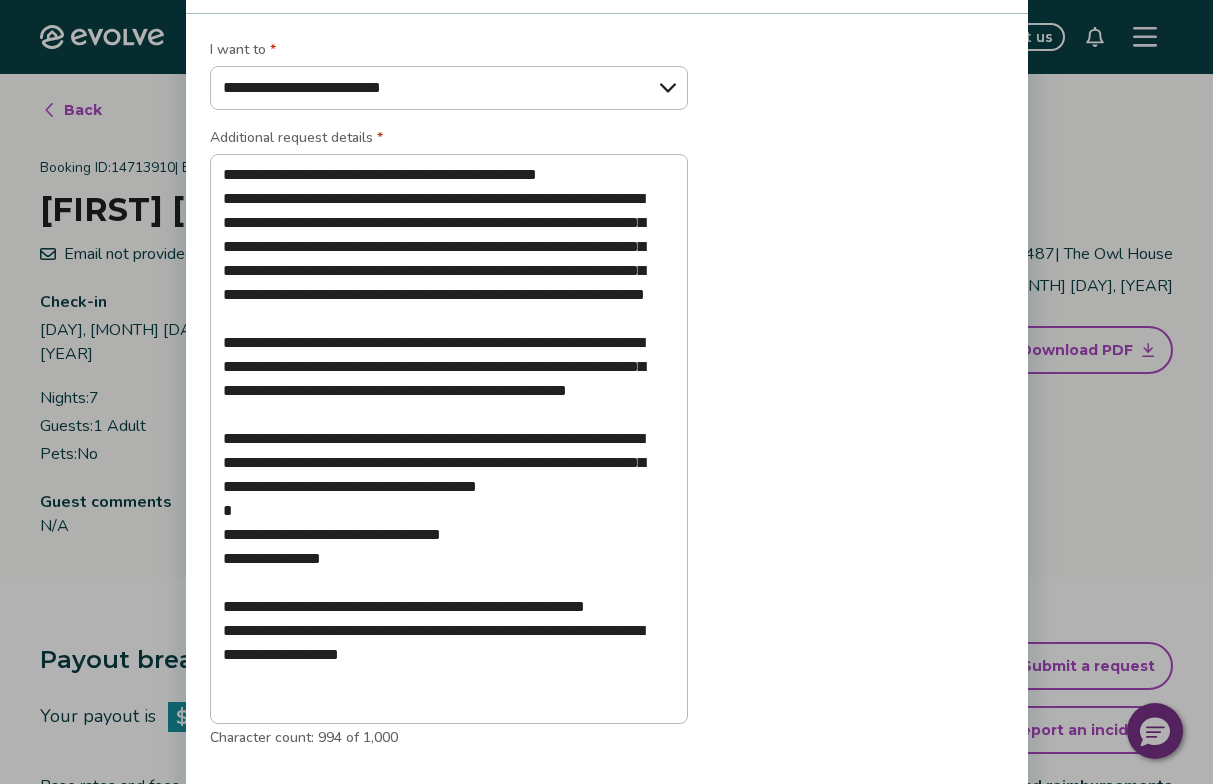 click on "**********" at bounding box center (449, 403) 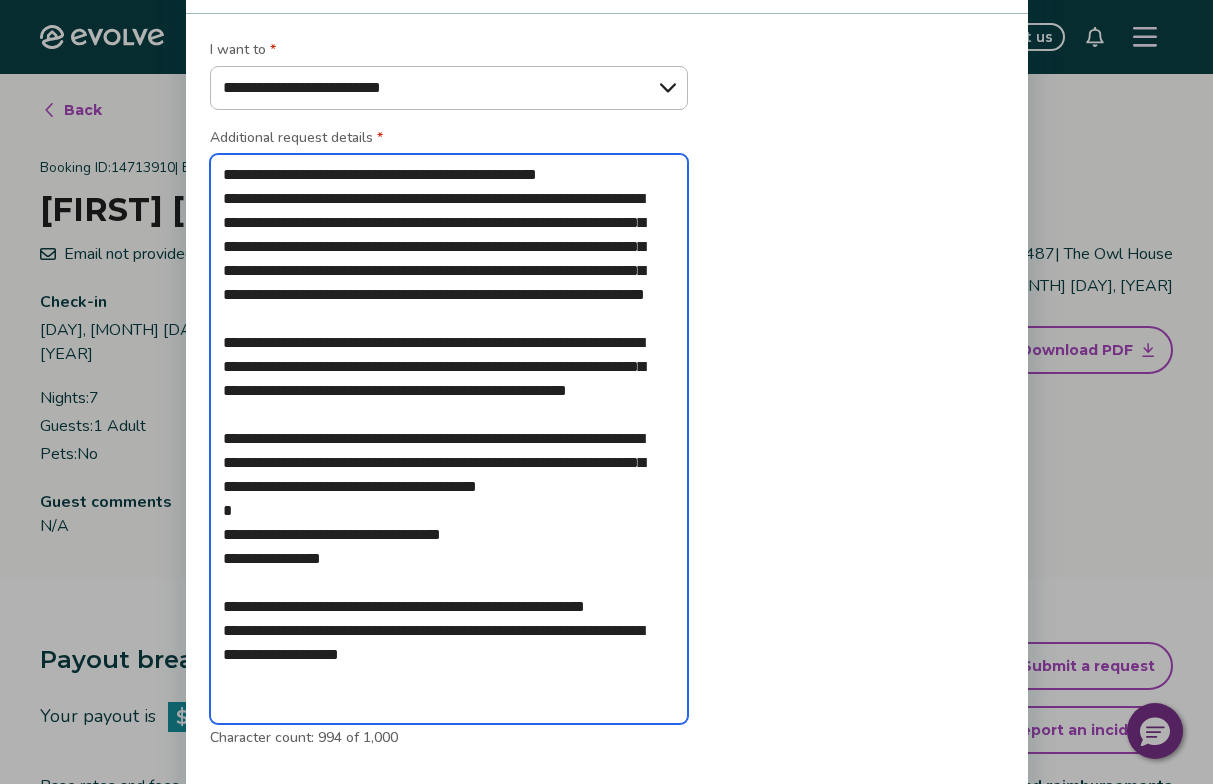drag, startPoint x: 223, startPoint y: 174, endPoint x: 536, endPoint y: 704, distance: 615.5234 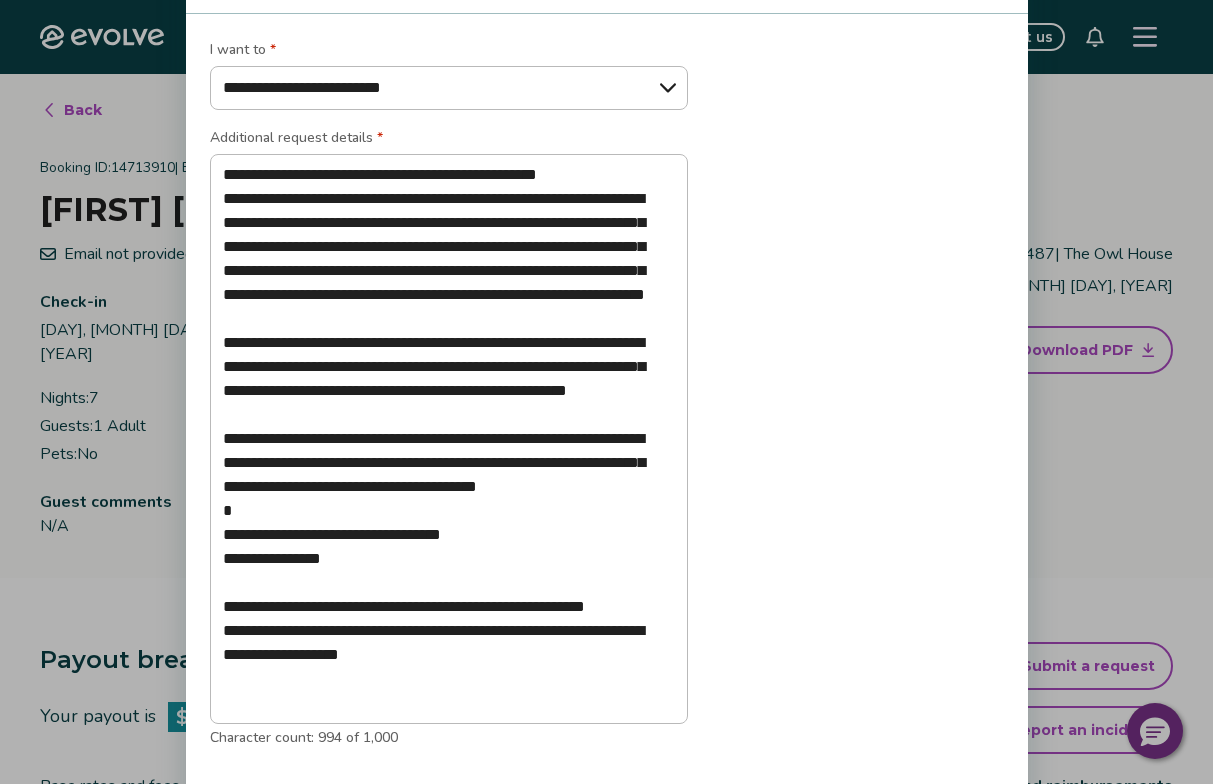 click on "**********" at bounding box center (607, 403) 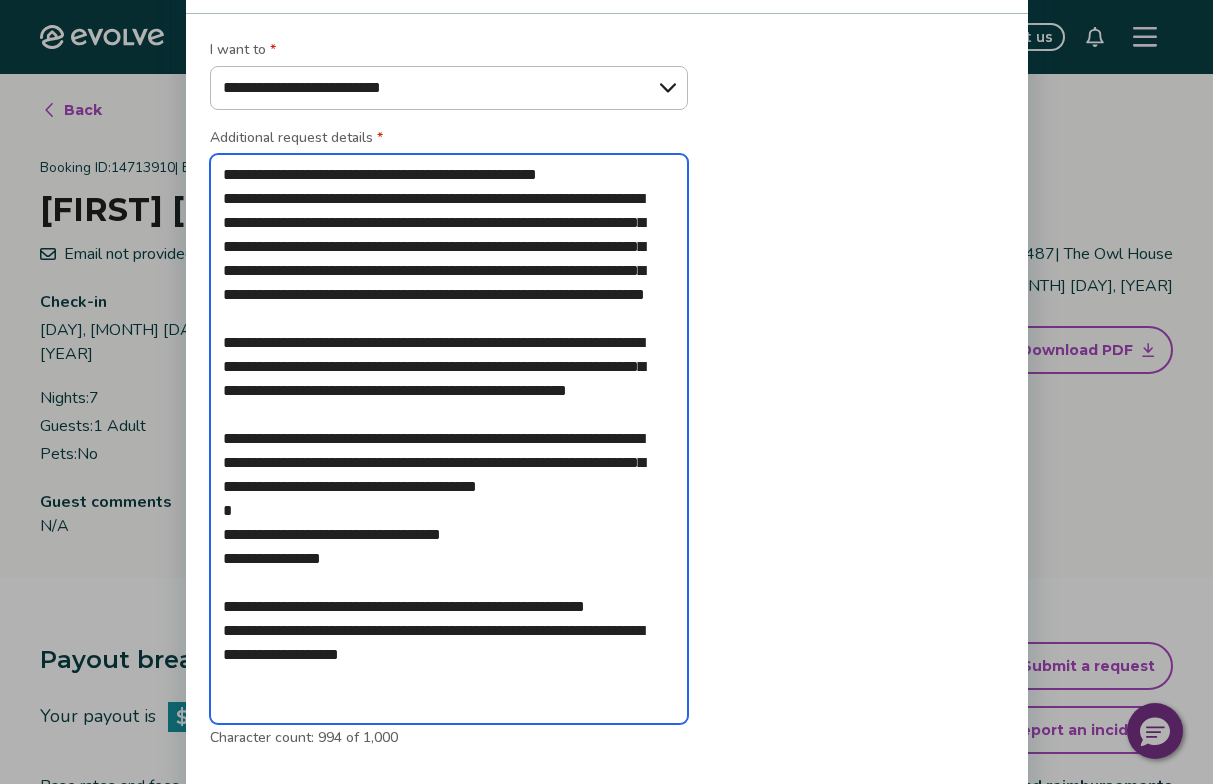 click on "**********" at bounding box center [449, 439] 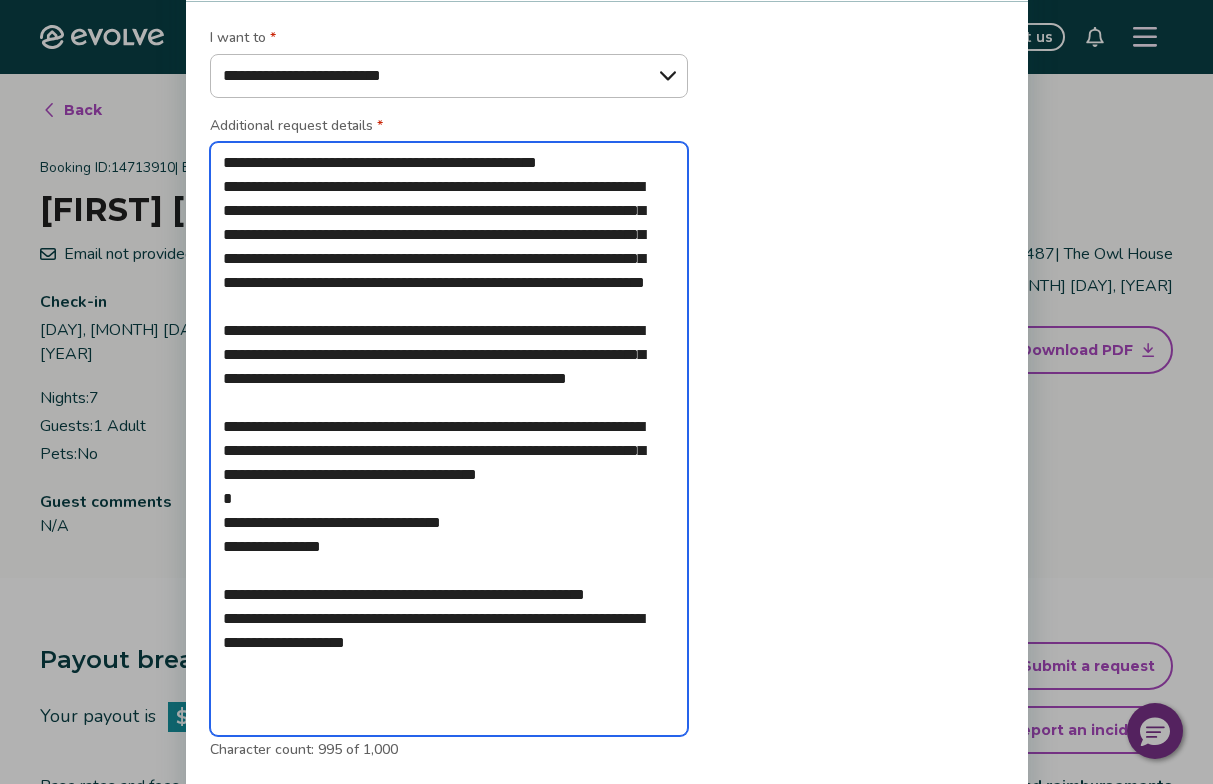 type on "**********" 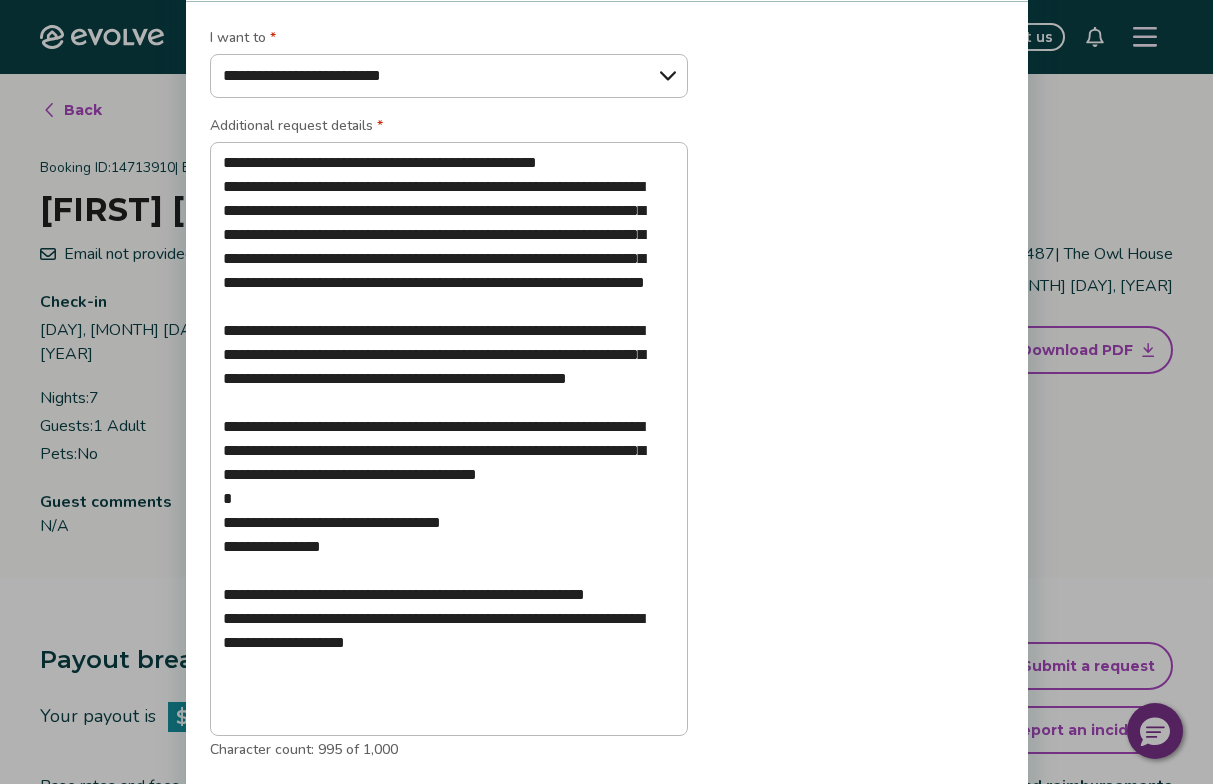 click on "**********" at bounding box center (607, 403) 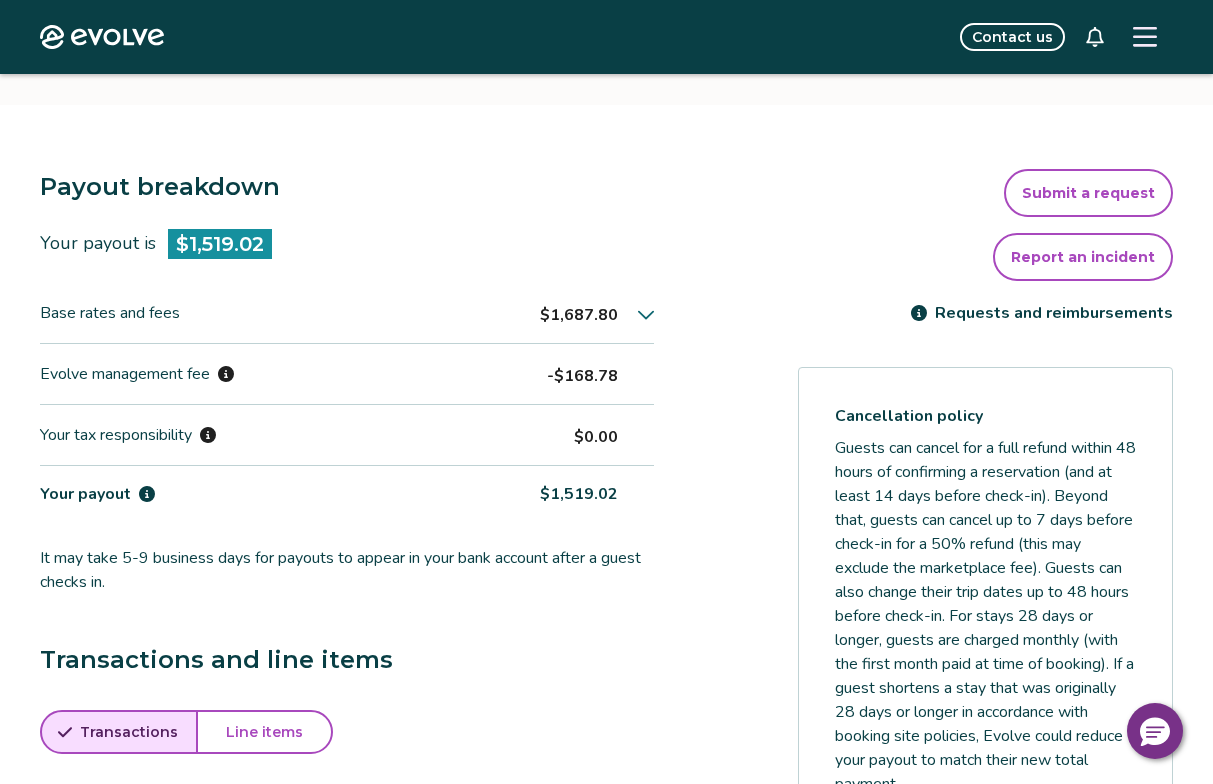 scroll, scrollTop: 502, scrollLeft: 0, axis: vertical 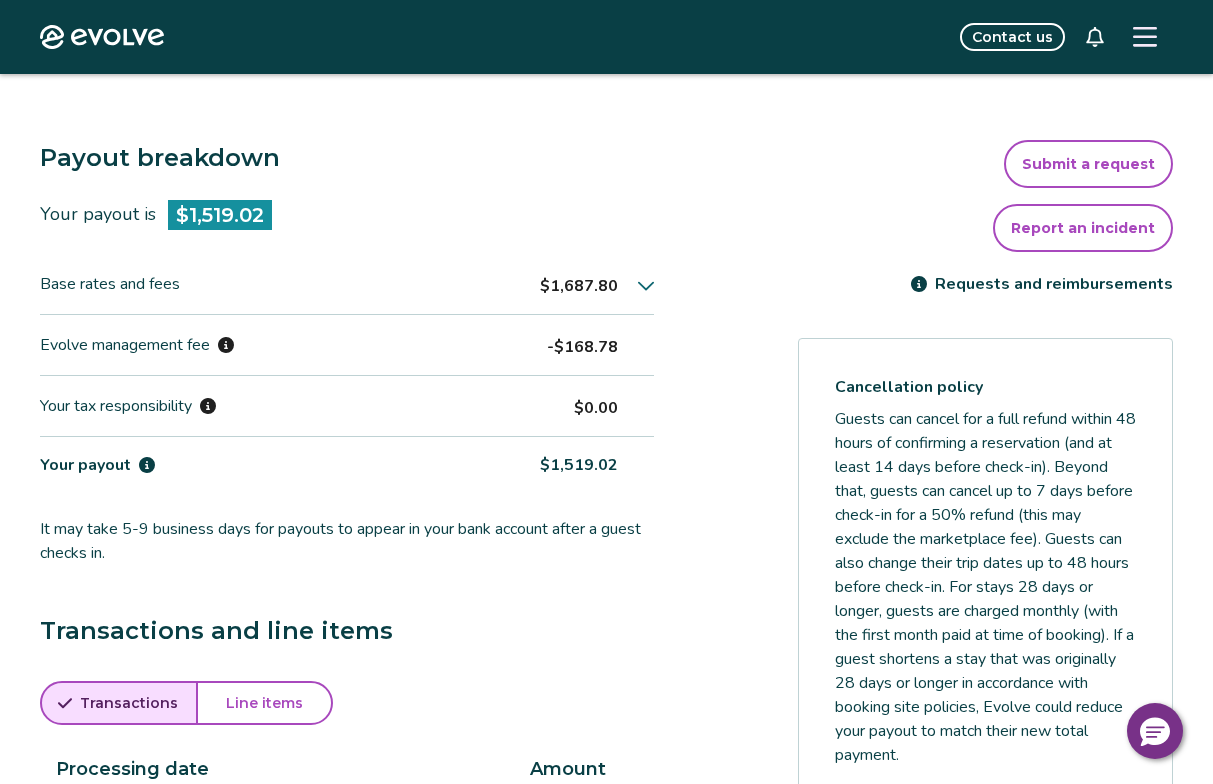 click on "Submit a request" at bounding box center [1088, 164] 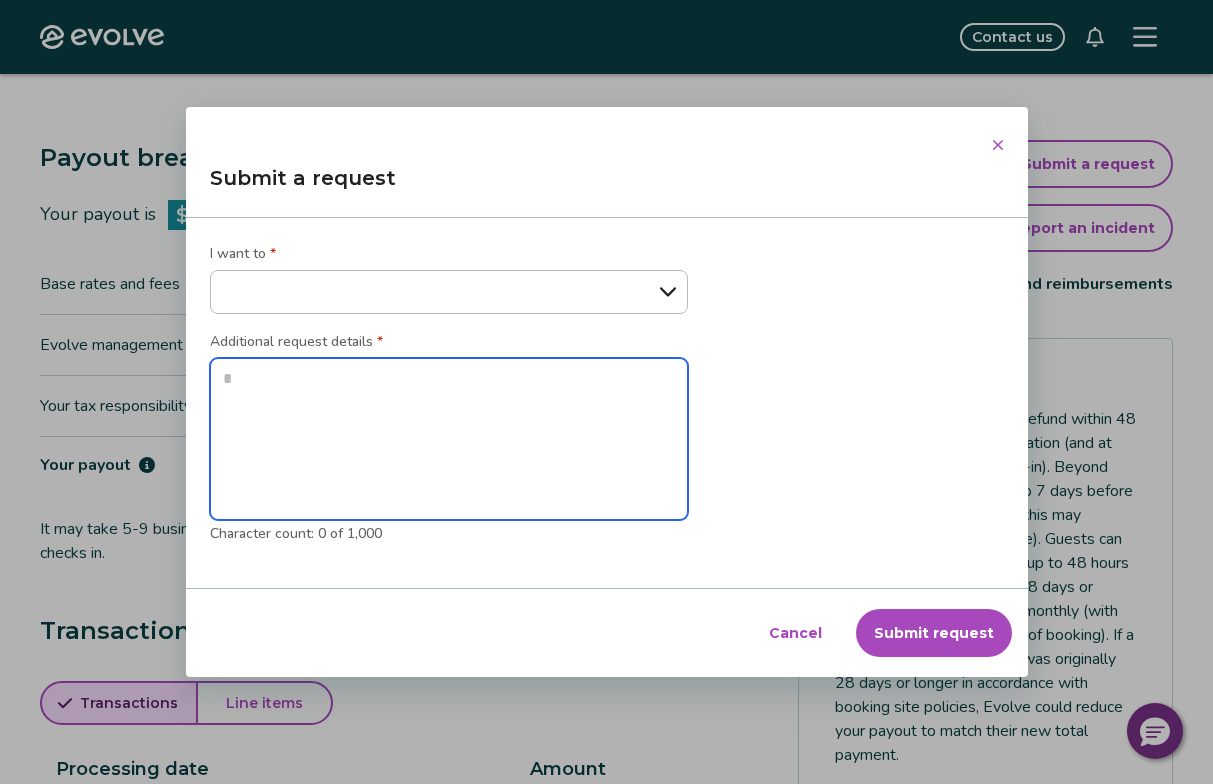 click at bounding box center (449, 439) 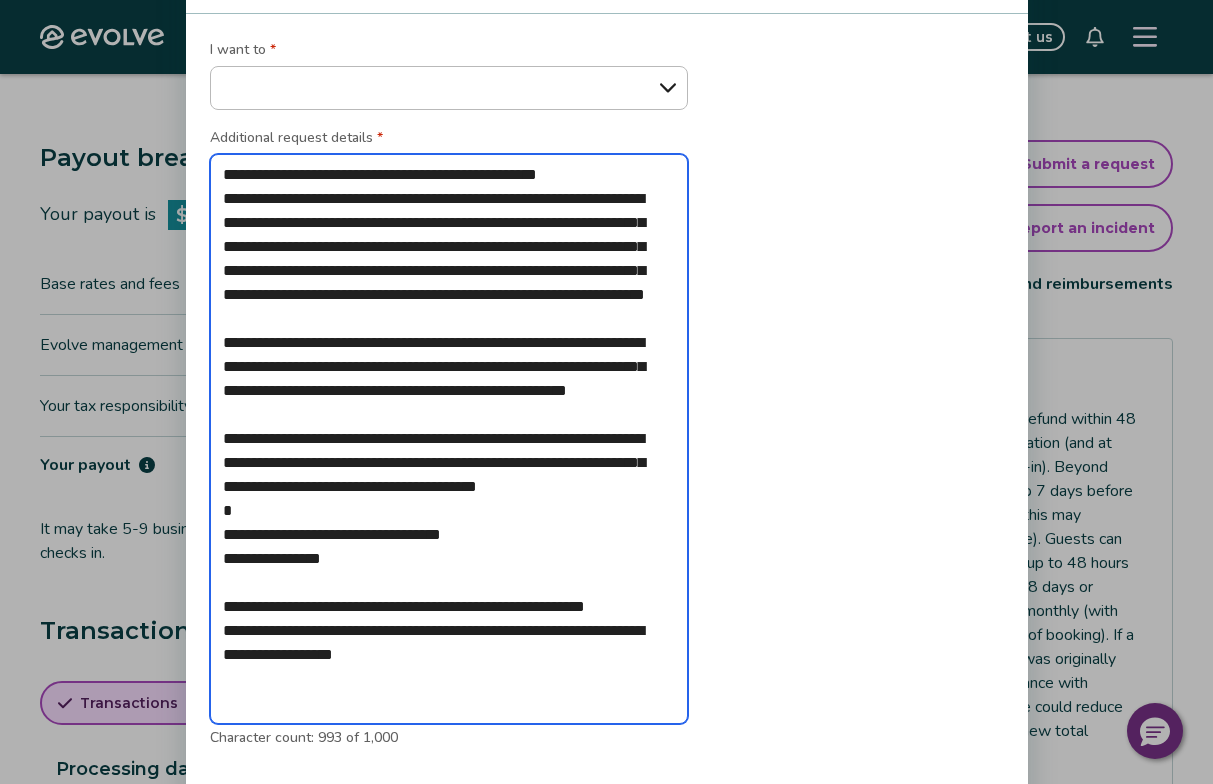type on "**********" 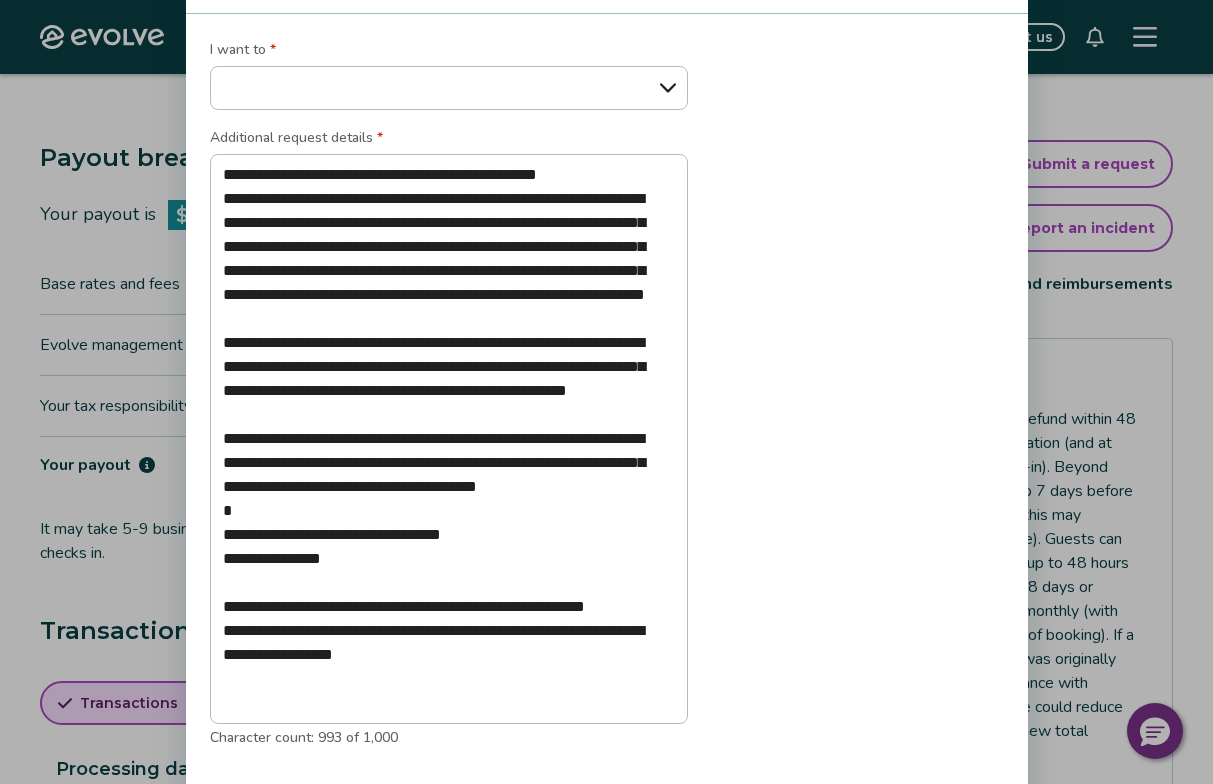drag, startPoint x: 946, startPoint y: 143, endPoint x: 951, endPoint y: 471, distance: 328.03812 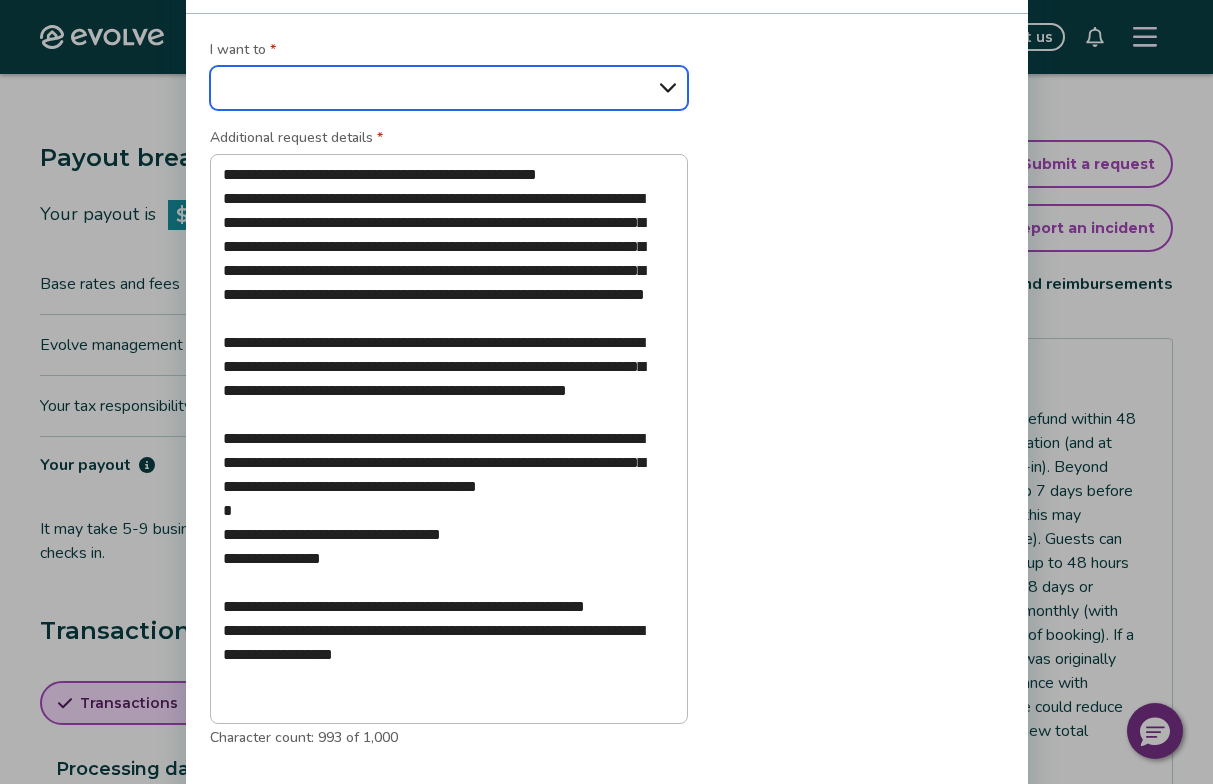 select on "**********" 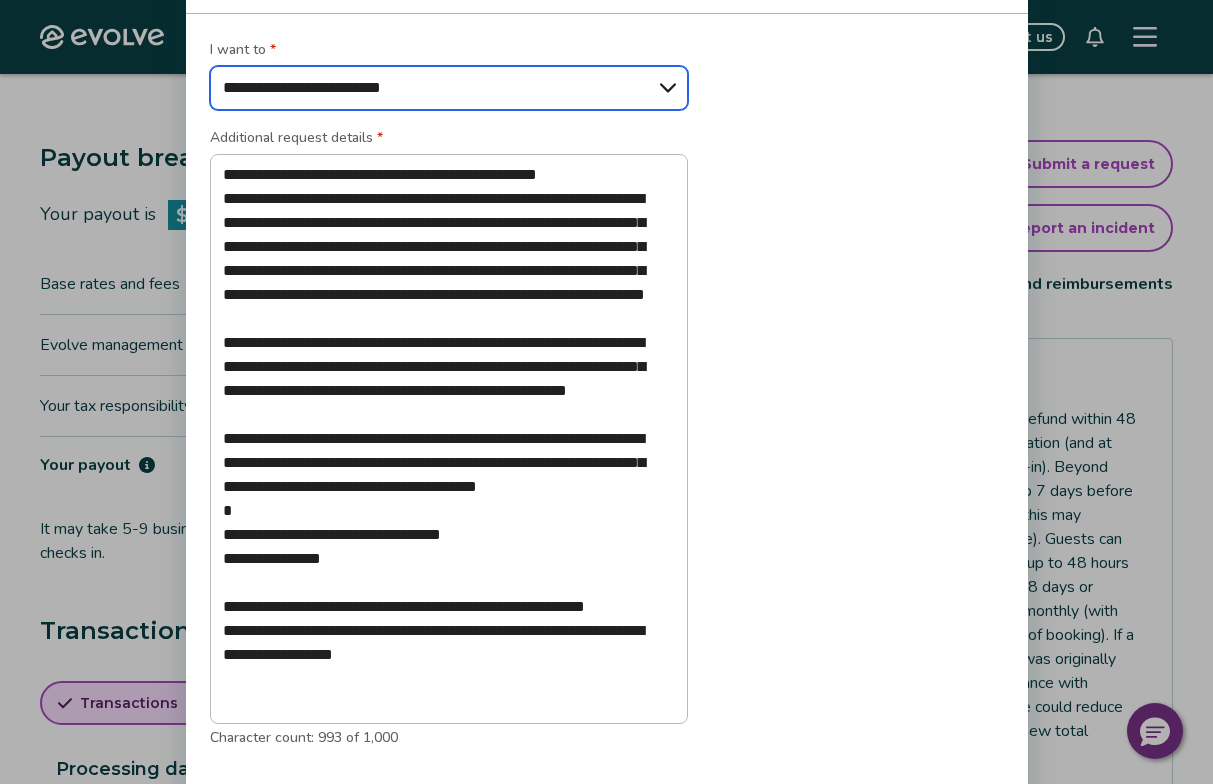 type on "*" 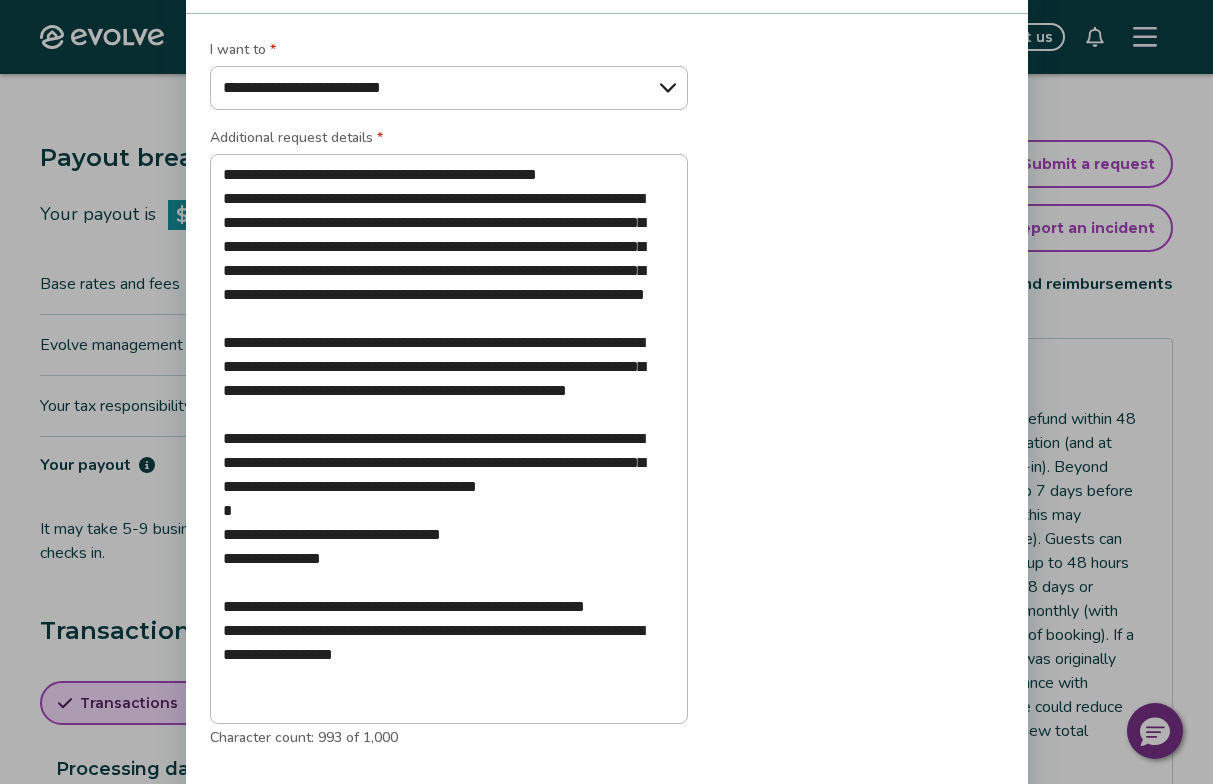 click on "Character count: 993 of 1,000" at bounding box center (449, 736) 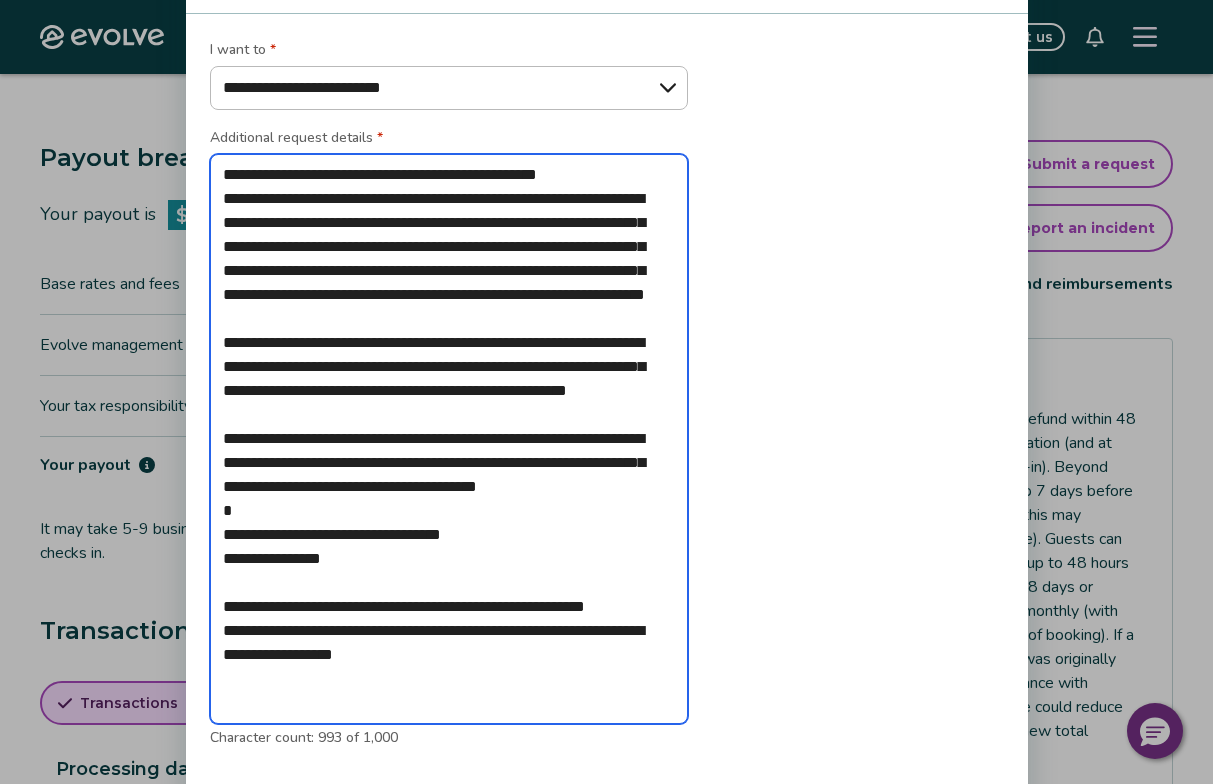 drag, startPoint x: 223, startPoint y: 173, endPoint x: 538, endPoint y: 696, distance: 610.5358 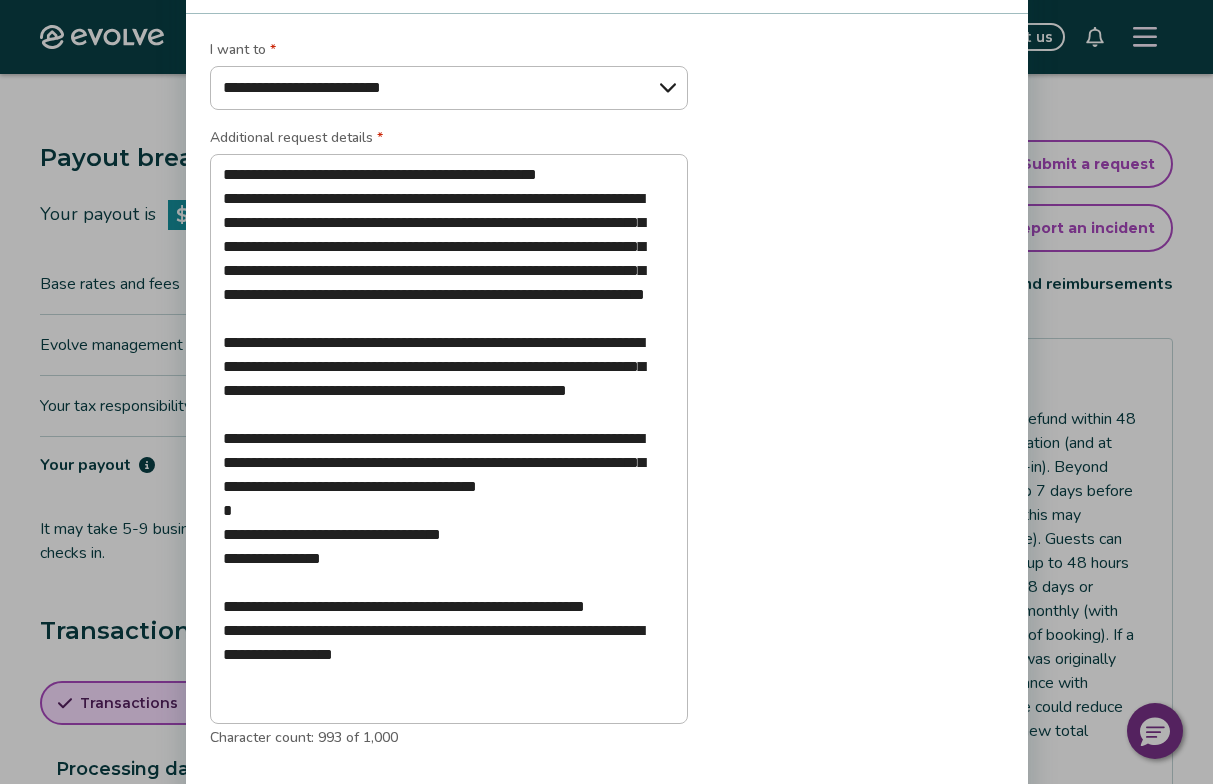 click on "**********" at bounding box center [607, 403] 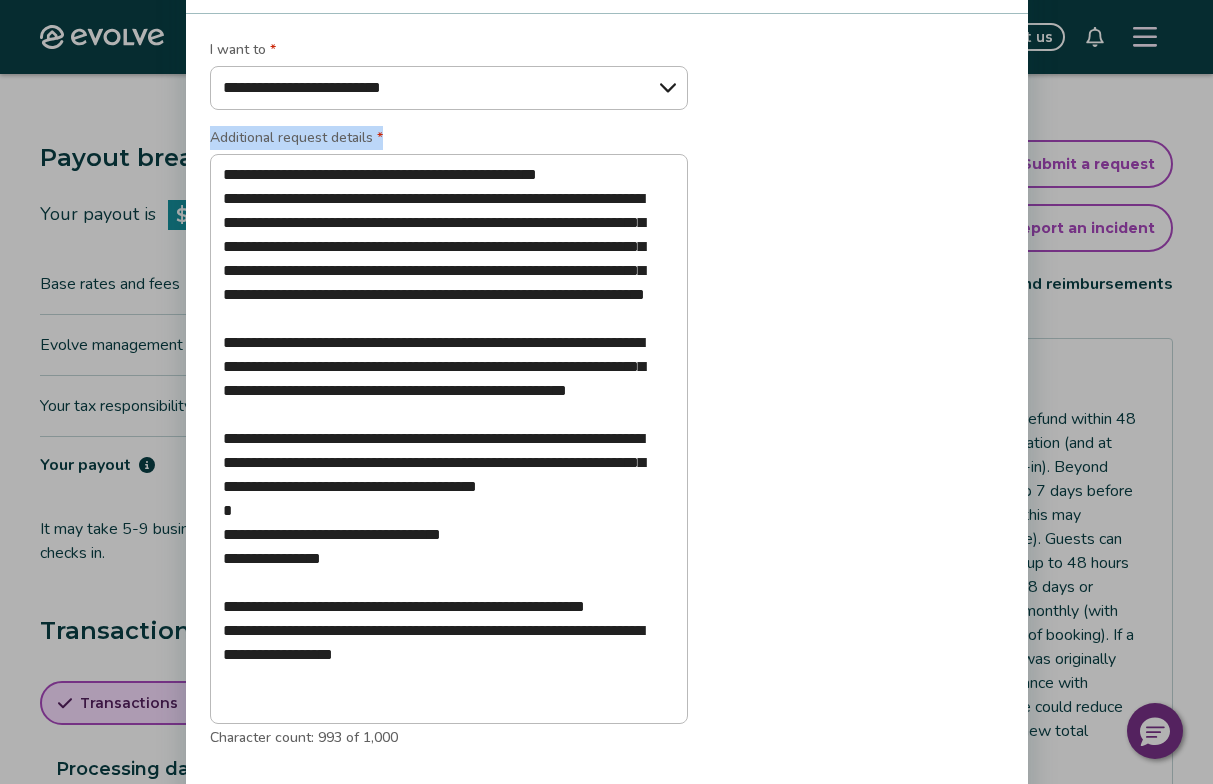 drag, startPoint x: 806, startPoint y: 123, endPoint x: 785, endPoint y: 130, distance: 22.135944 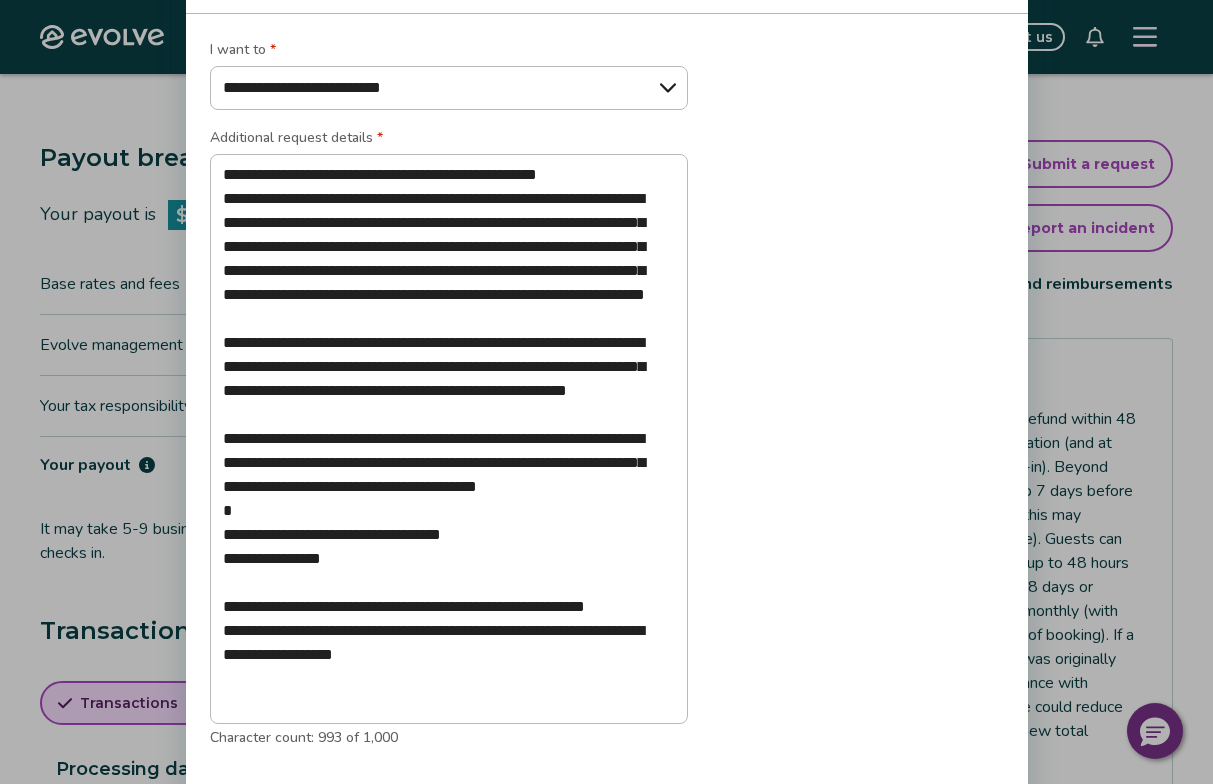 click on "**********" at bounding box center [607, 403] 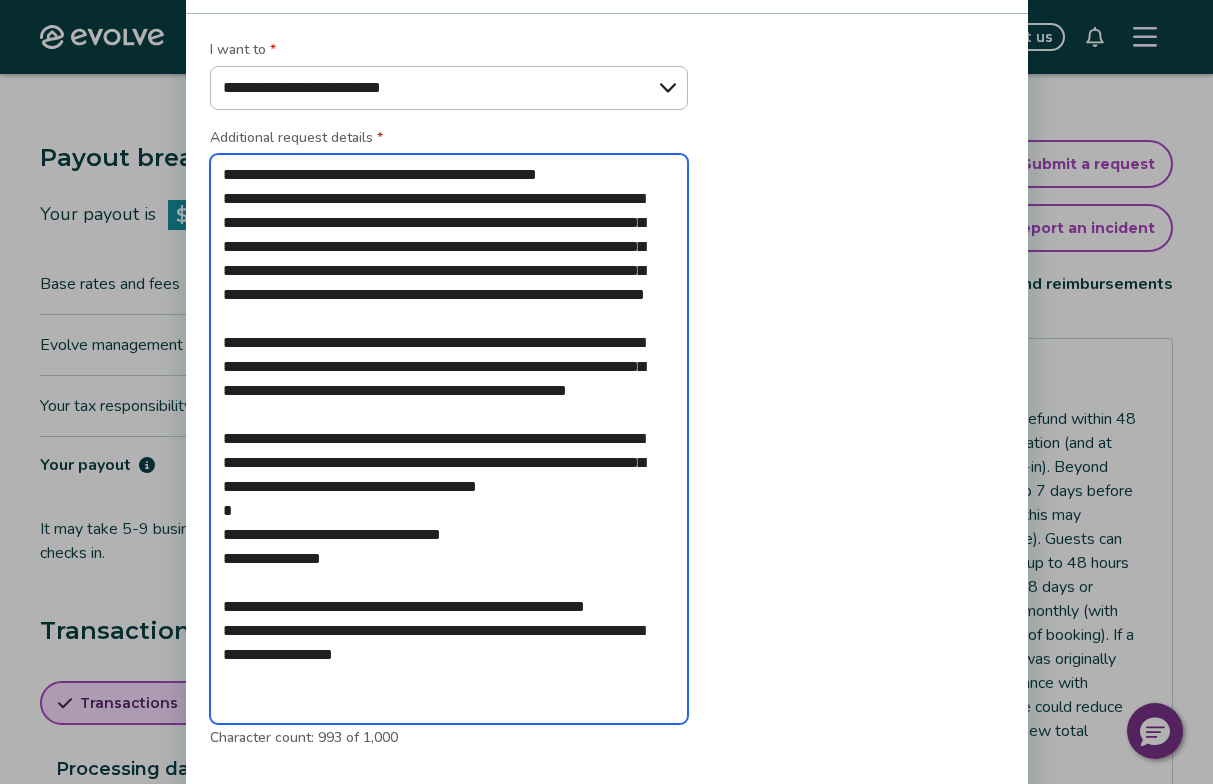 type on "**********" 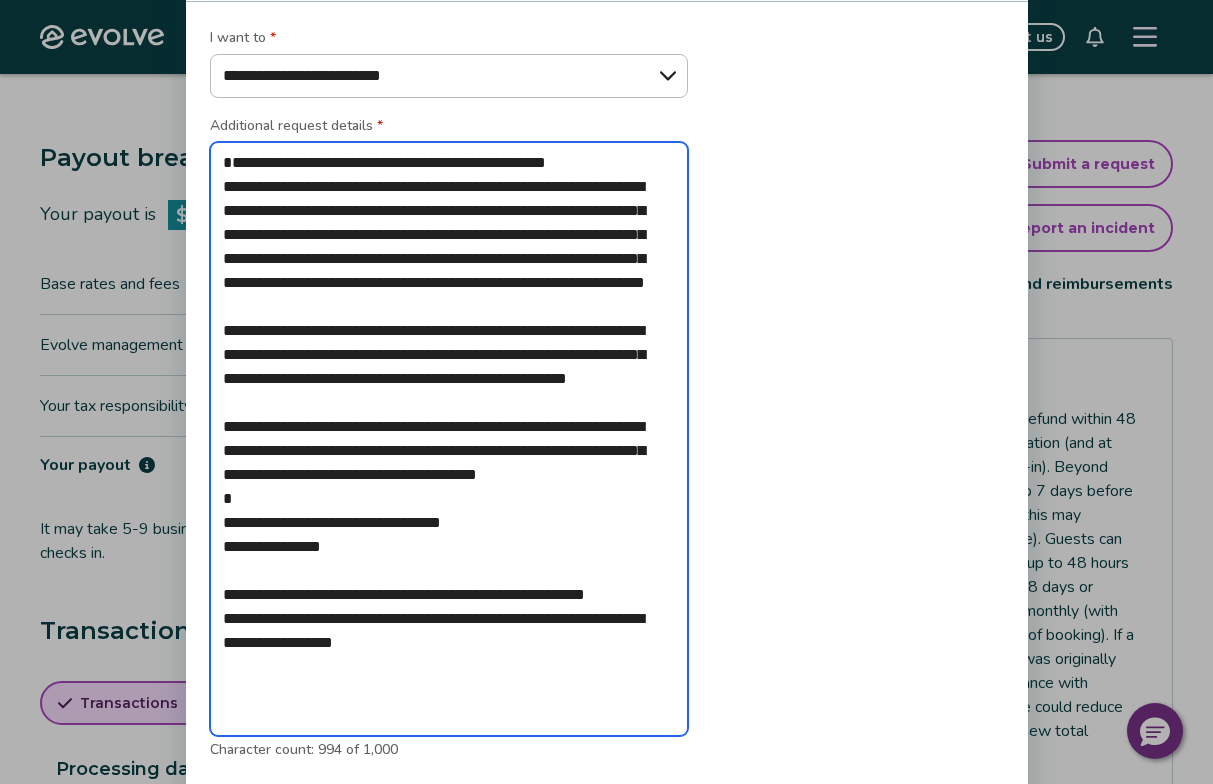 type on "**********" 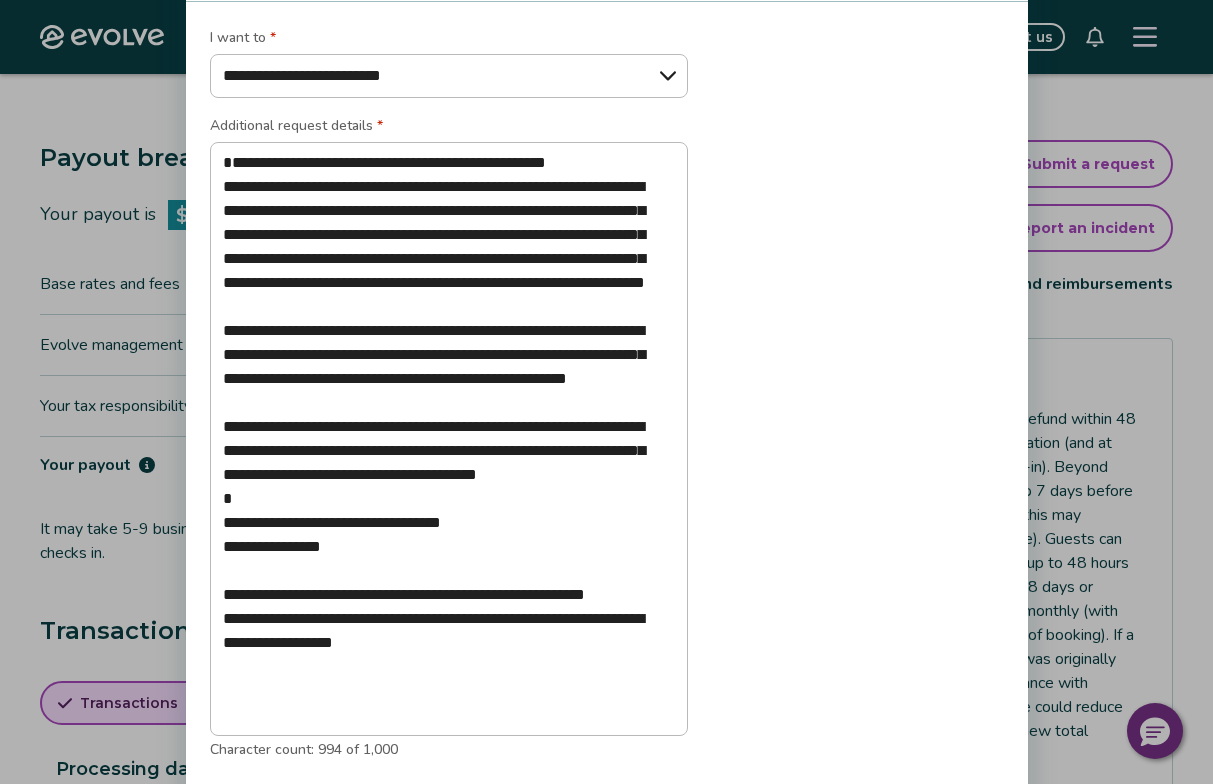 click on "Character count: 994 of 1,000" at bounding box center [449, 748] 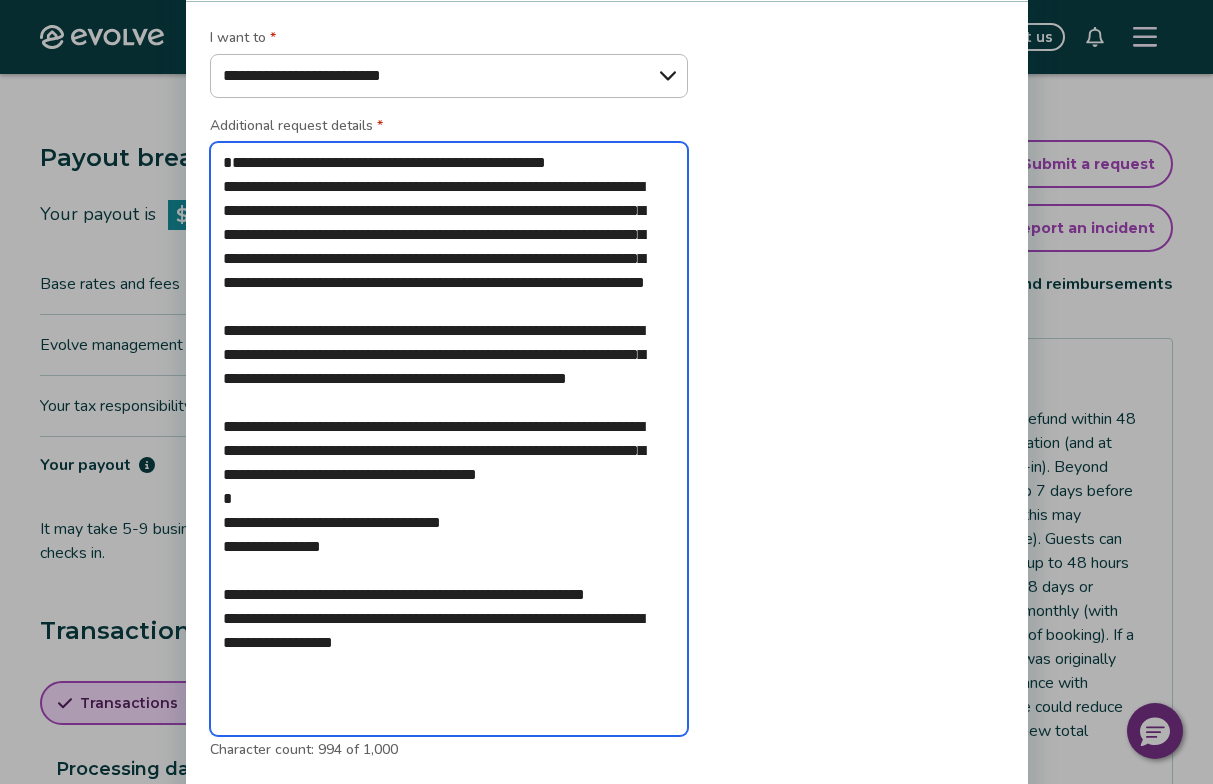 drag, startPoint x: 211, startPoint y: 595, endPoint x: 197, endPoint y: 606, distance: 17.804493 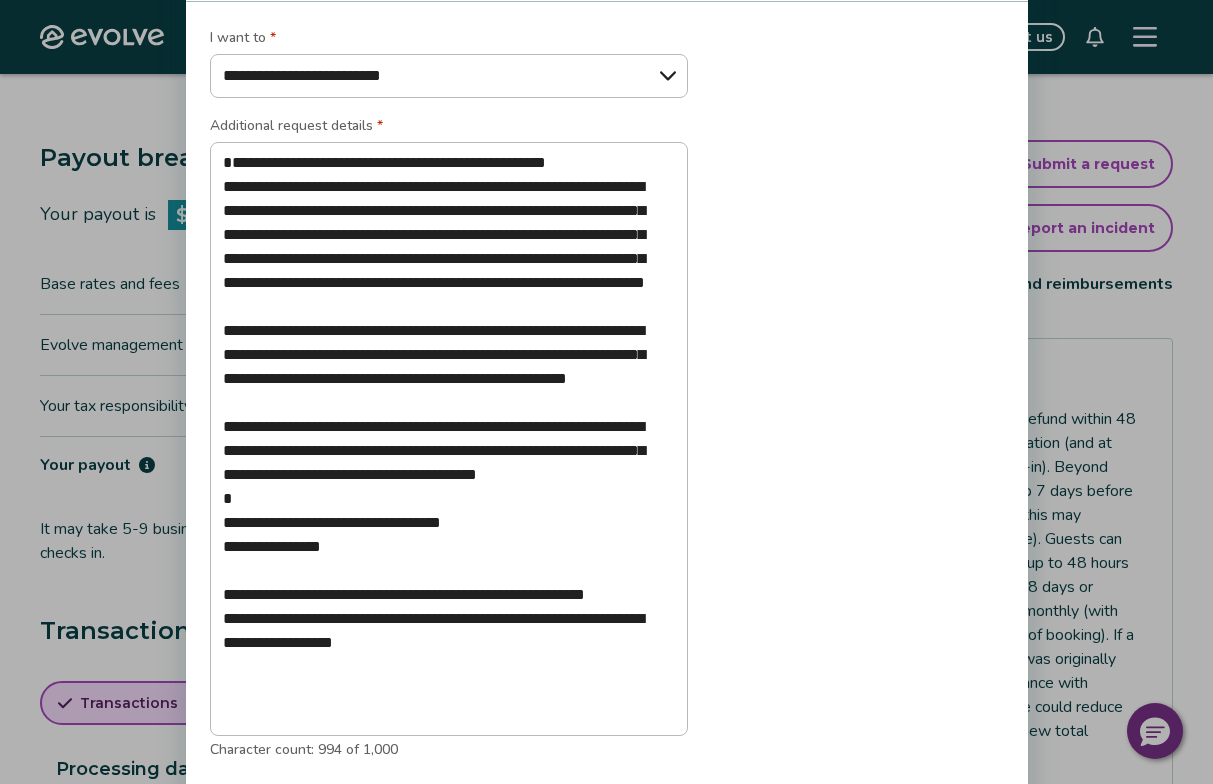 click on "**********" at bounding box center [606, 392] 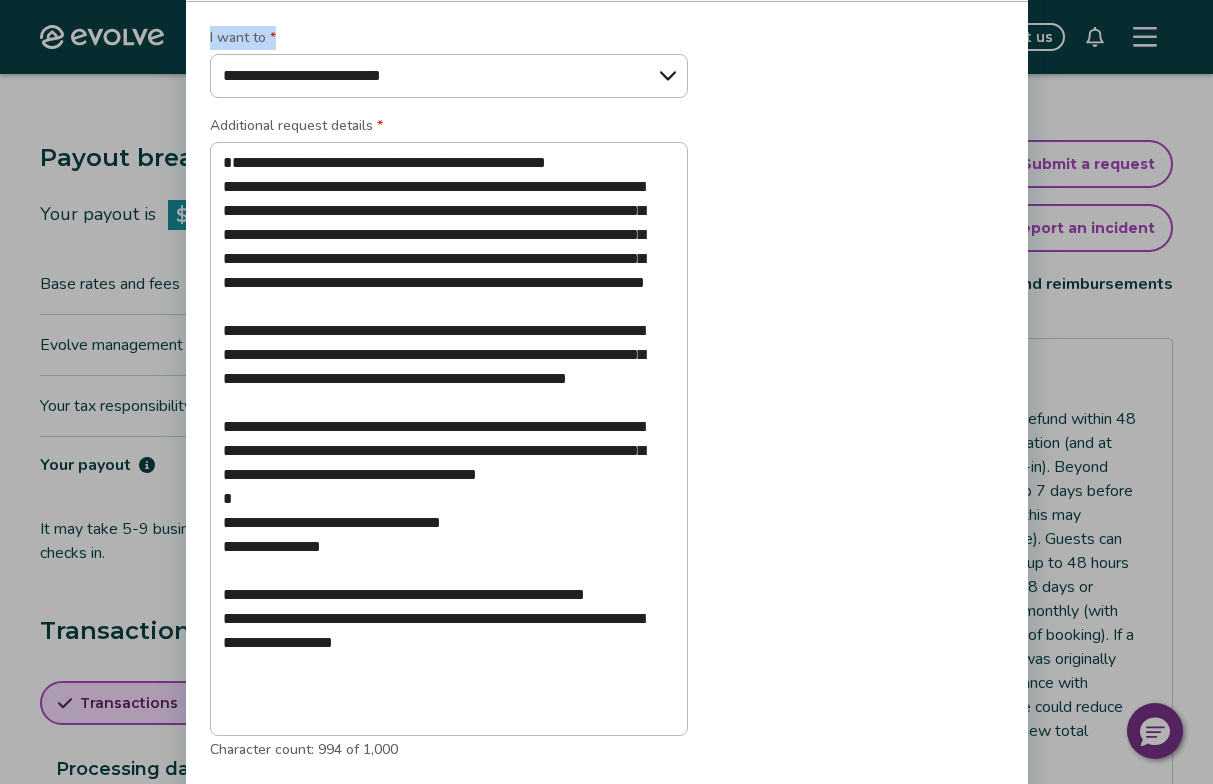 drag, startPoint x: 431, startPoint y: 23, endPoint x: 406, endPoint y: 94, distance: 75.272835 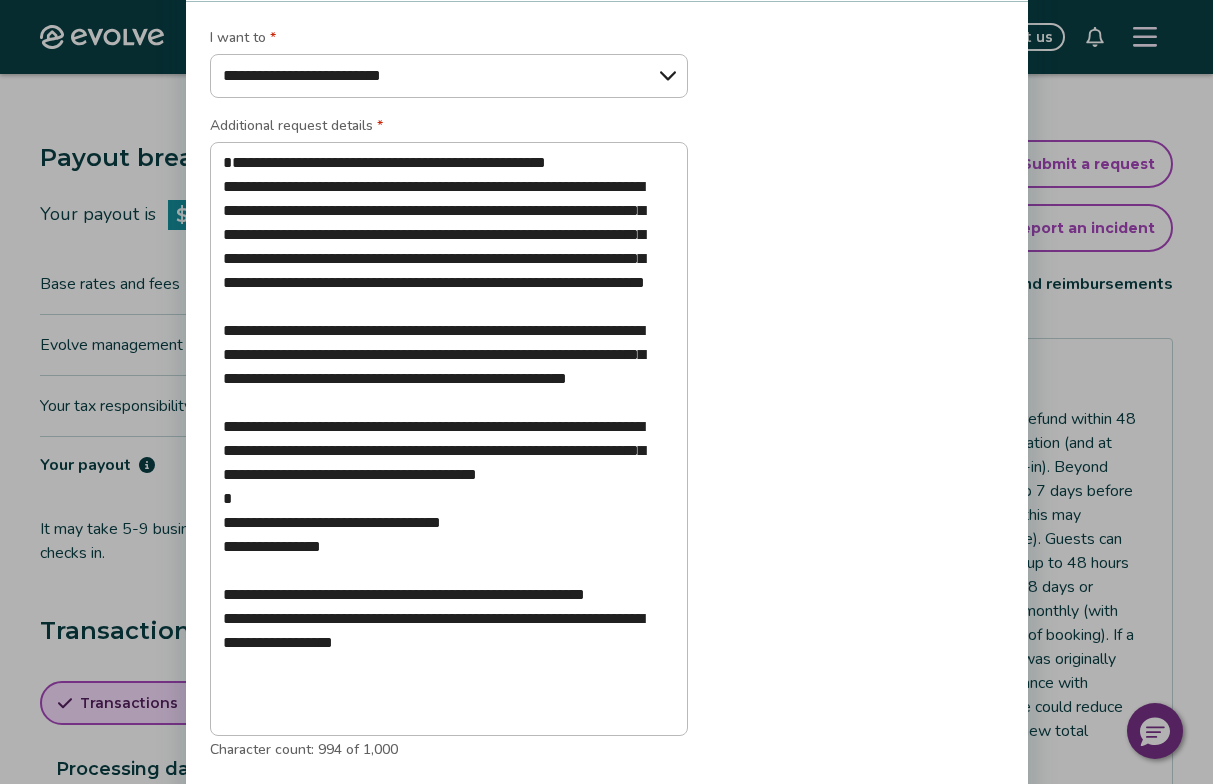 click on "Additional request details   *" at bounding box center (449, 128) 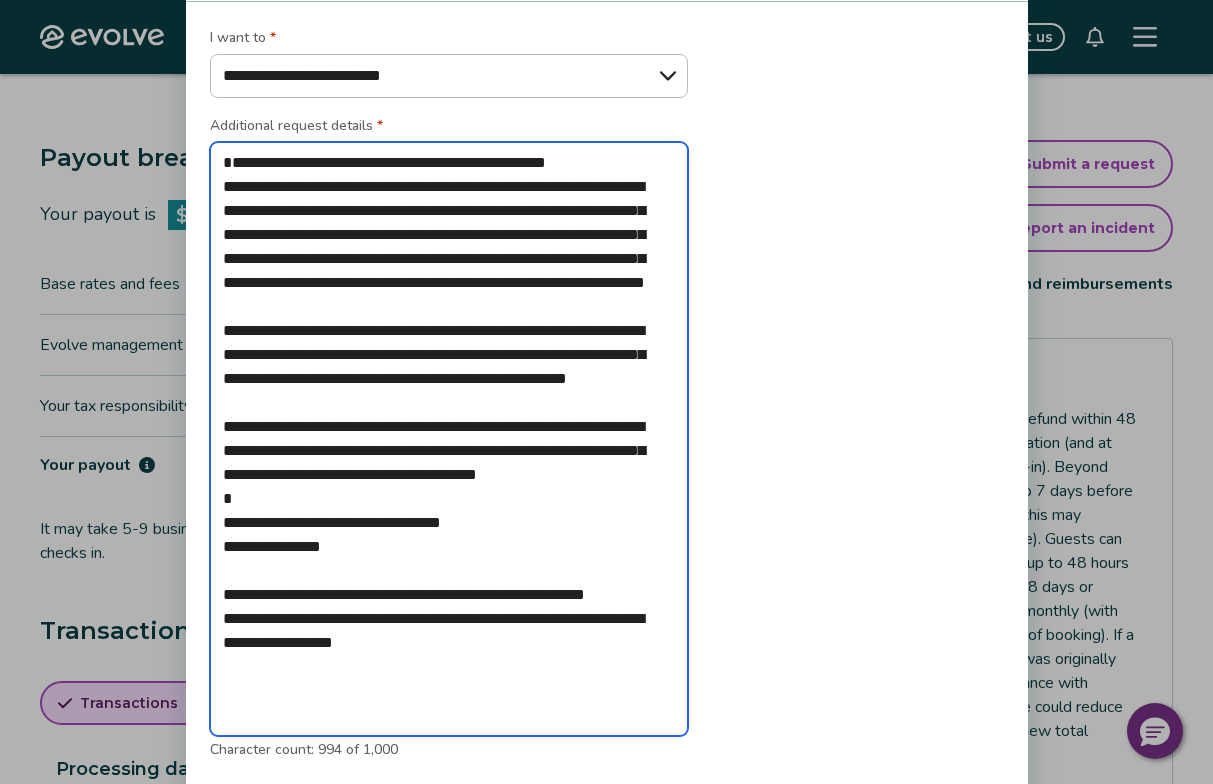click on "**********" at bounding box center (449, 439) 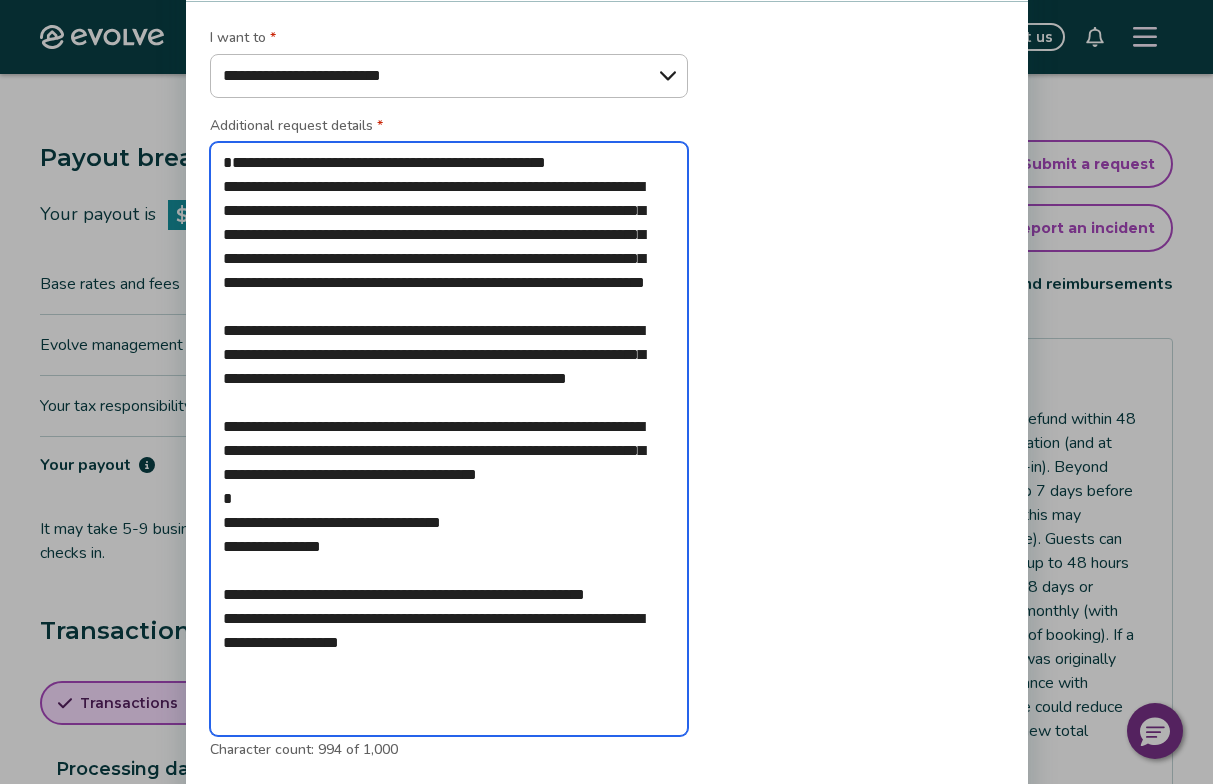 type on "*" 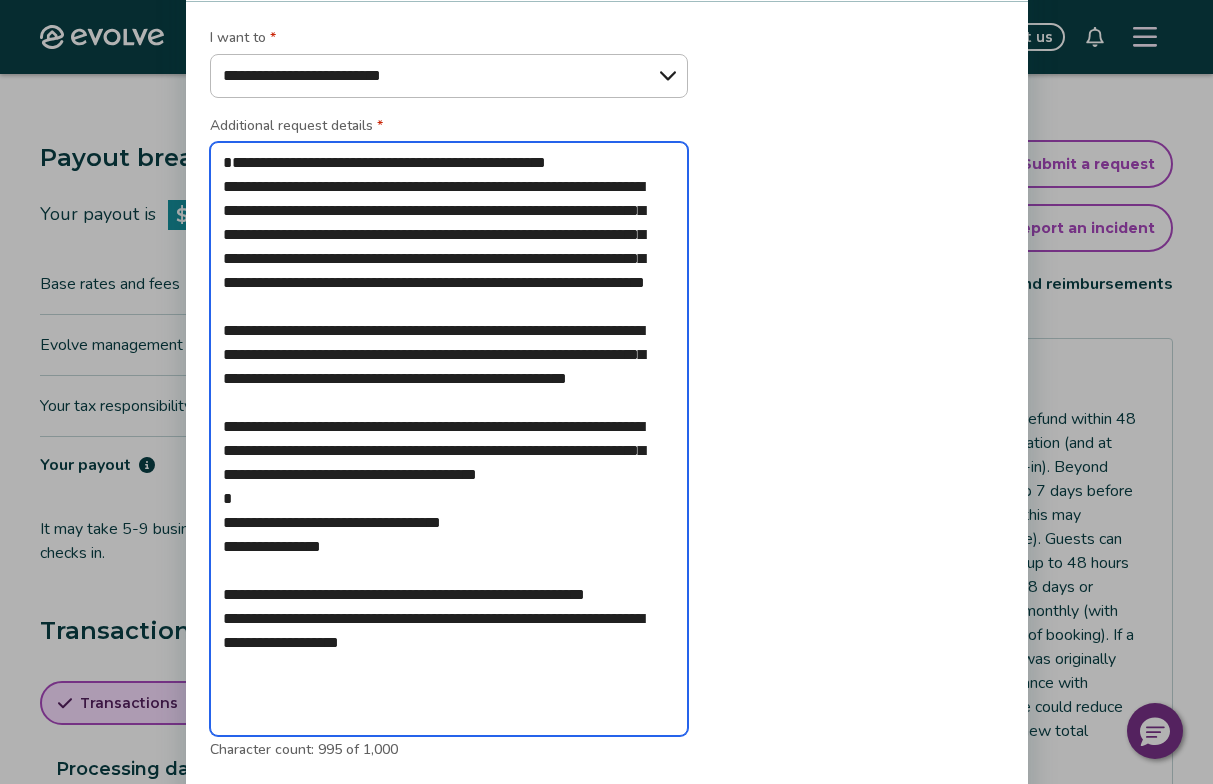 drag, startPoint x: 226, startPoint y: 181, endPoint x: 379, endPoint y: 622, distance: 466.7869 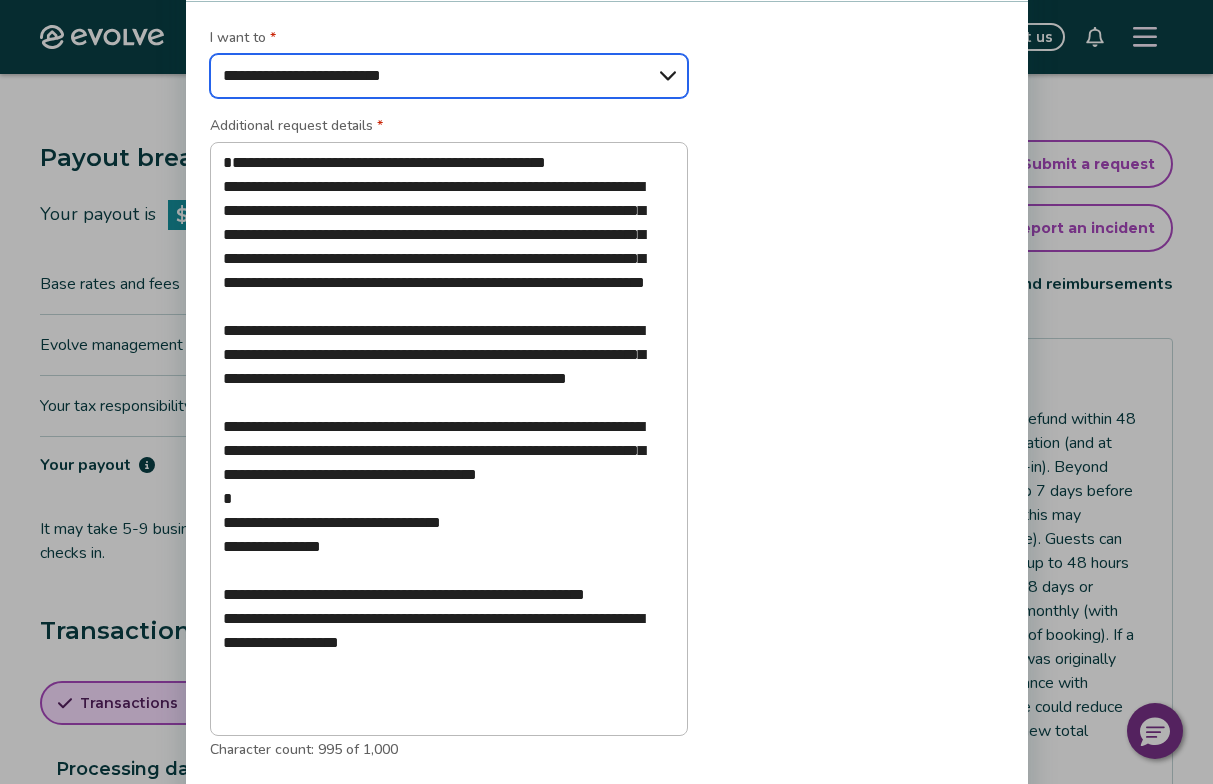 select on "**********" 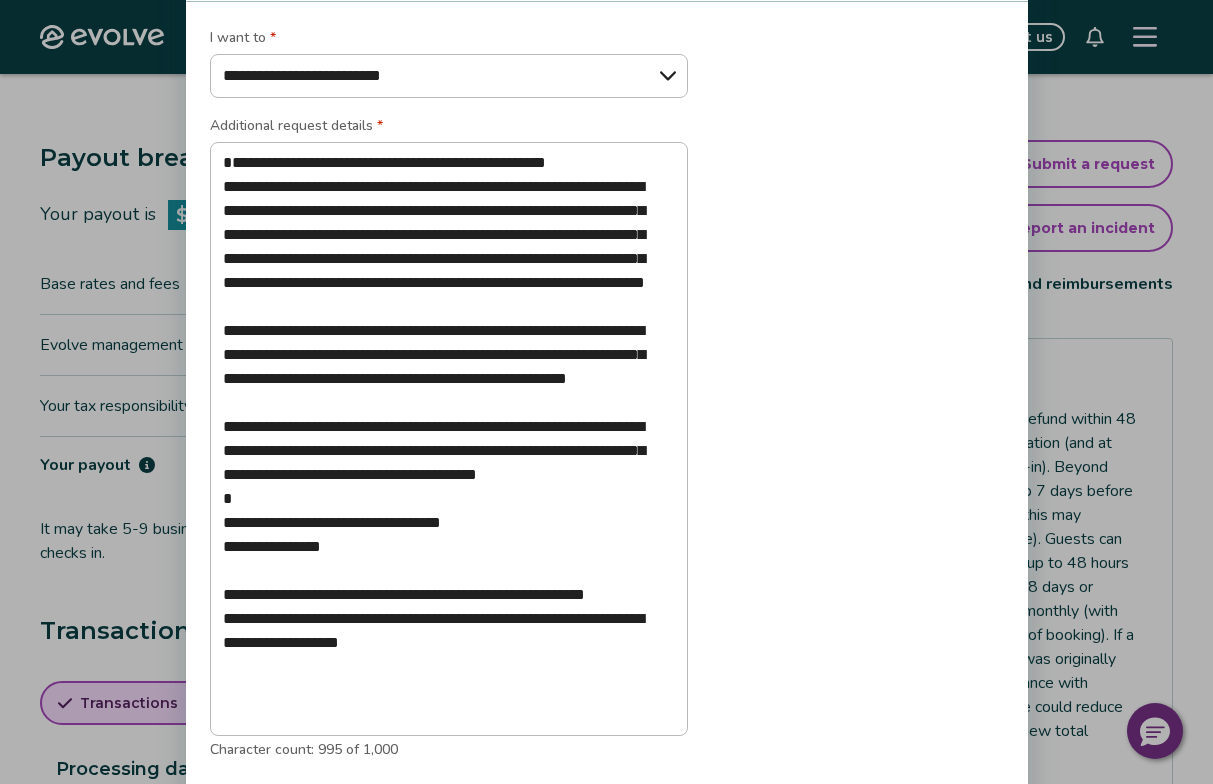 click on "**********" at bounding box center (606, 392) 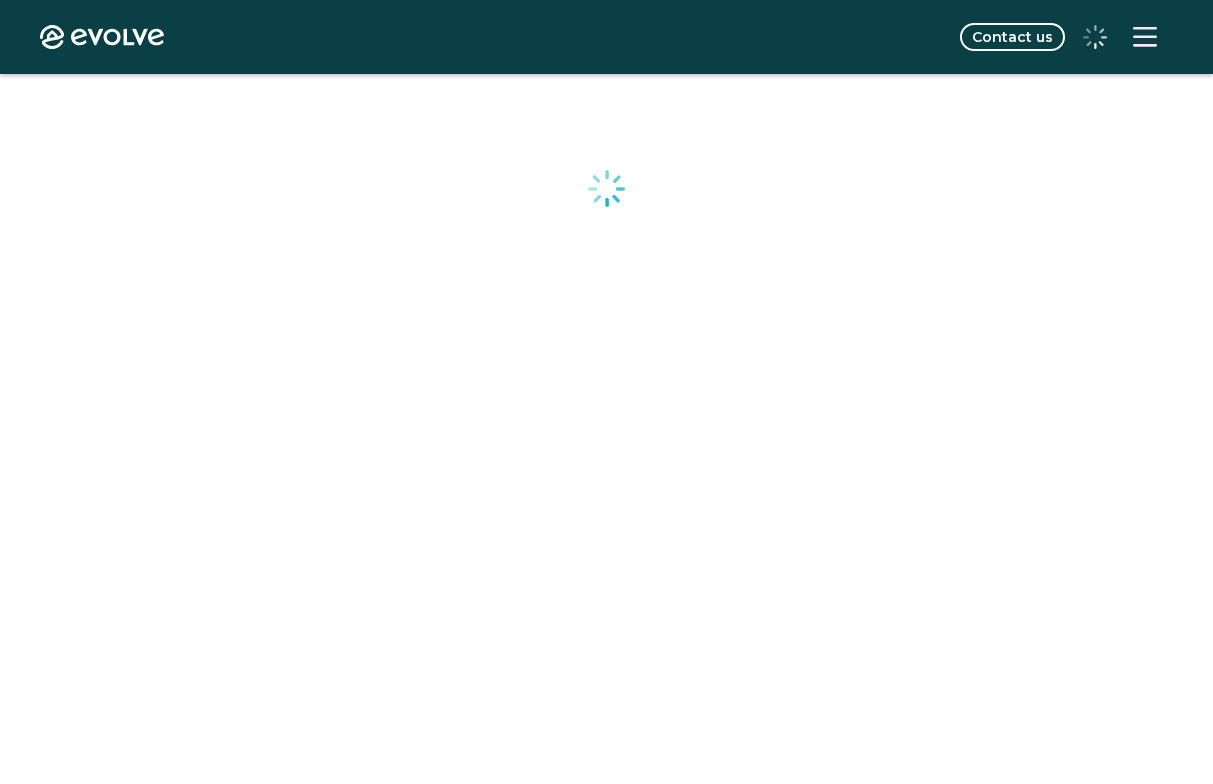 scroll, scrollTop: 250, scrollLeft: 0, axis: vertical 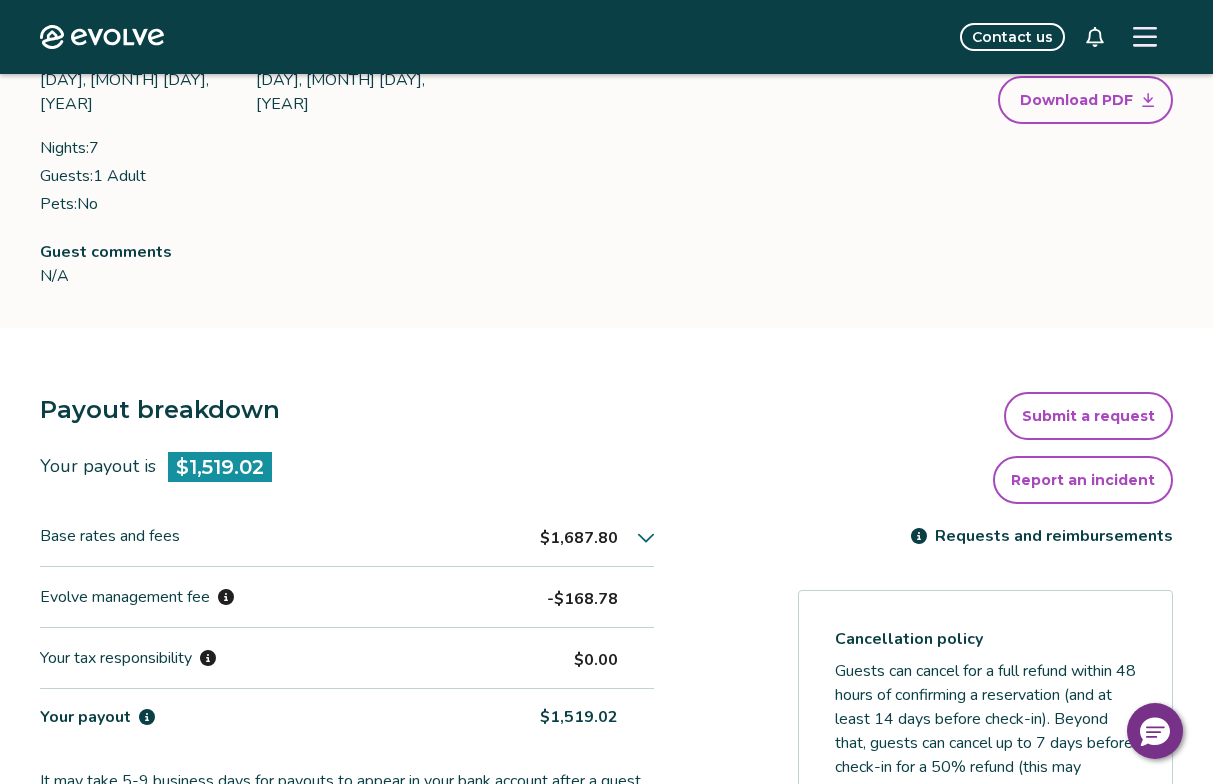 click 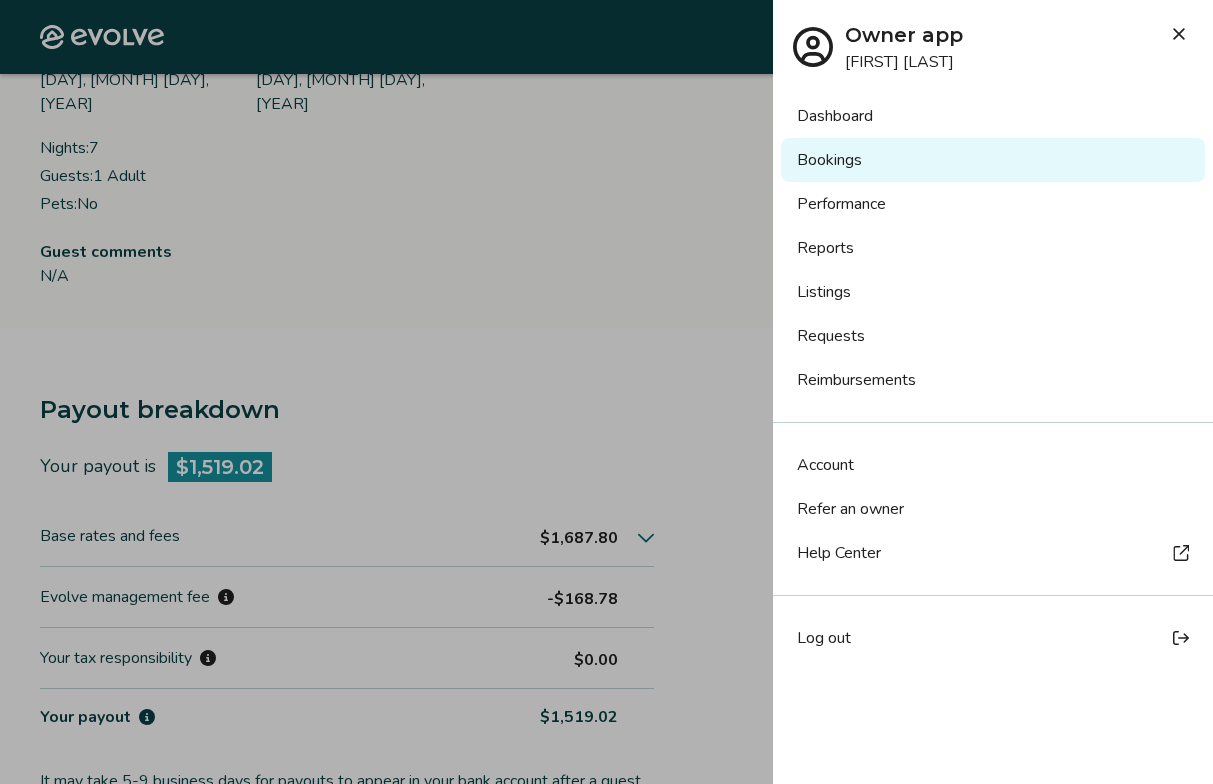 click on "Owner app" at bounding box center (904, 35) 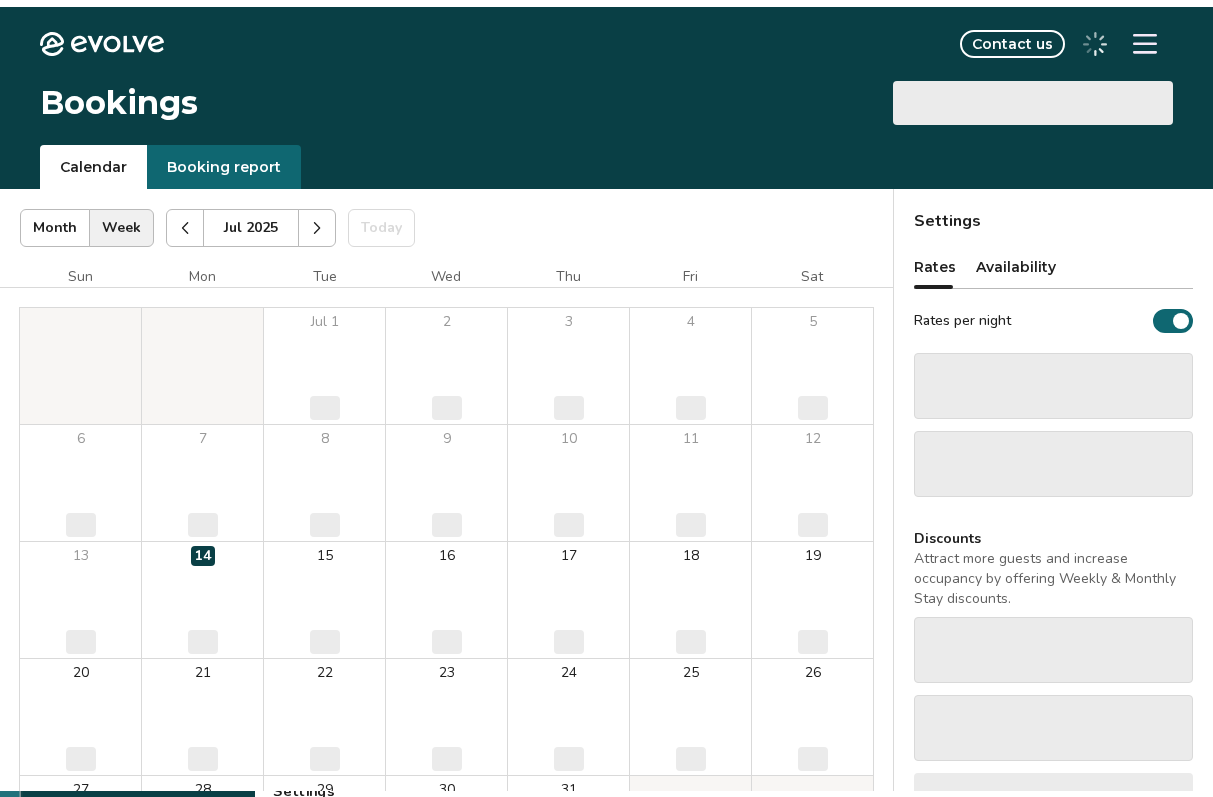 scroll, scrollTop: 0, scrollLeft: 0, axis: both 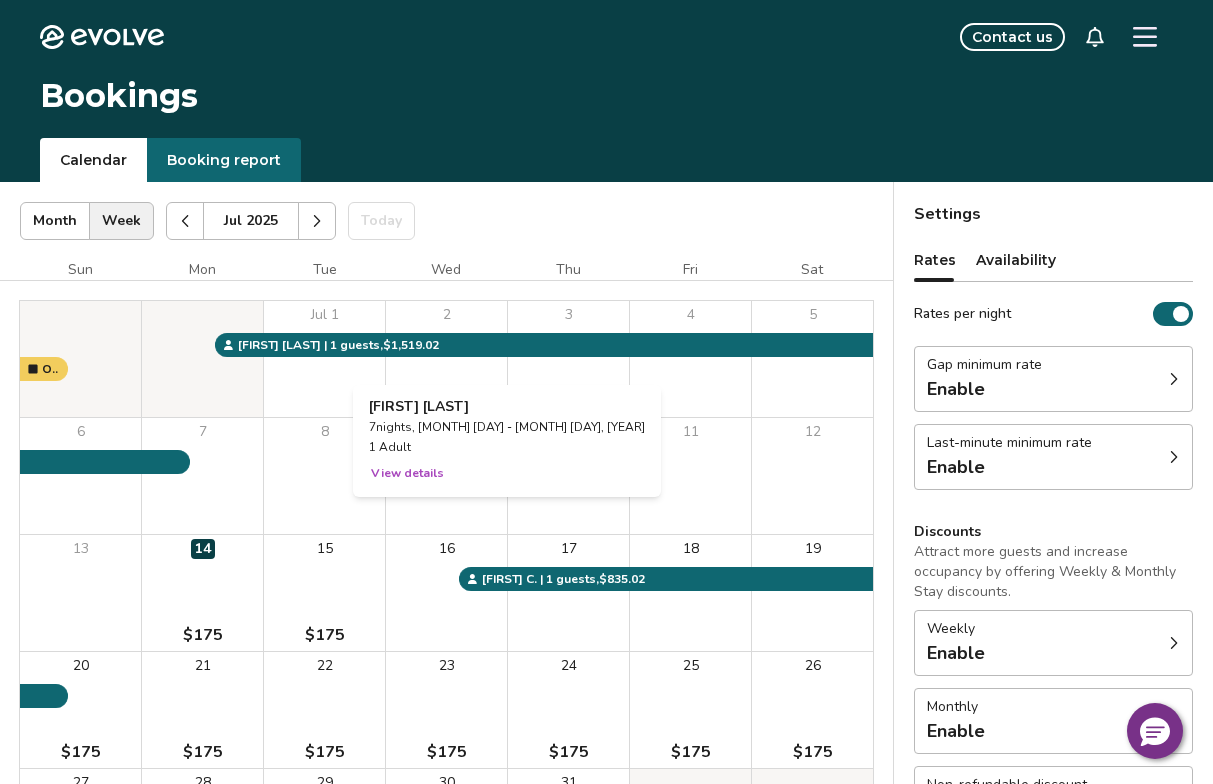 click on "2" at bounding box center [446, 359] 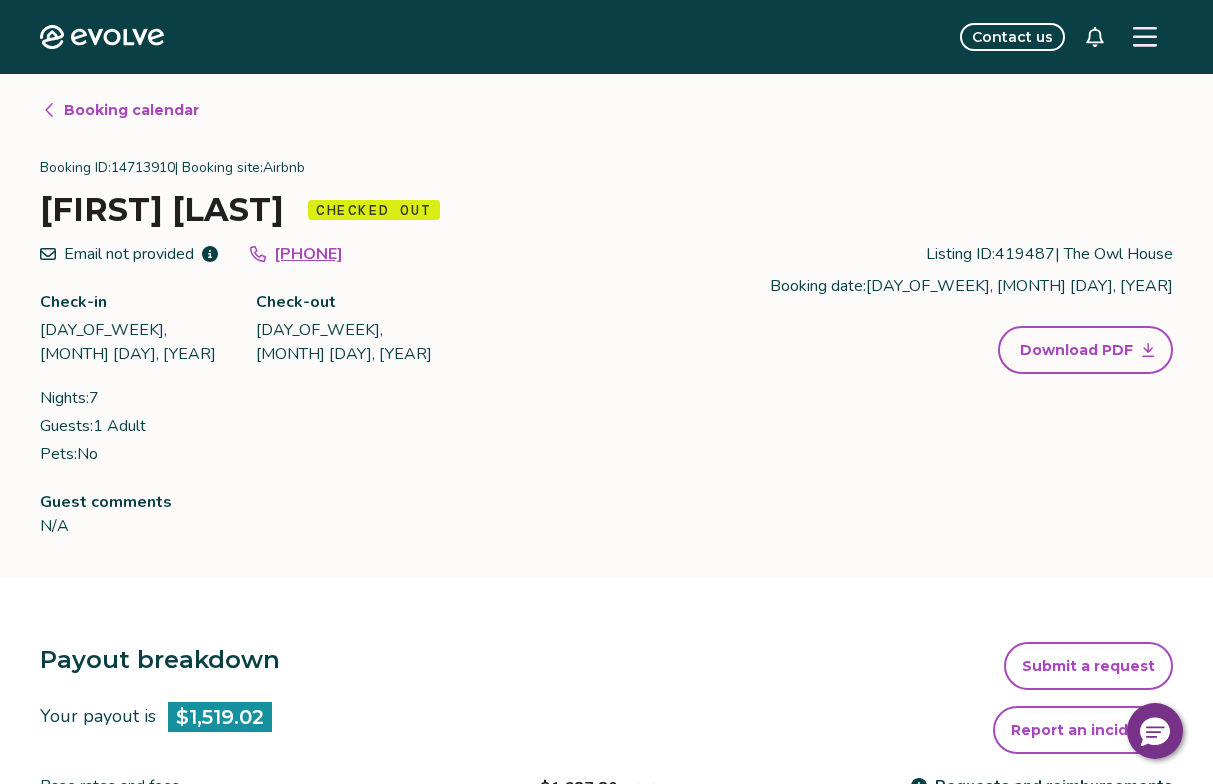 click on "Contact us" at bounding box center (1012, 37) 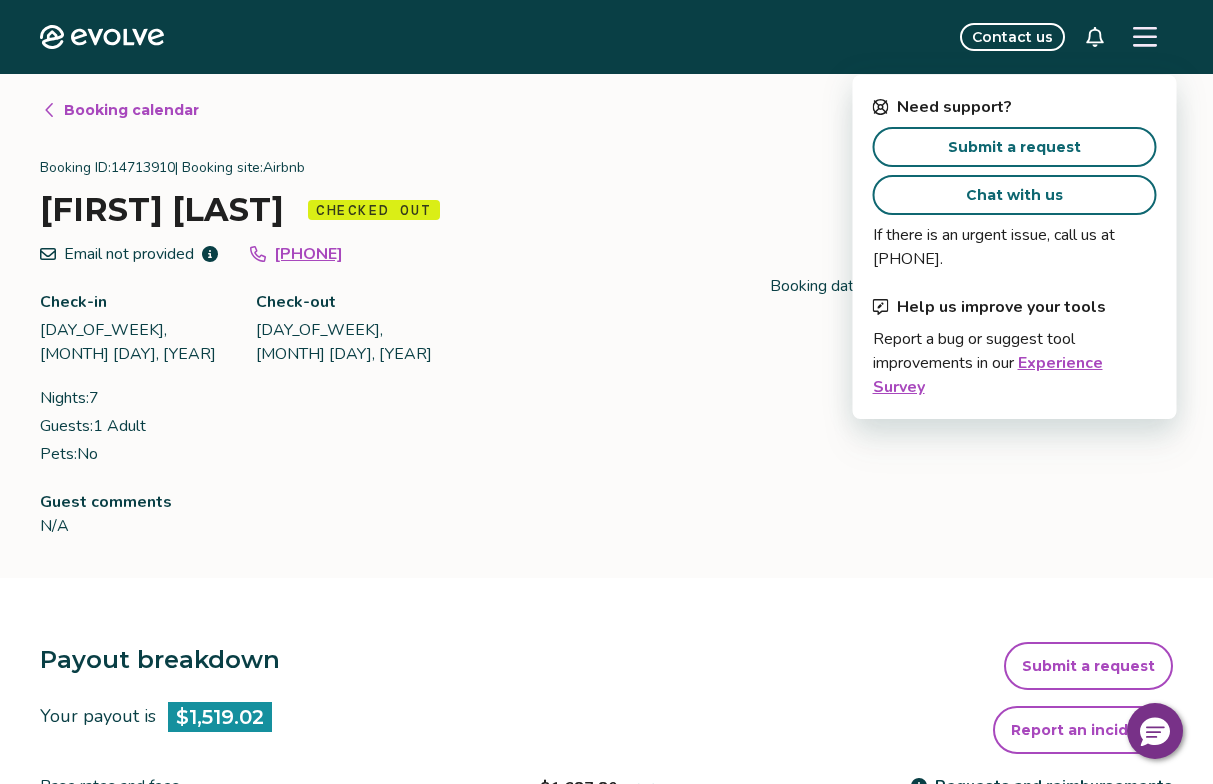 click on "Submit a request" at bounding box center (1015, 147) 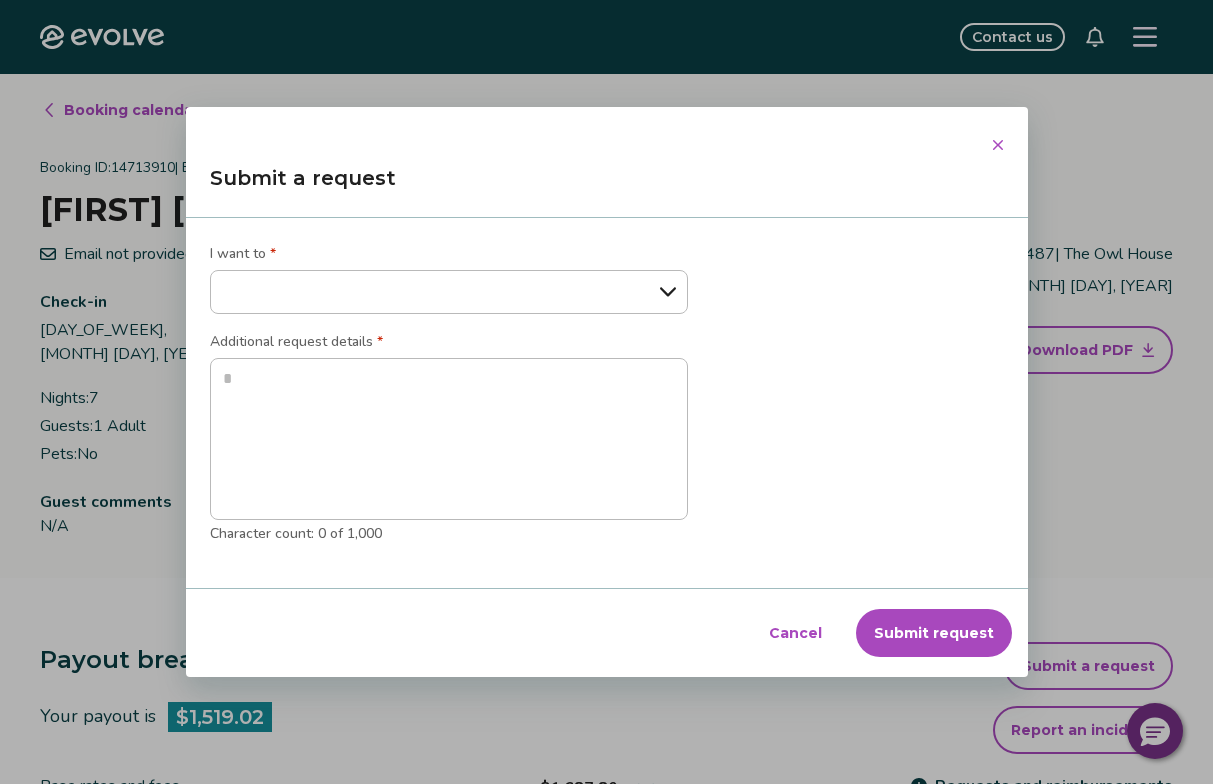 select on "**********" 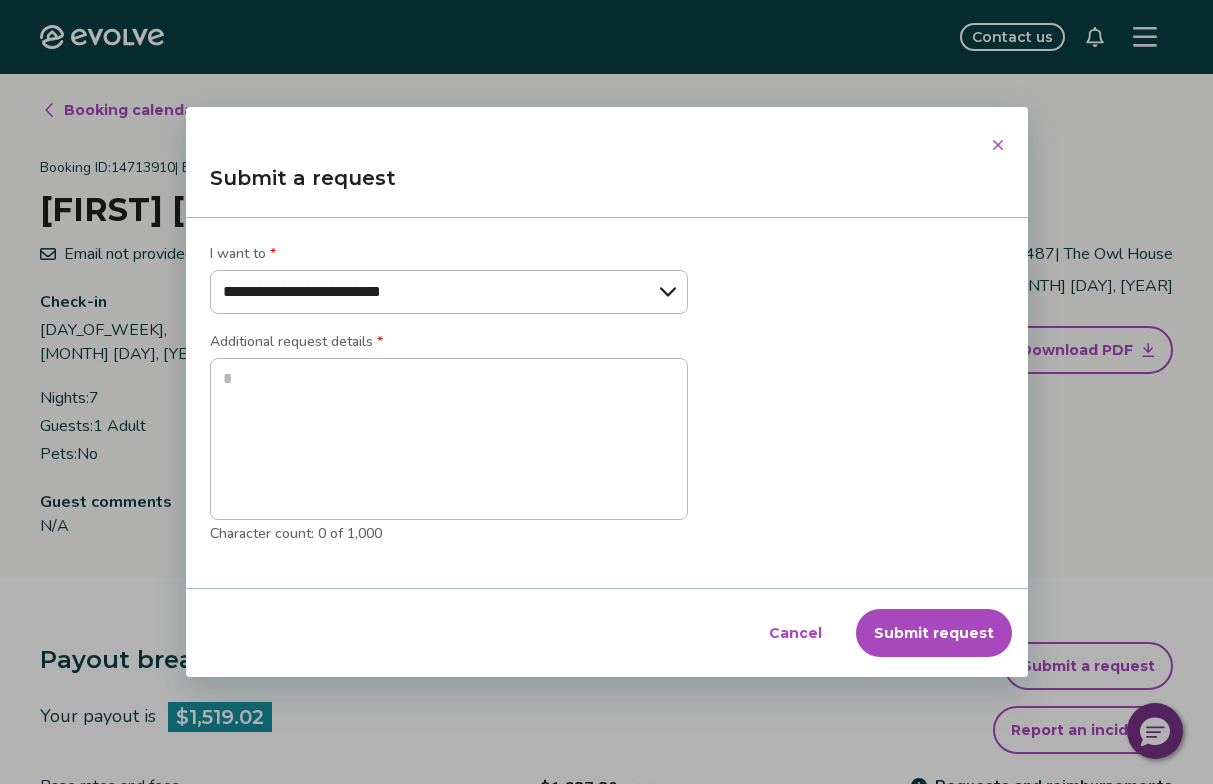 type on "*" 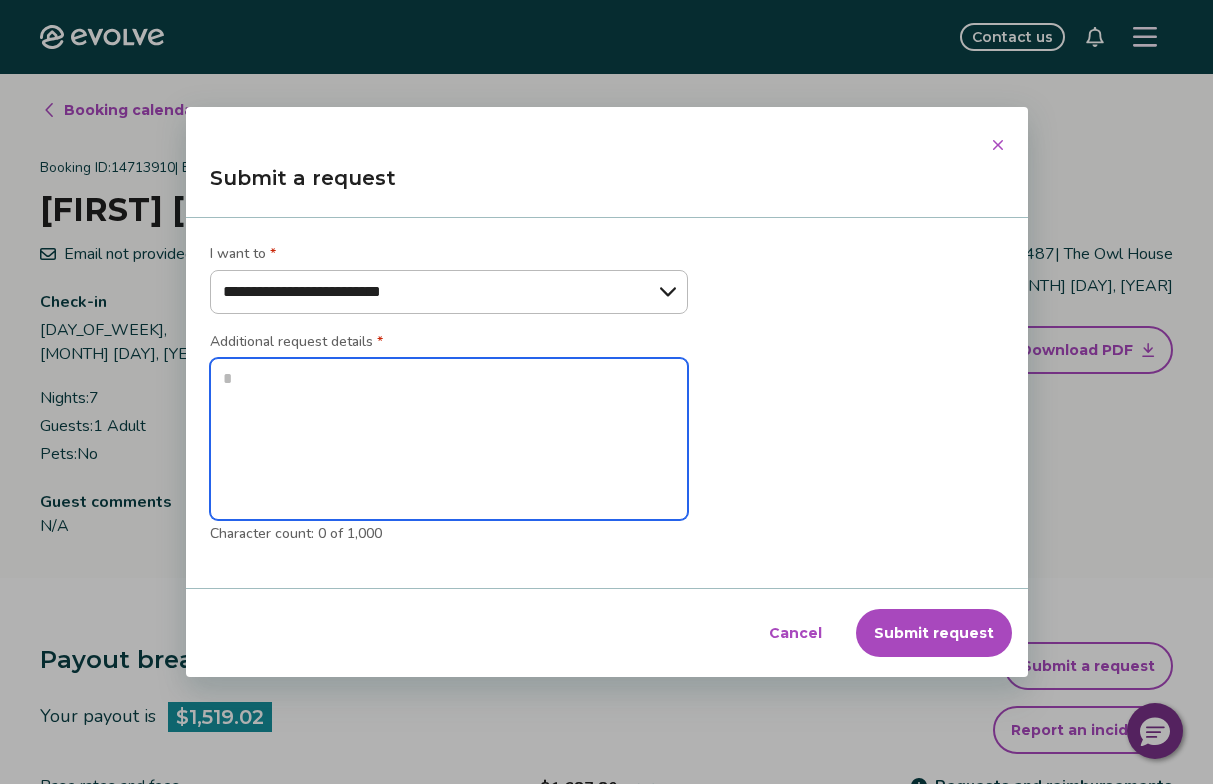 click at bounding box center (449, 439) 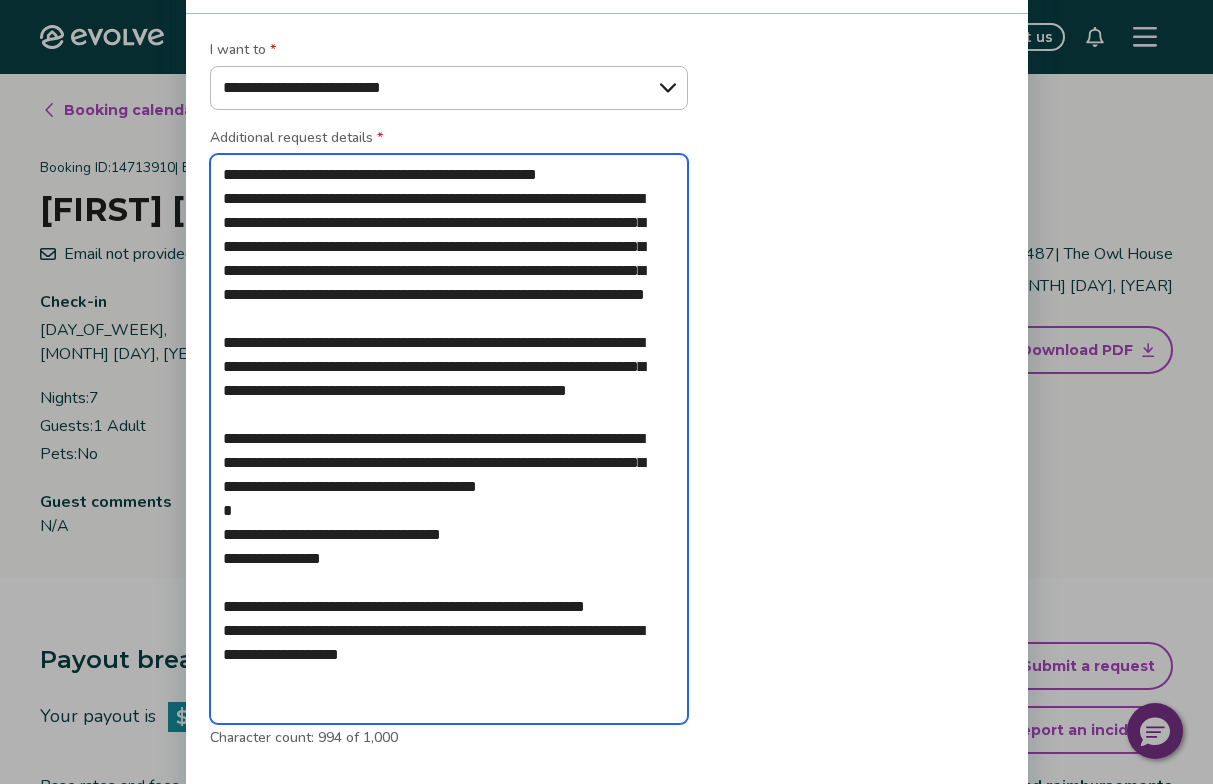type on "**********" 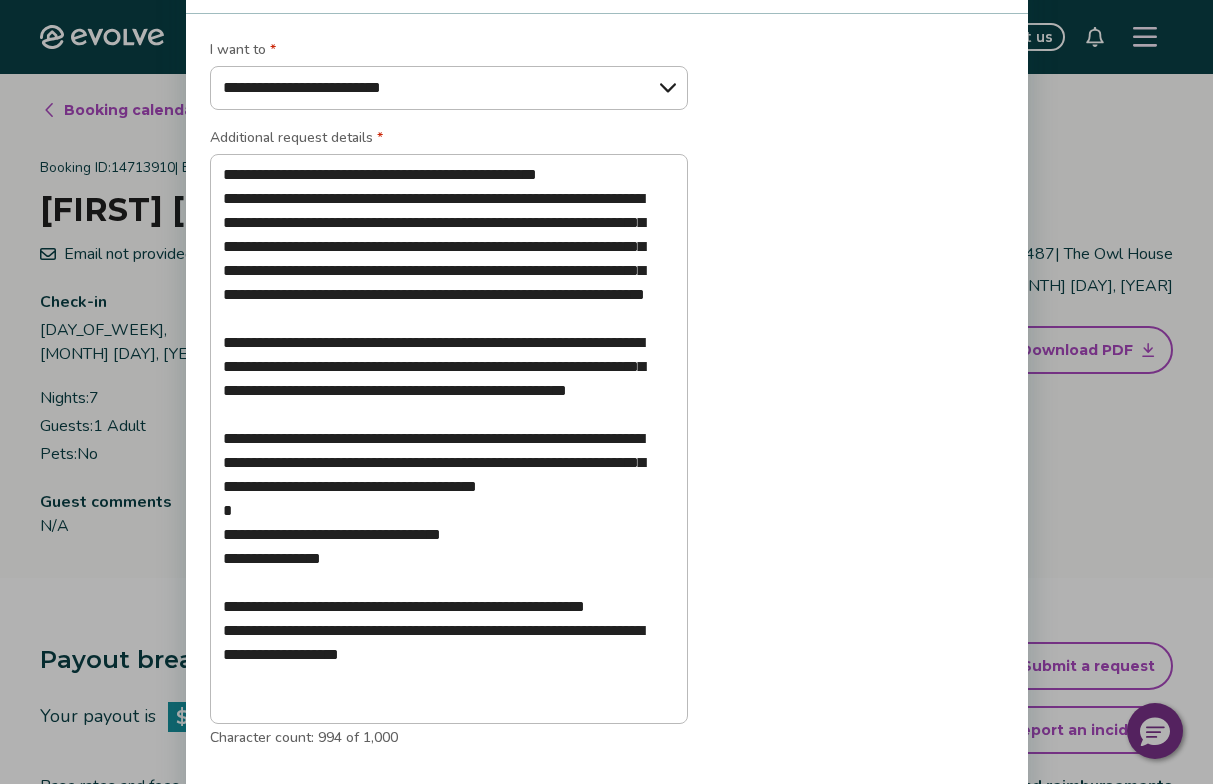 click on "**********" at bounding box center (607, 403) 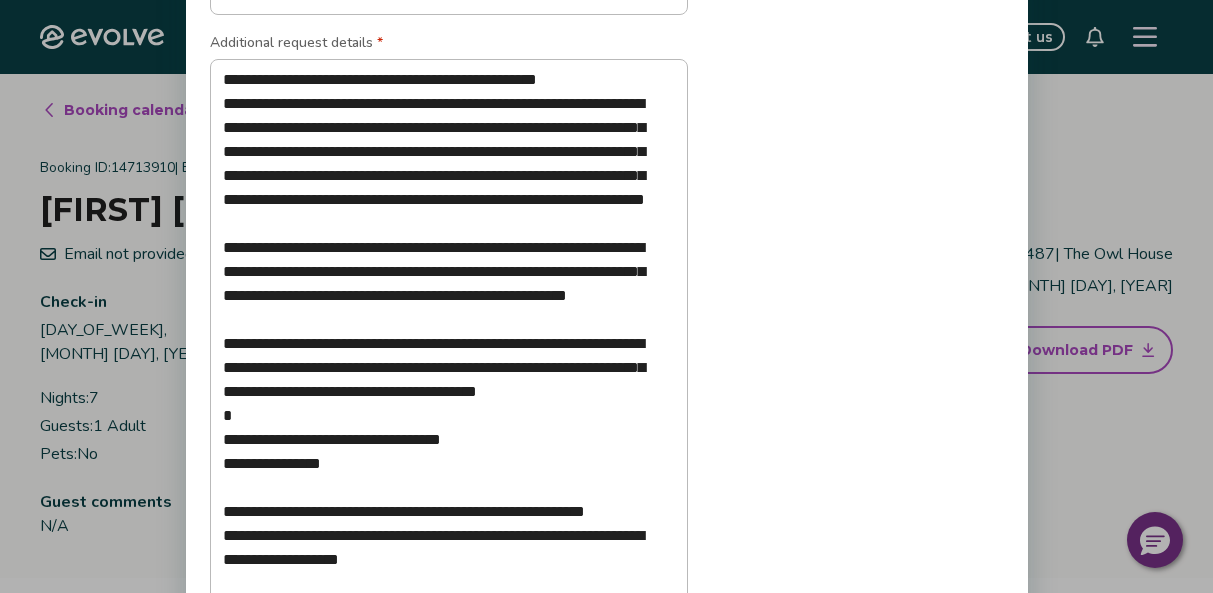 click on "**********" at bounding box center (607, 308) 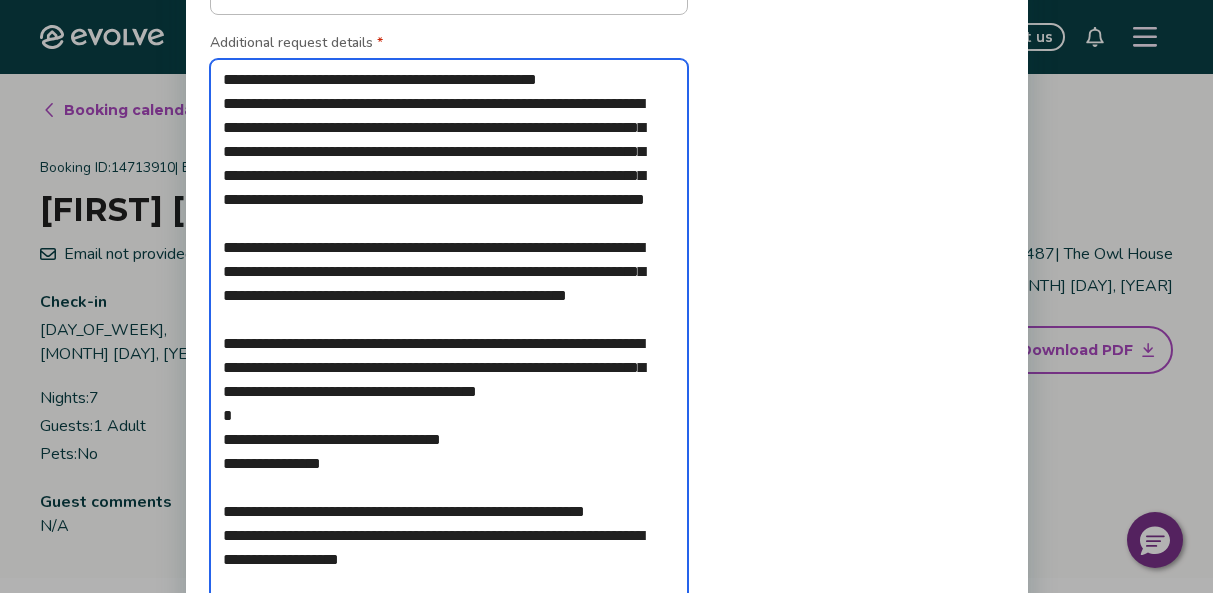 drag, startPoint x: 224, startPoint y: 75, endPoint x: 410, endPoint y: 628, distance: 583.4424 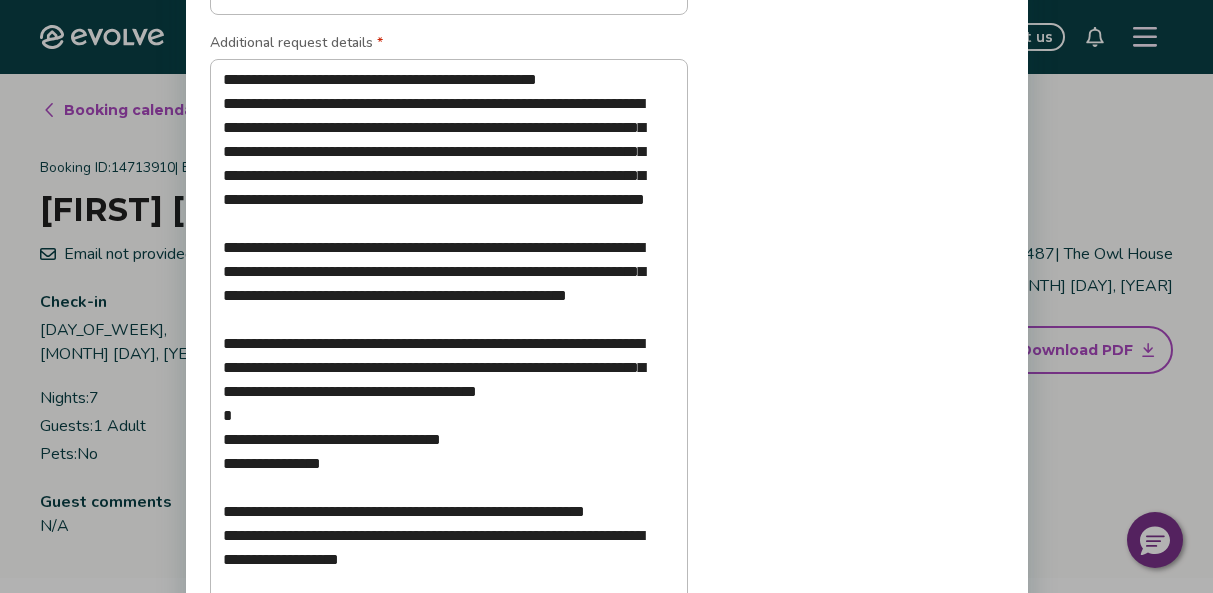 click on "**********" at bounding box center (607, 308) 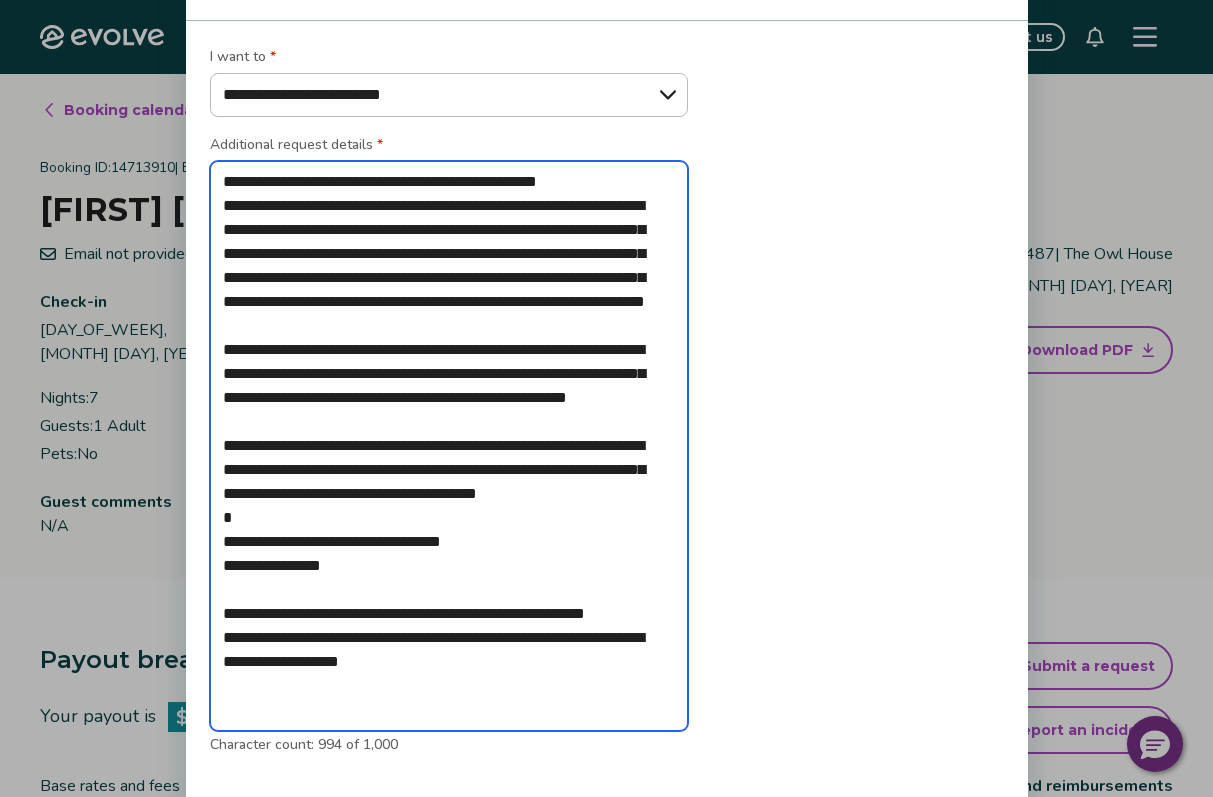drag, startPoint x: 222, startPoint y: 175, endPoint x: 384, endPoint y: 471, distance: 337.4315 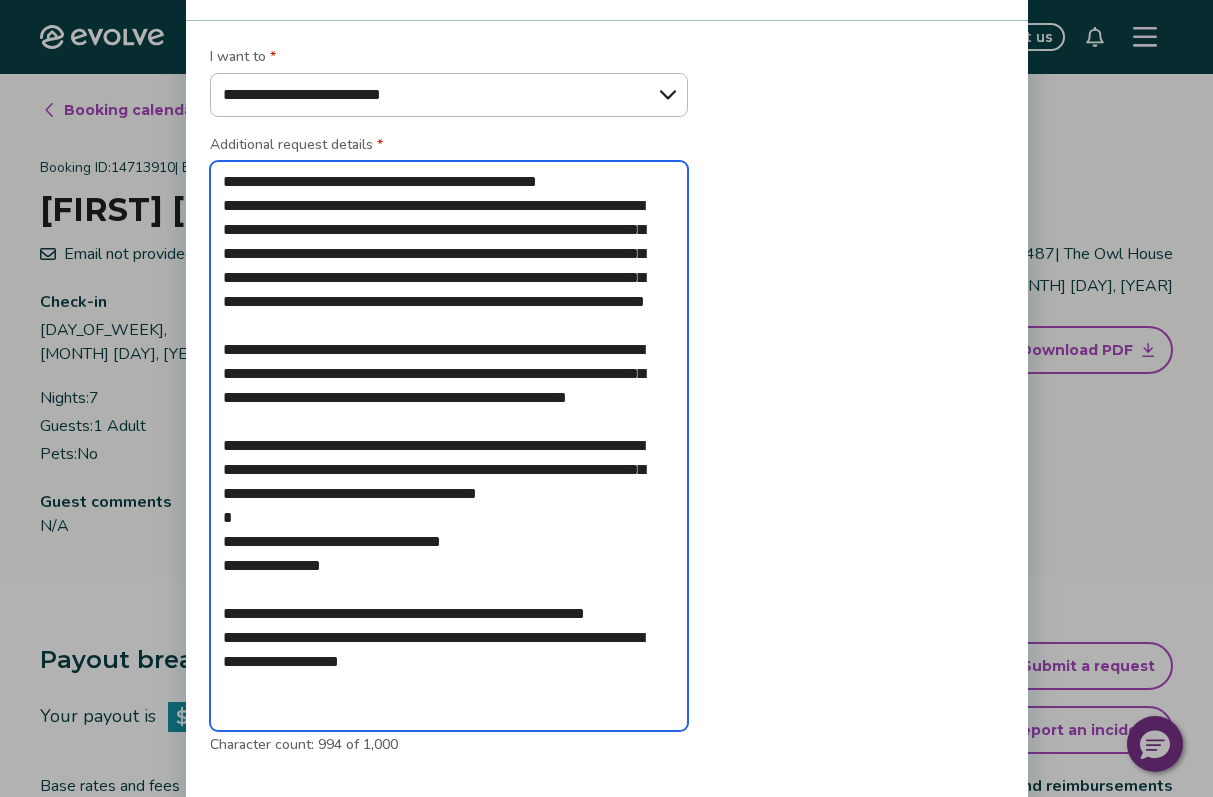 drag, startPoint x: 225, startPoint y: 178, endPoint x: 551, endPoint y: 702, distance: 617.1321 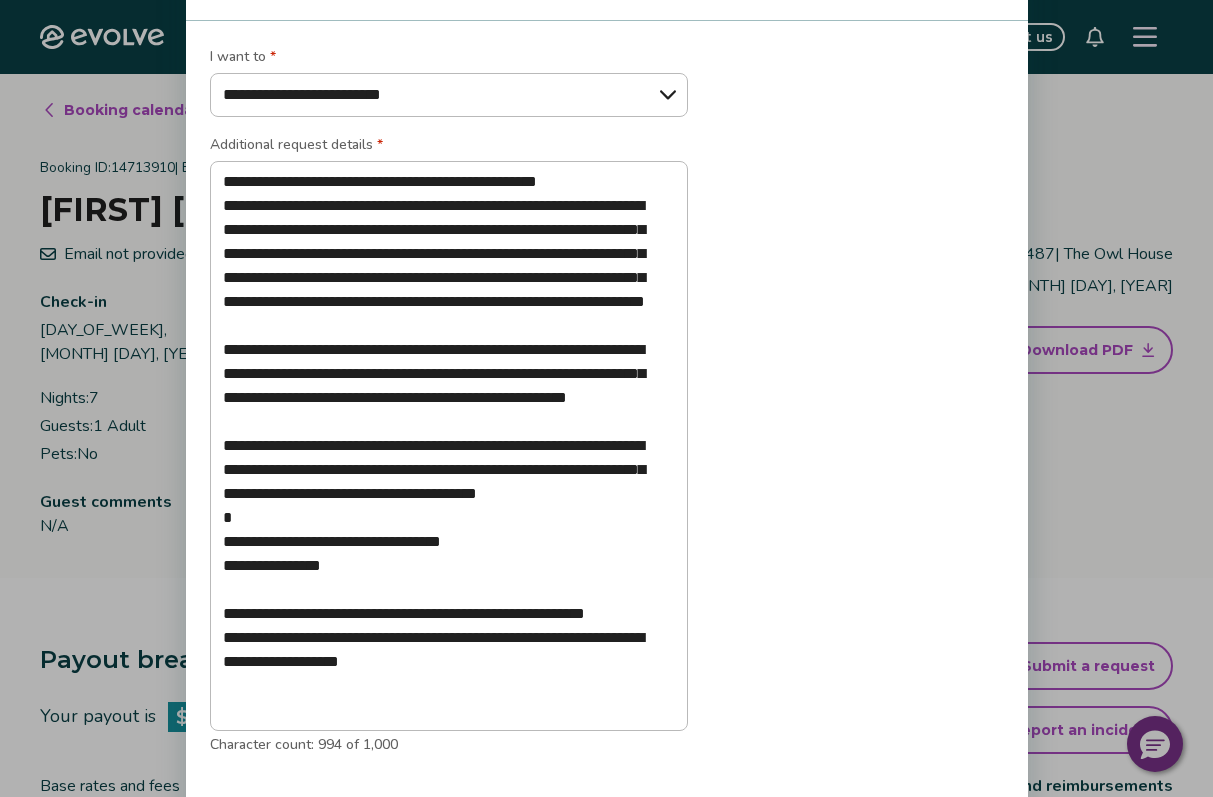 click on "**********" at bounding box center (606, 398) 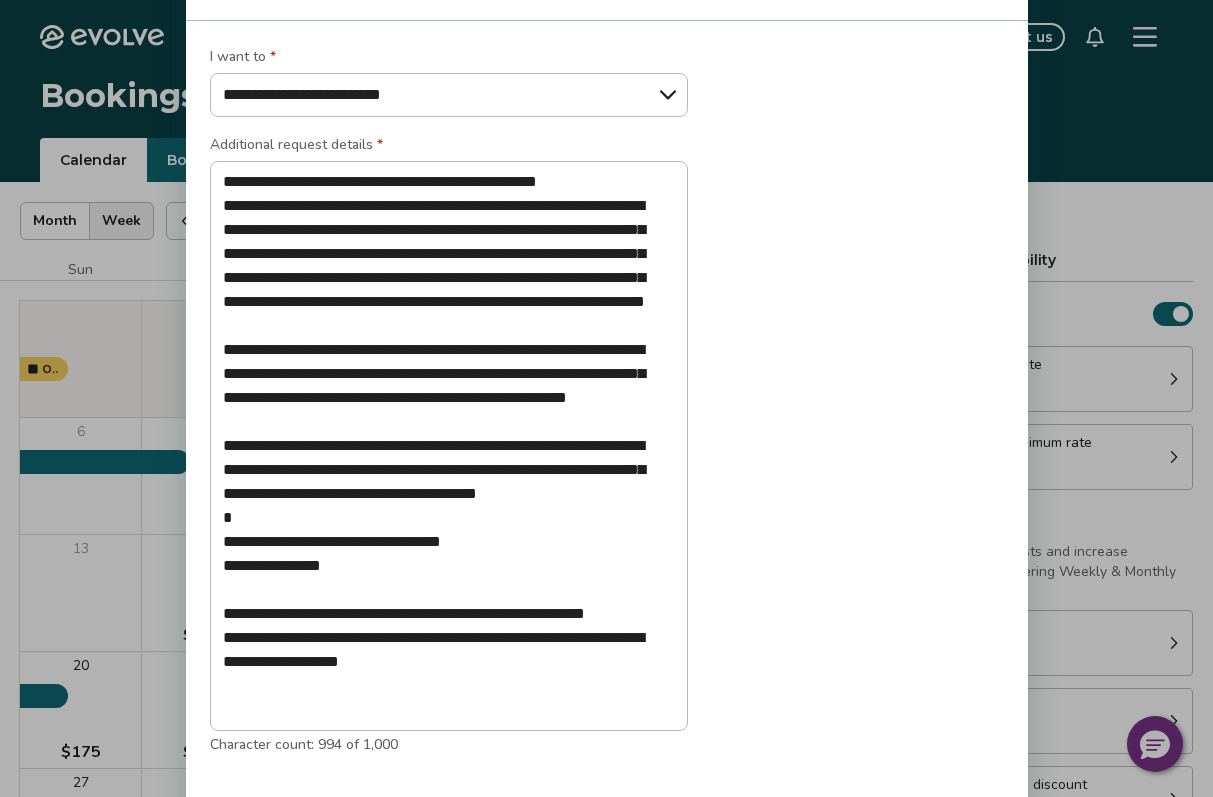 type on "*" 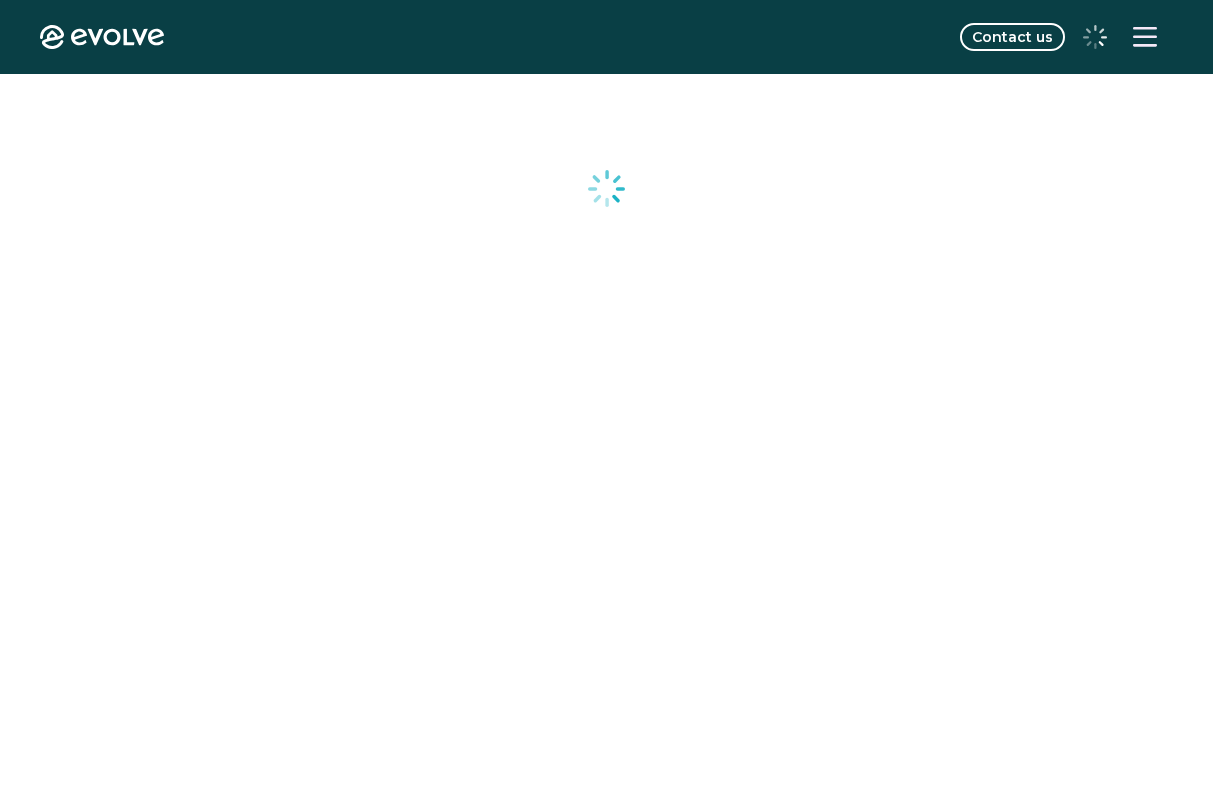 scroll, scrollTop: 237, scrollLeft: 0, axis: vertical 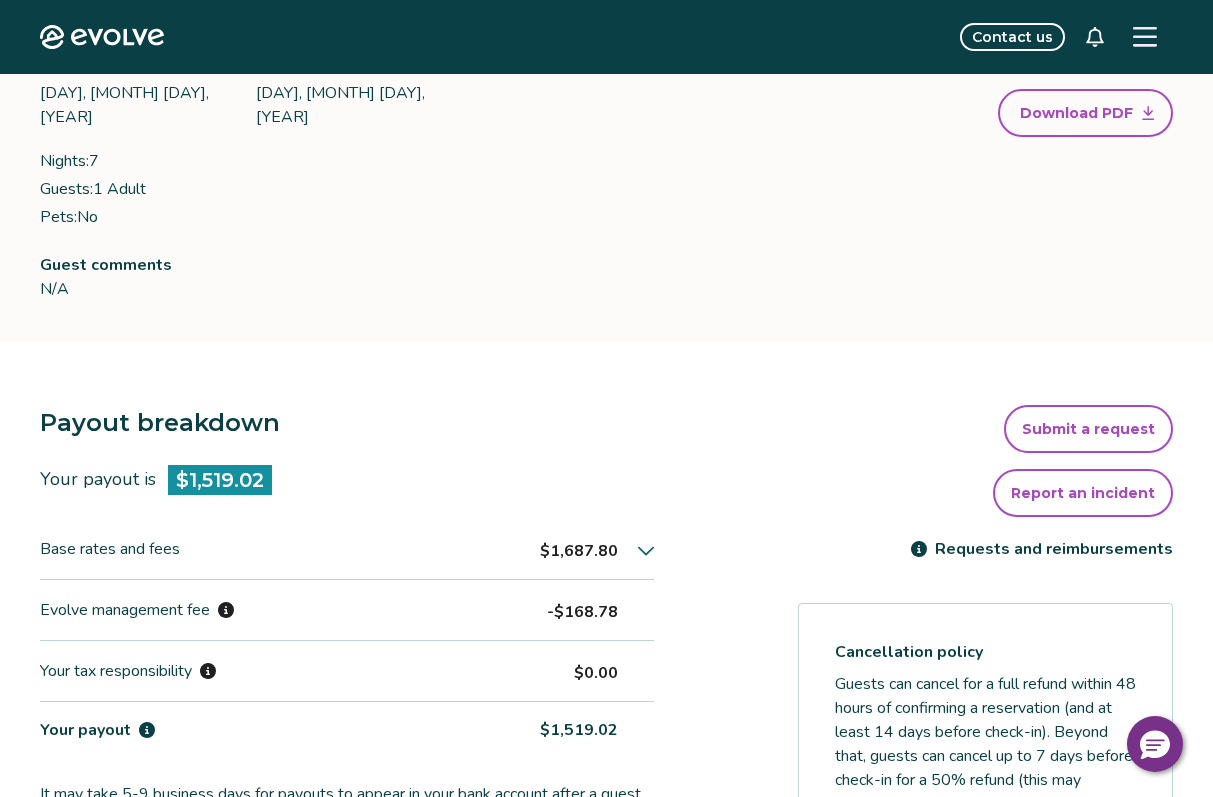 click on "Submit a request" at bounding box center [1088, 429] 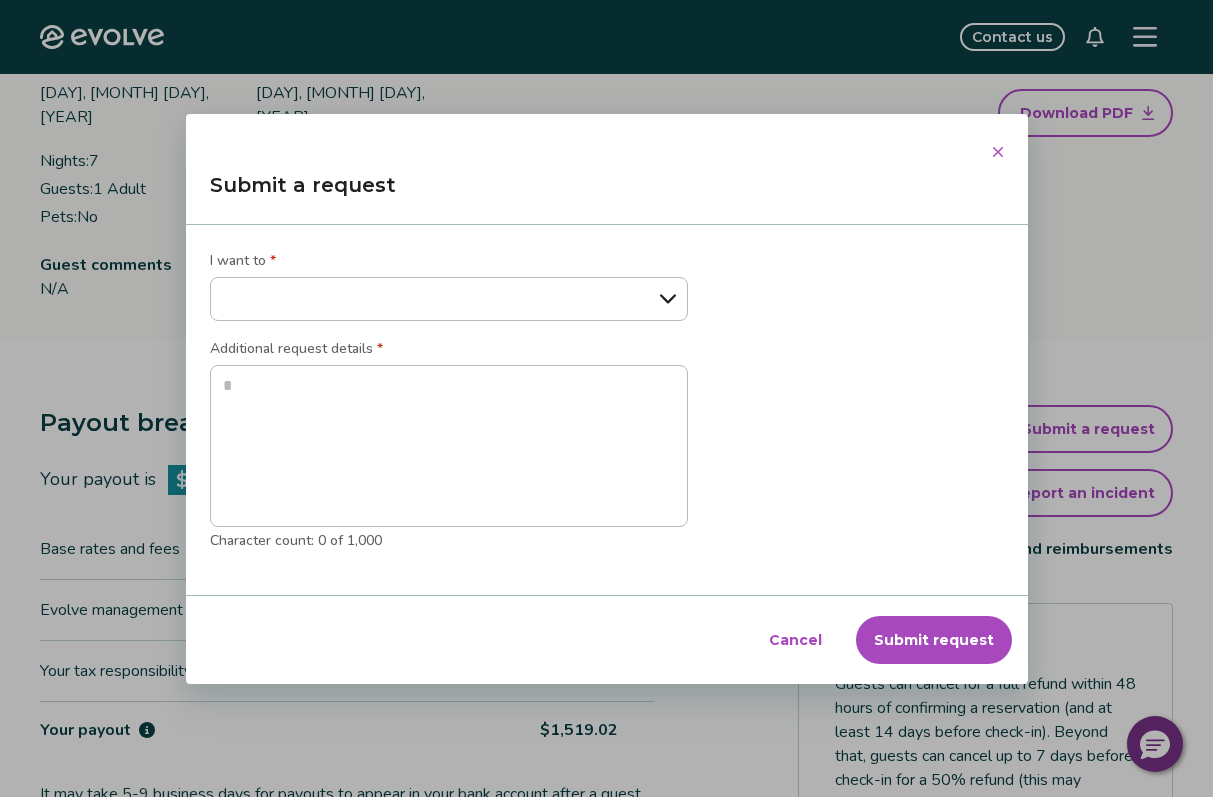 select on "**********" 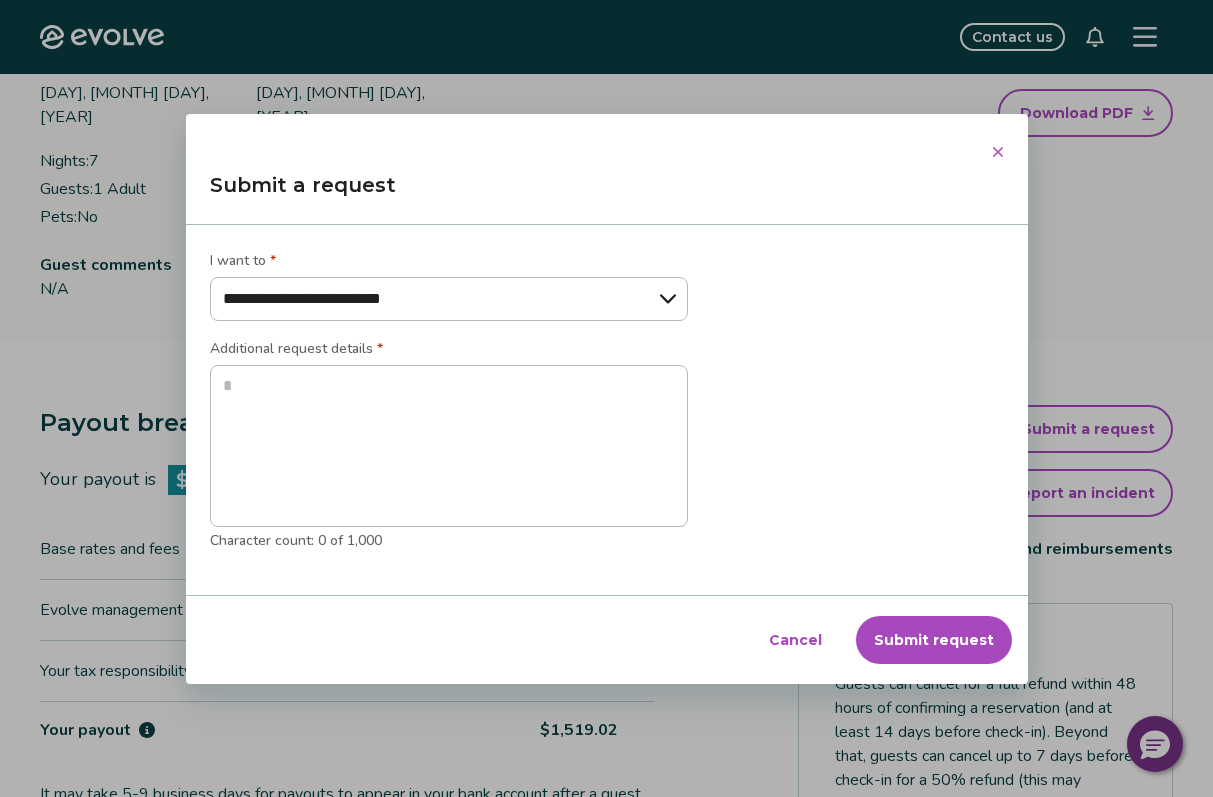 type on "*" 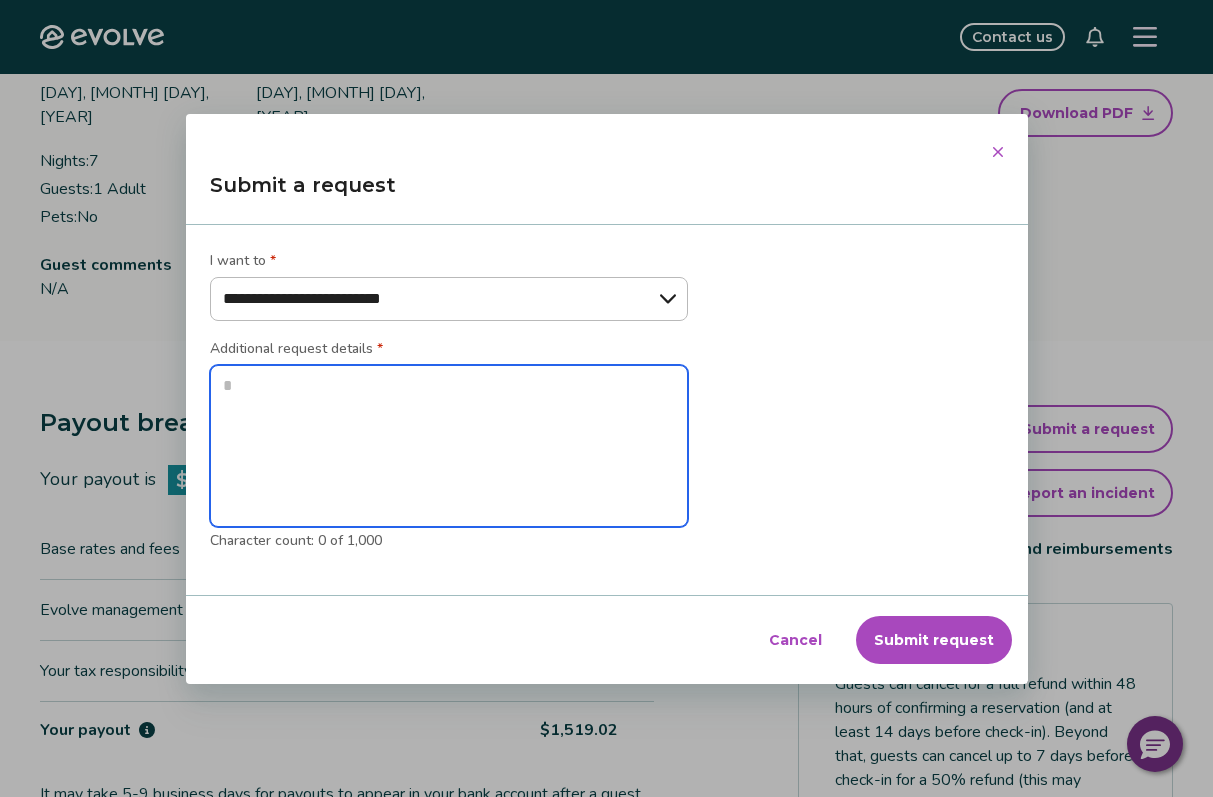 click at bounding box center (449, 446) 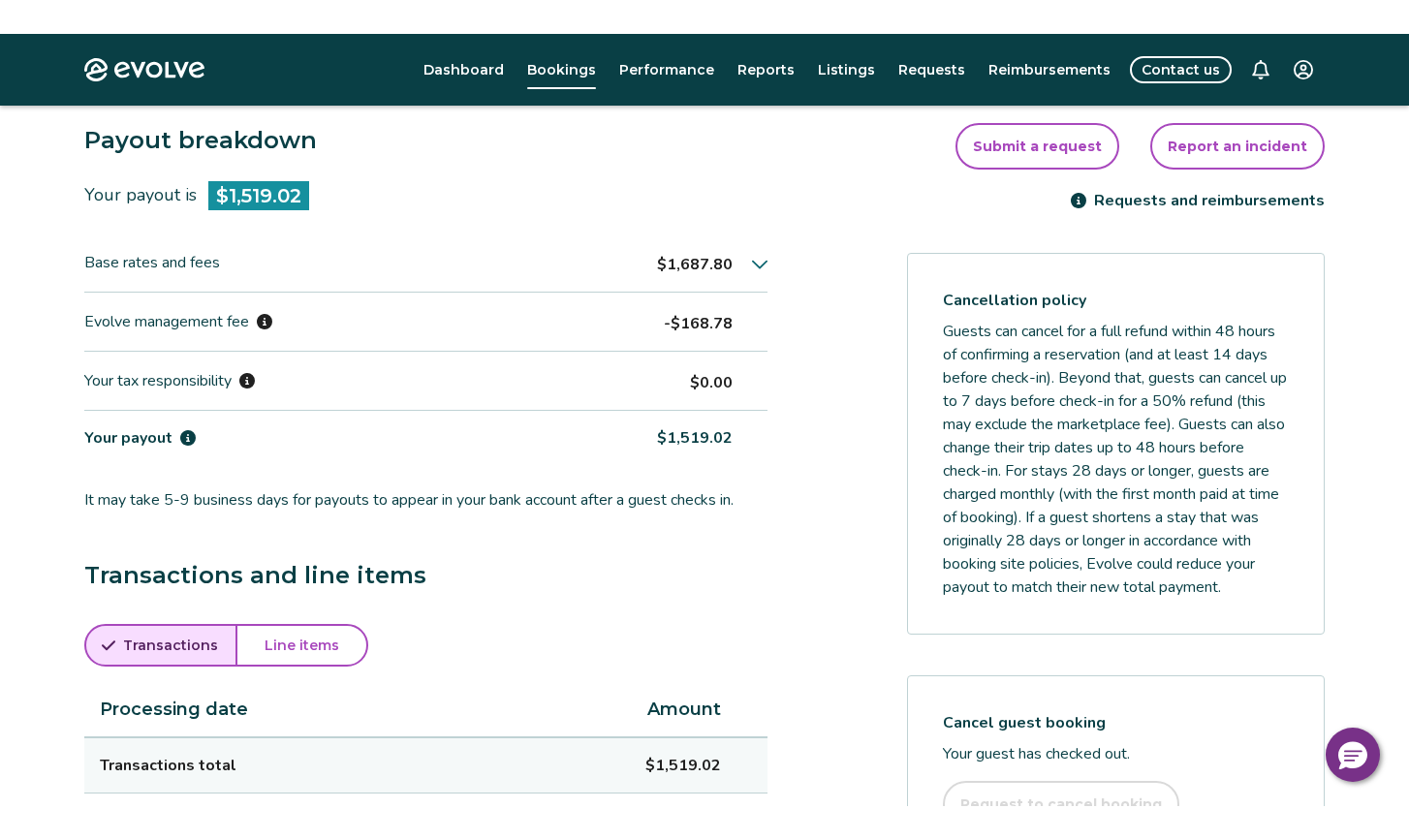 scroll, scrollTop: 508, scrollLeft: 0, axis: vertical 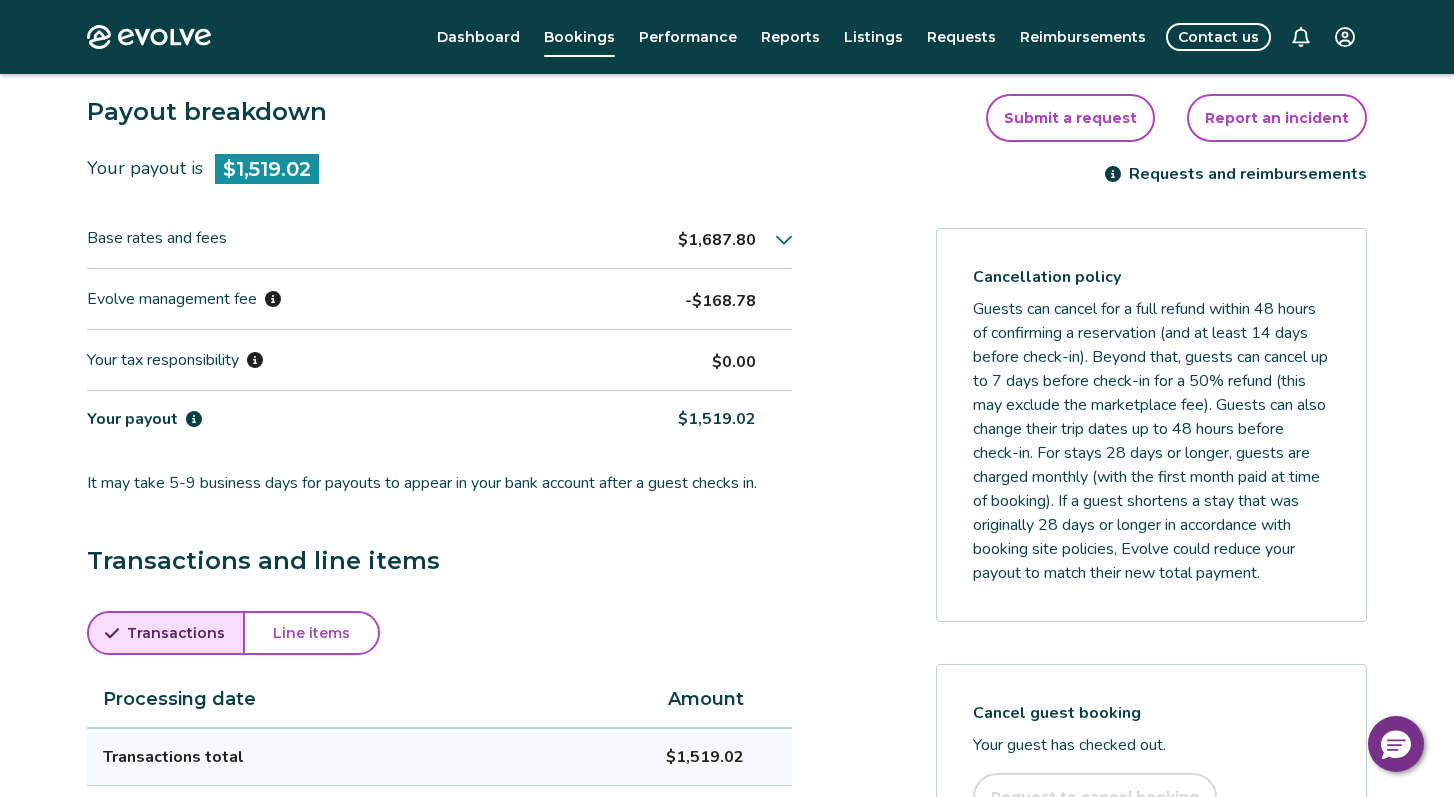 click on "Submit a request" at bounding box center (1070, 118) 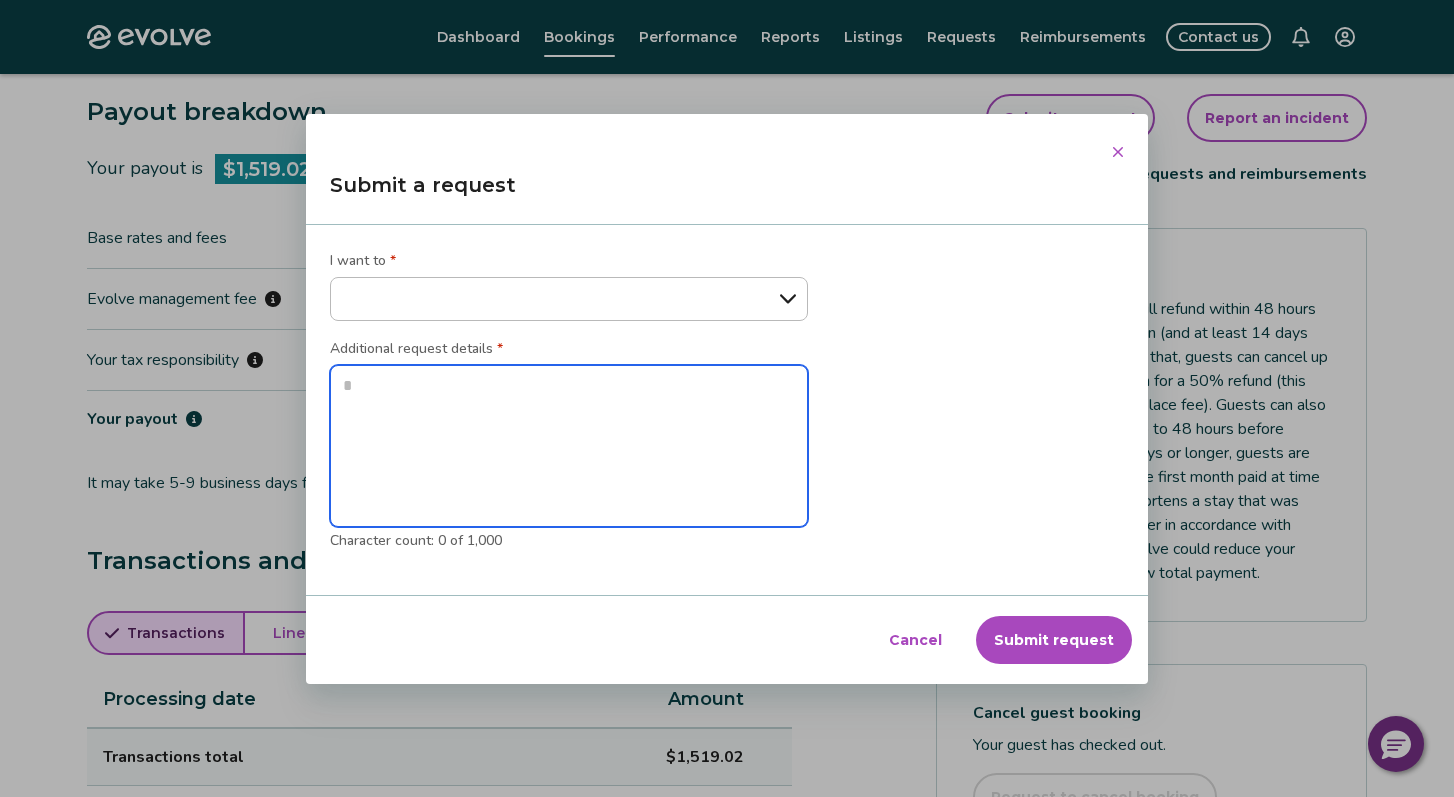 click at bounding box center (569, 446) 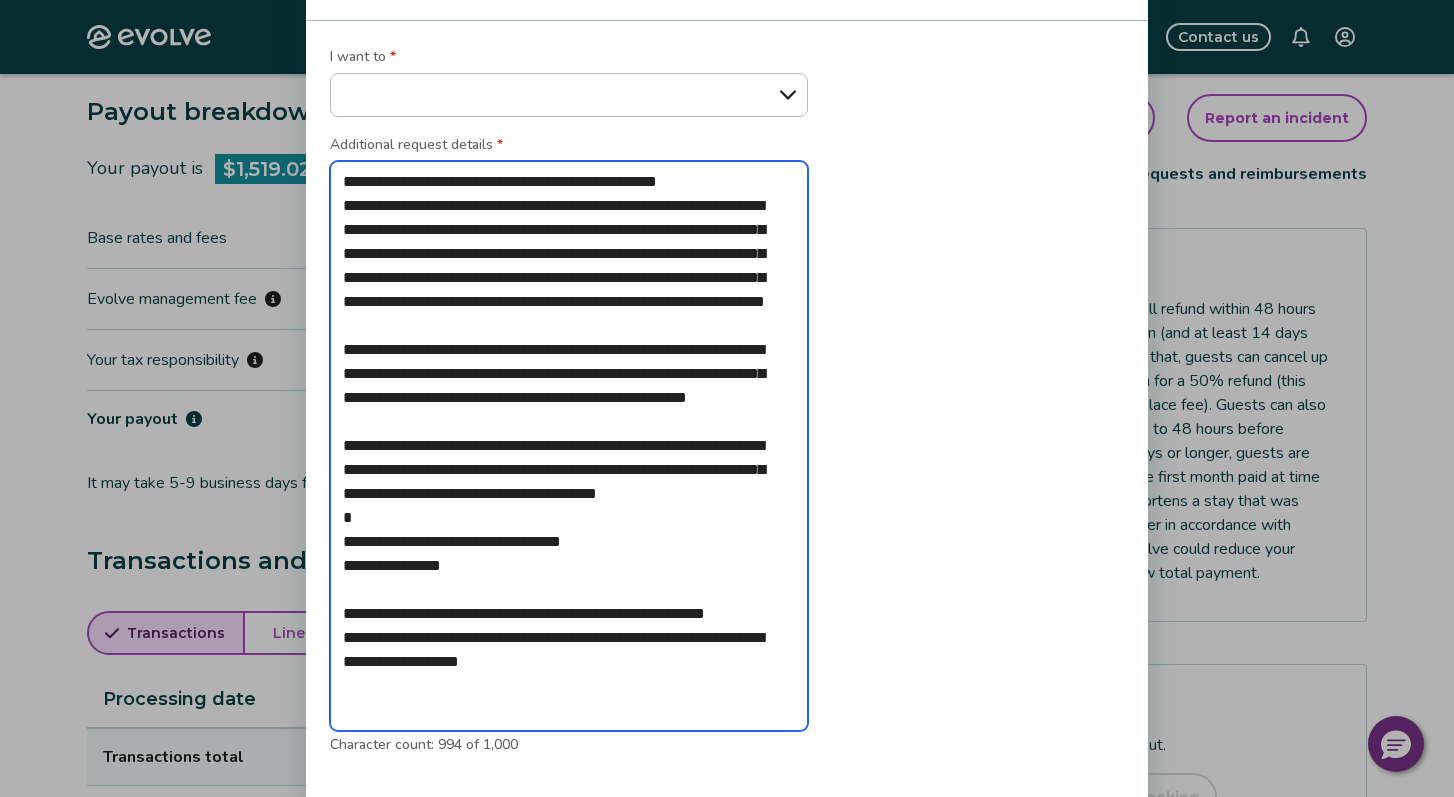 type on "**********" 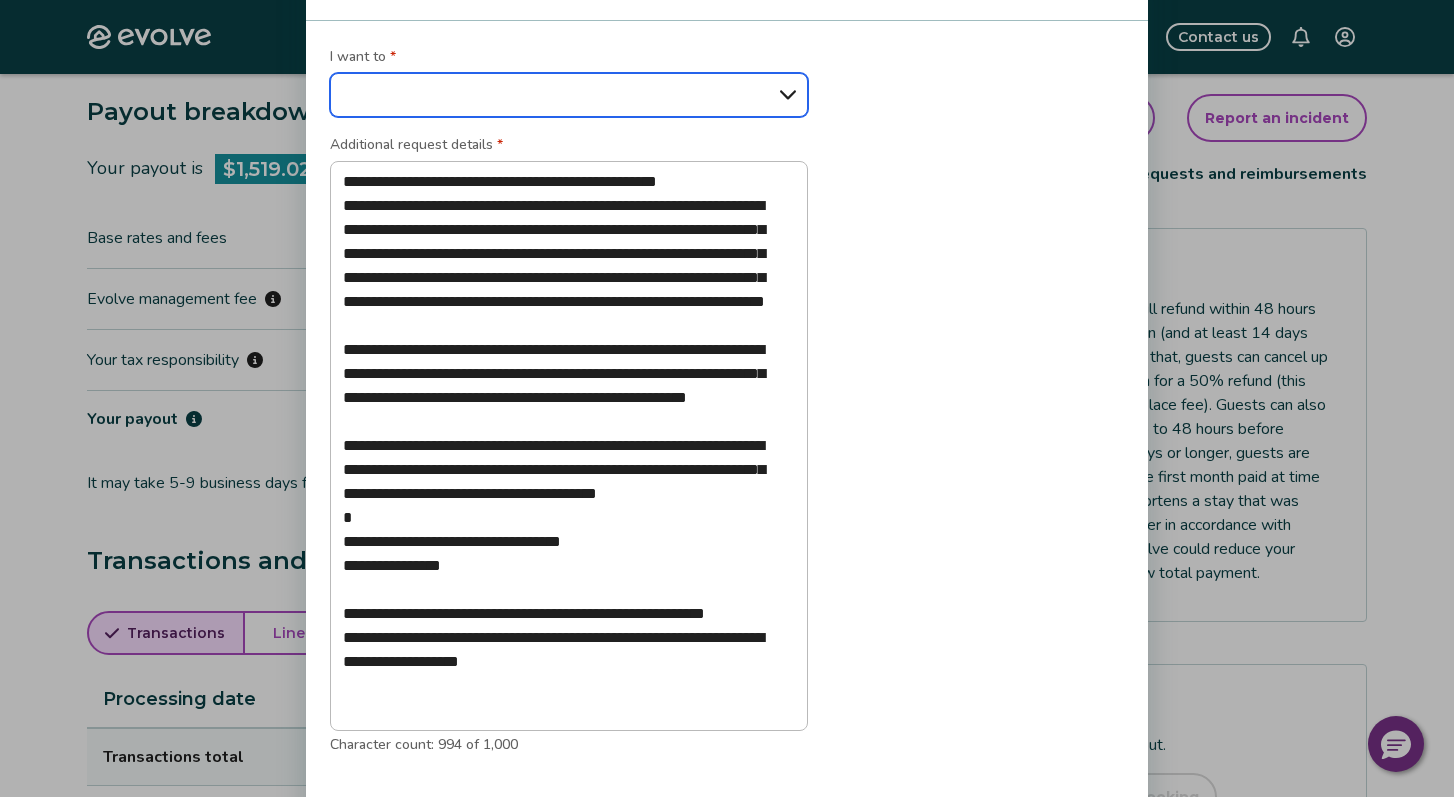 select on "**********" 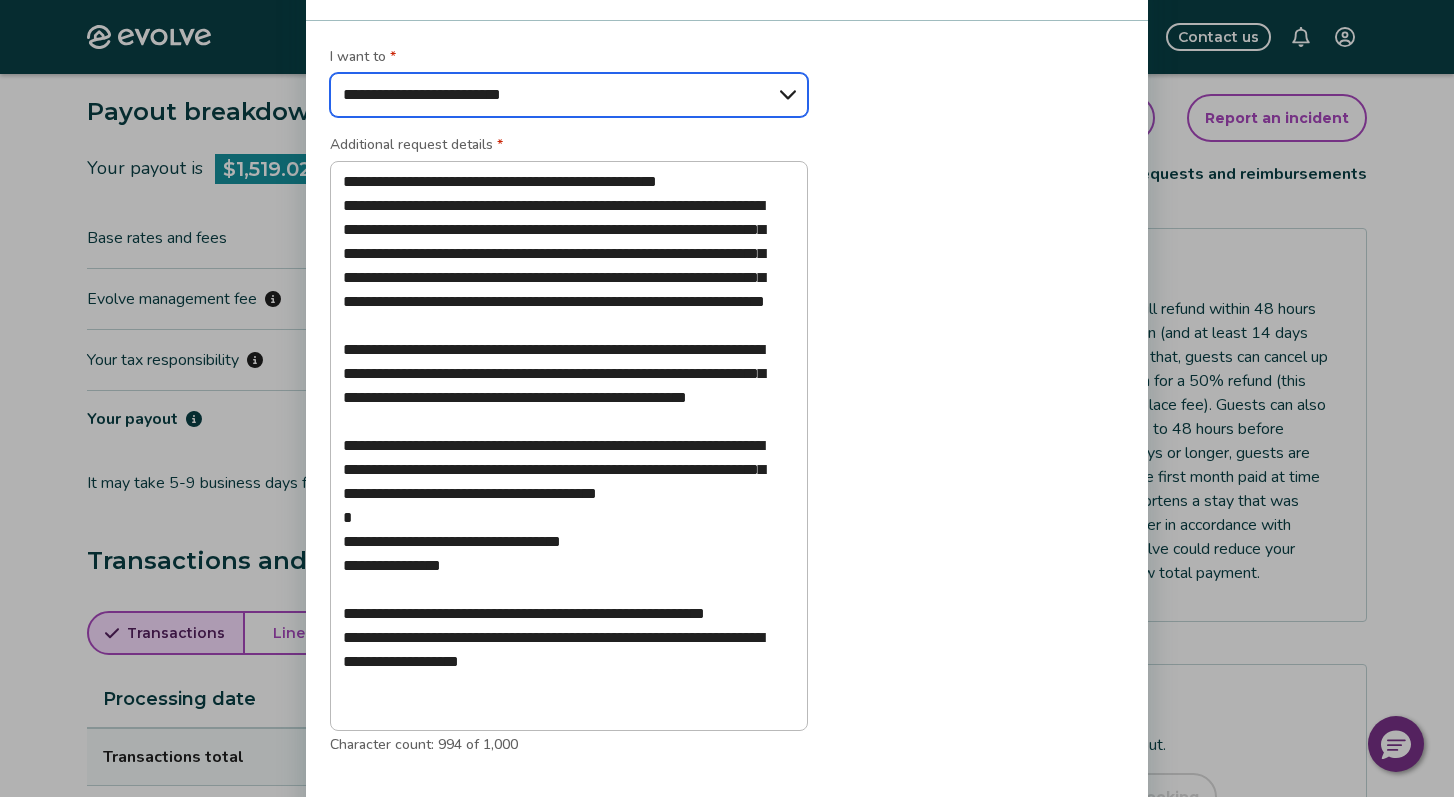 type on "*" 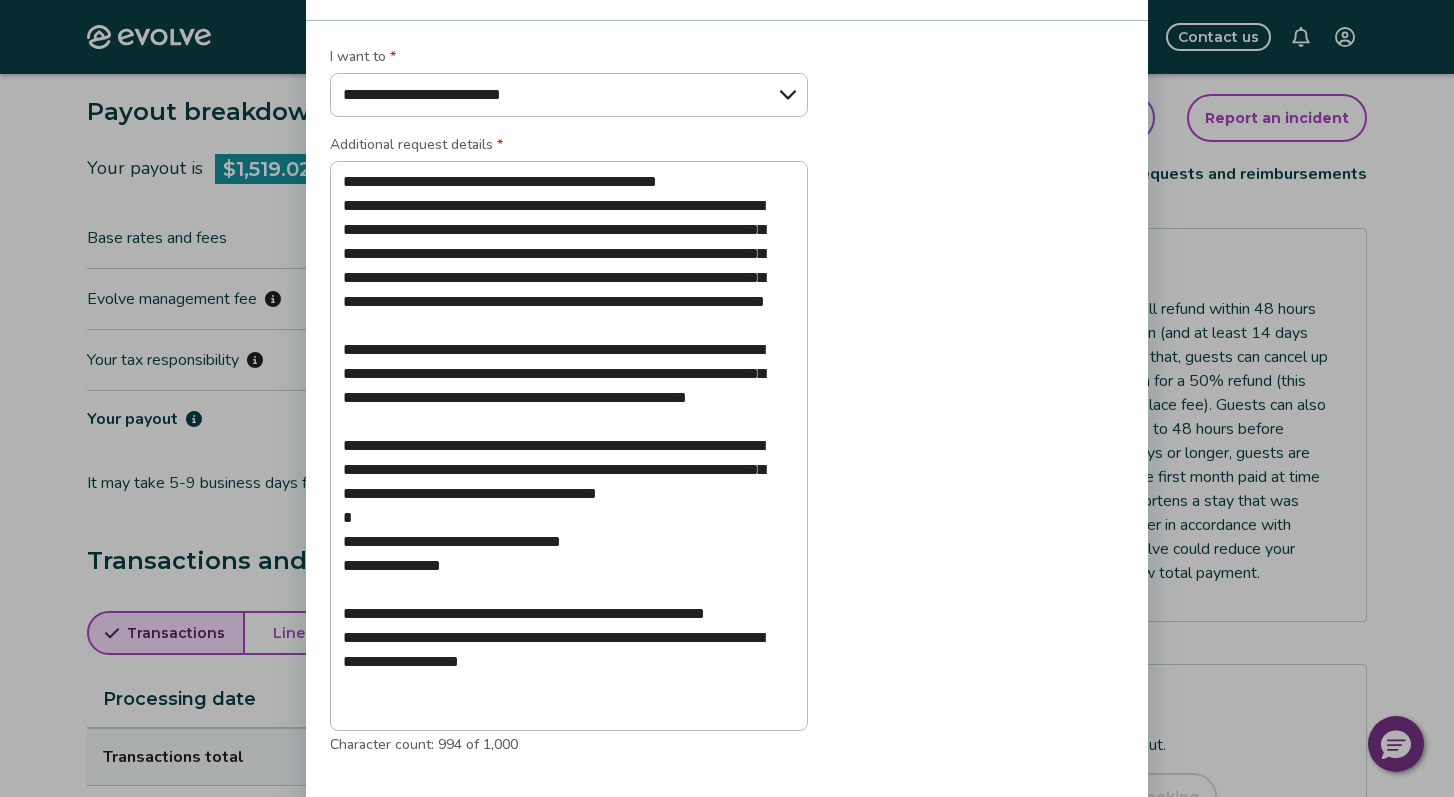 drag, startPoint x: 1407, startPoint y: 441, endPoint x: 1402, endPoint y: 372, distance: 69.18092 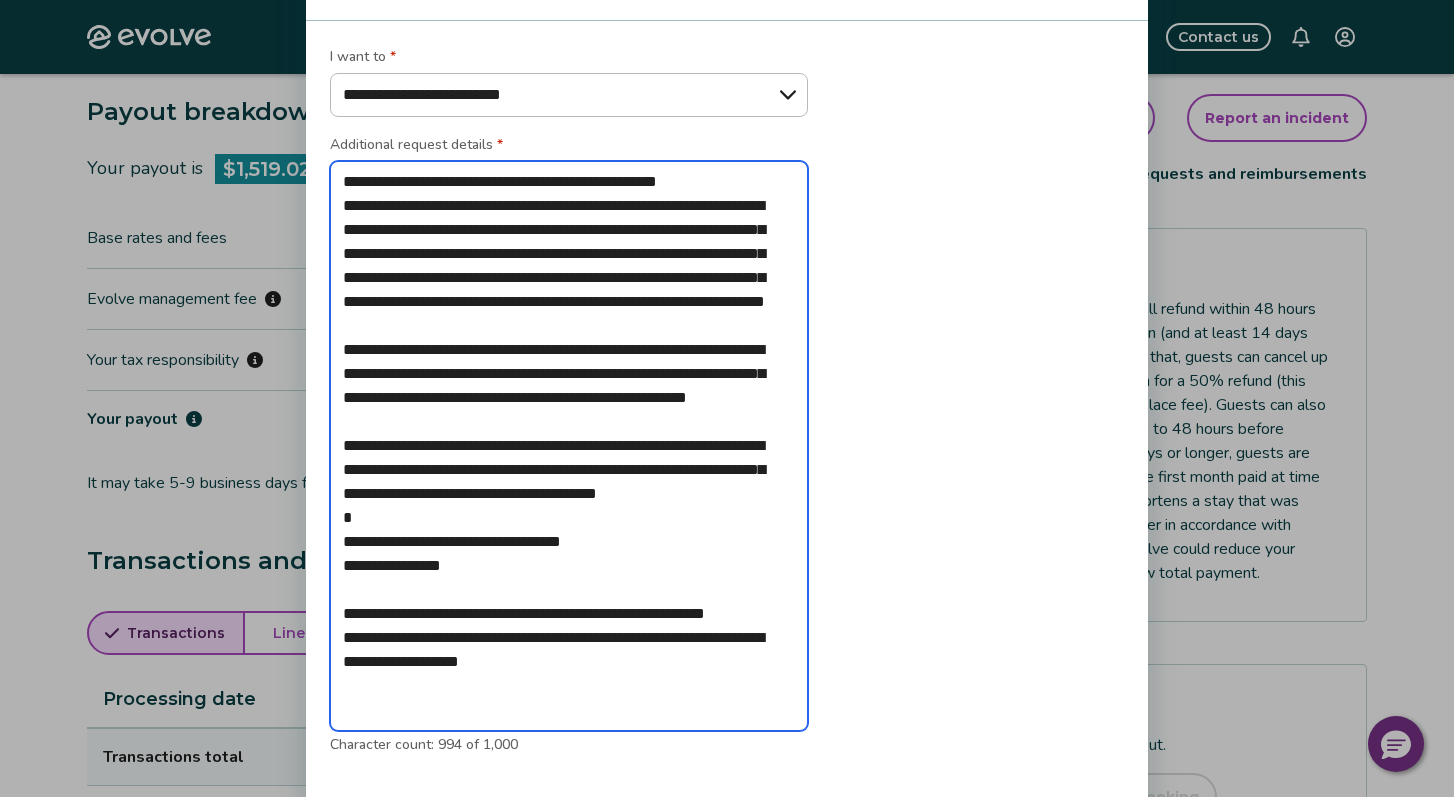 type on "**********" 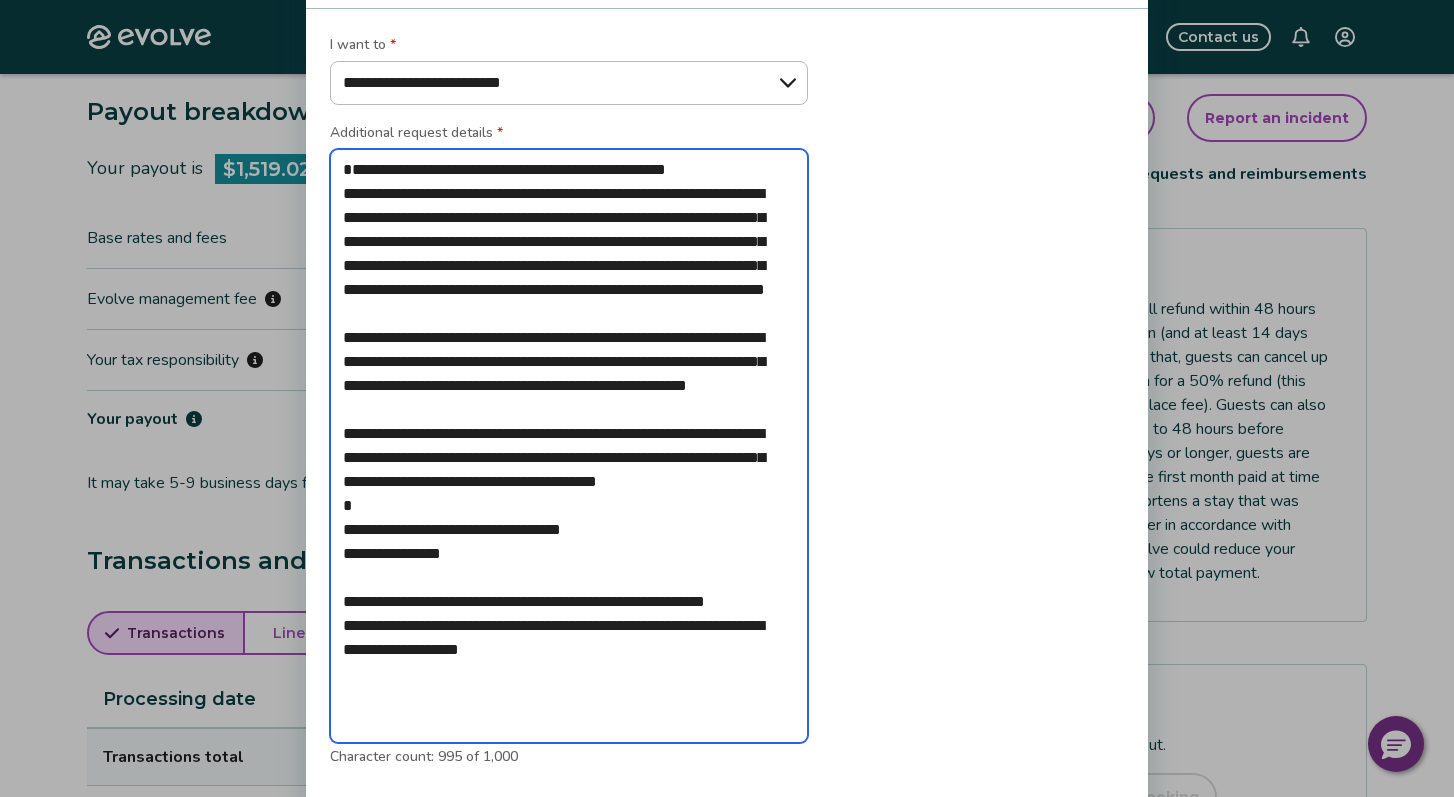 type on "**********" 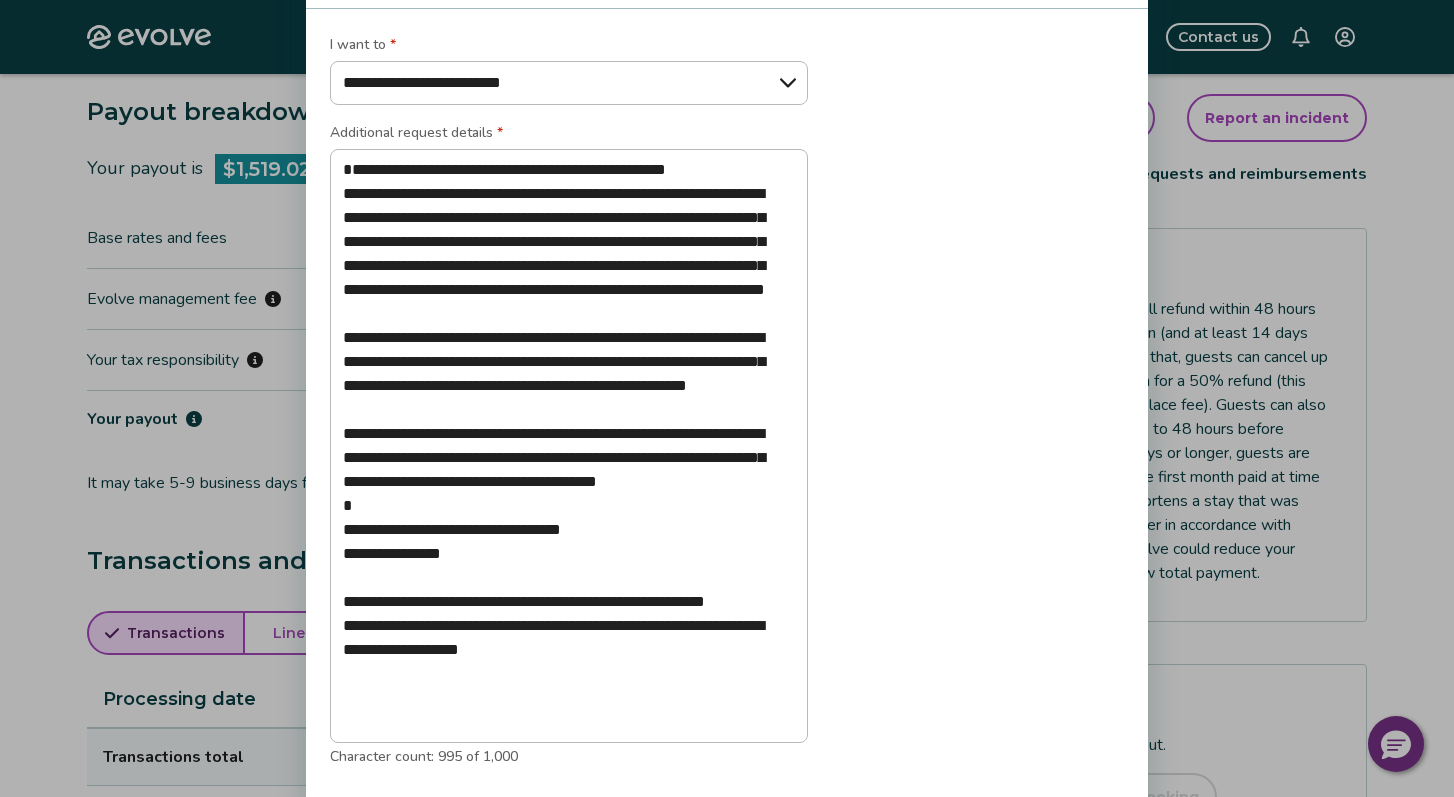 click on "**********" at bounding box center (727, 410) 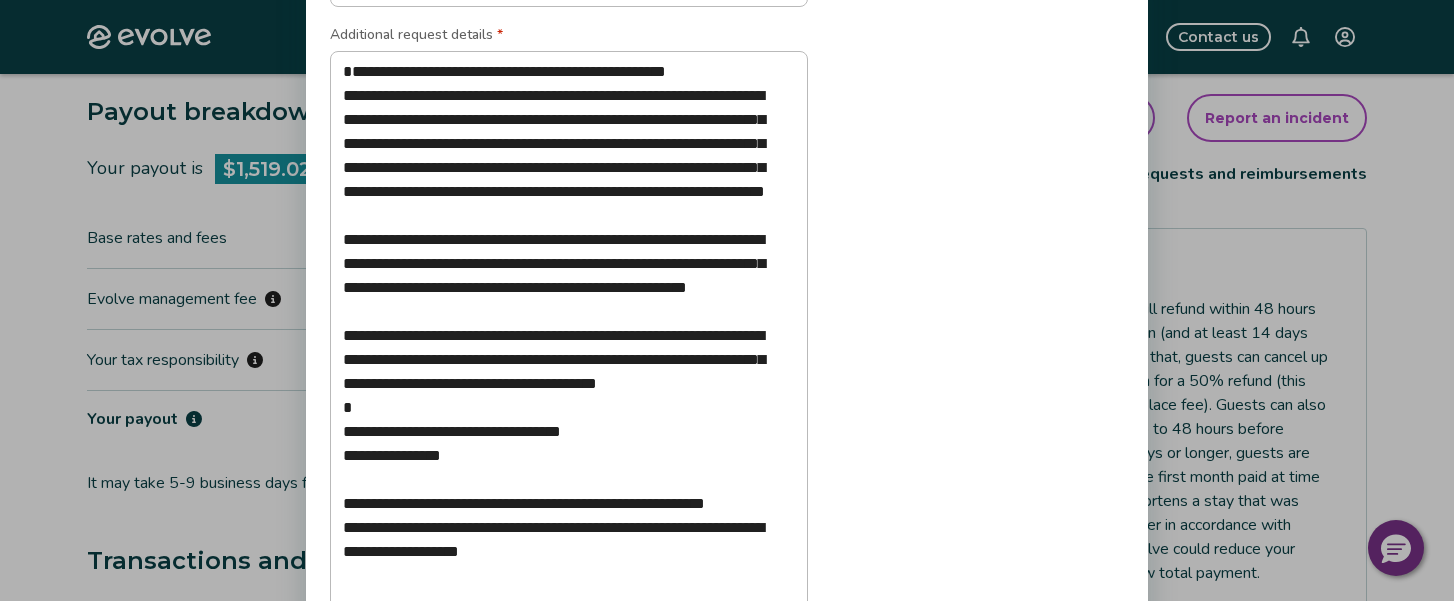 click on "**********" at bounding box center (727, 312) 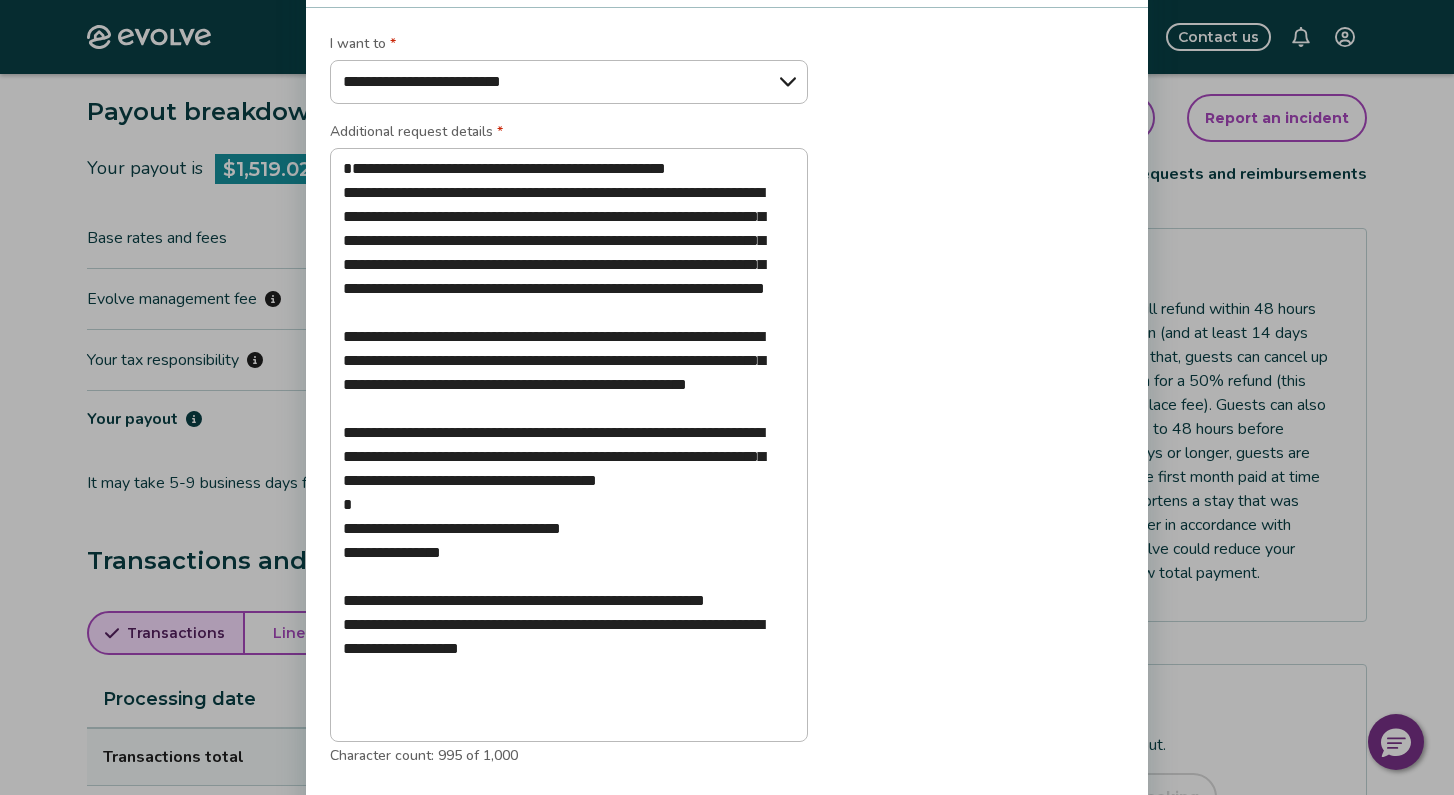 type on "*" 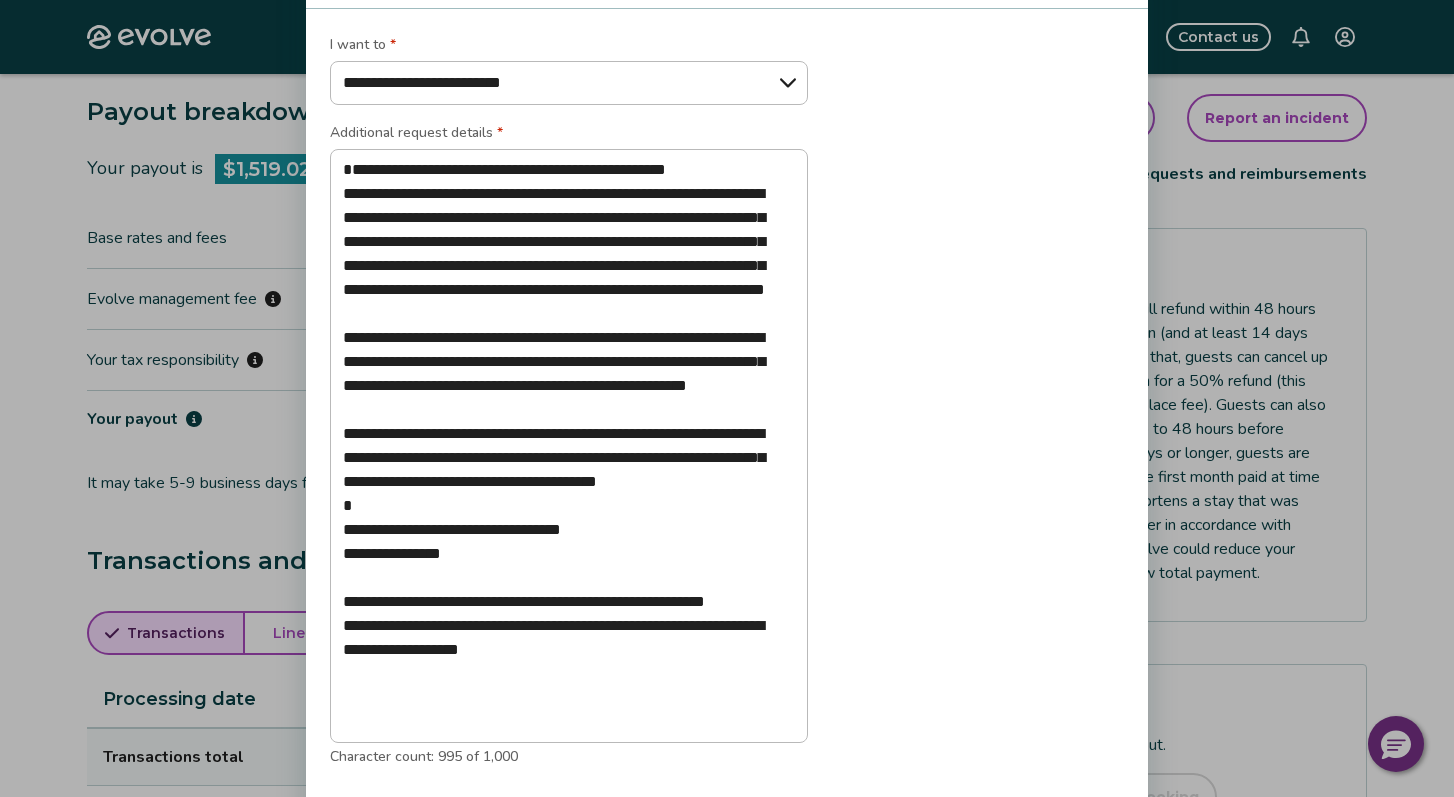 click on "**********" at bounding box center [727, 410] 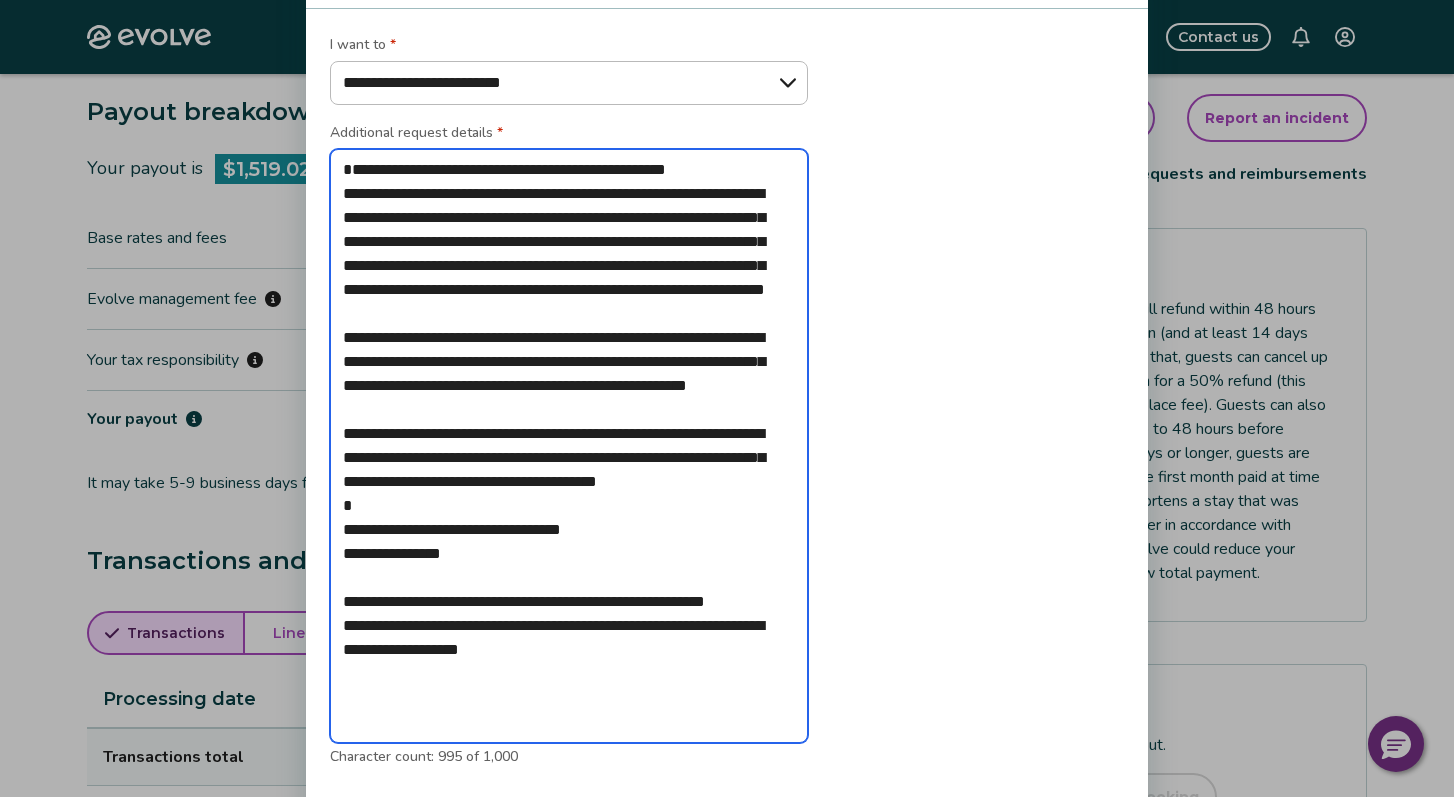 click on "**********" at bounding box center (569, 446) 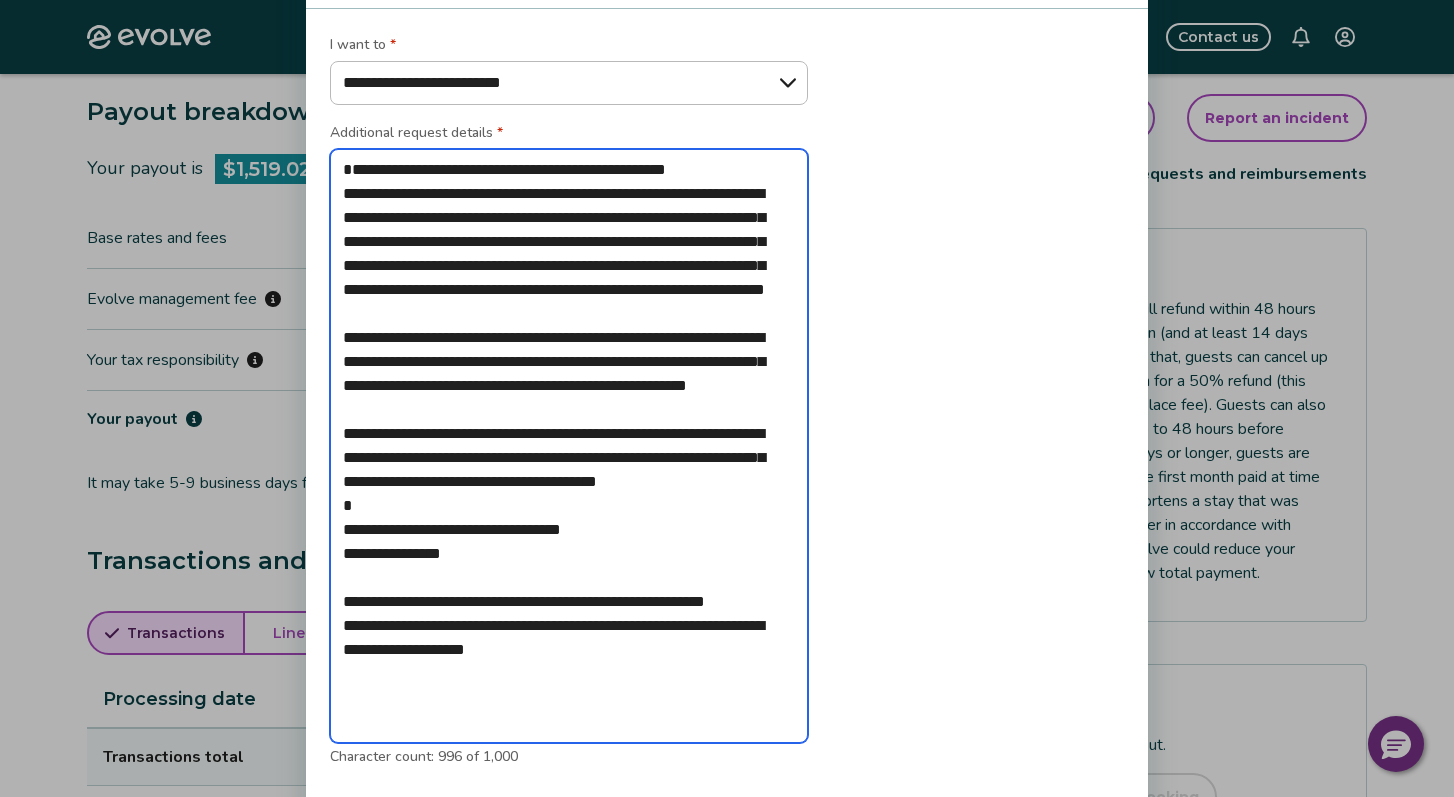 type on "**********" 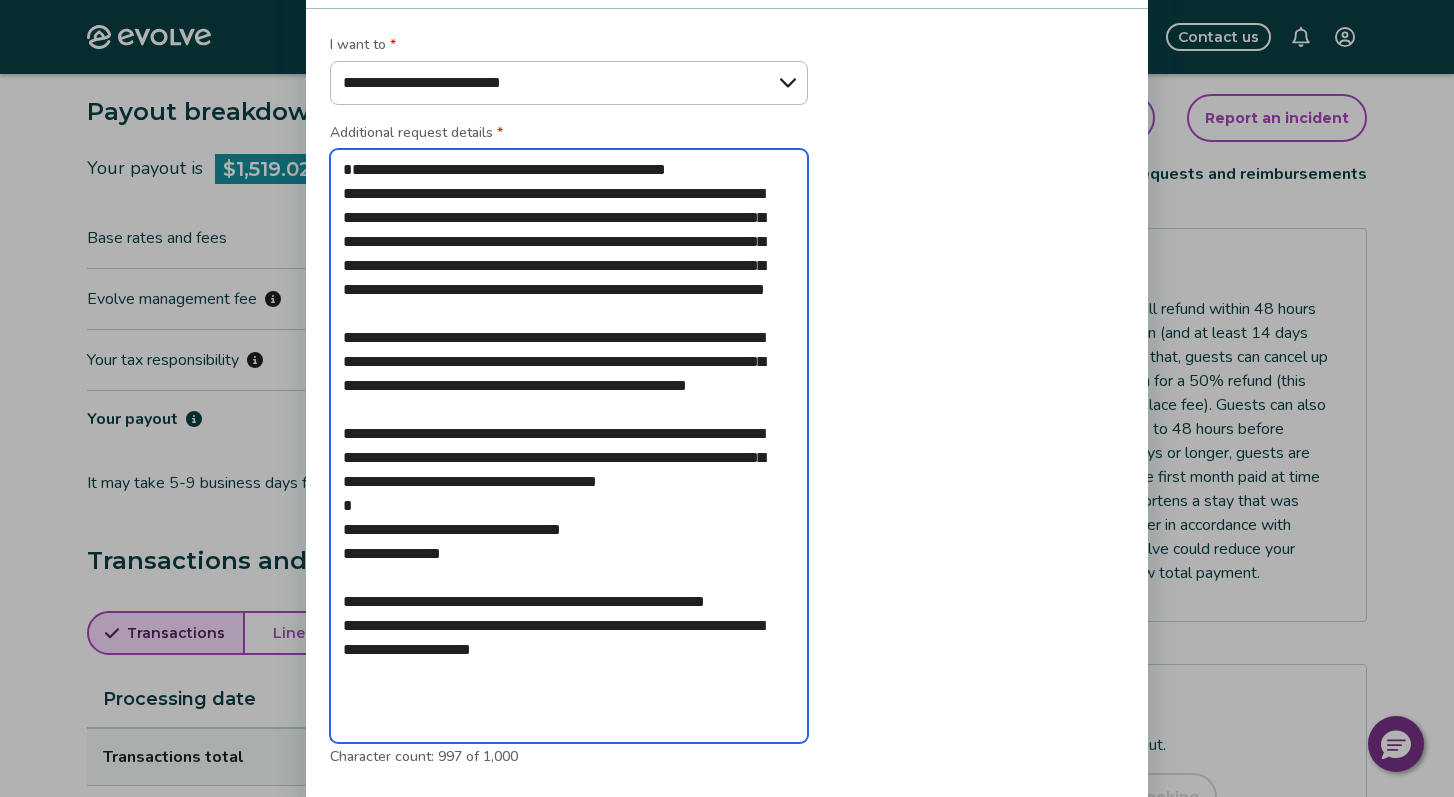 type on "**********" 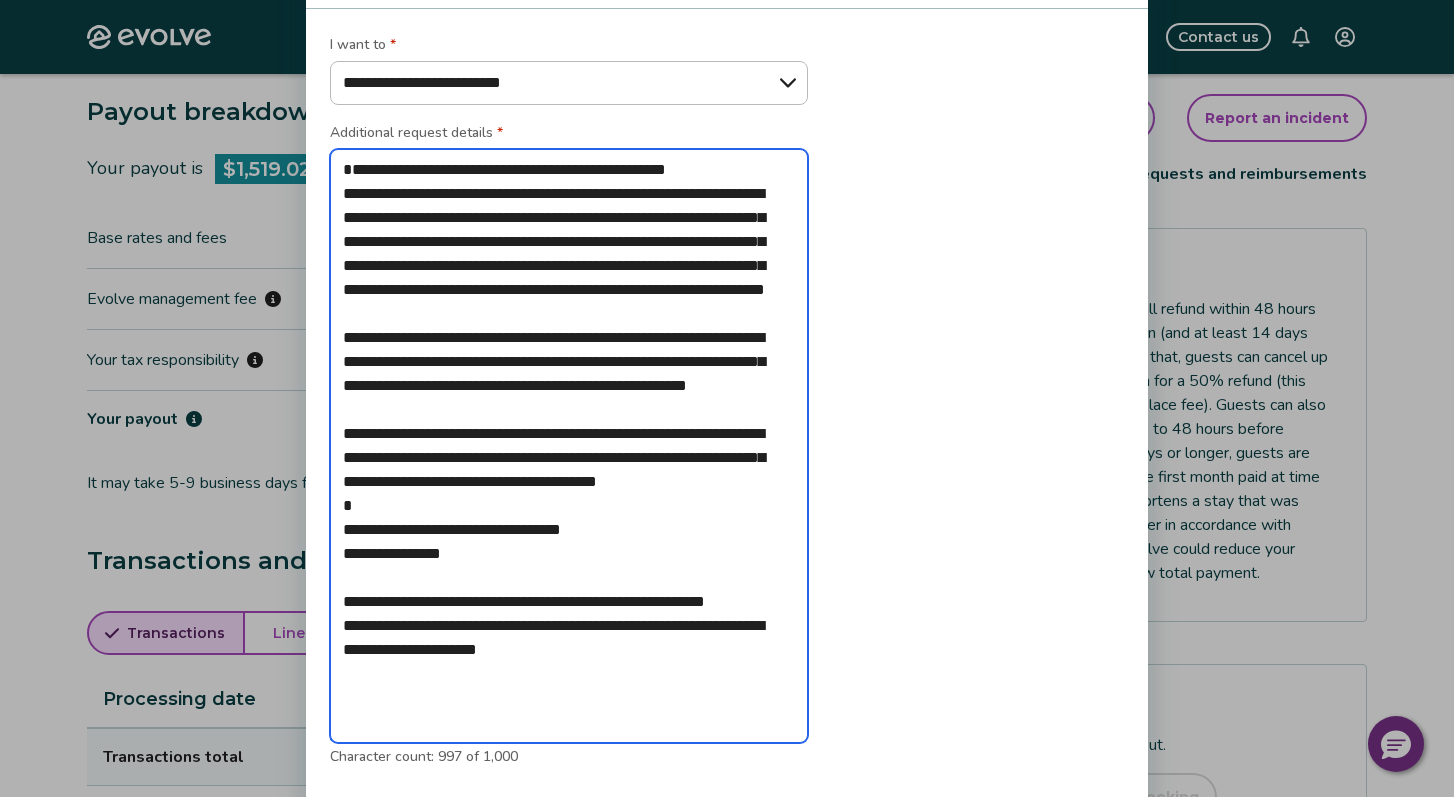 type on "**********" 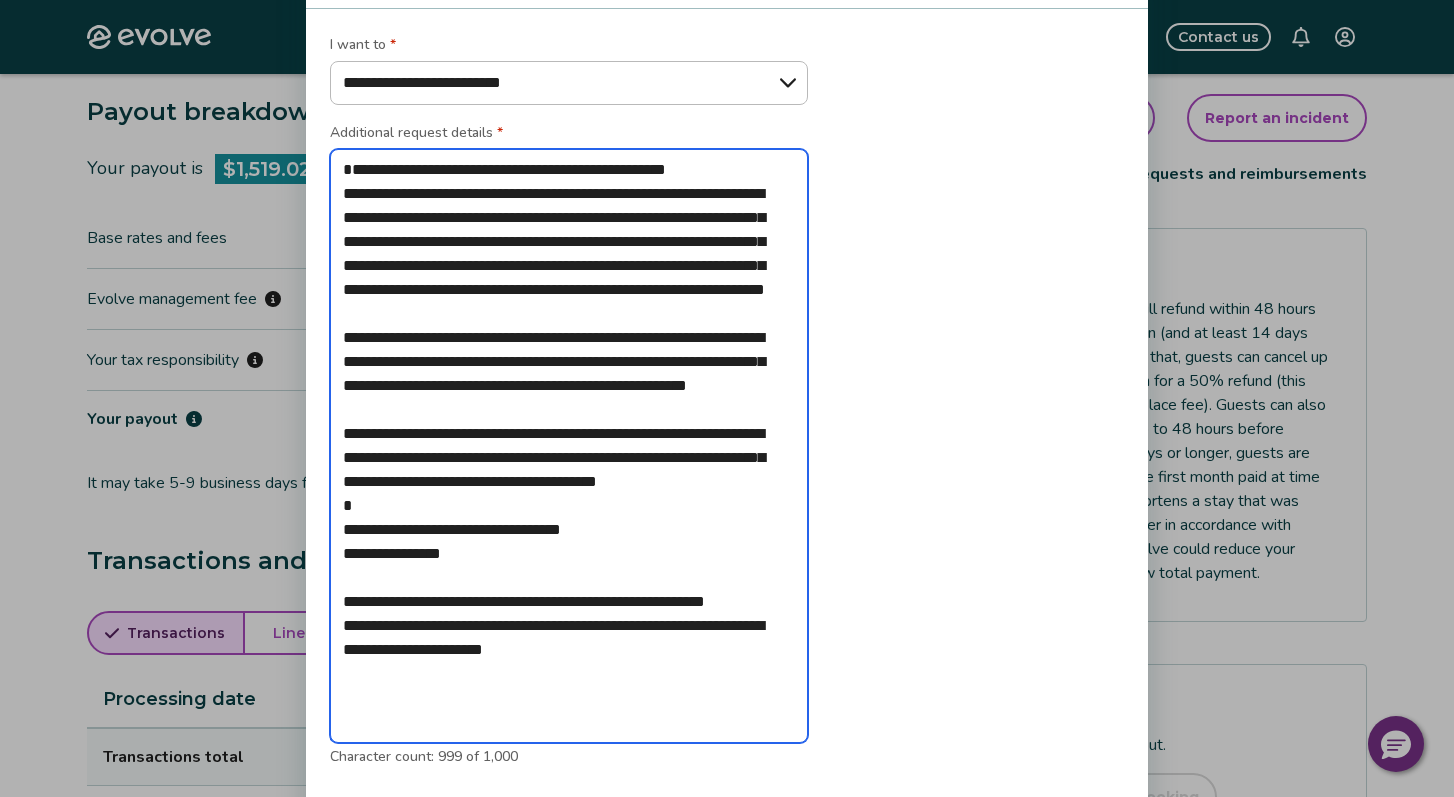 type on "**********" 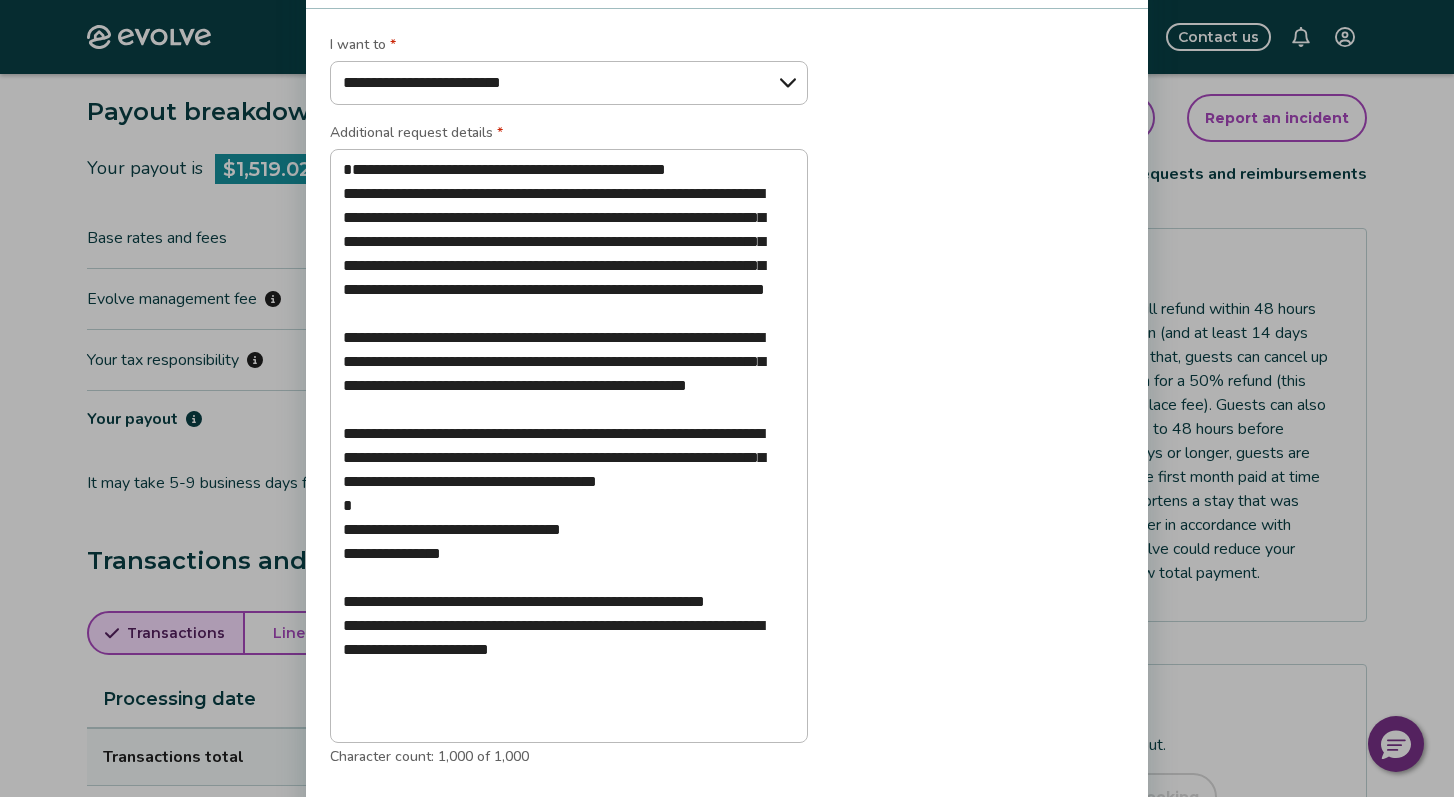 click on "Character count: 1,000 of 1,000" at bounding box center (569, 755) 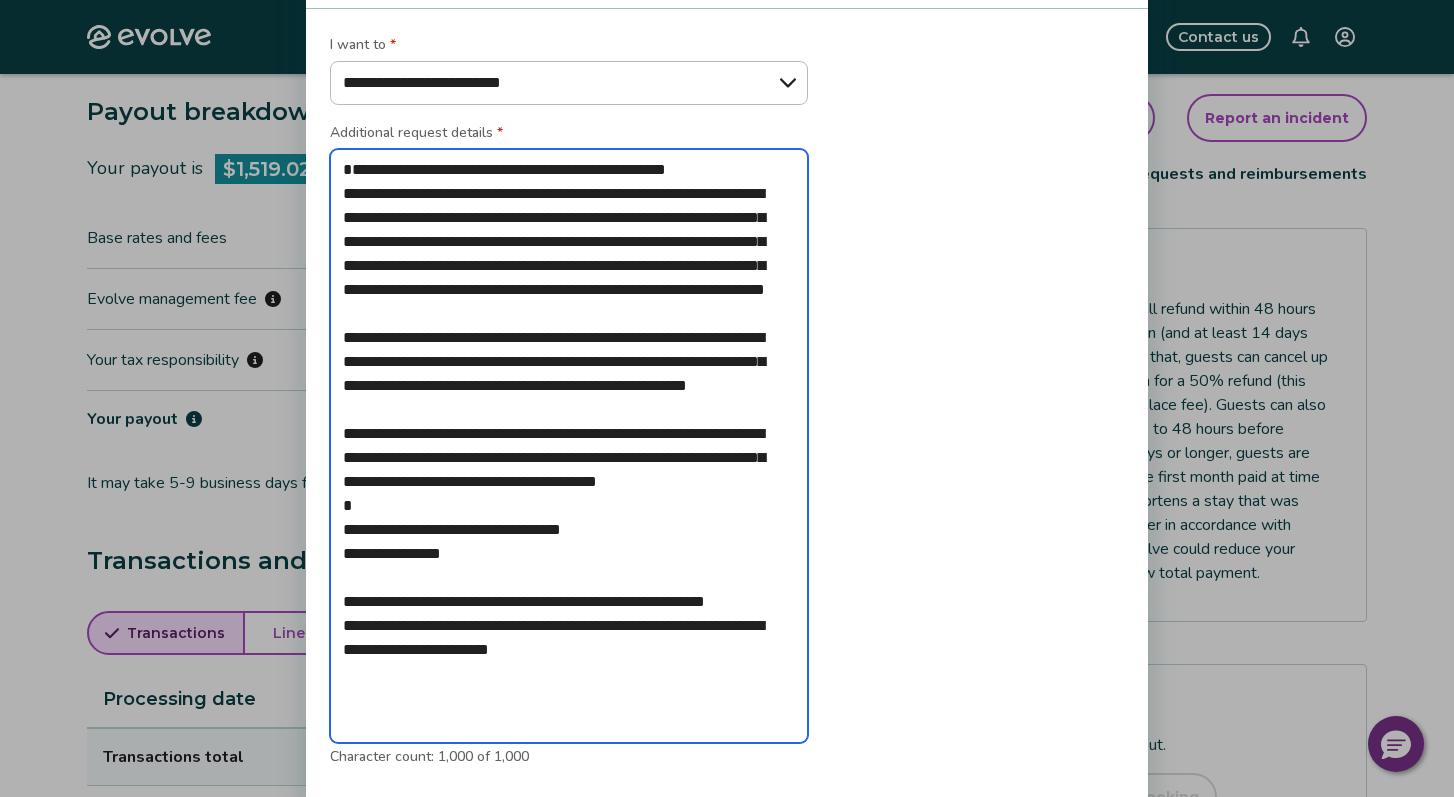 drag, startPoint x: 346, startPoint y: 188, endPoint x: 729, endPoint y: 716, distance: 652.2829 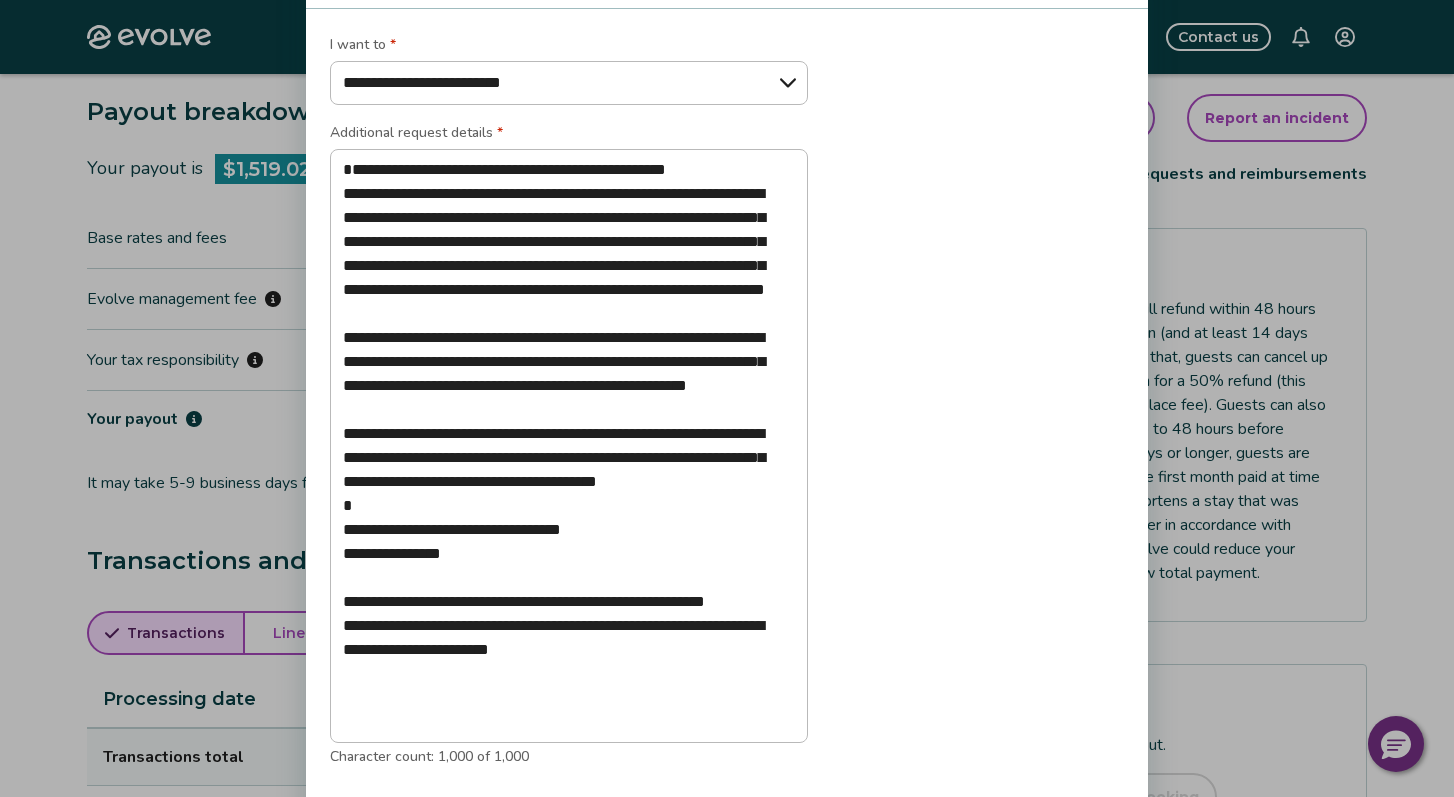 click on "Character count: 1,000 of 1,000" at bounding box center [569, 755] 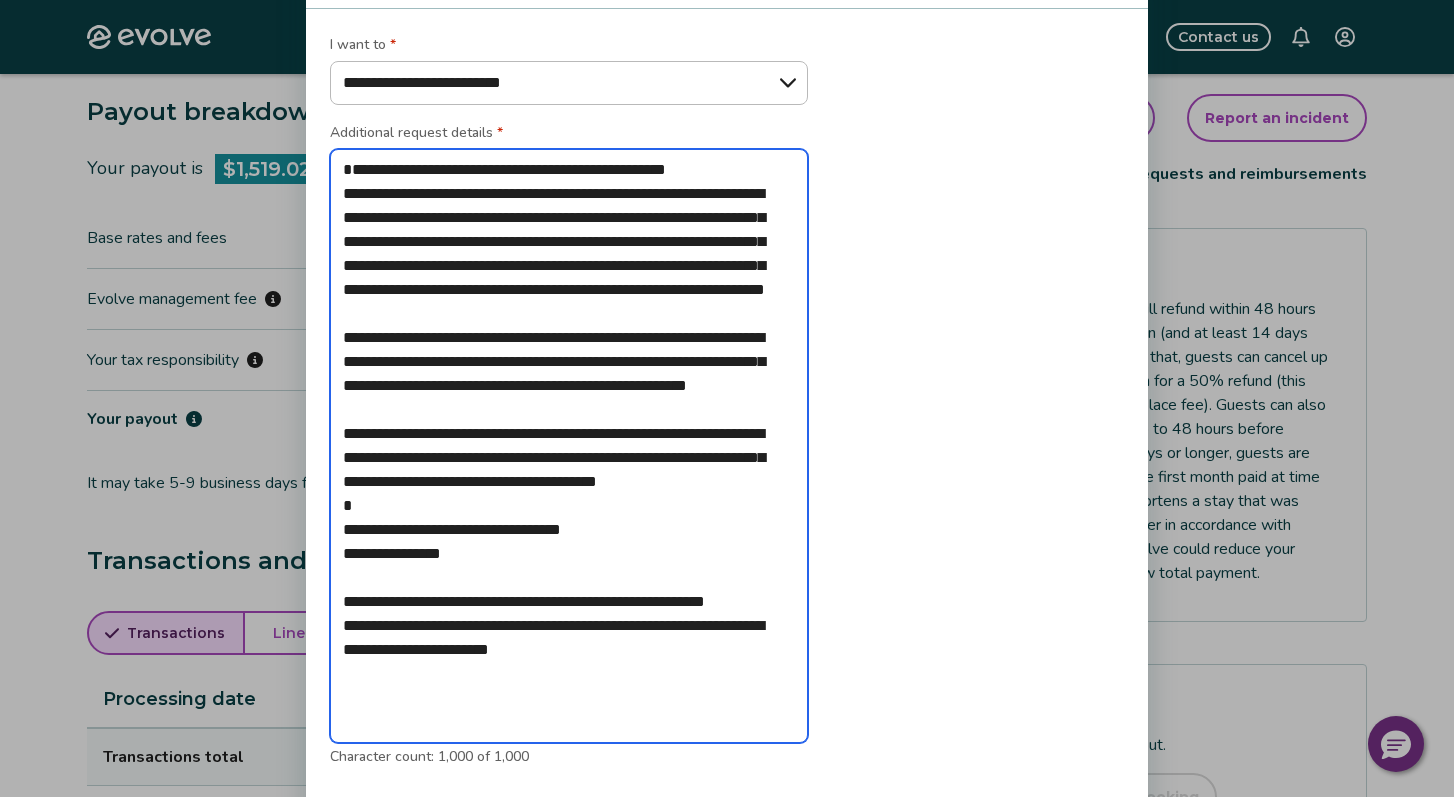 click on "**********" at bounding box center (569, 446) 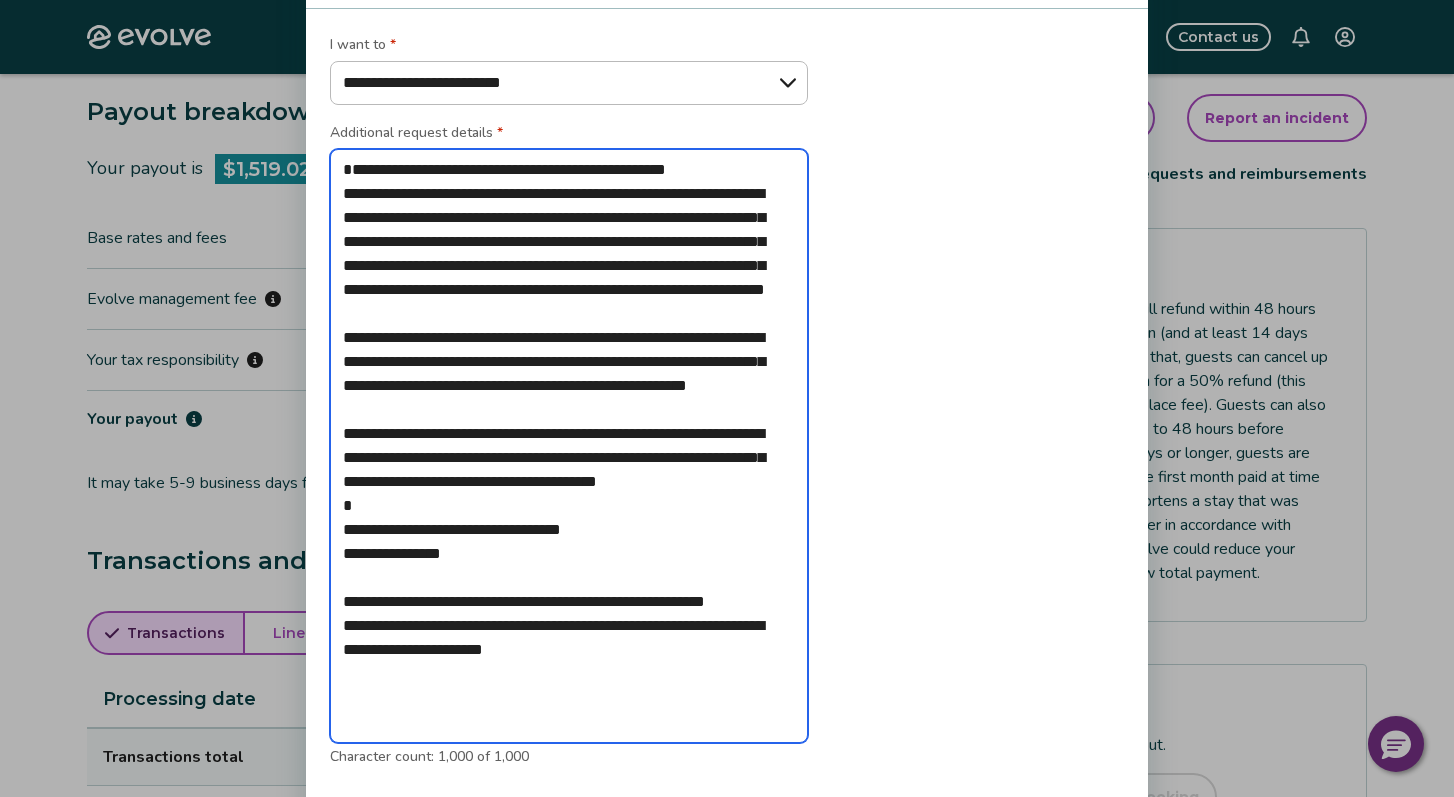 type on "**********" 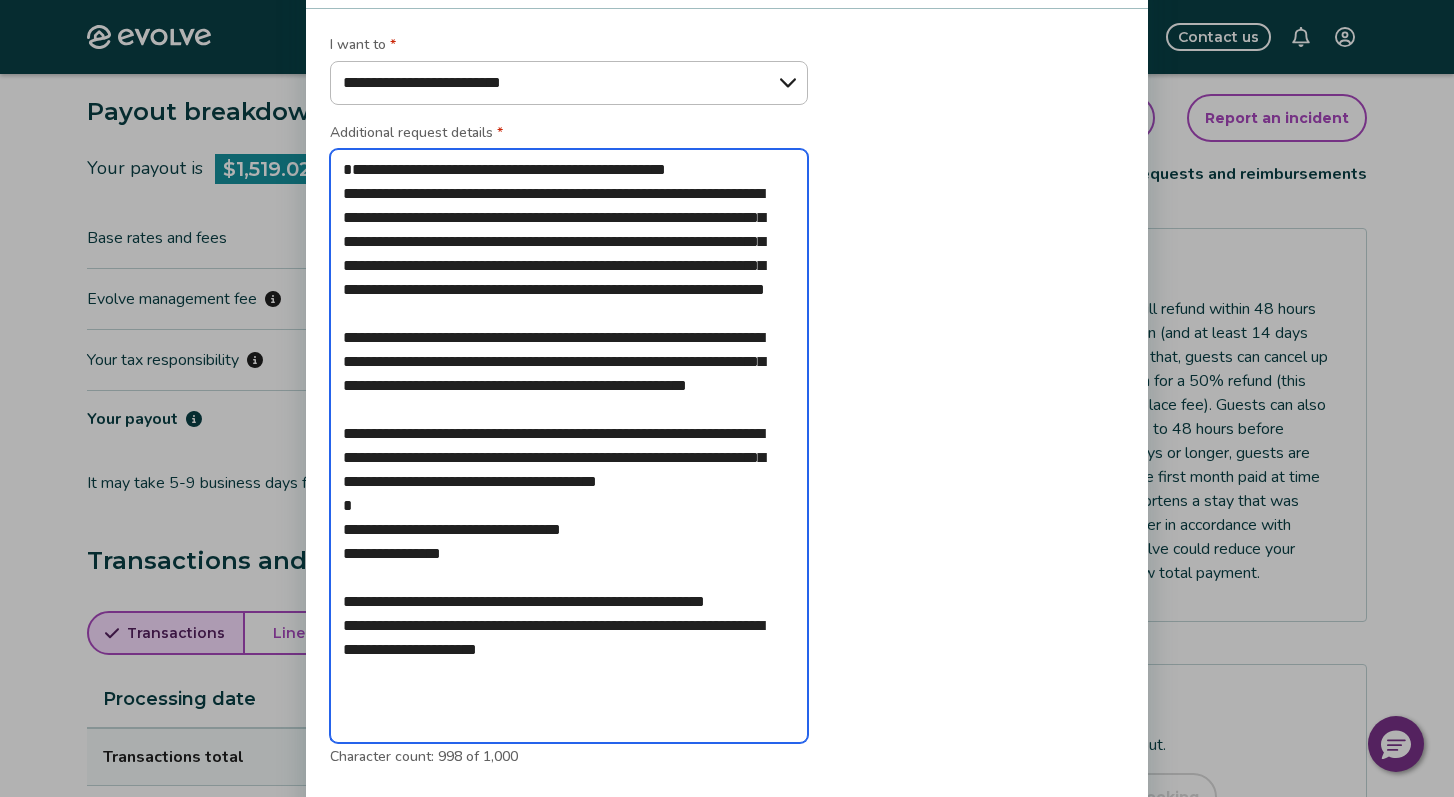 type on "**********" 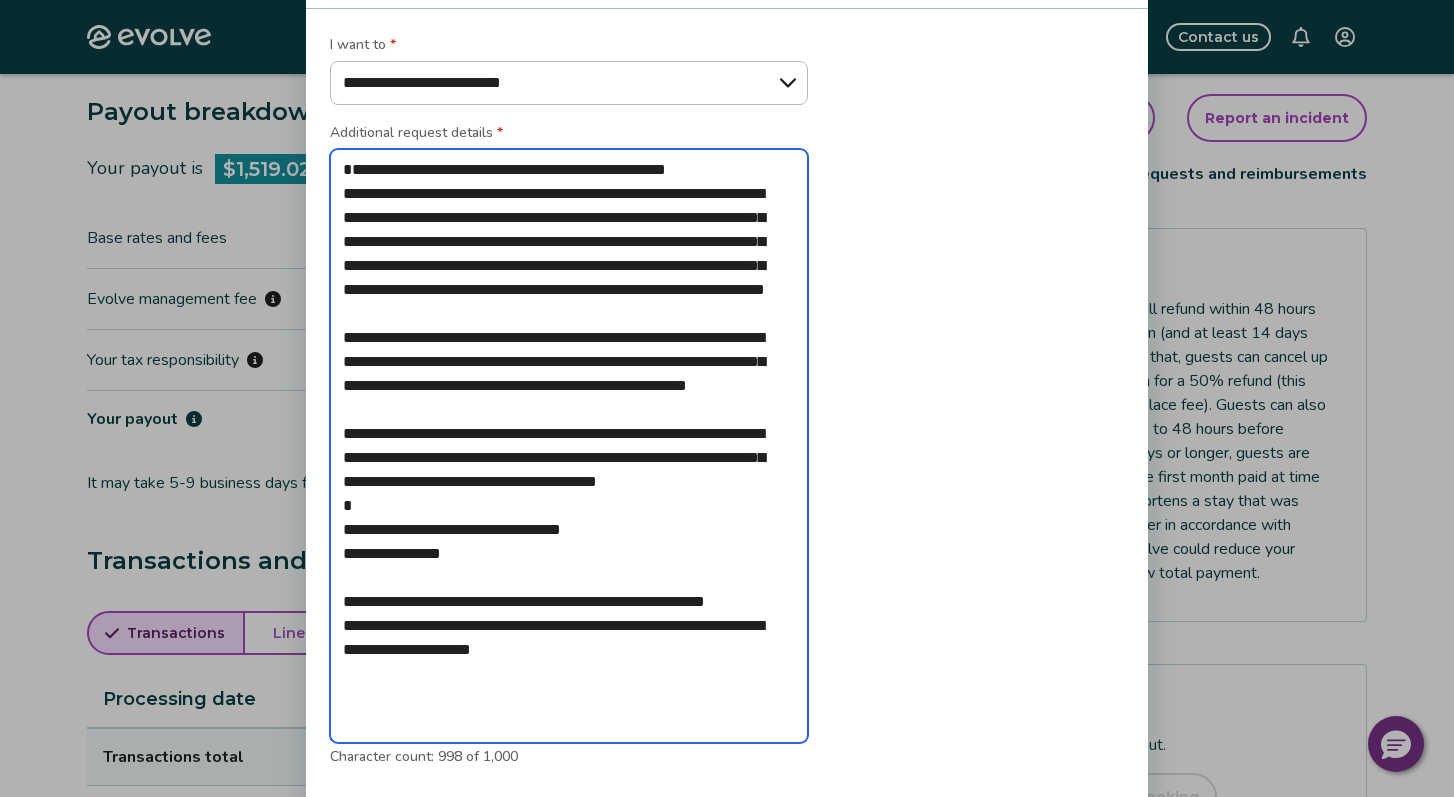 type on "**********" 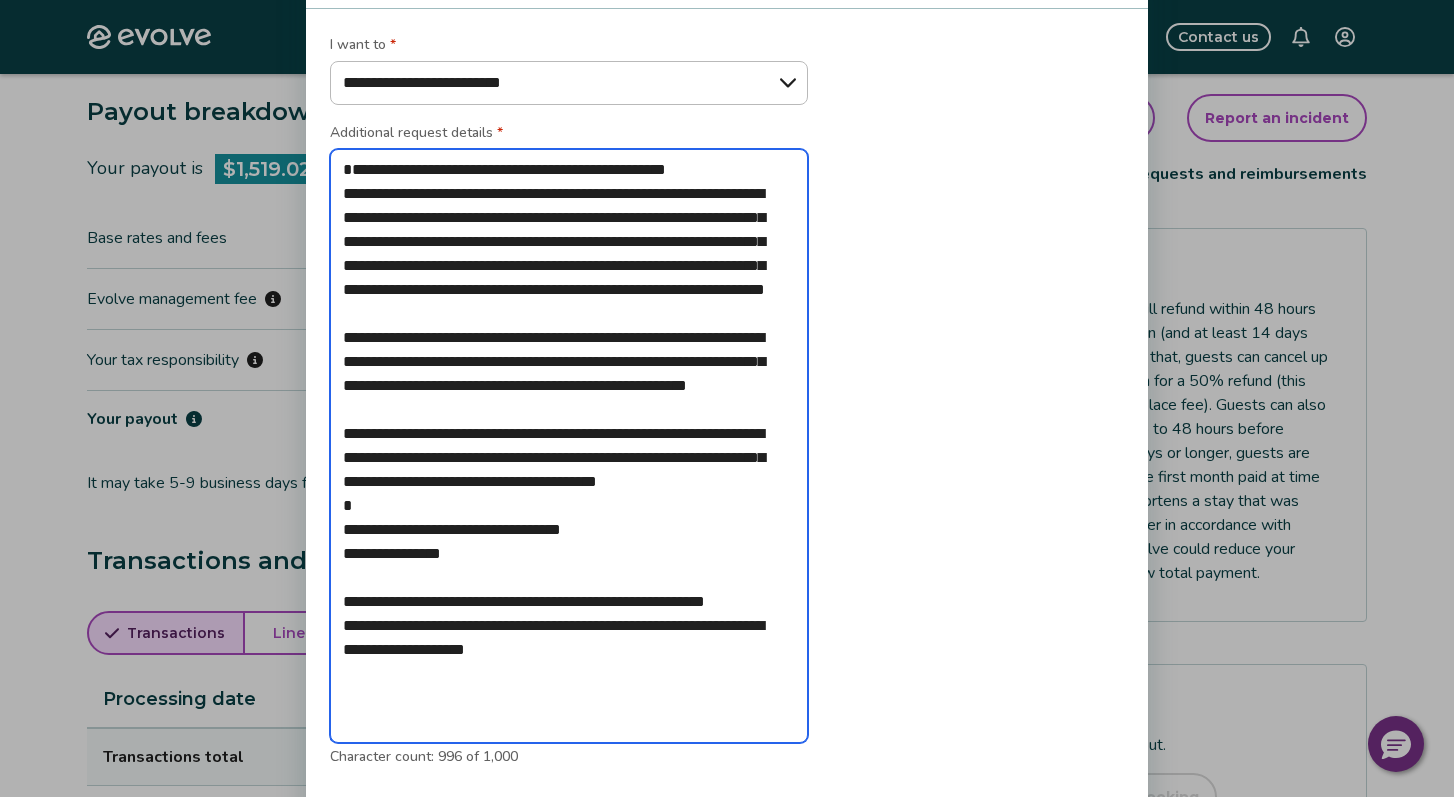 type on "**********" 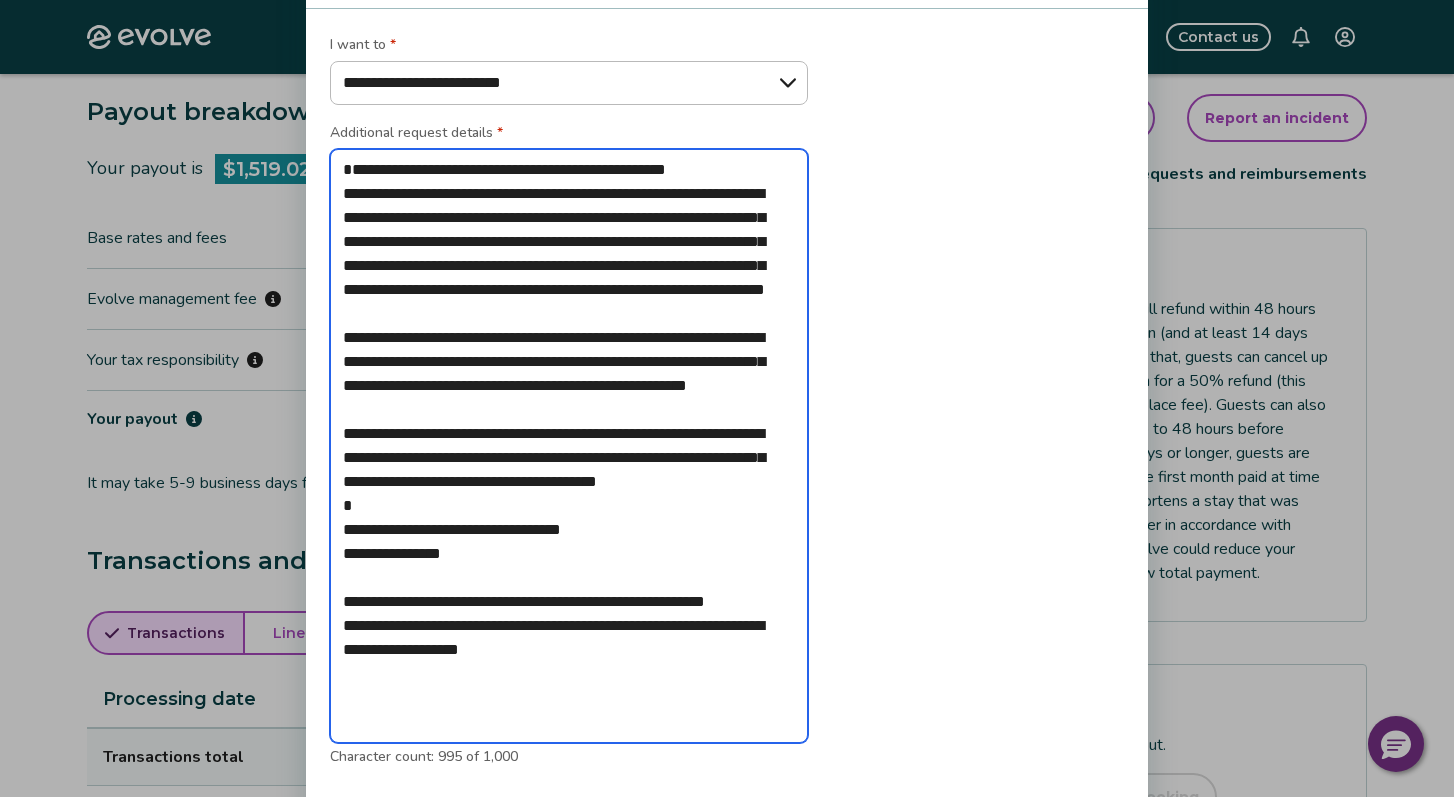 type on "**********" 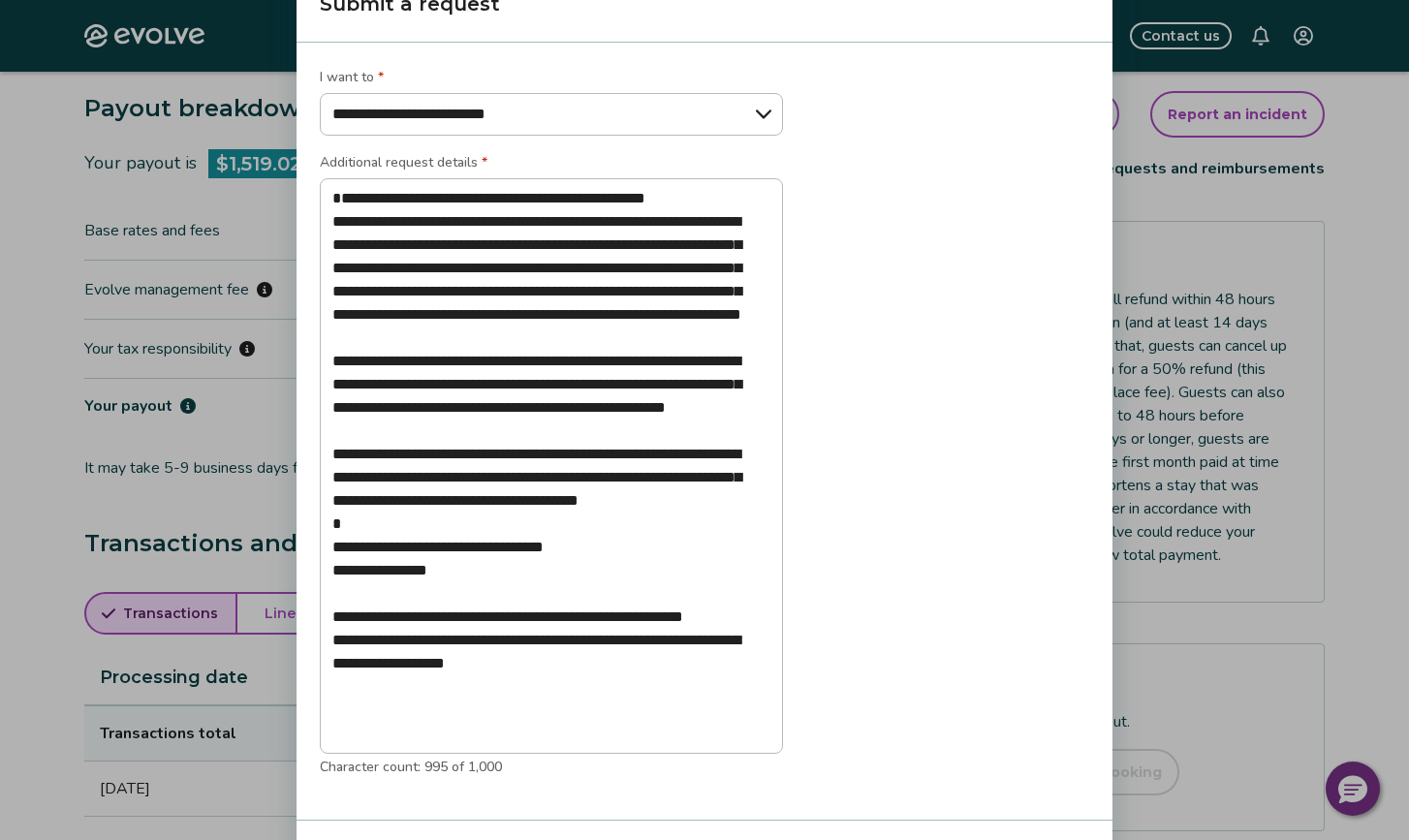 click on "Character count: 995 of 1,000" at bounding box center [551, 765] 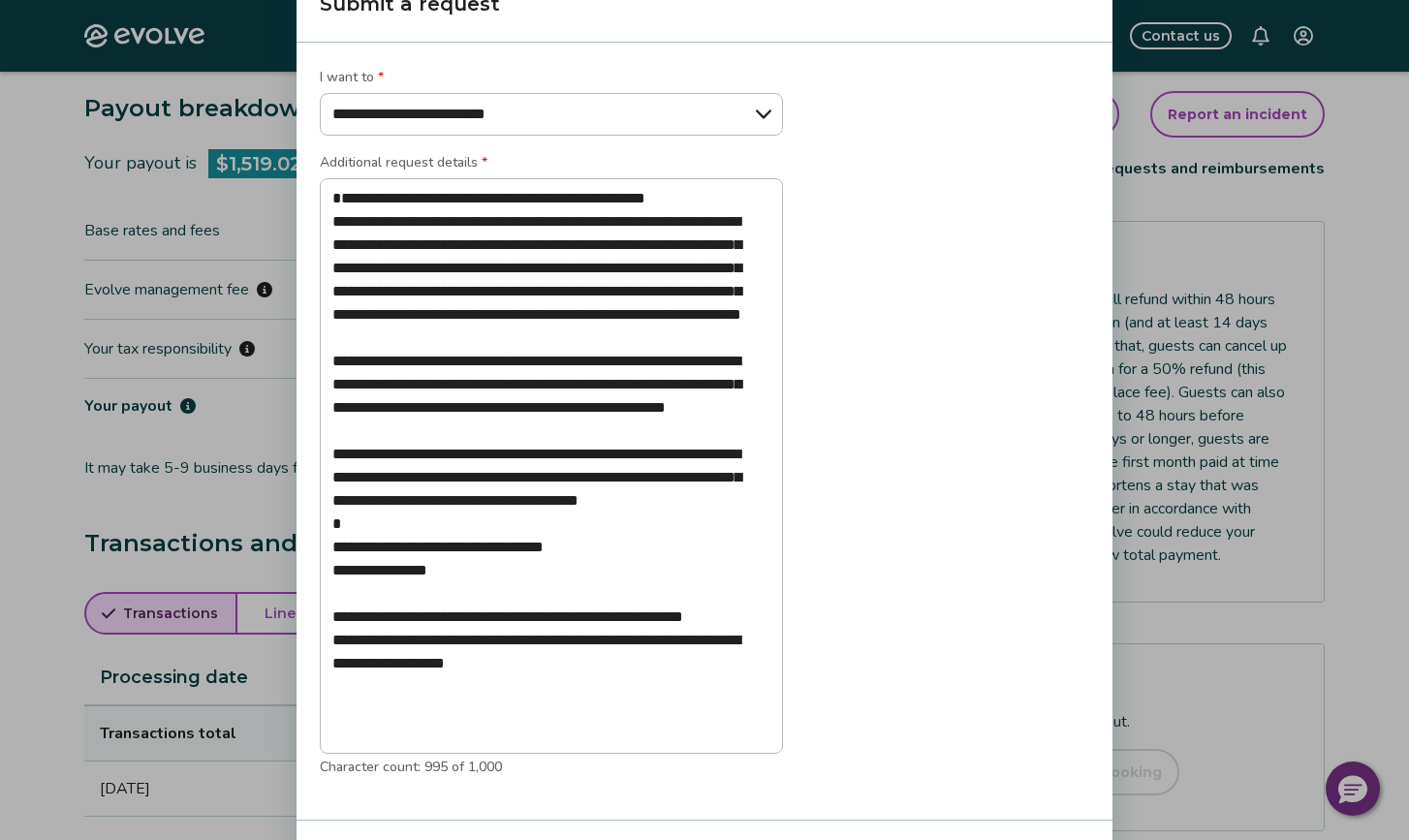click on "Cancel Submit request" at bounding box center [704, 863] 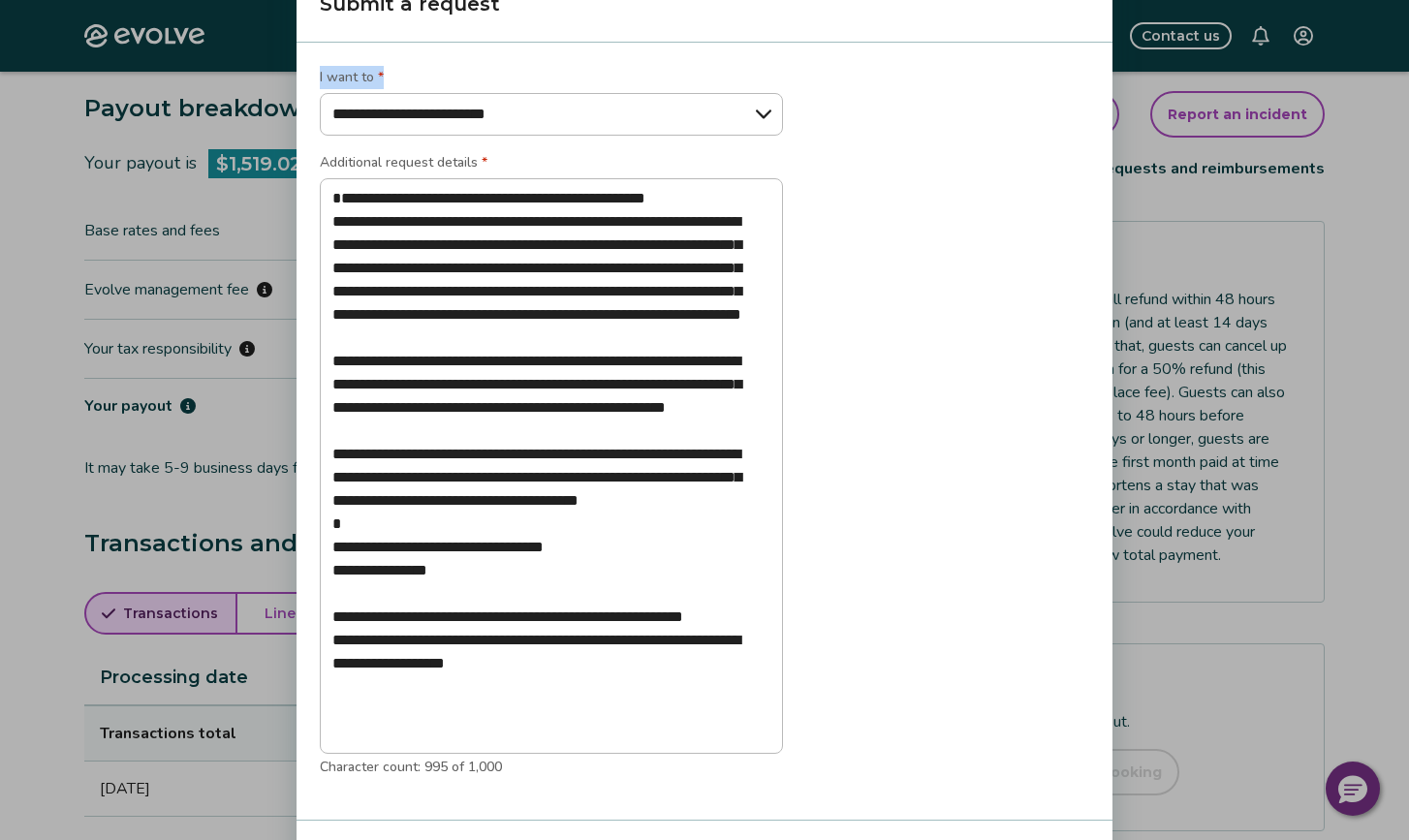 drag, startPoint x: 916, startPoint y: 11, endPoint x: 891, endPoint y: 117, distance: 108.90822 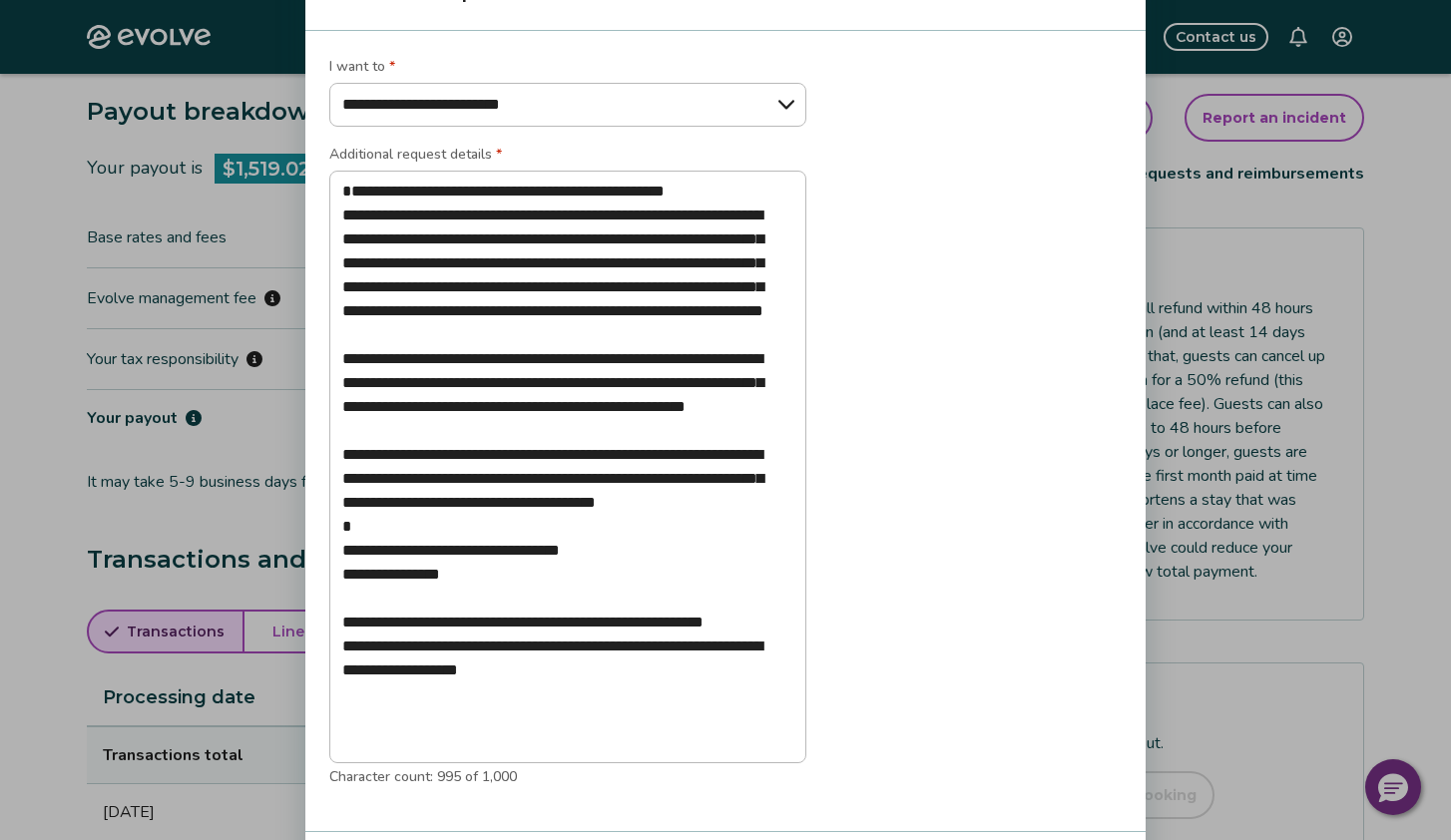 type on "*" 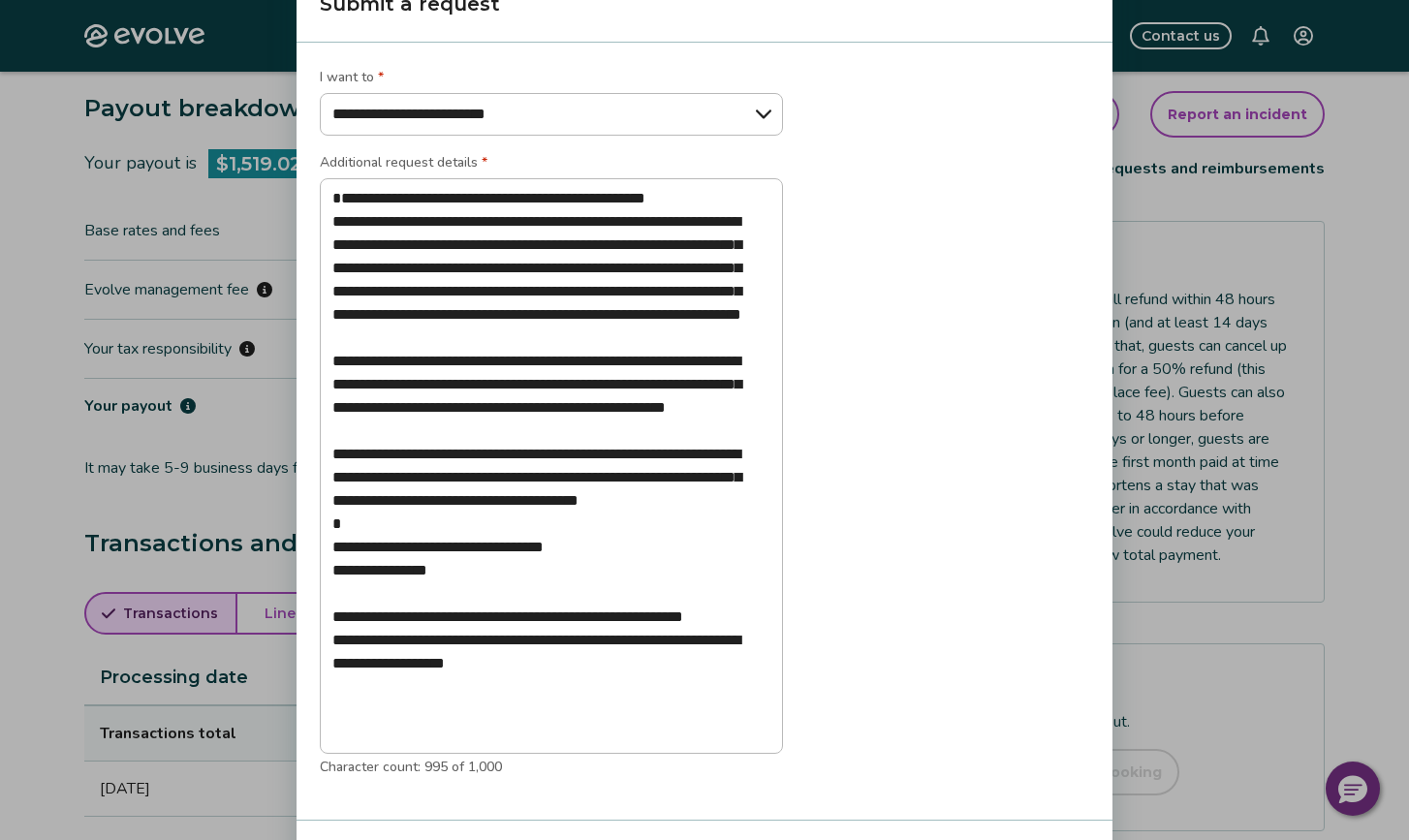 click on "**********" at bounding box center [704, 420] 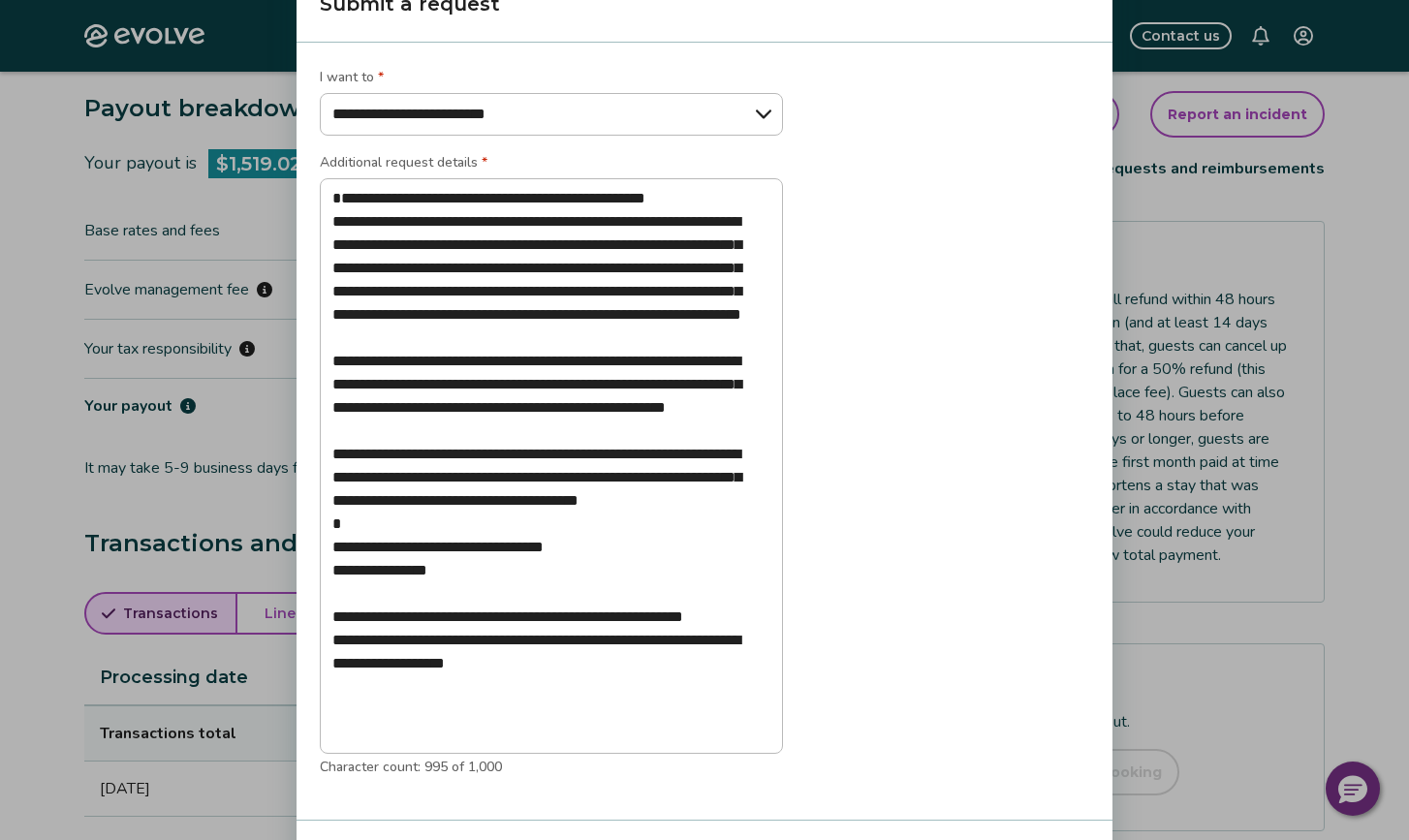 drag, startPoint x: 767, startPoint y: 22, endPoint x: 699, endPoint y: 17, distance: 68.18358 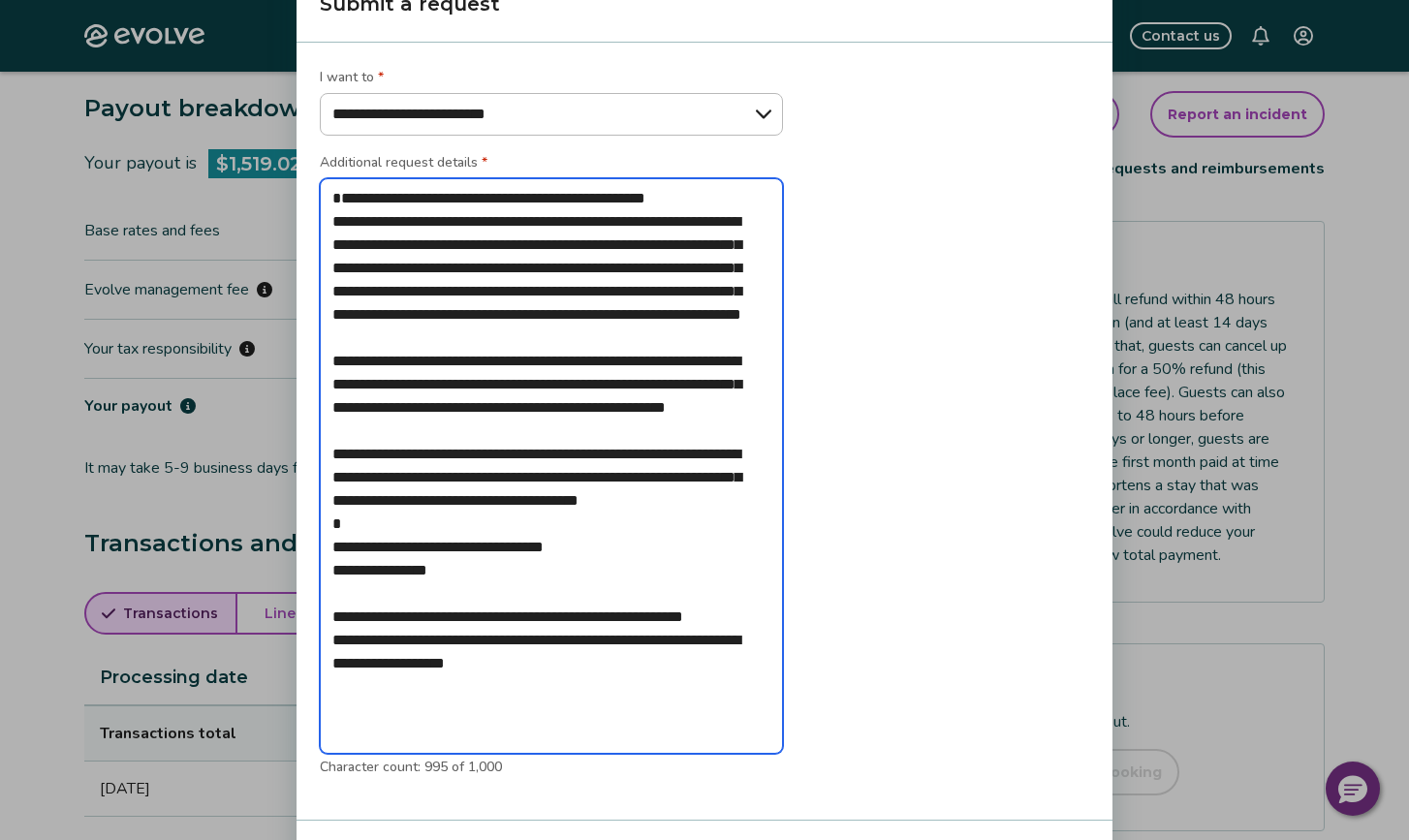 drag, startPoint x: 337, startPoint y: 213, endPoint x: 457, endPoint y: 650, distance: 453.17657 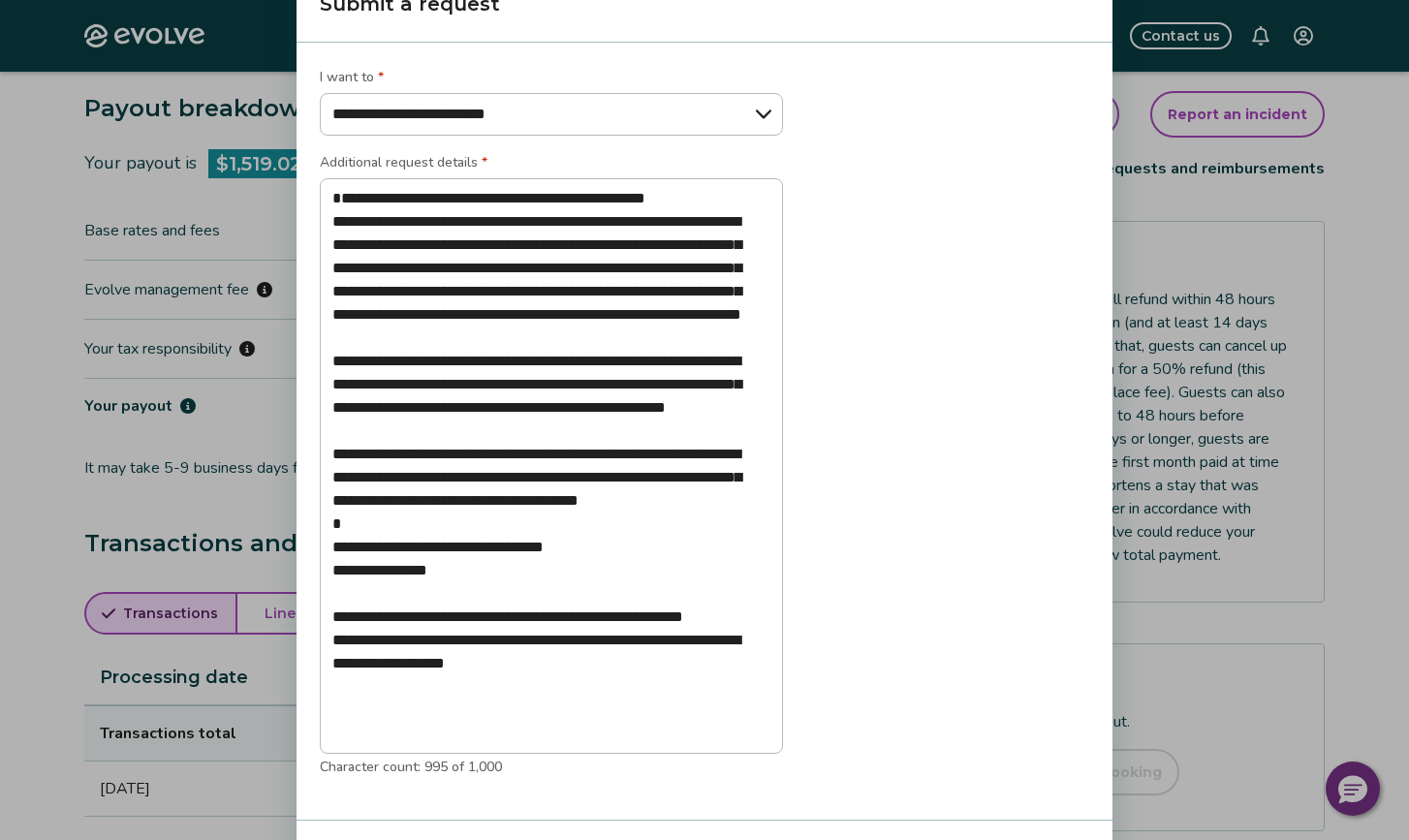 click on "**********" at bounding box center (704, 431) 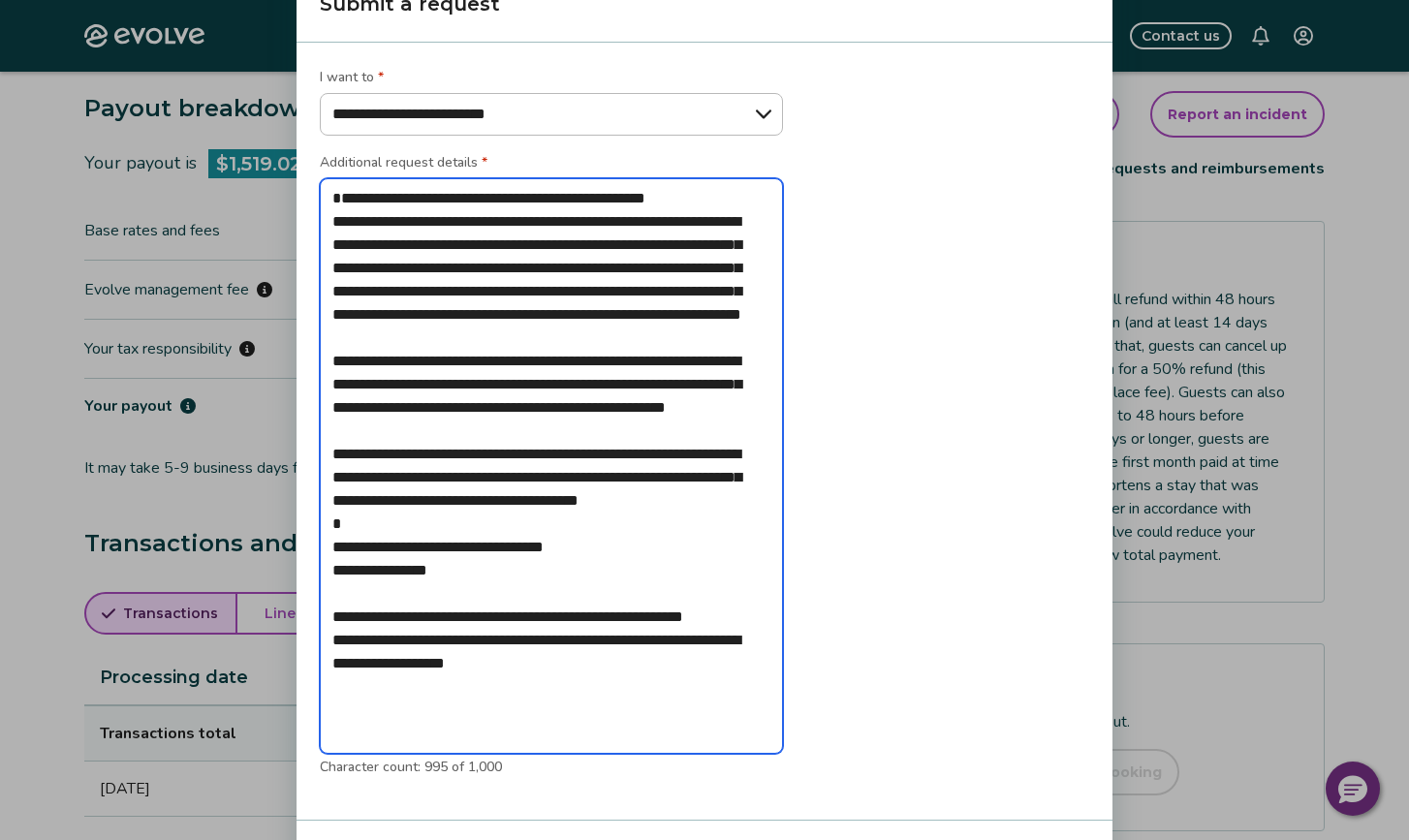 drag, startPoint x: 331, startPoint y: 215, endPoint x: 697, endPoint y: 727, distance: 629.3648 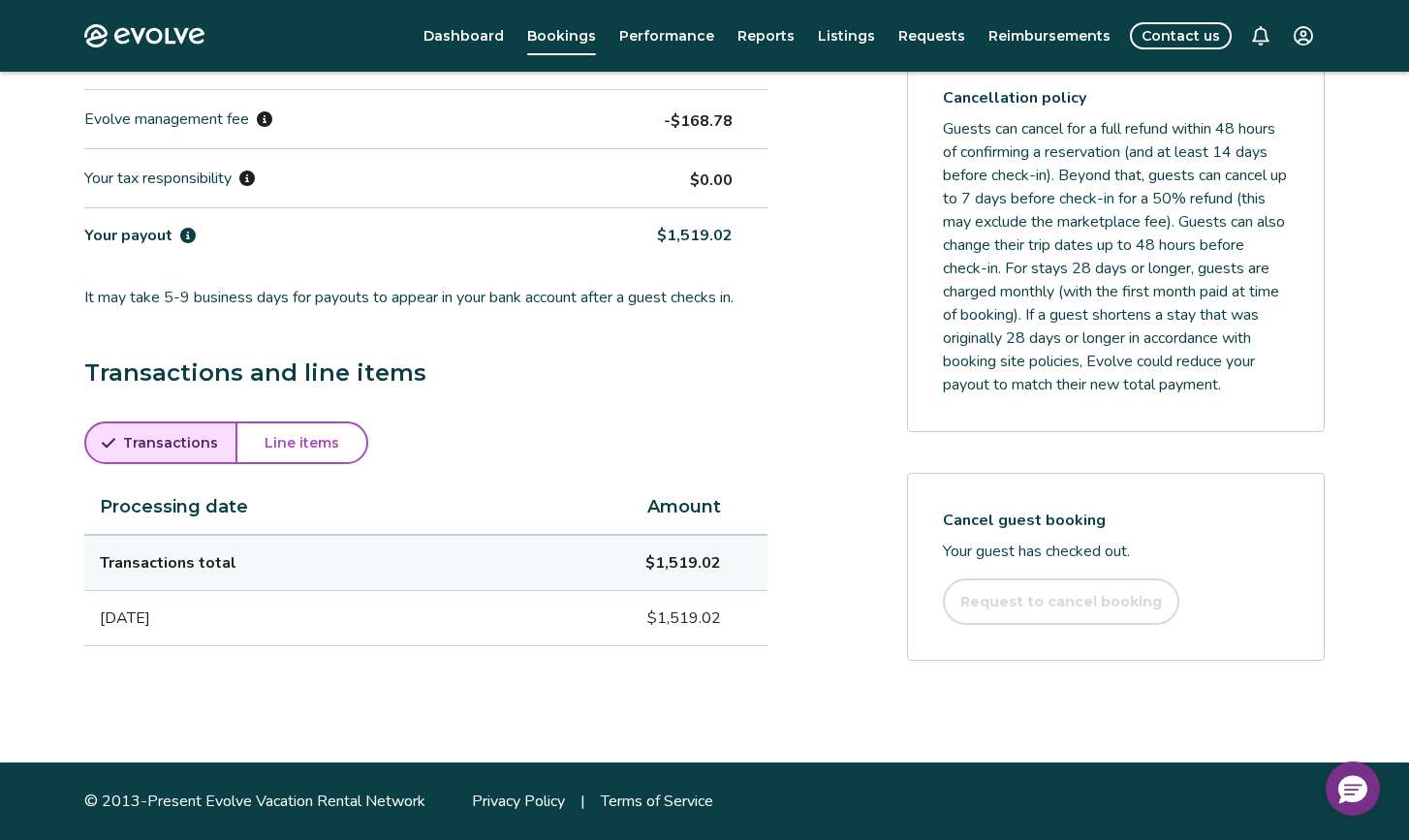 scroll, scrollTop: 0, scrollLeft: 0, axis: both 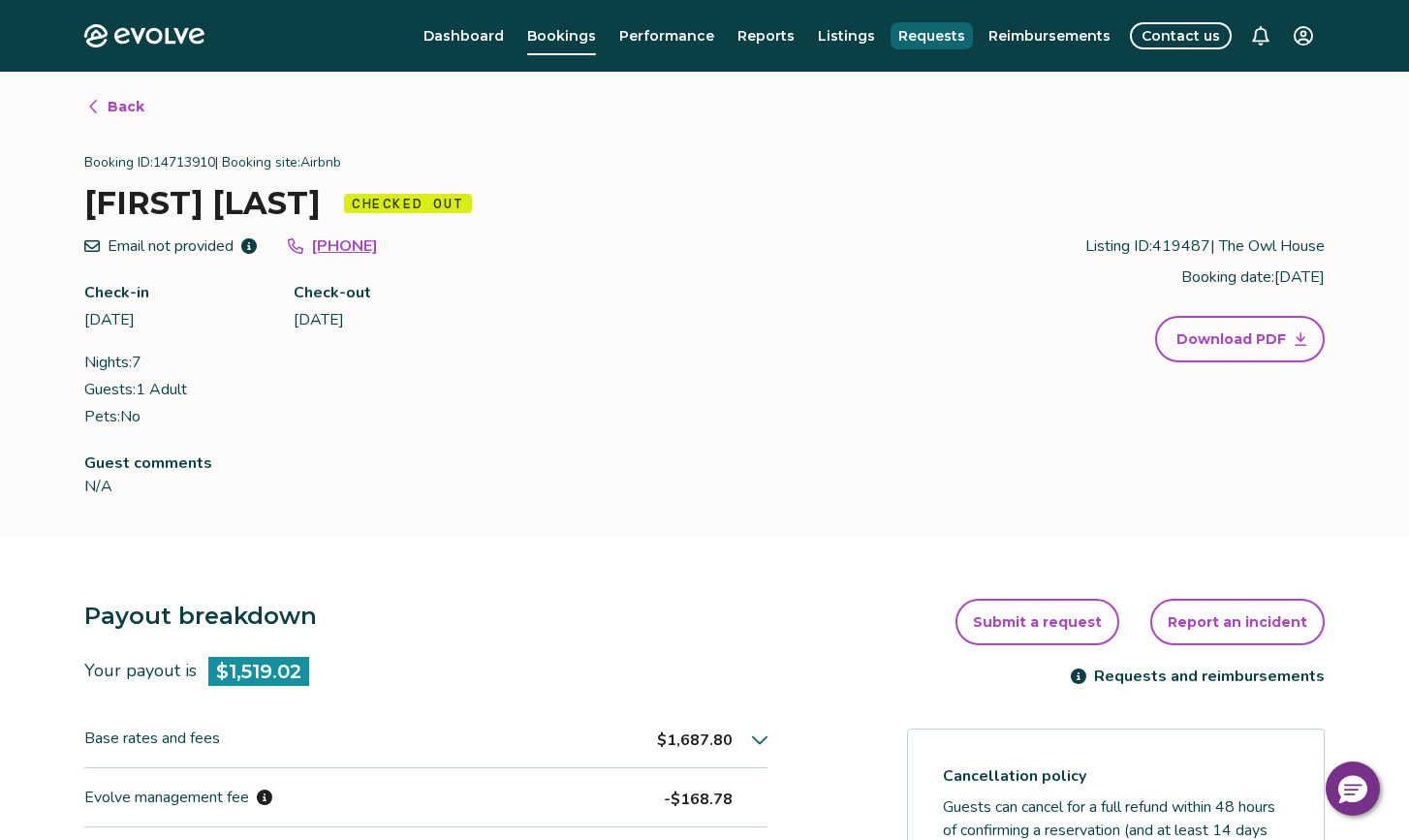 click on "Requests" at bounding box center (931, 36) 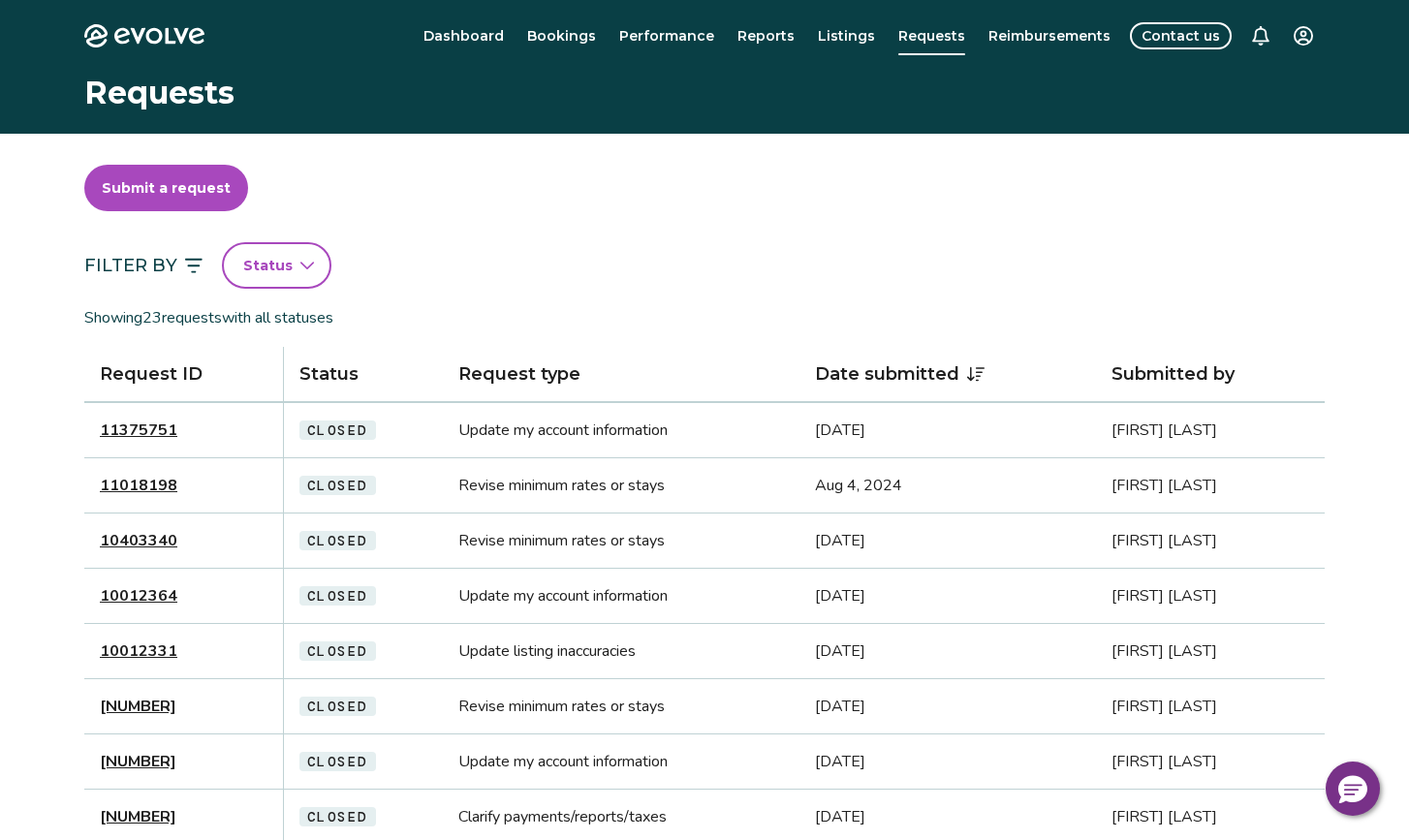 click on "Submit a request" at bounding box center (166, 188) 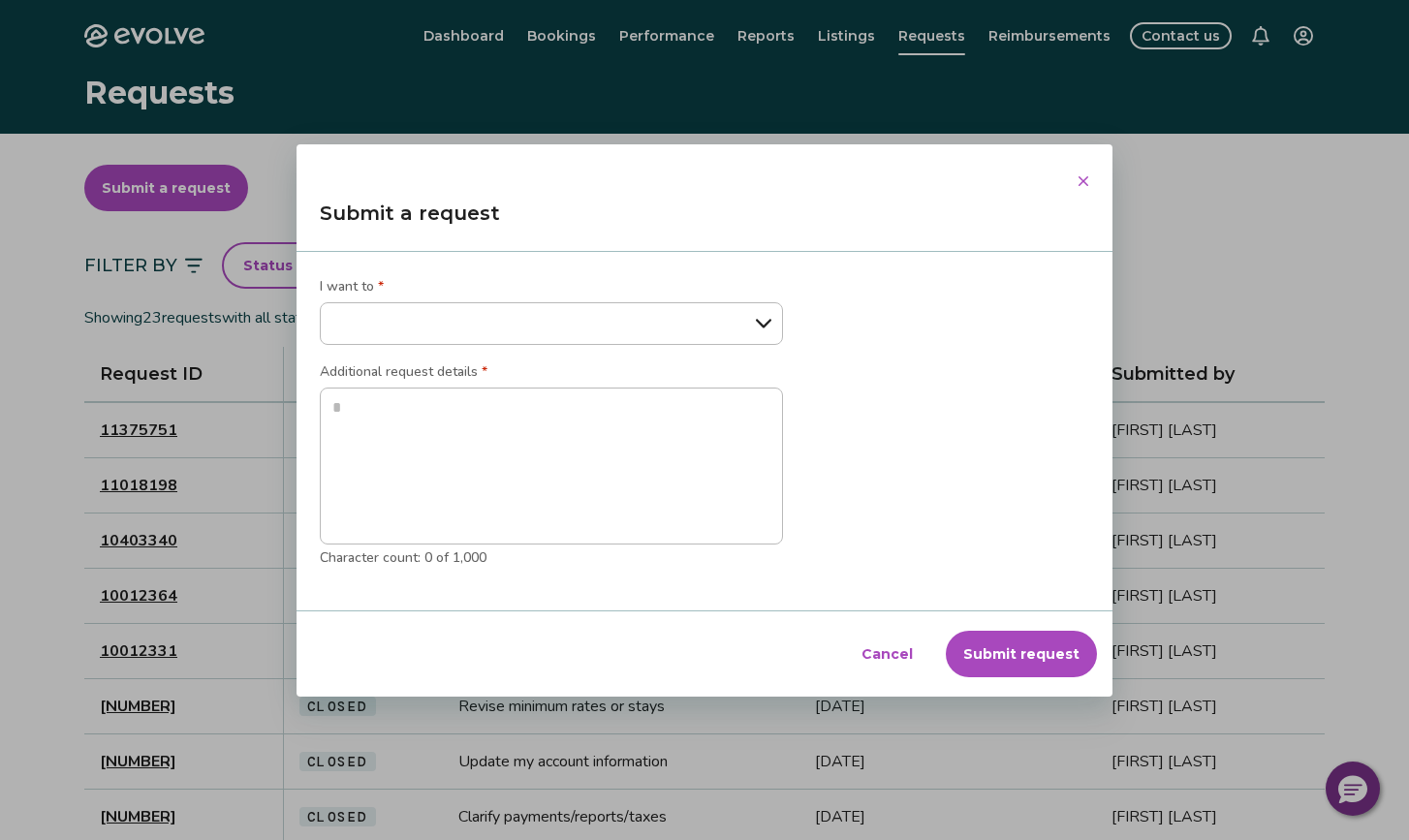 select on "**********" 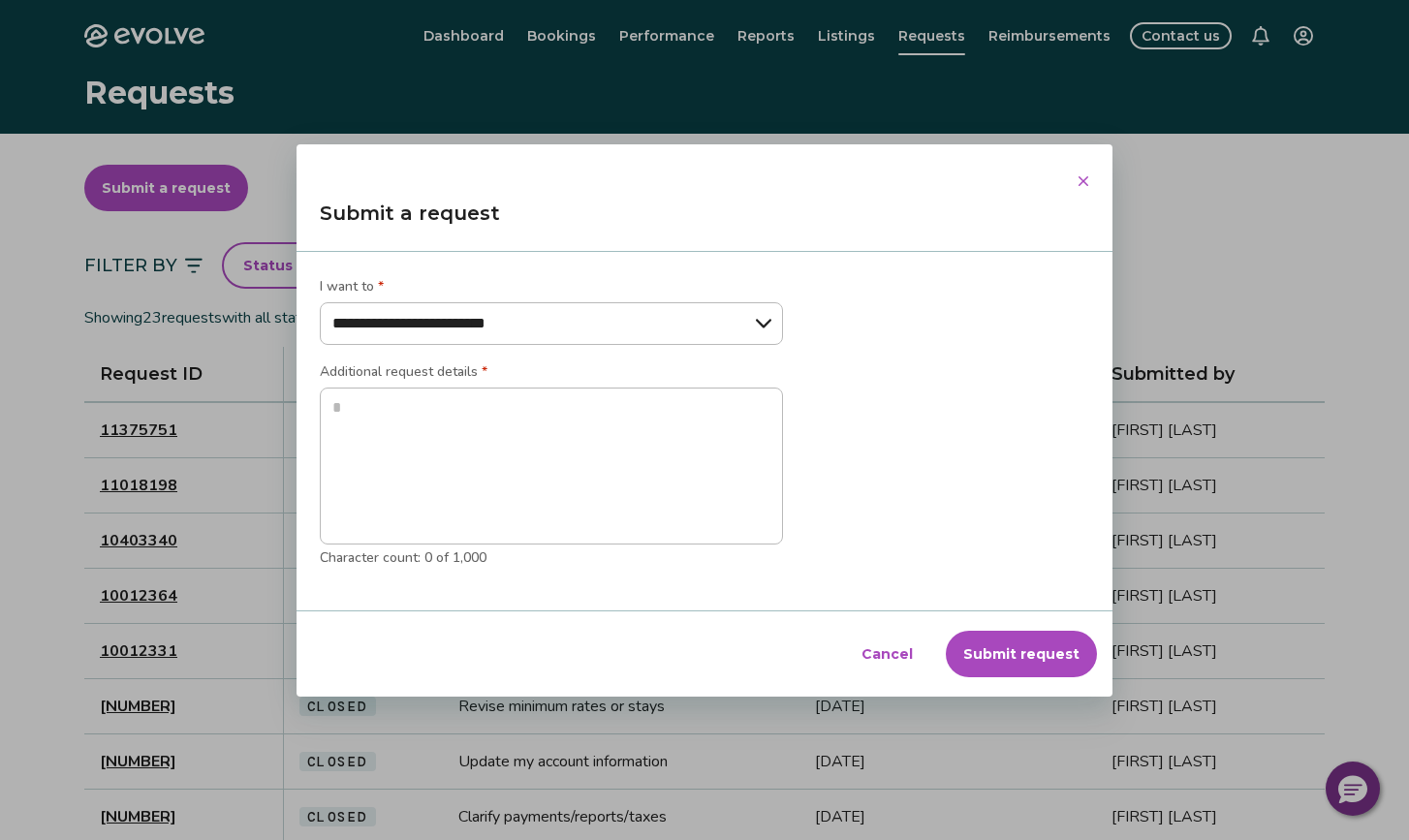 type on "*" 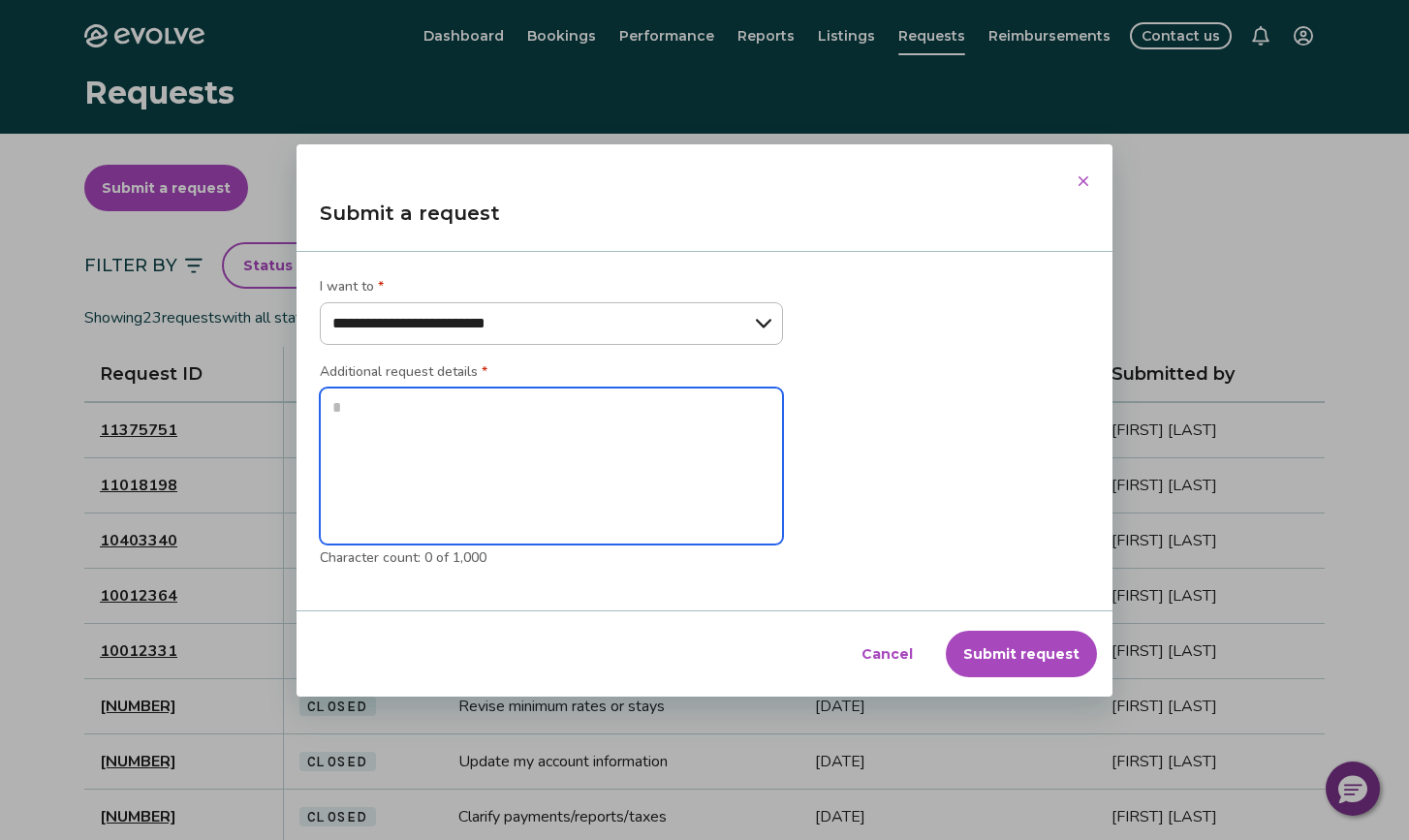 click at bounding box center [551, 466] 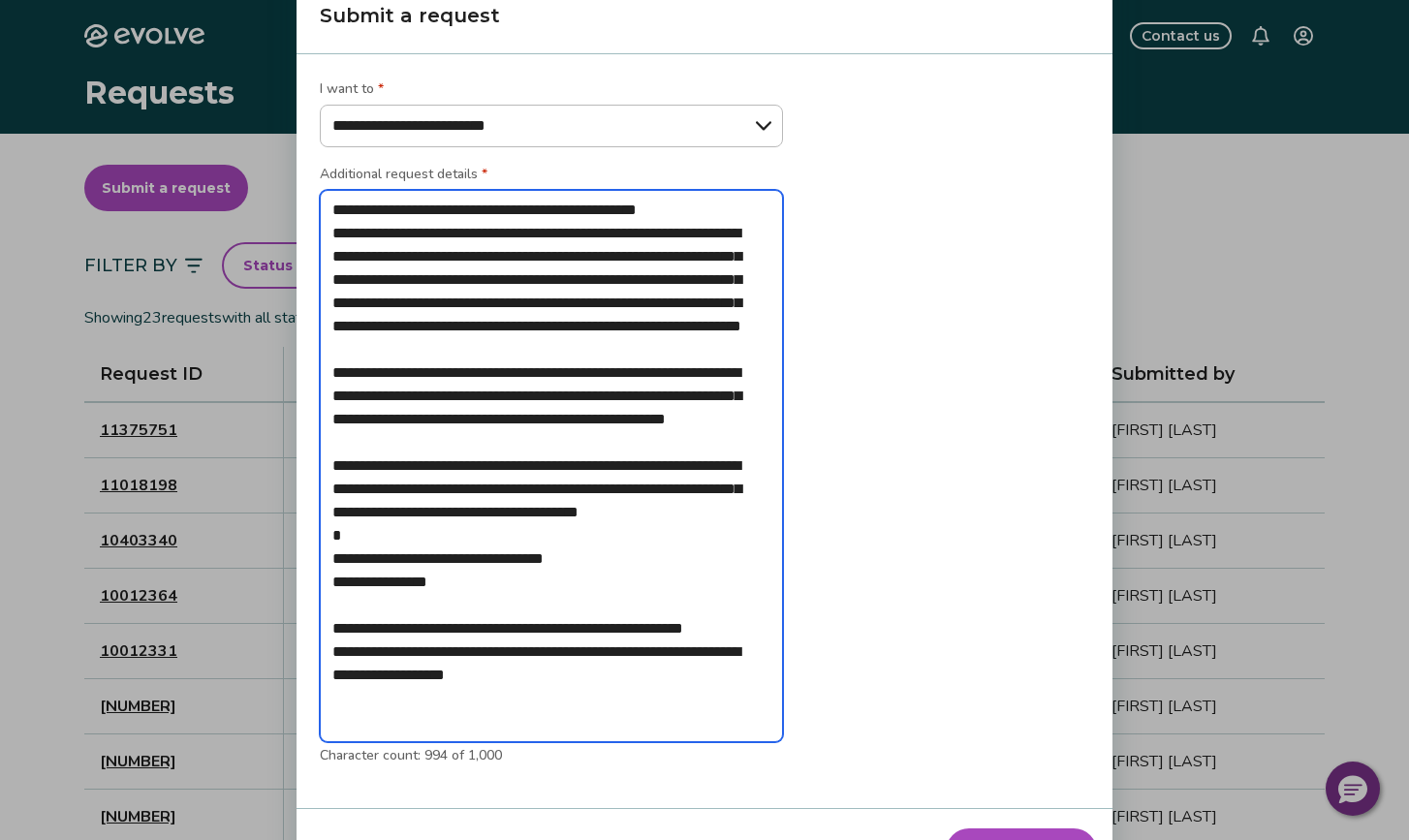 click on "**********" at bounding box center [551, 466] 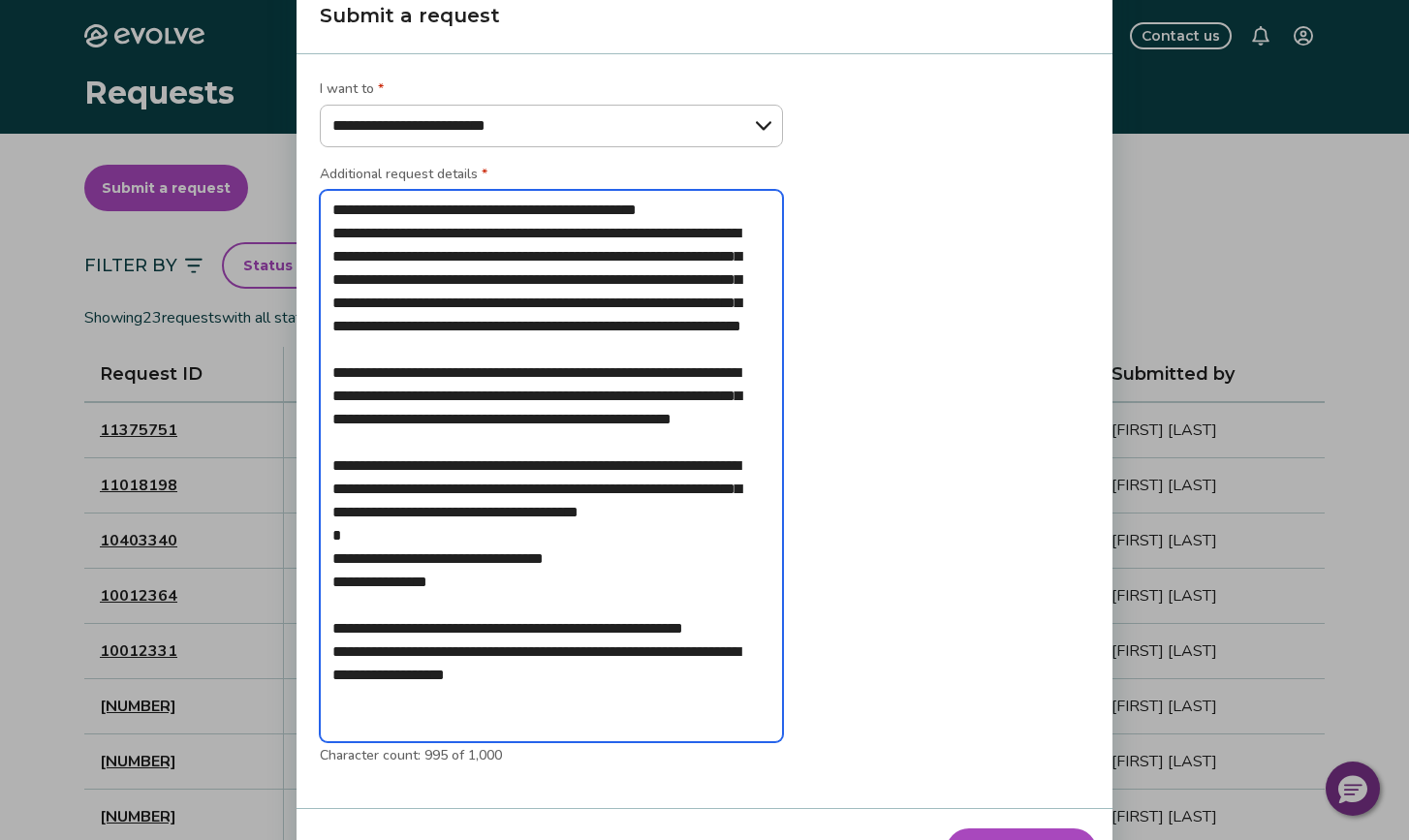 type on "**********" 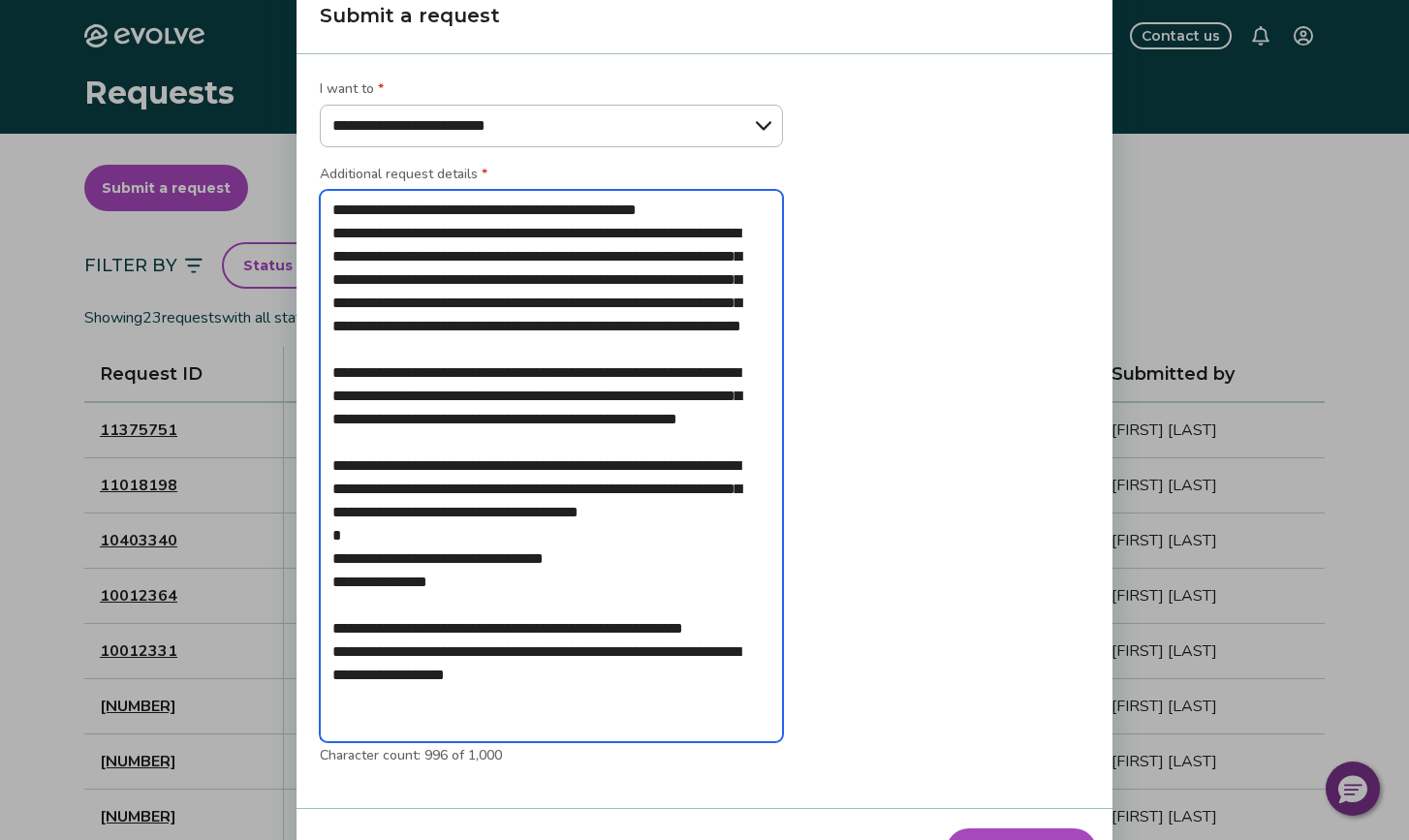 type on "**********" 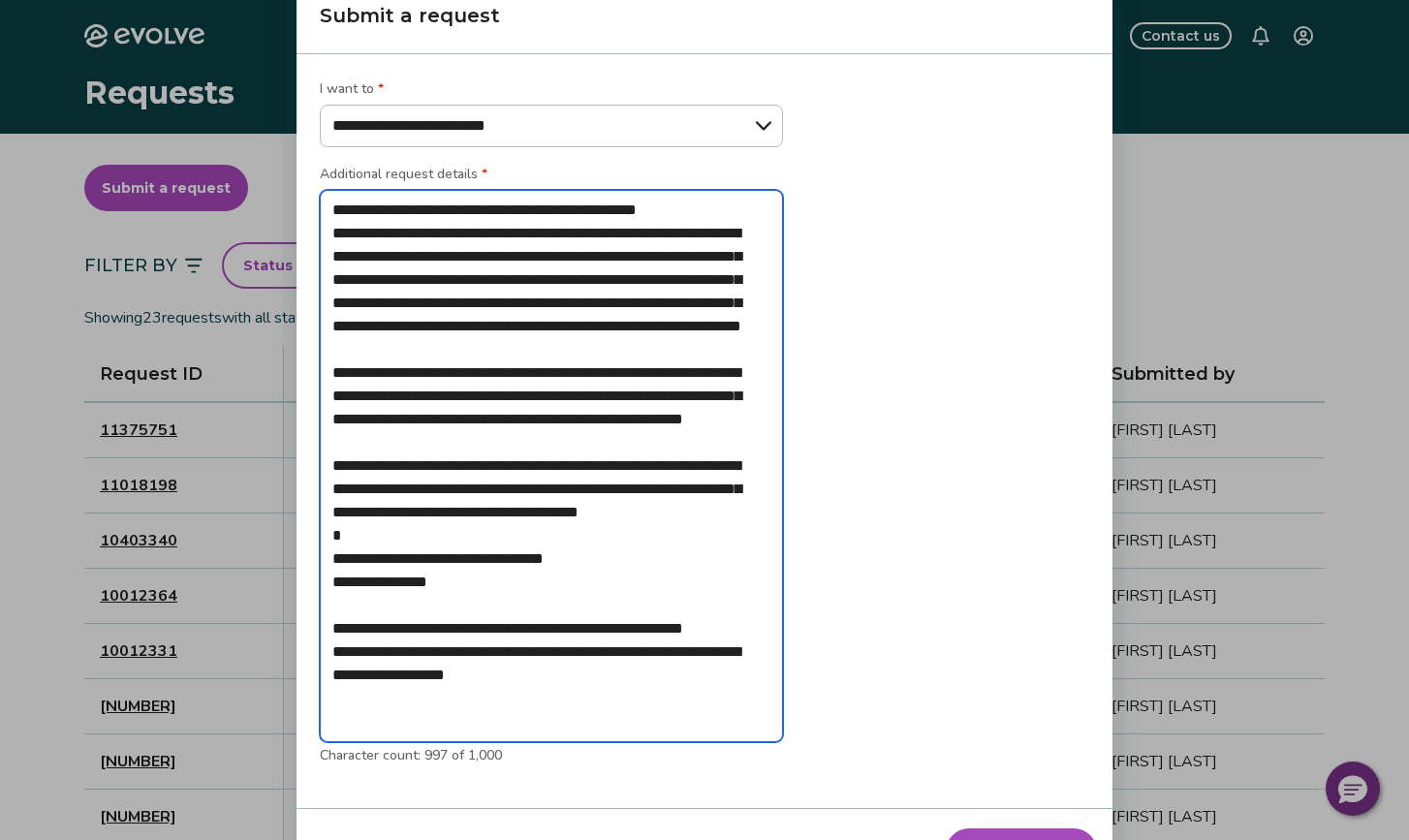 type on "**********" 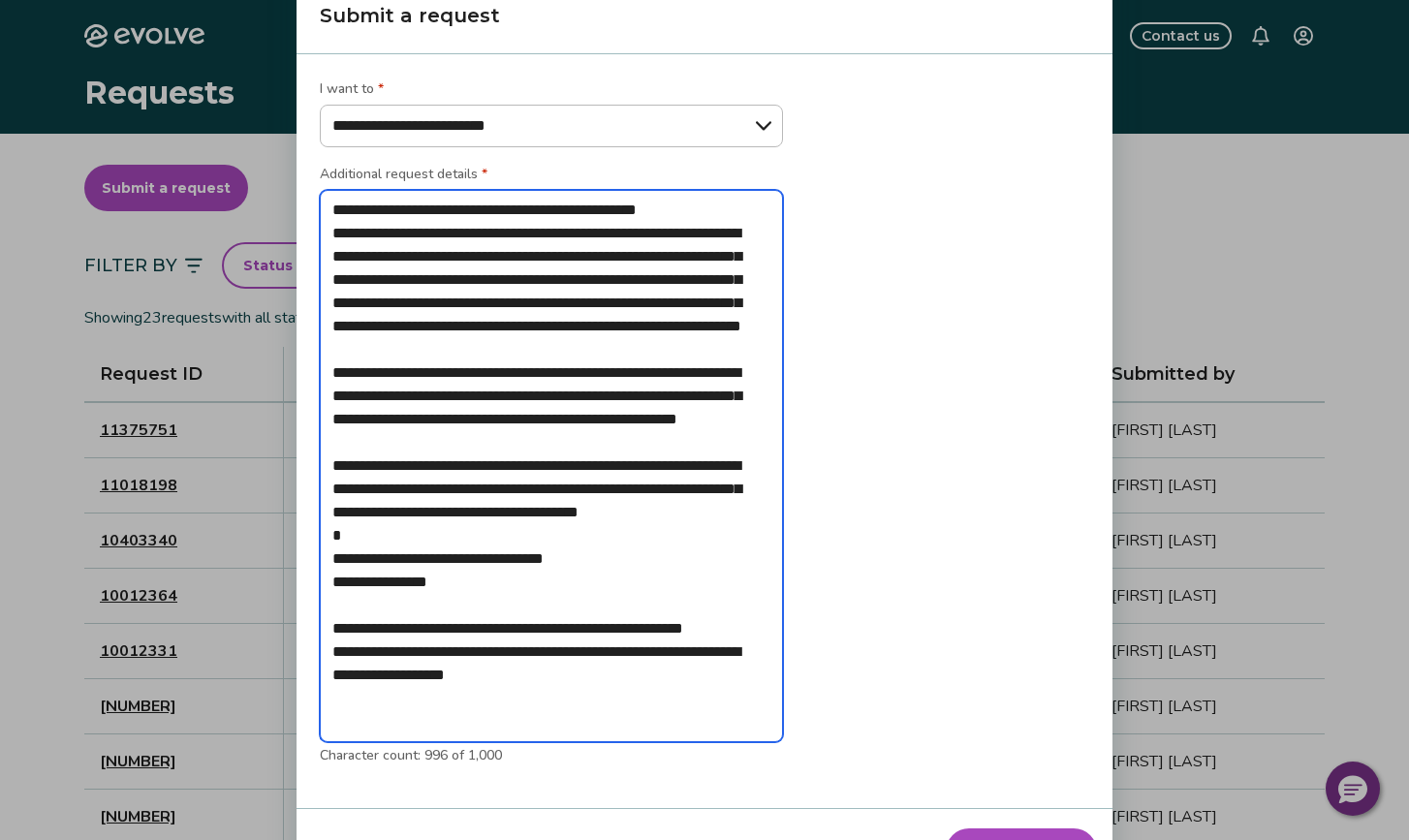type on "**********" 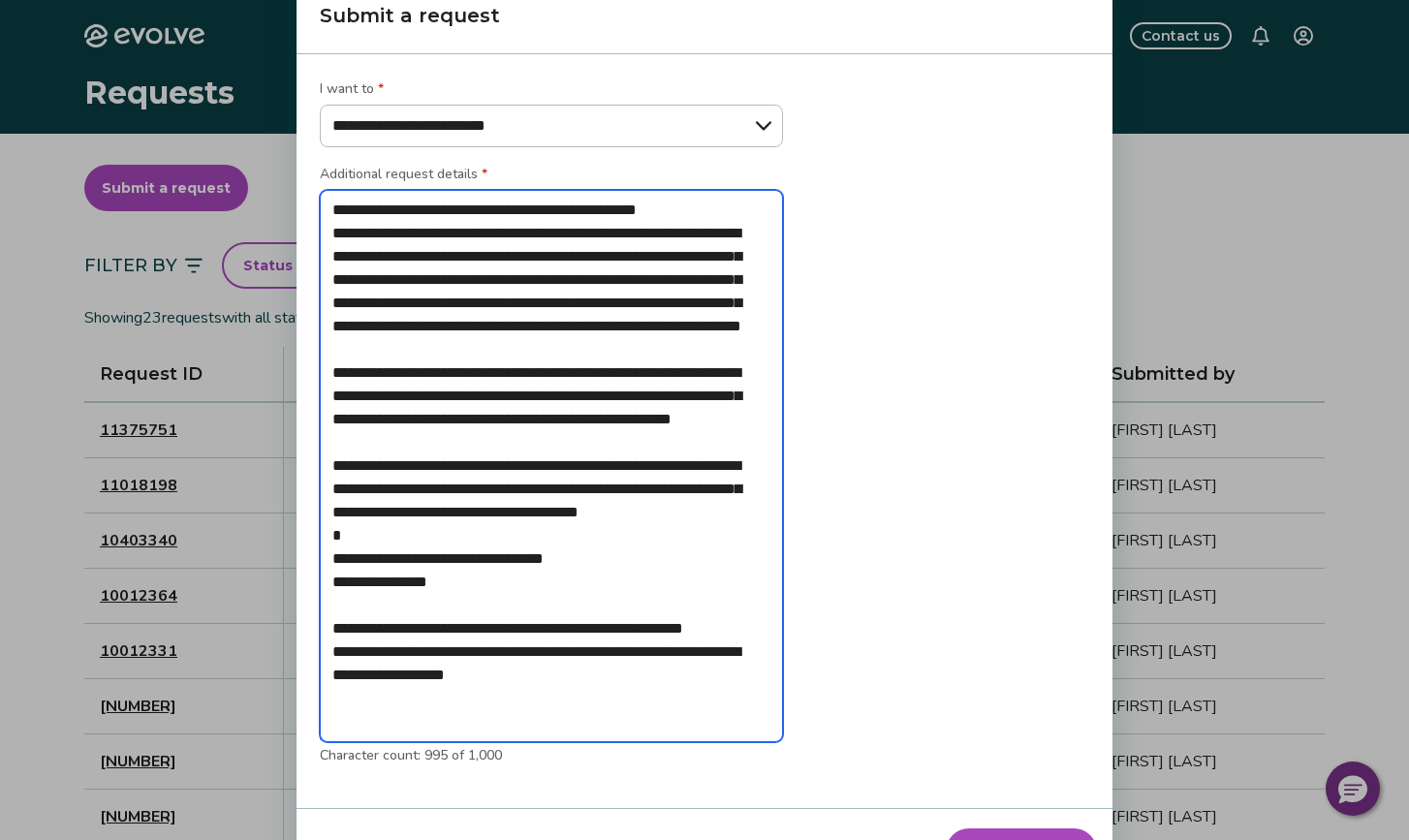 type on "**********" 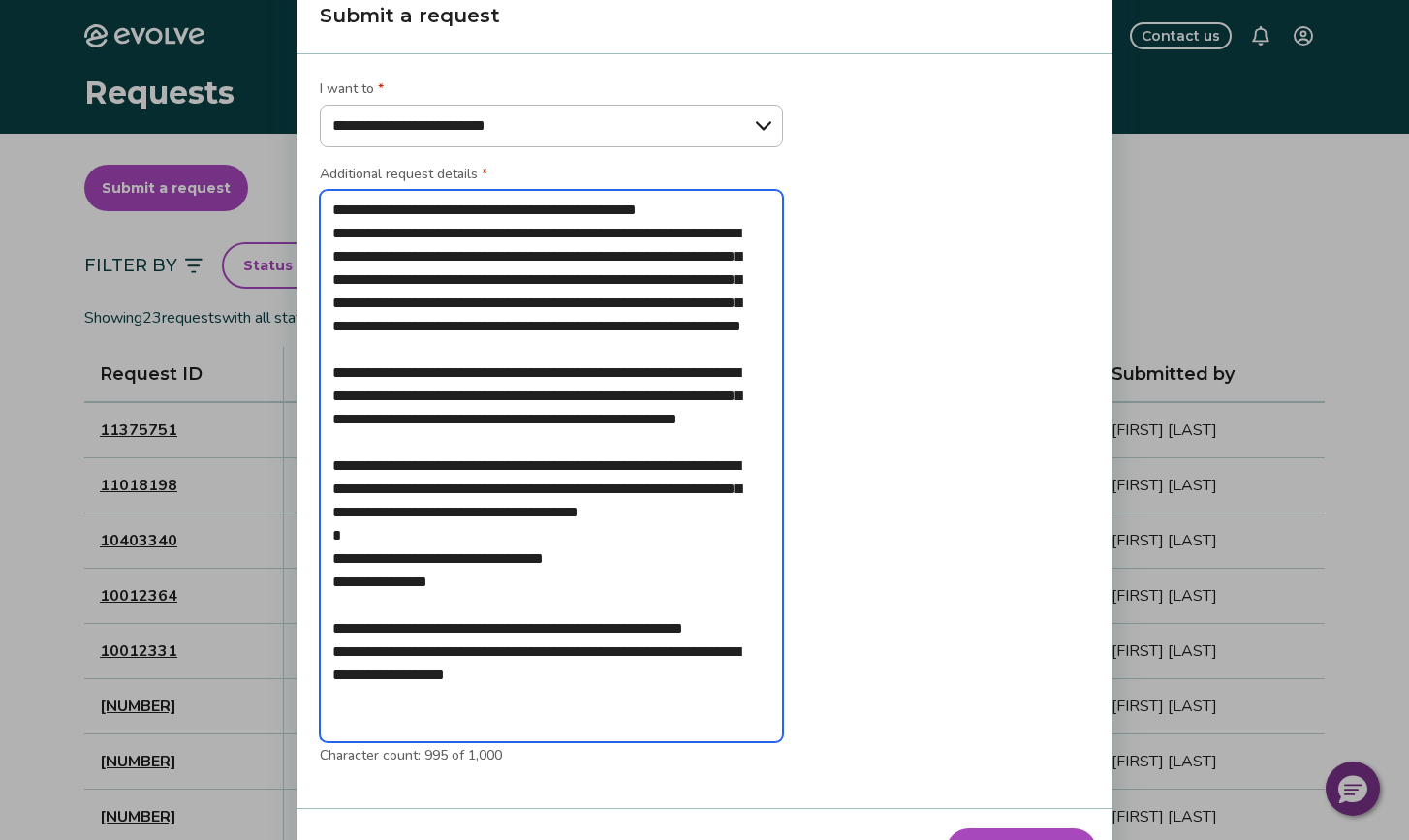type on "**********" 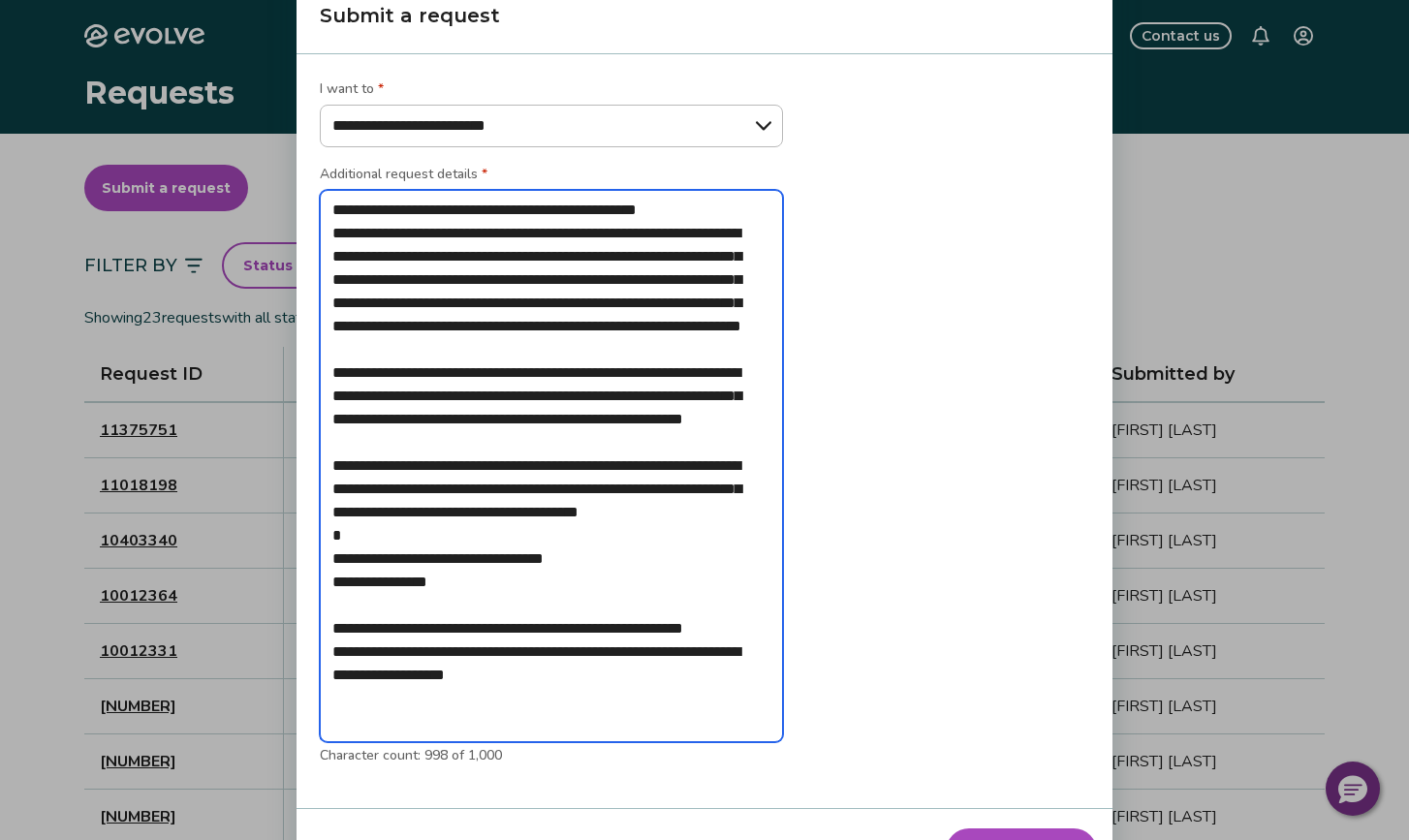 type on "**********" 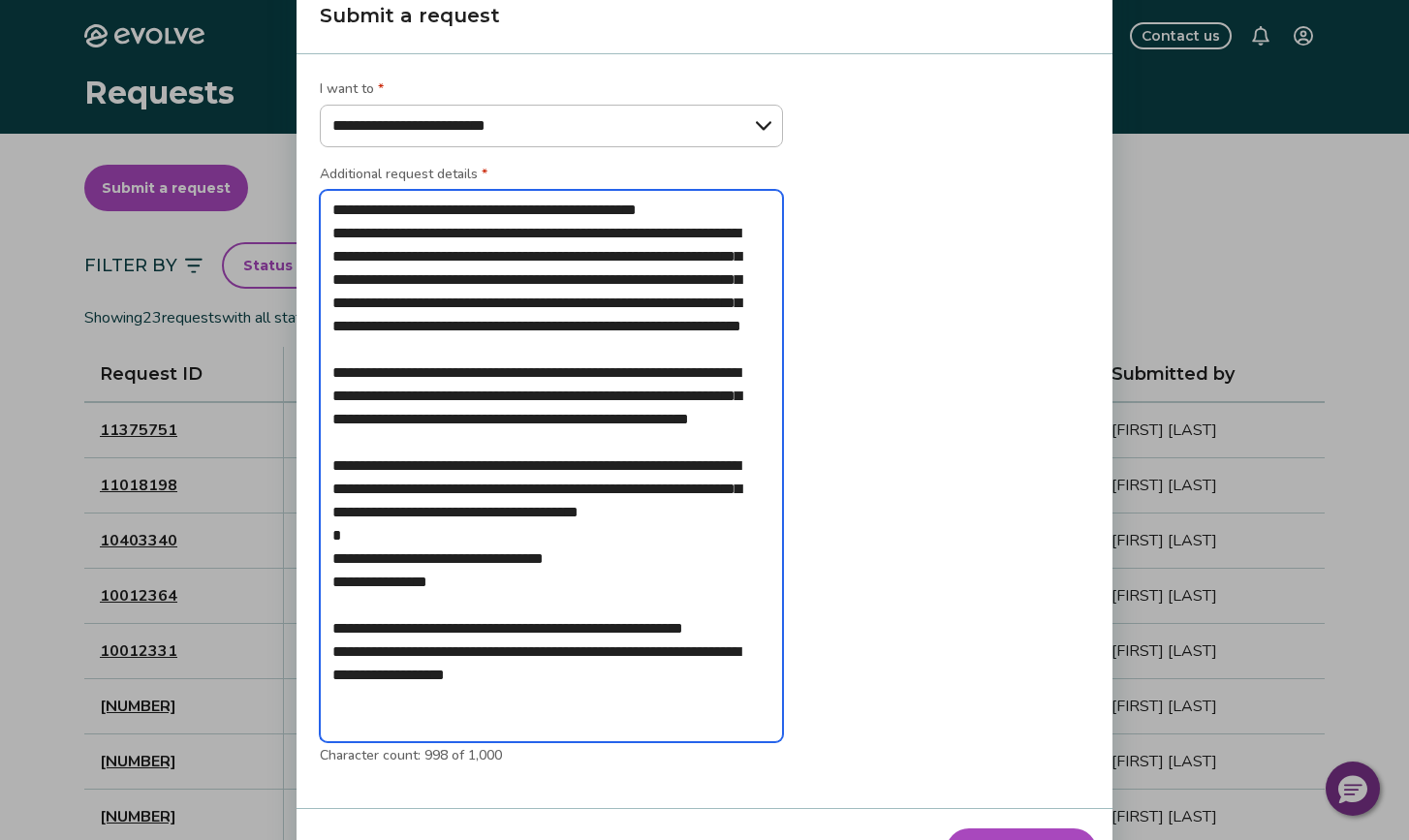 type on "**********" 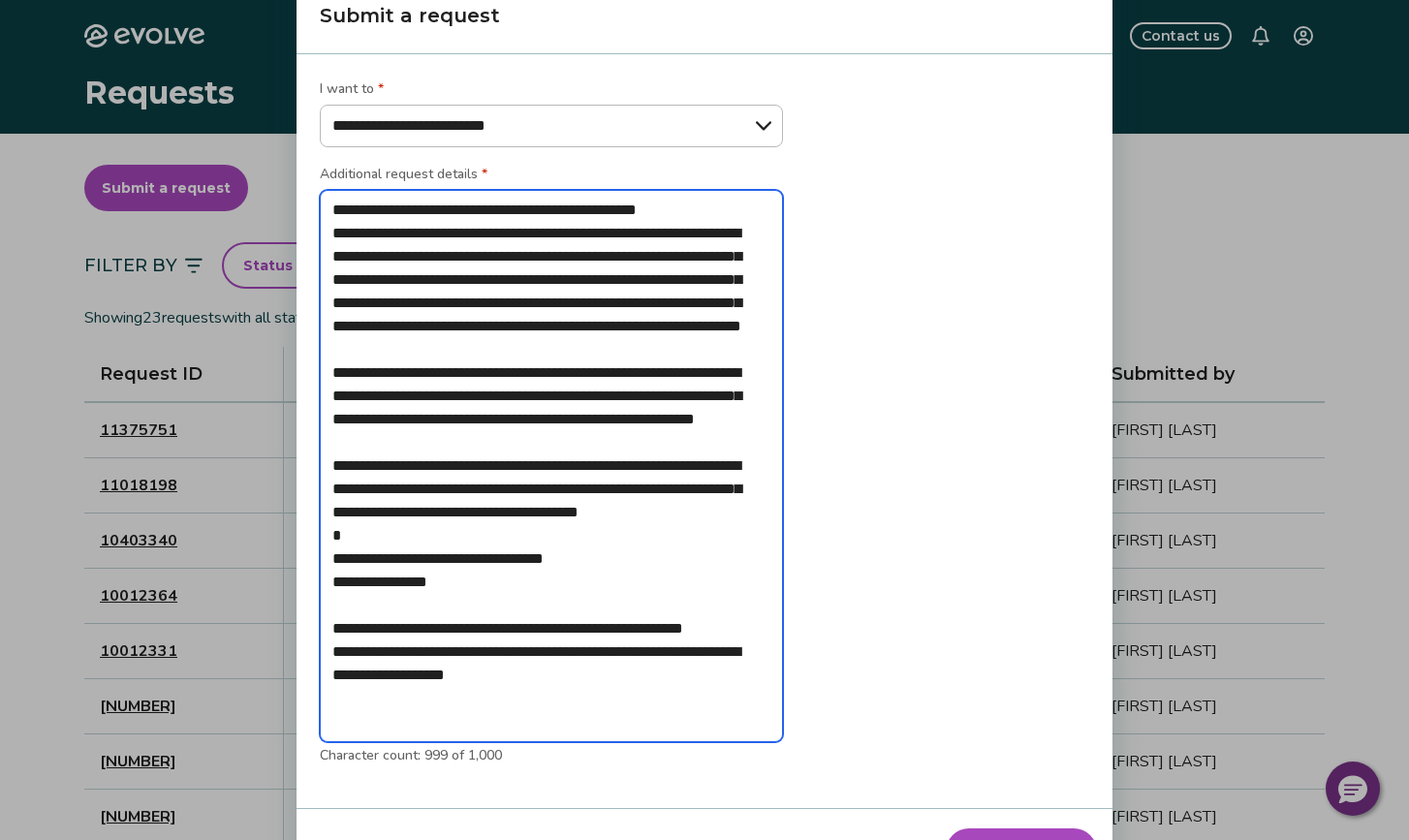 type on "**********" 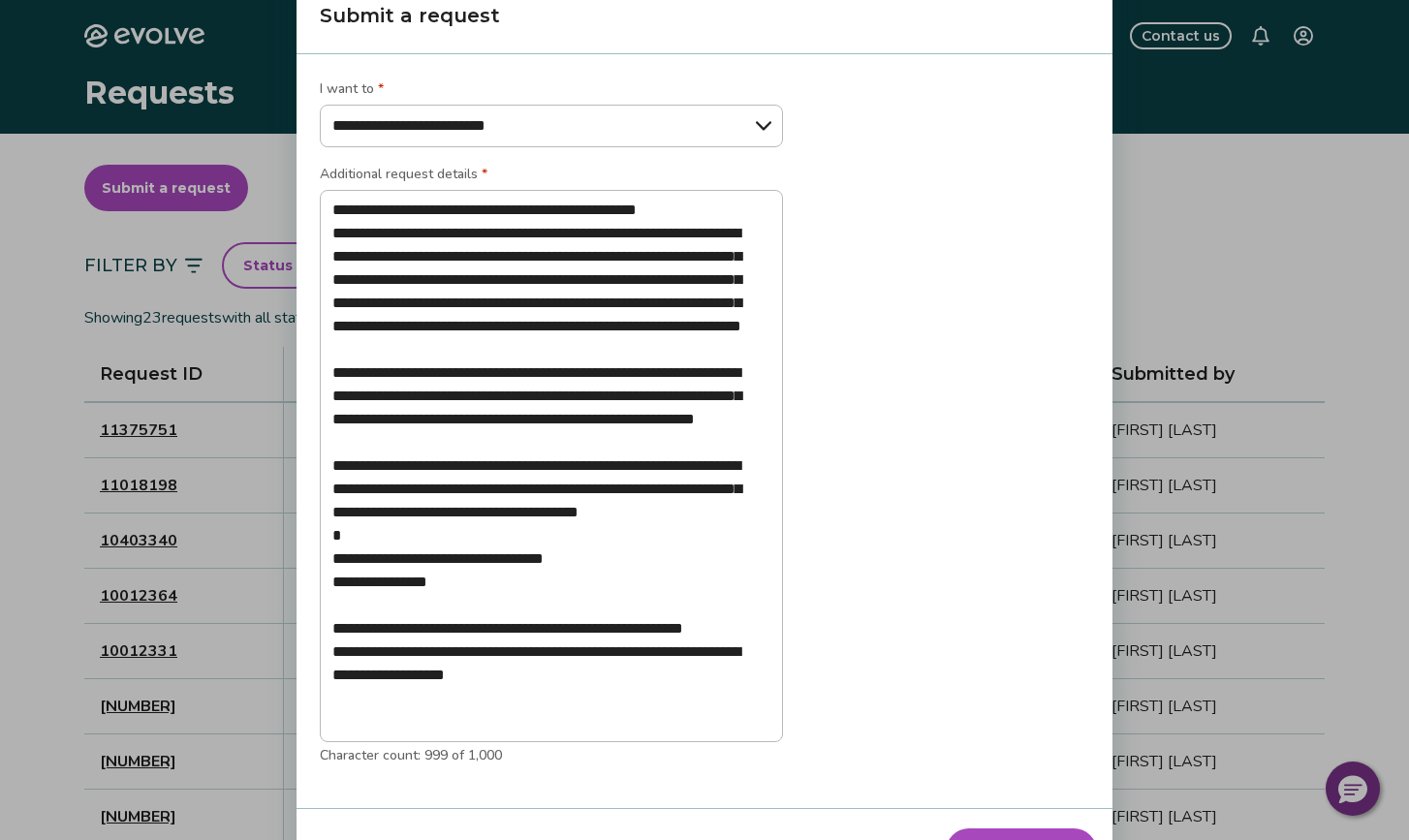 click on "Submit request" at bounding box center (1021, 852) 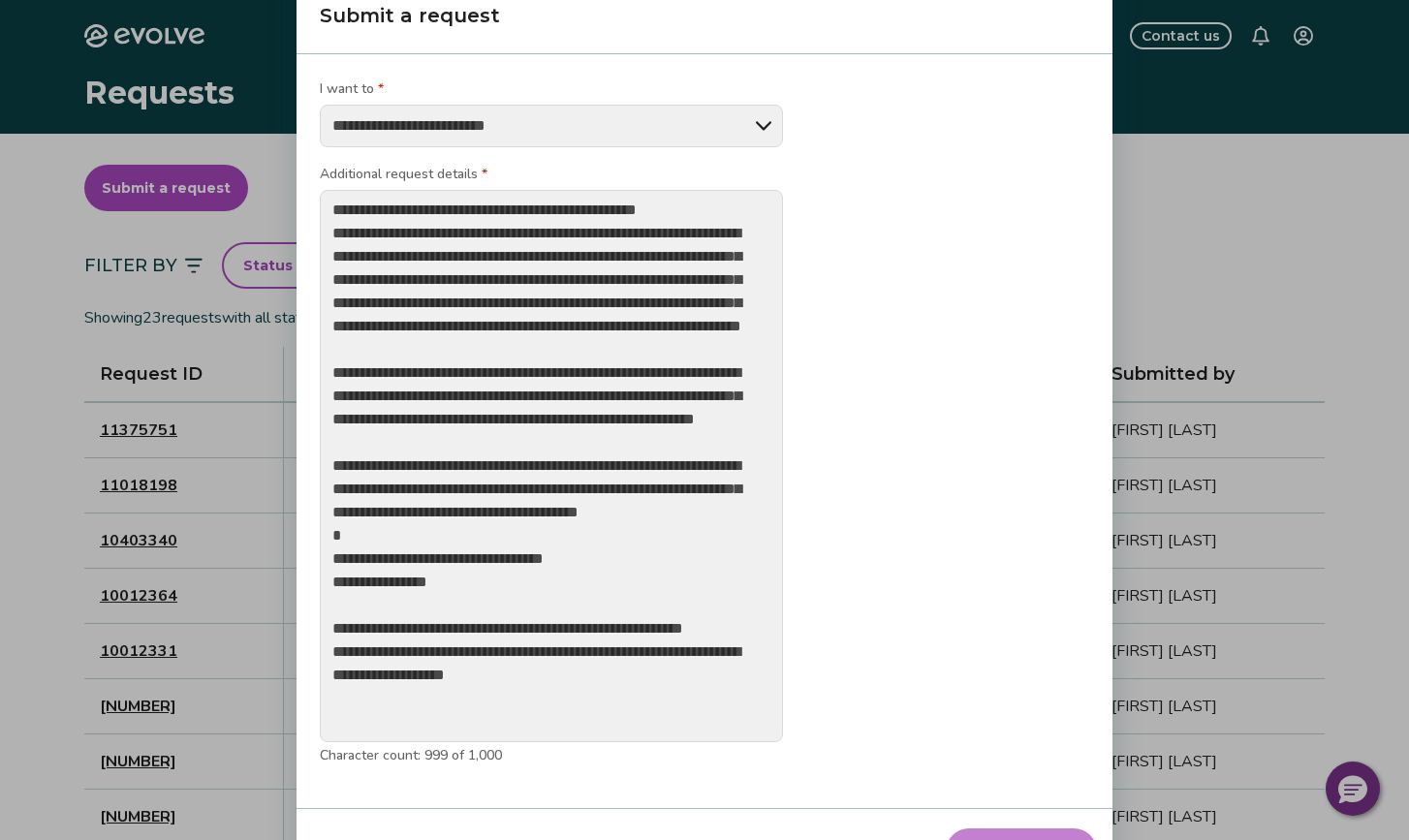 type on "*" 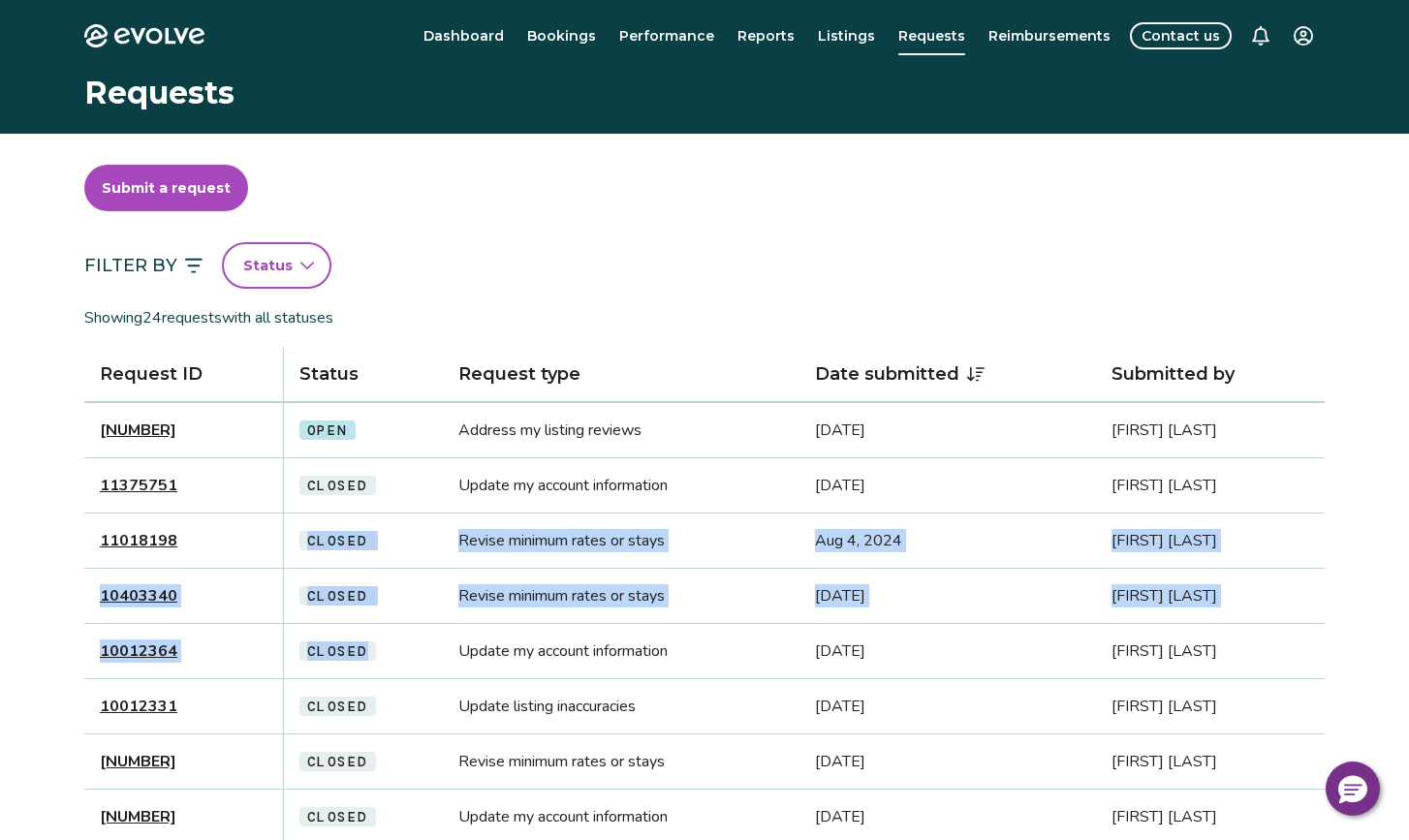 drag, startPoint x: 360, startPoint y: 517, endPoint x: 420, endPoint y: 683, distance: 176.51062 